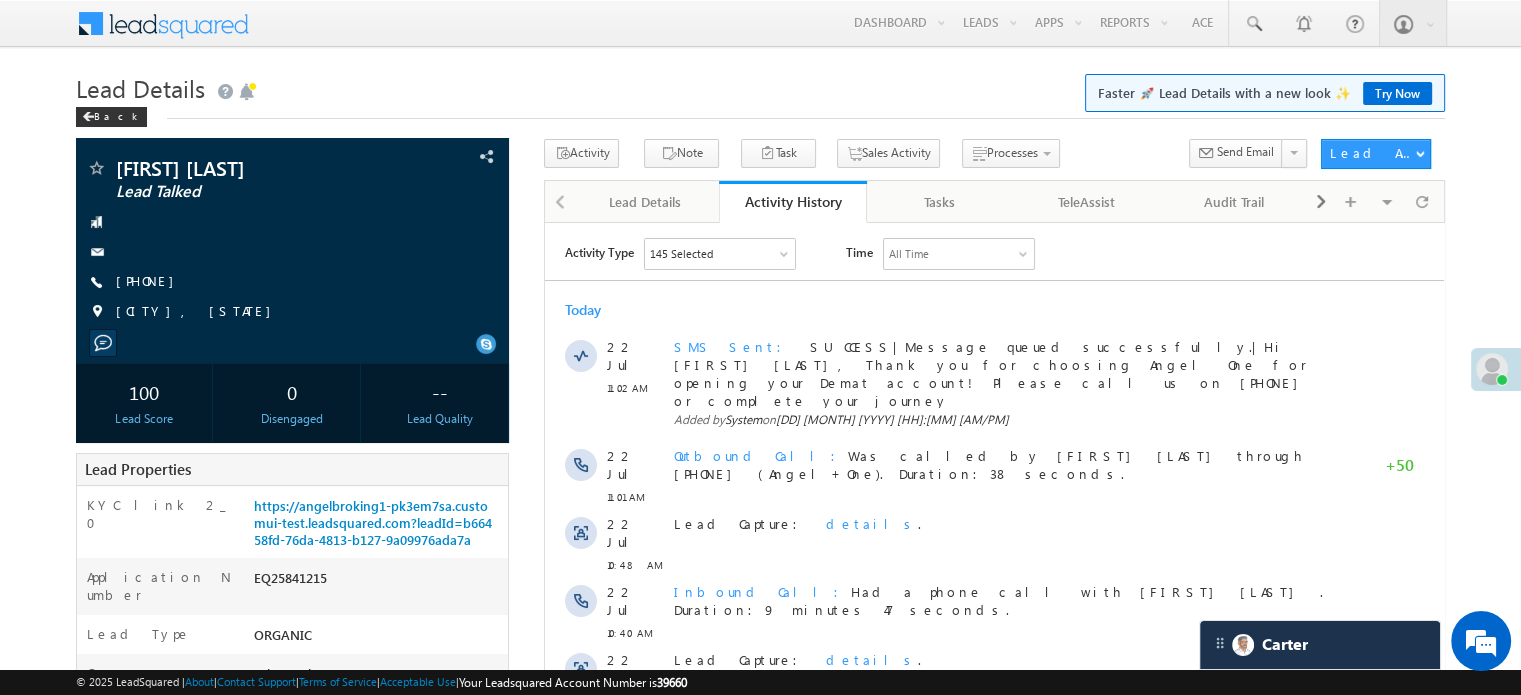scroll, scrollTop: 0, scrollLeft: 0, axis: both 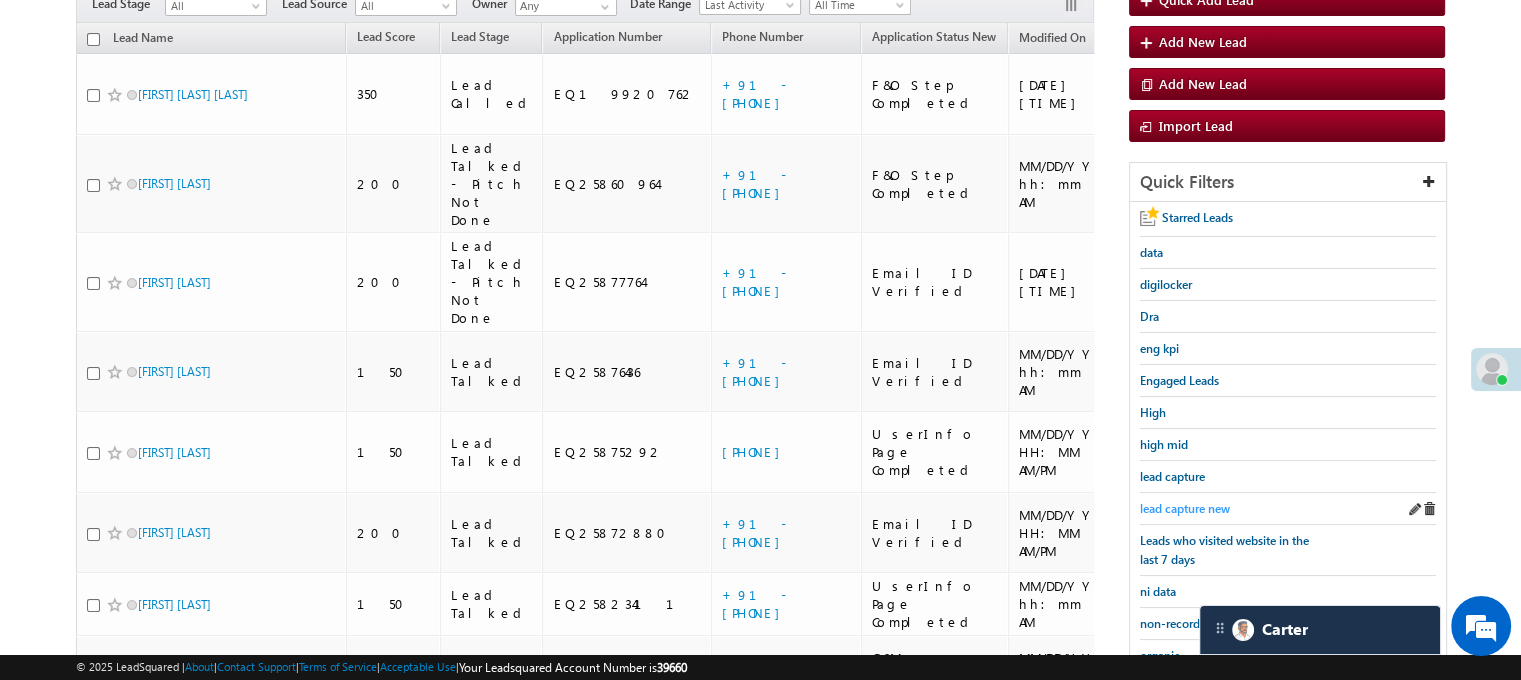 click on "lead capture new" at bounding box center [1185, 508] 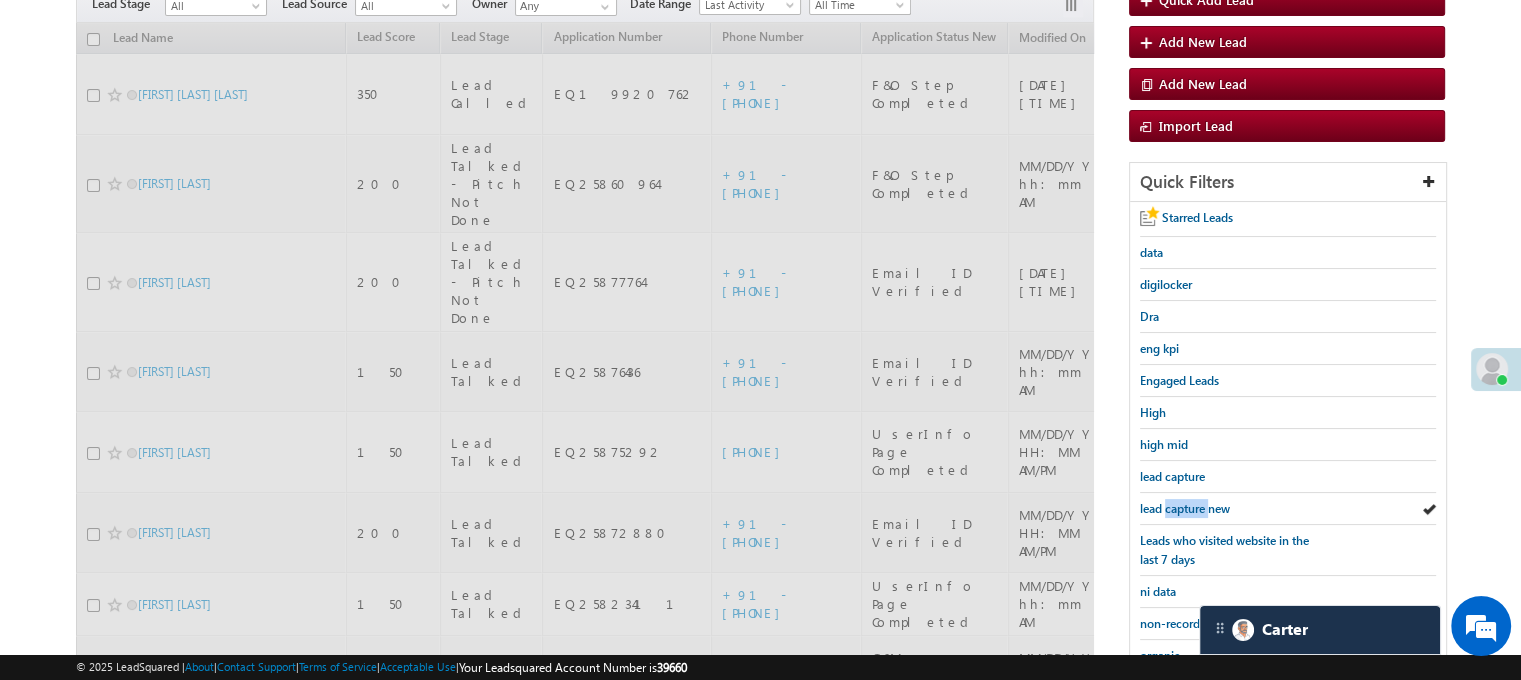 click on "lead capture new" at bounding box center [1185, 508] 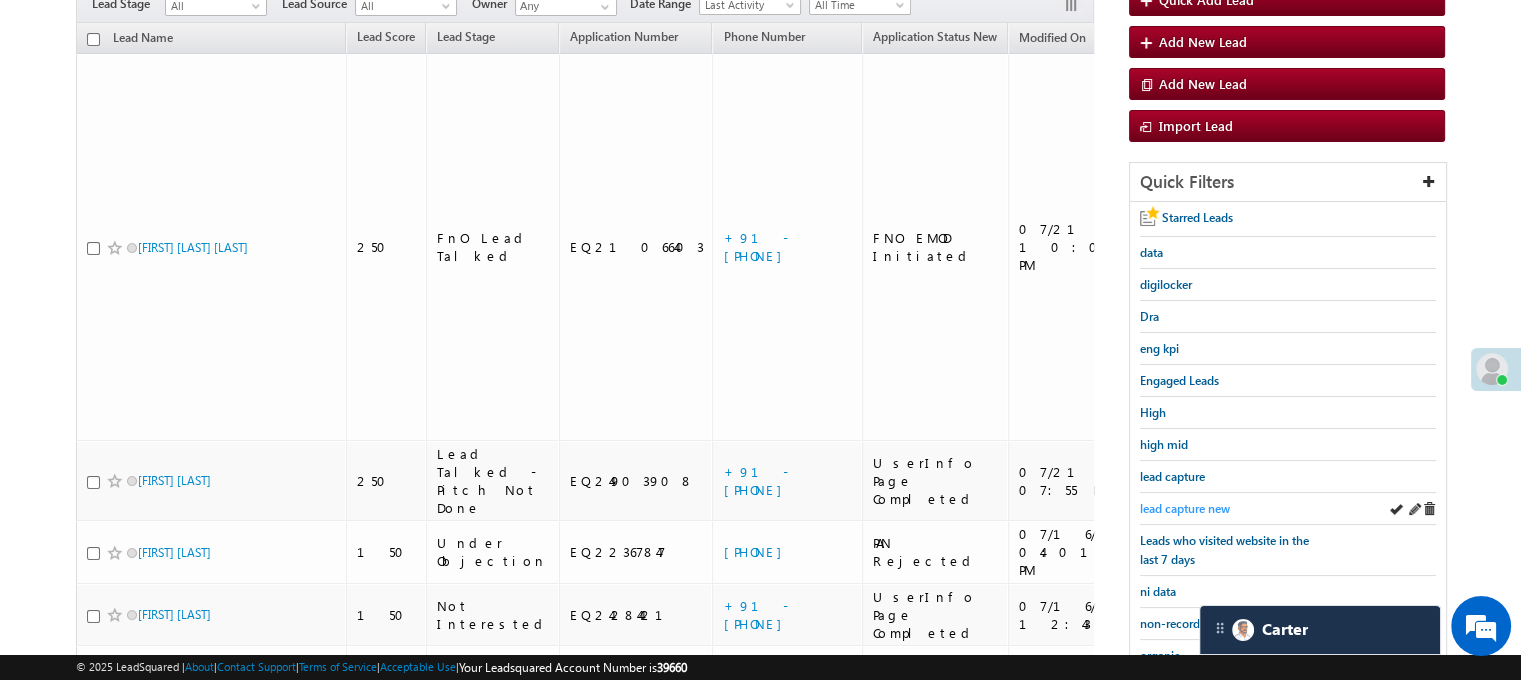 click on "lead capture new" at bounding box center (1185, 508) 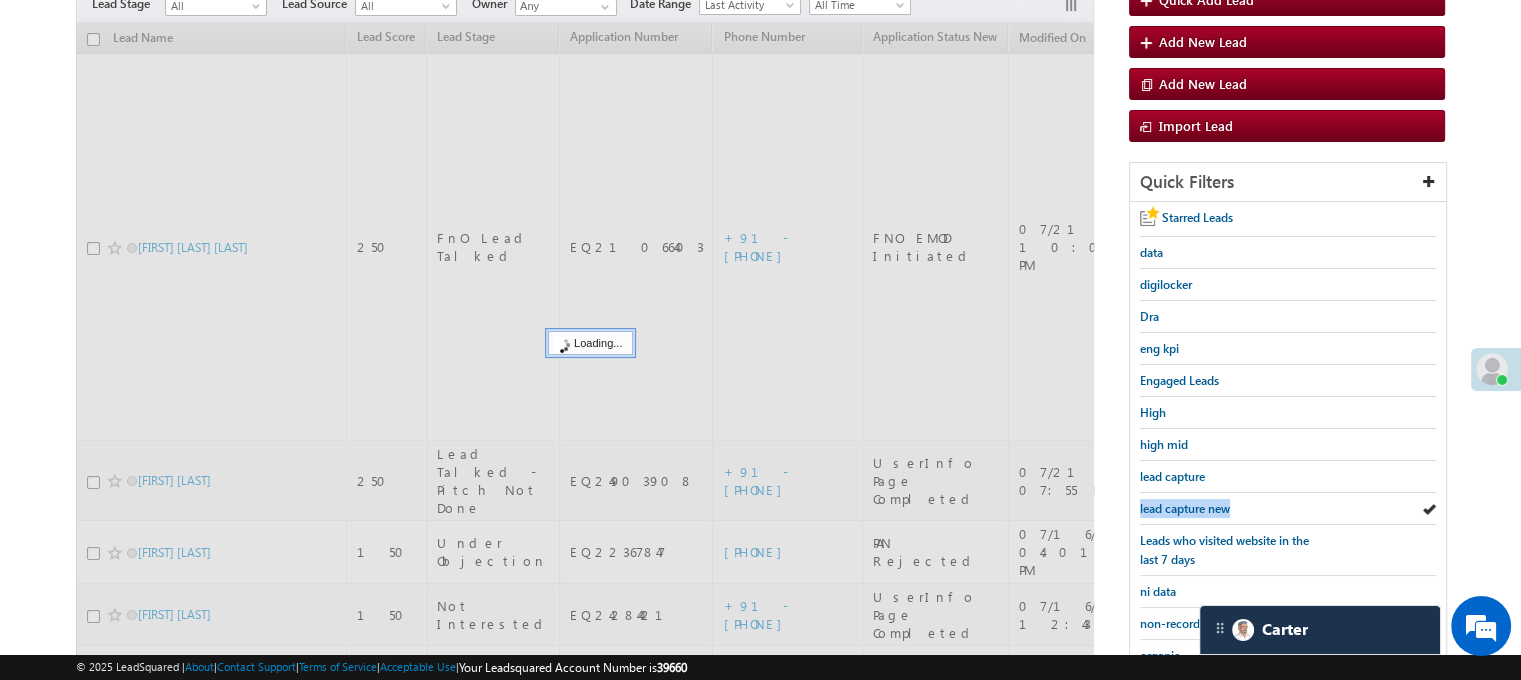 click on "lead capture new" at bounding box center [1185, 508] 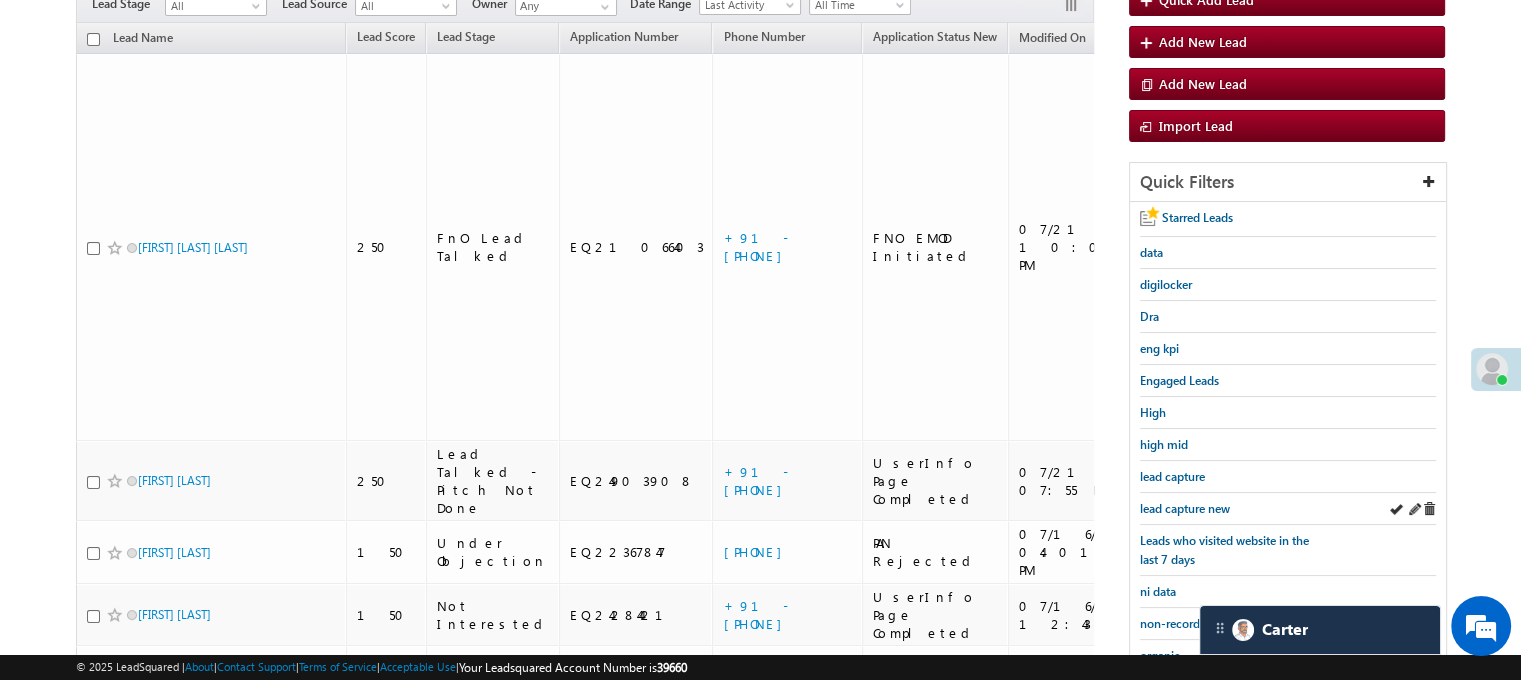 click on "lead capture new" at bounding box center [1288, 509] 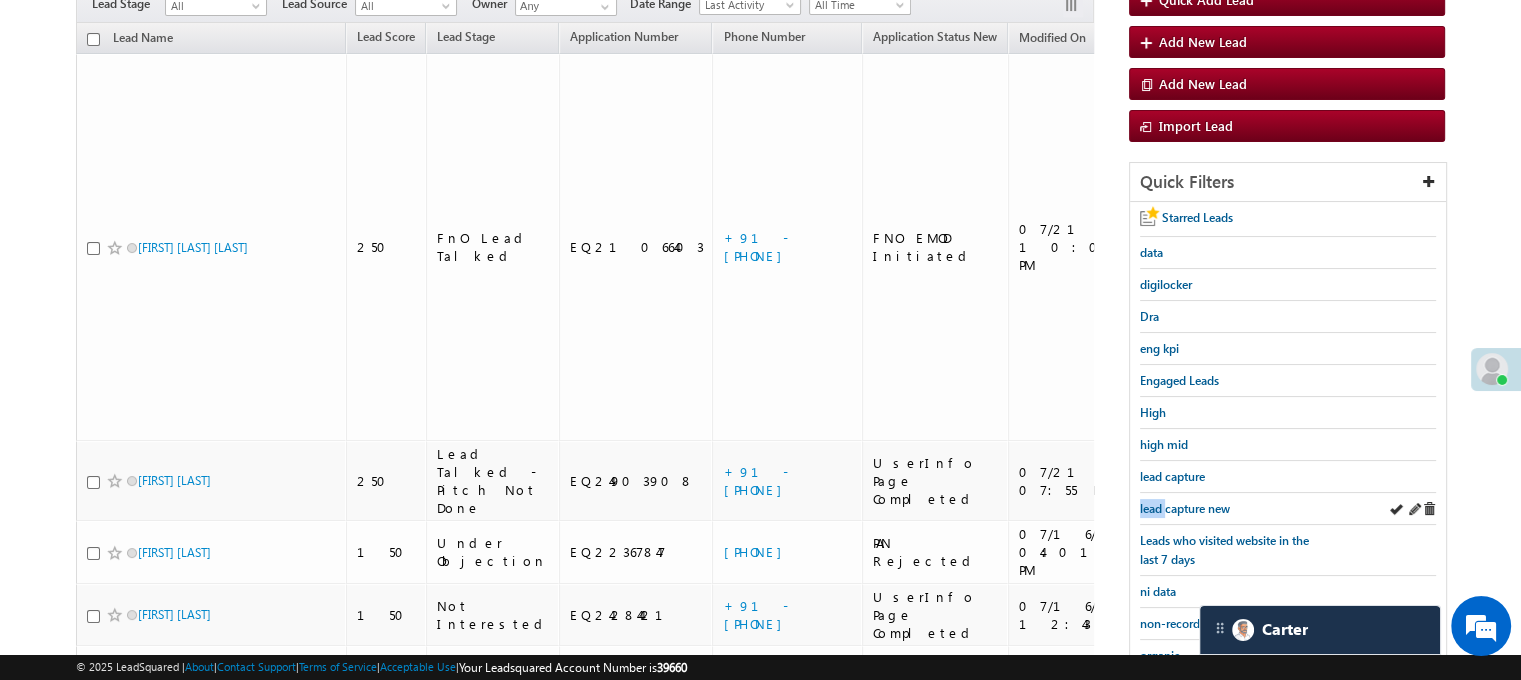 click on "lead capture new" at bounding box center [1288, 509] 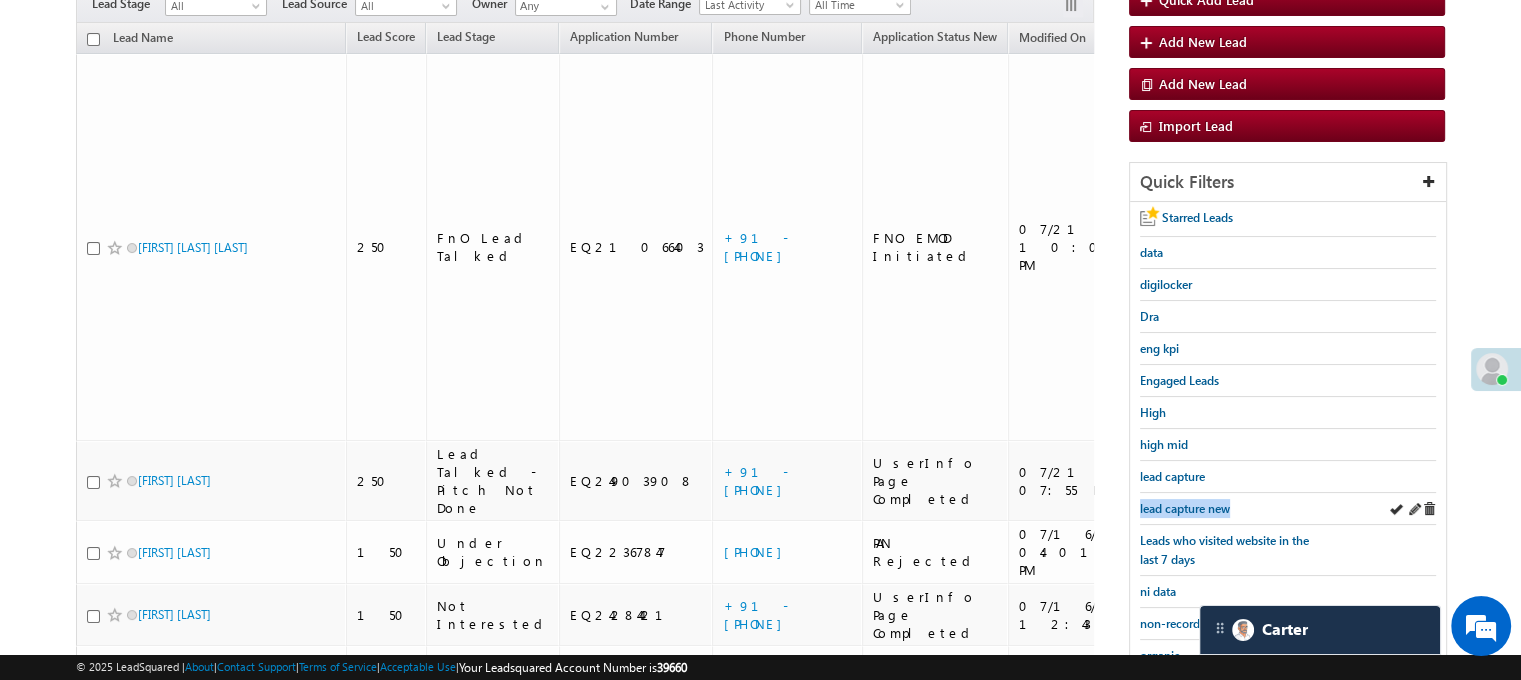 click on "lead capture new" at bounding box center [1288, 509] 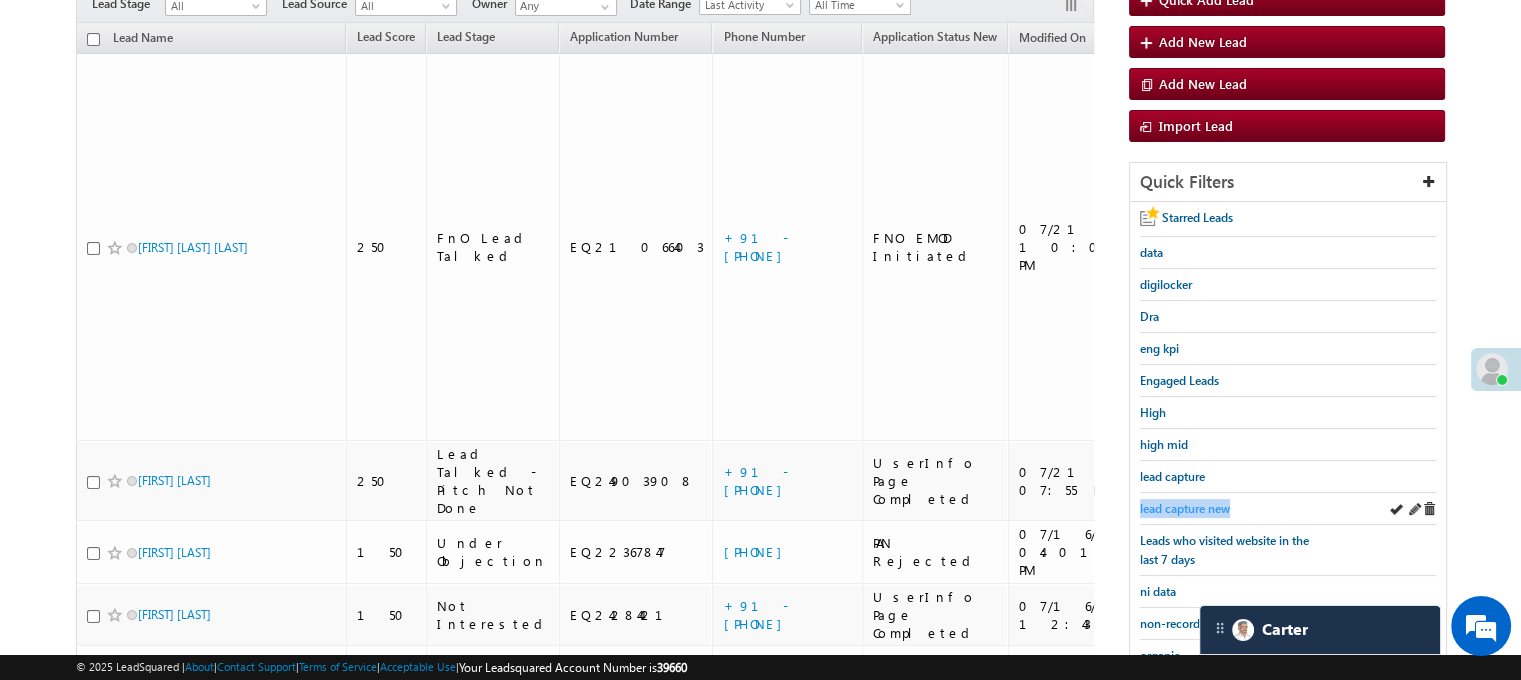 click on "lead capture new" at bounding box center (1185, 508) 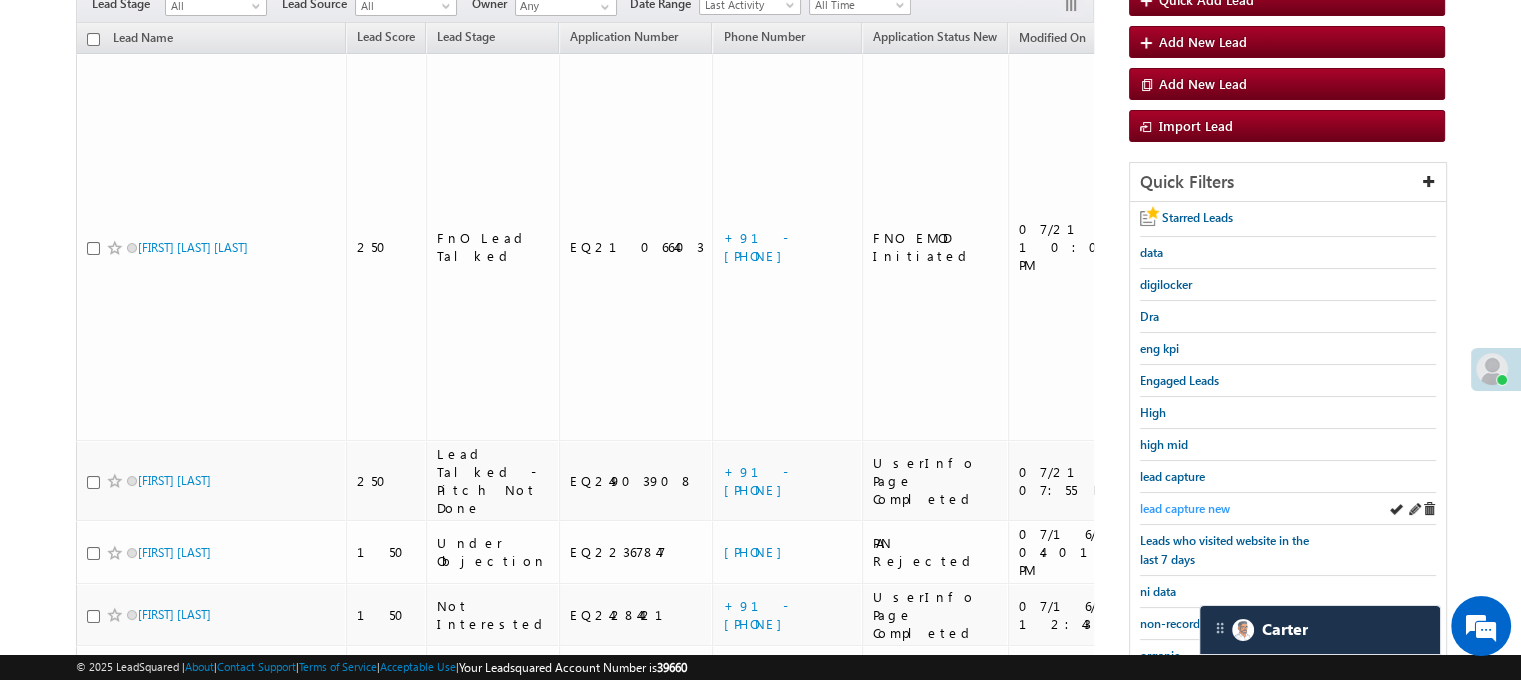 click on "lead capture new" at bounding box center (1185, 508) 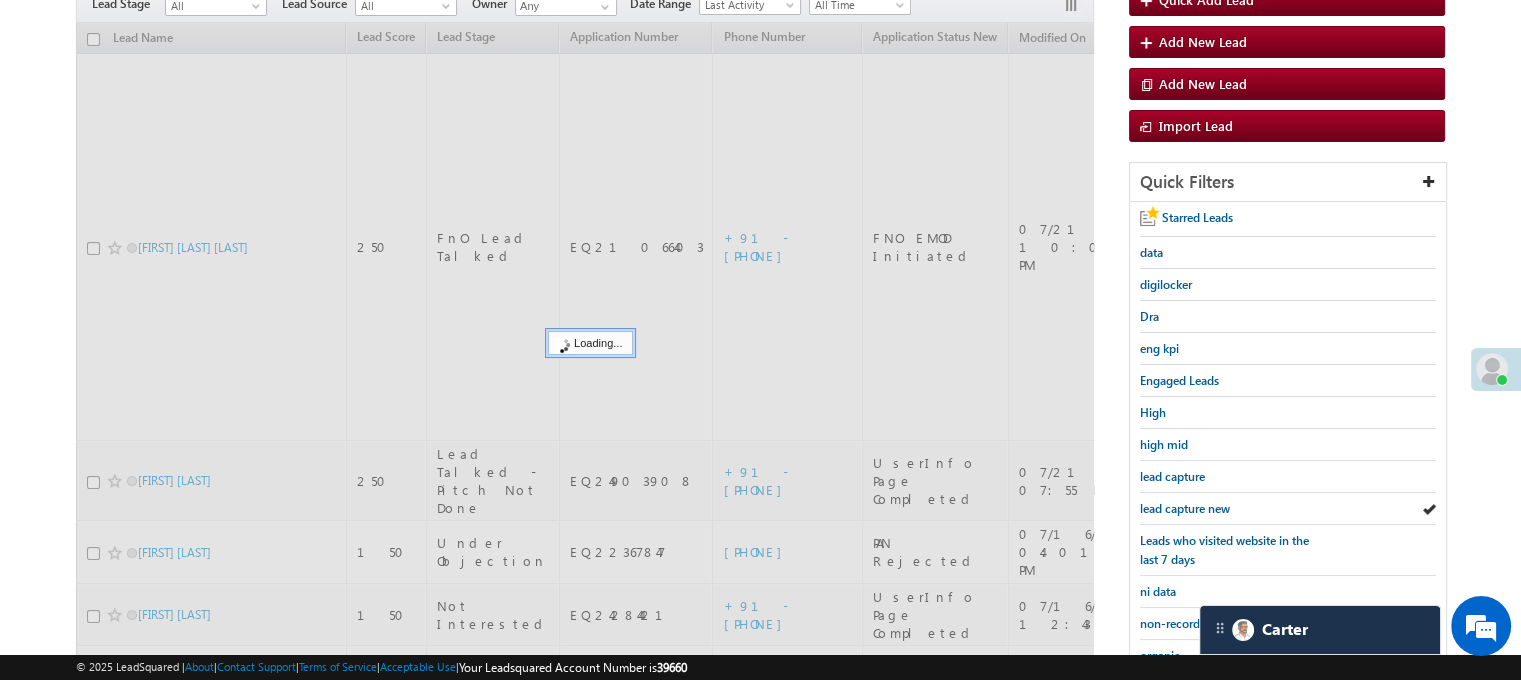 click on "lead capture new" at bounding box center [1185, 508] 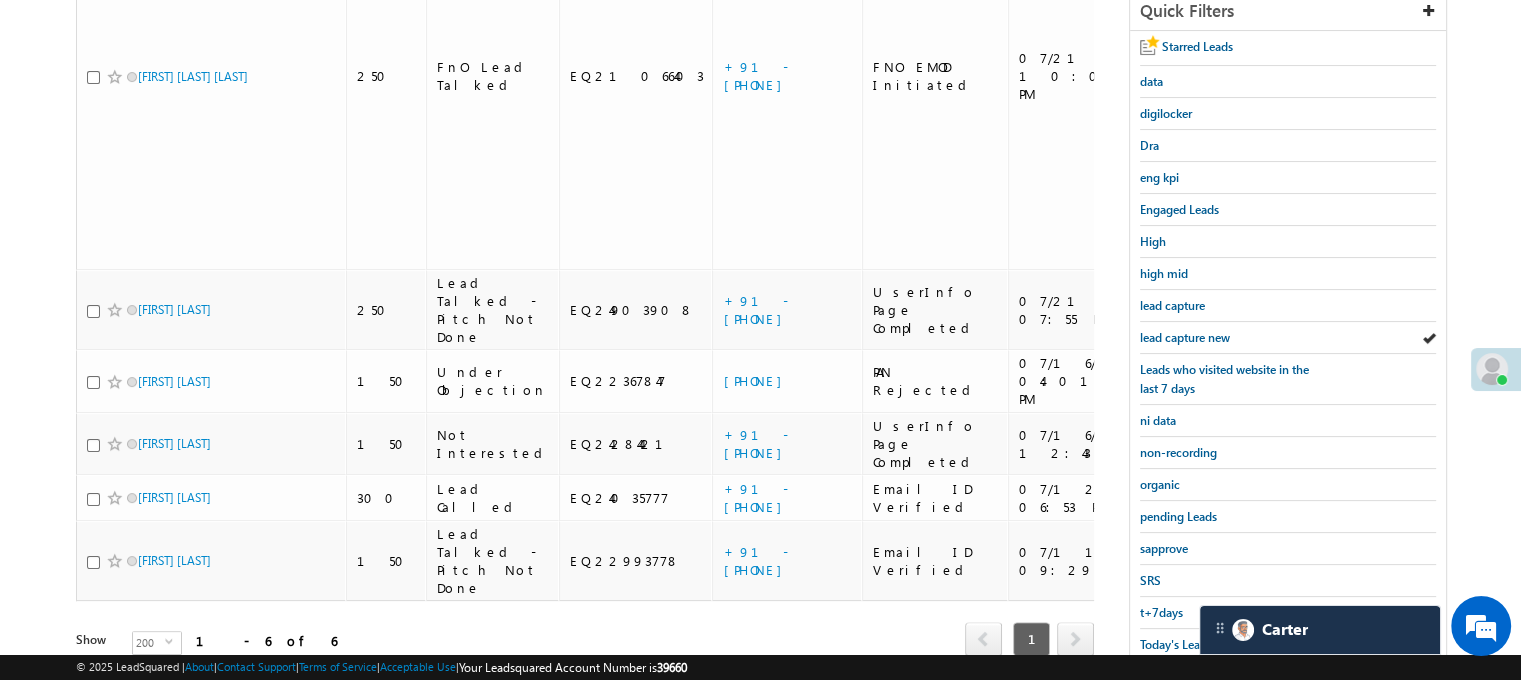 scroll, scrollTop: 444, scrollLeft: 0, axis: vertical 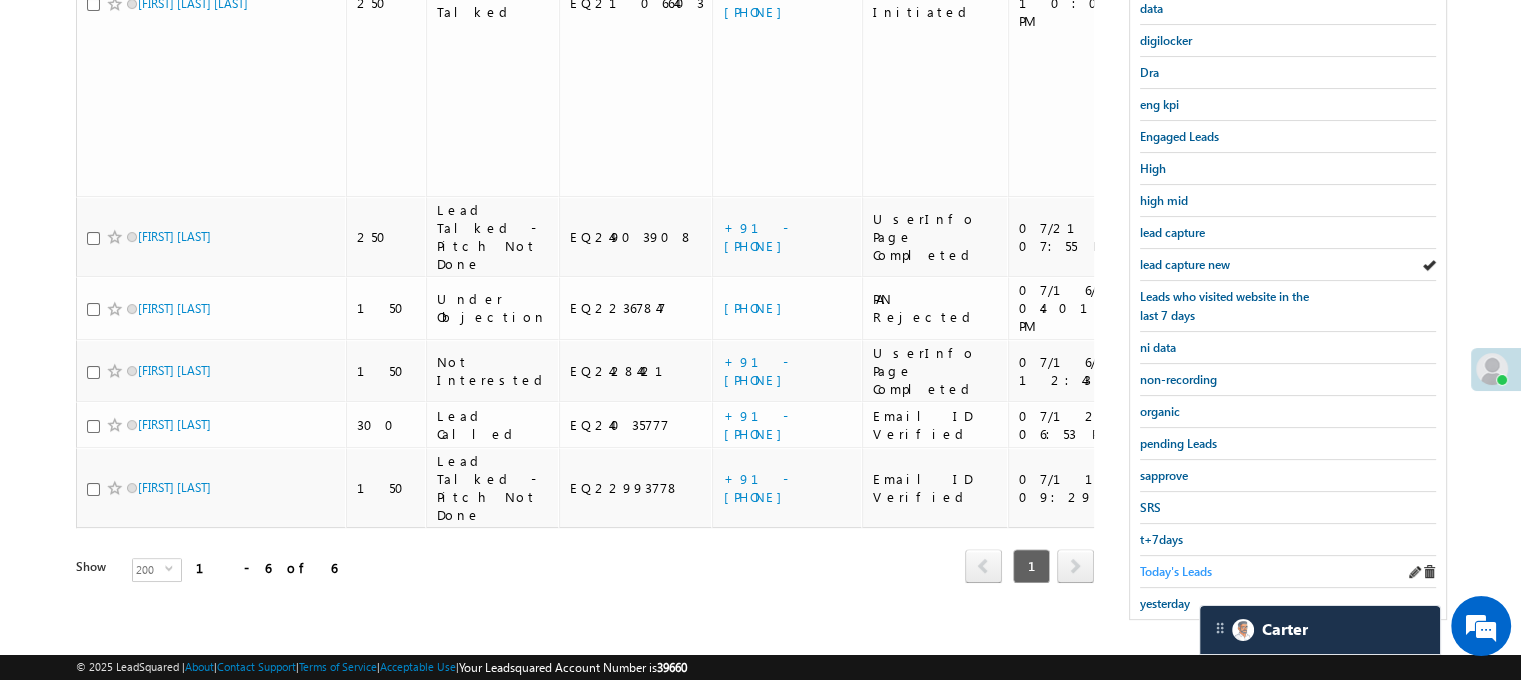 click on "Today's Leads" at bounding box center (1176, 571) 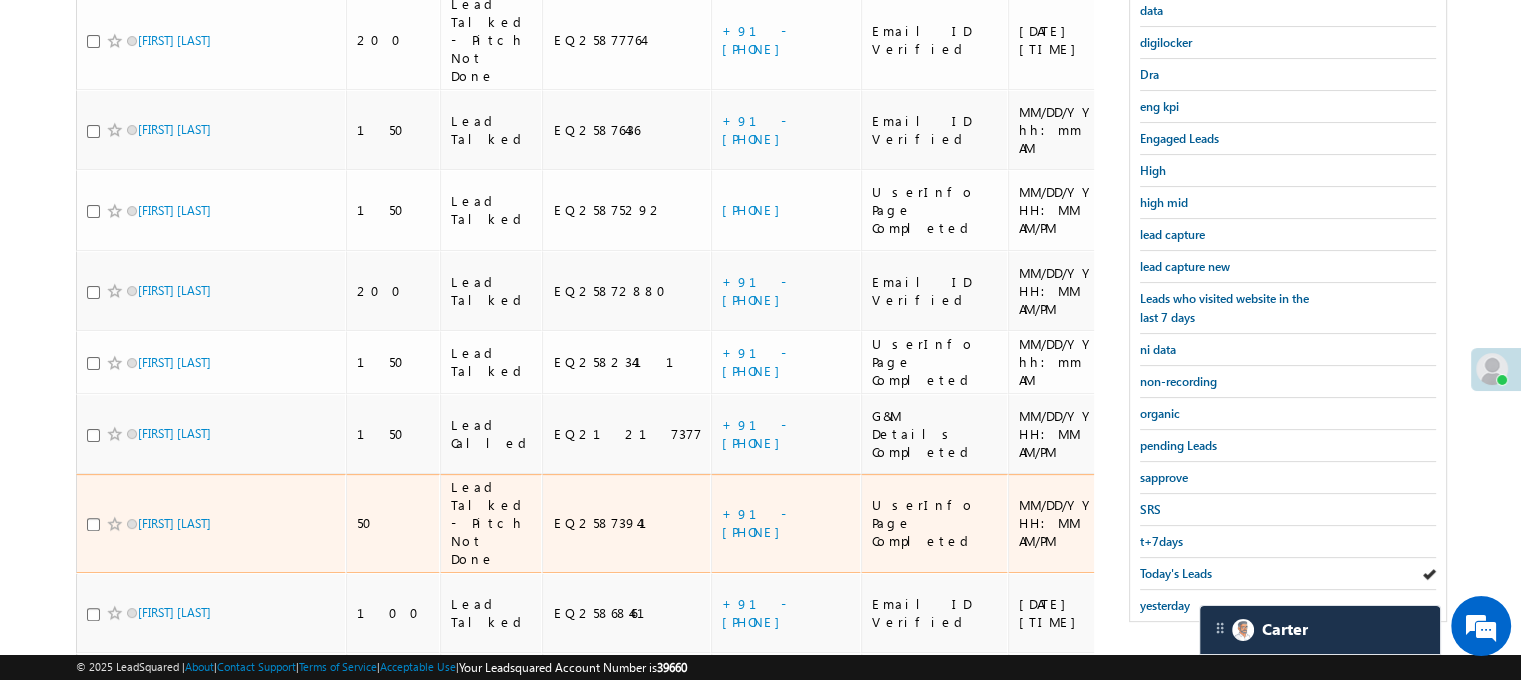 scroll, scrollTop: 444, scrollLeft: 0, axis: vertical 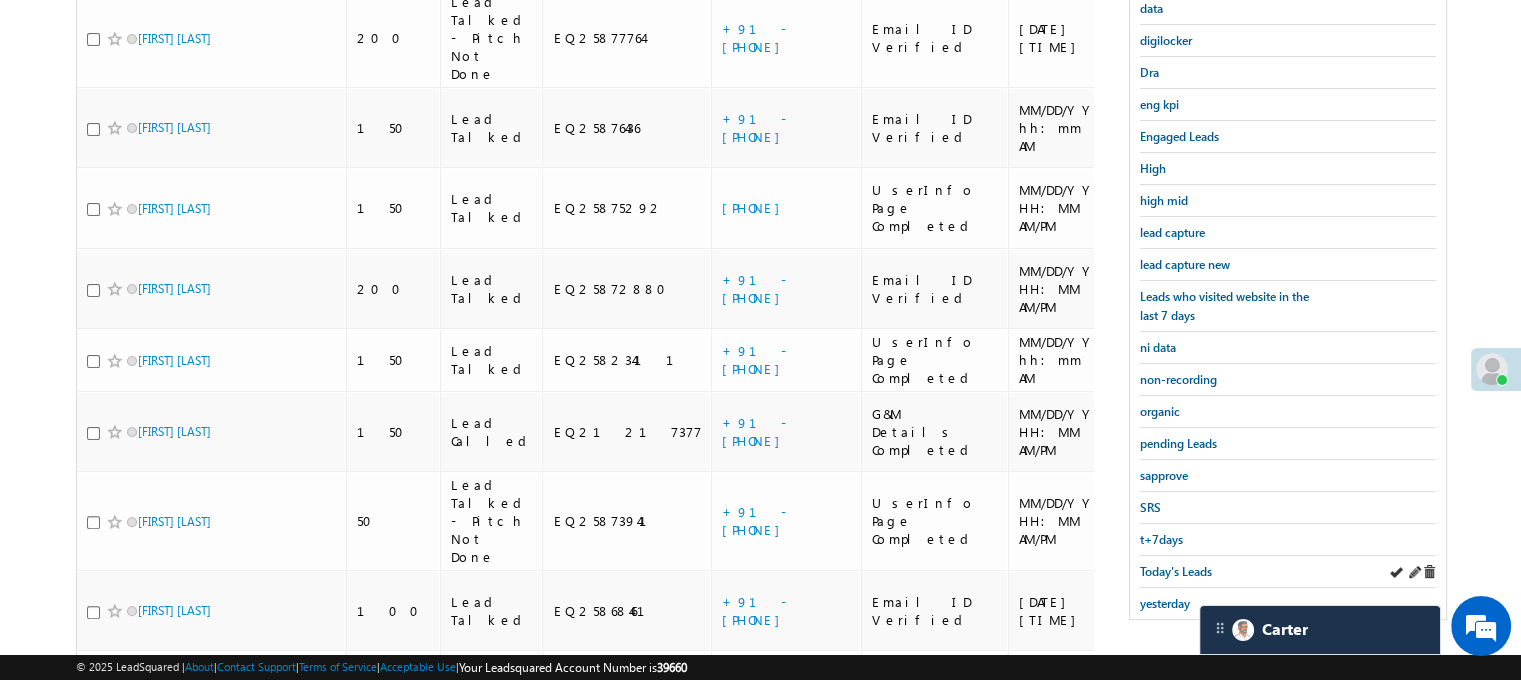 click on "Today's Leads" at bounding box center (1176, 571) 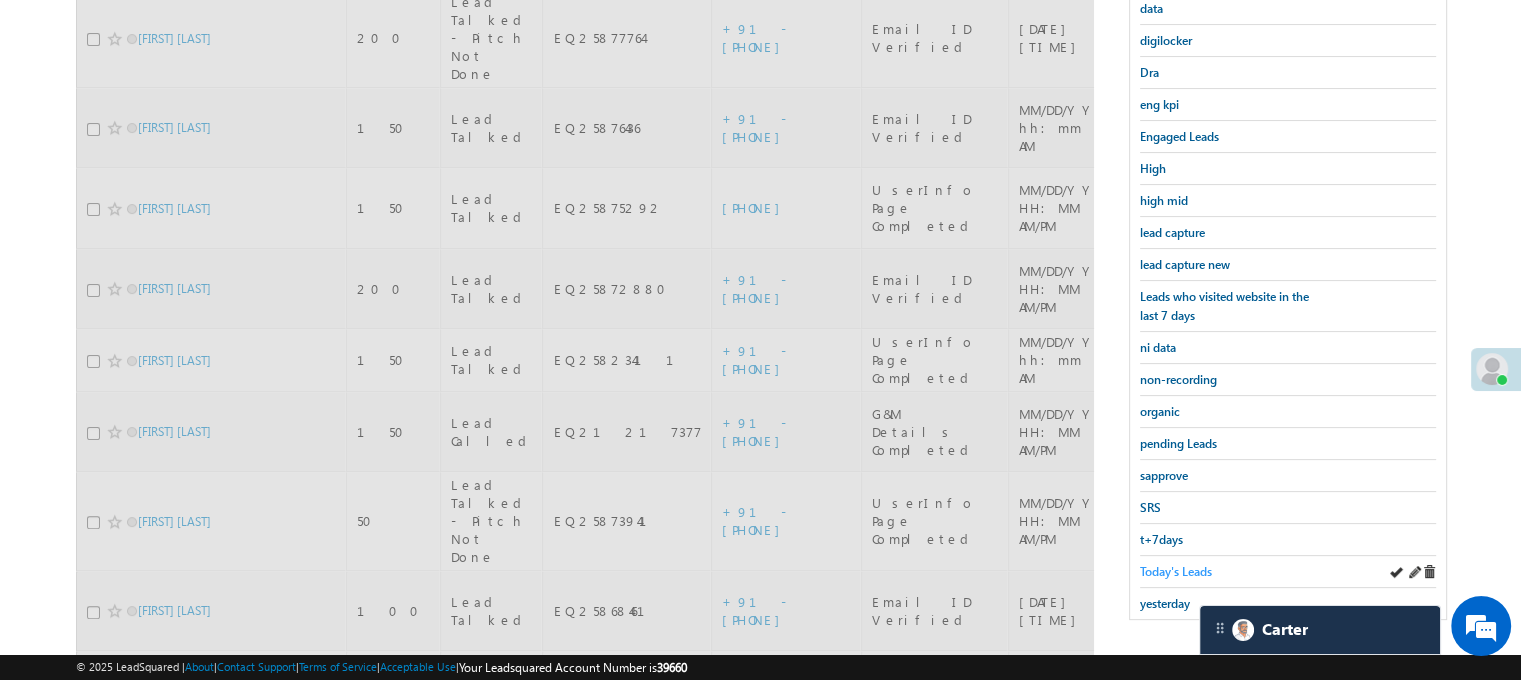 click on "Today's Leads" at bounding box center [1176, 571] 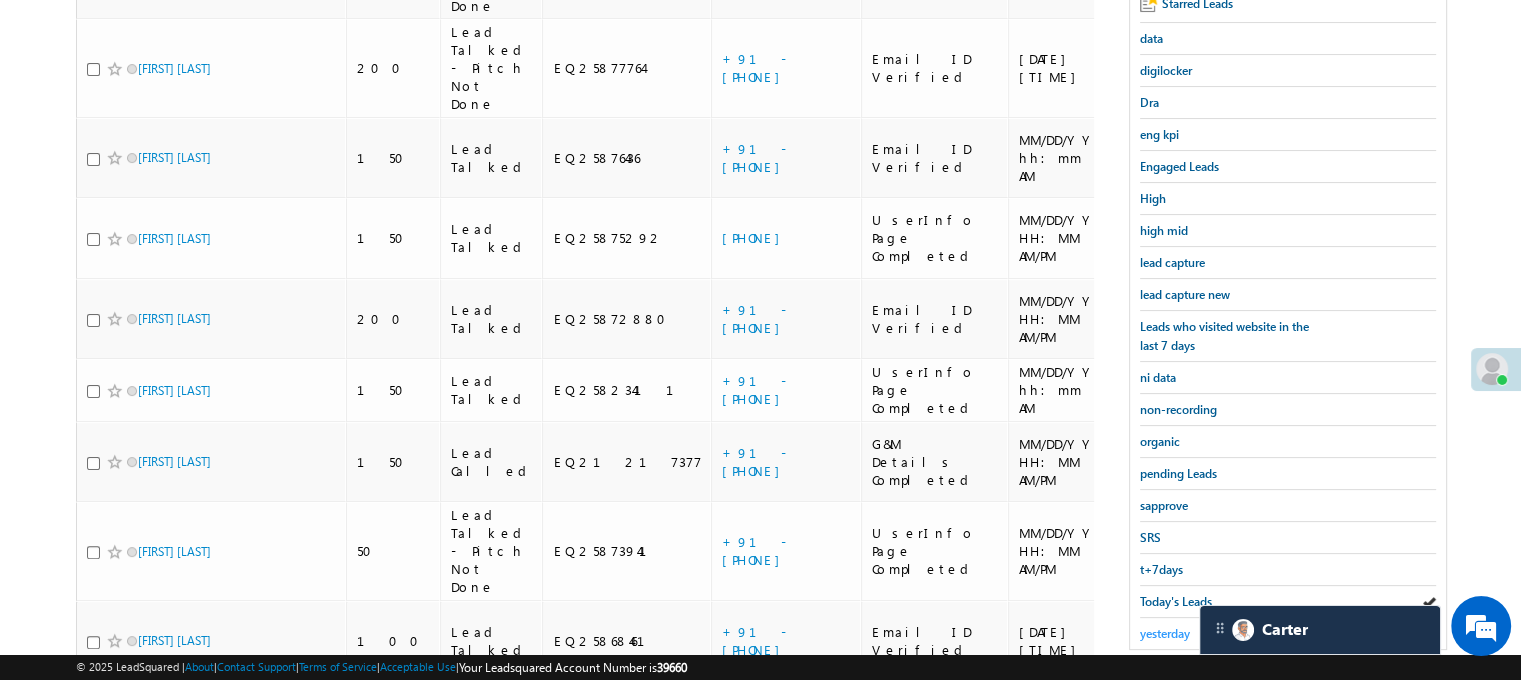 scroll, scrollTop: 444, scrollLeft: 0, axis: vertical 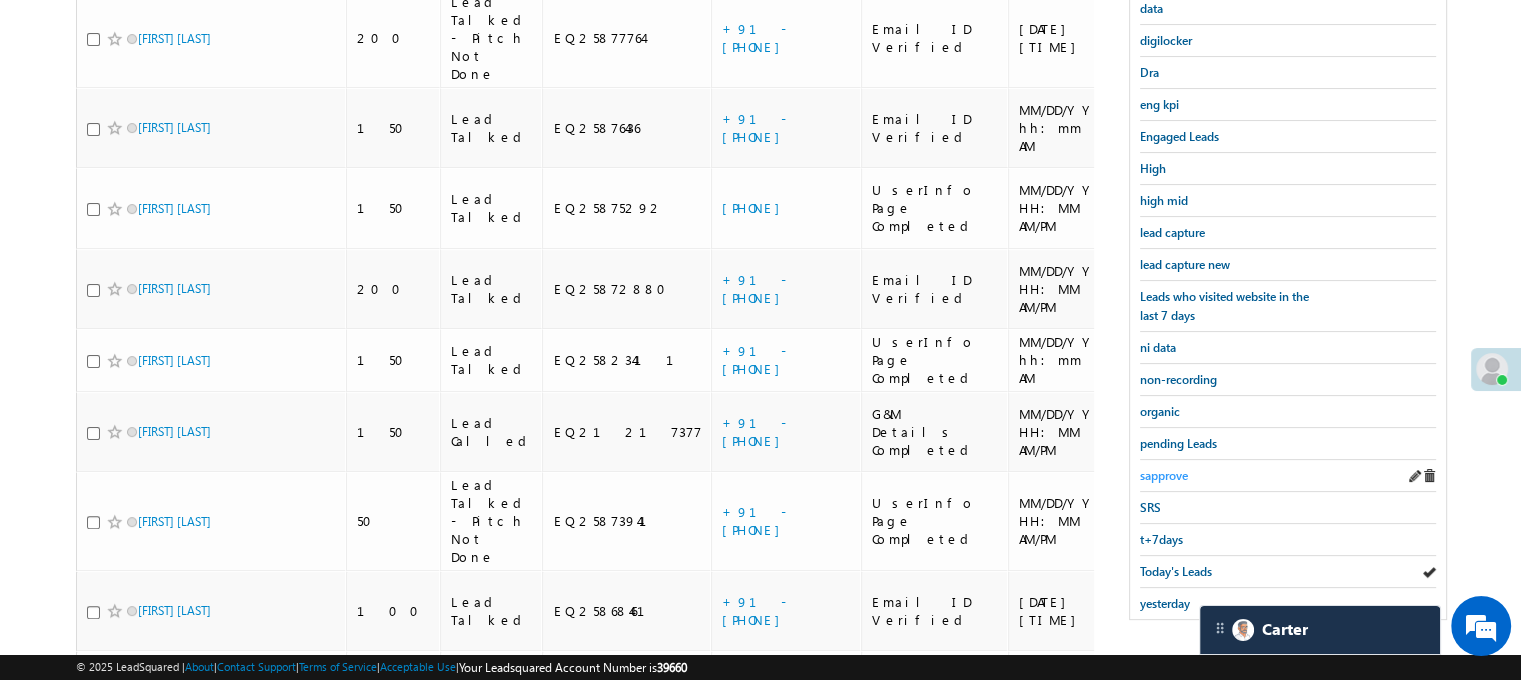 click on "sapprove" at bounding box center [1164, 475] 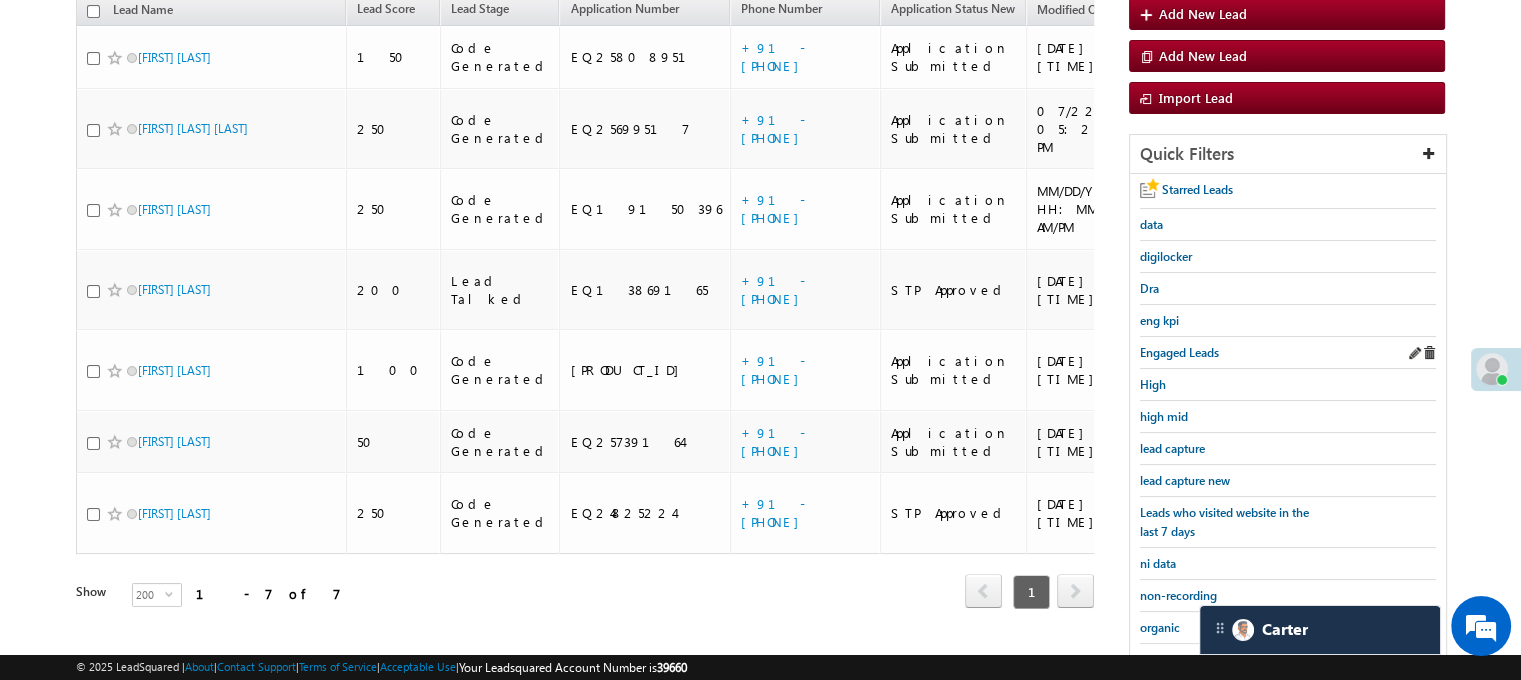 scroll, scrollTop: 244, scrollLeft: 0, axis: vertical 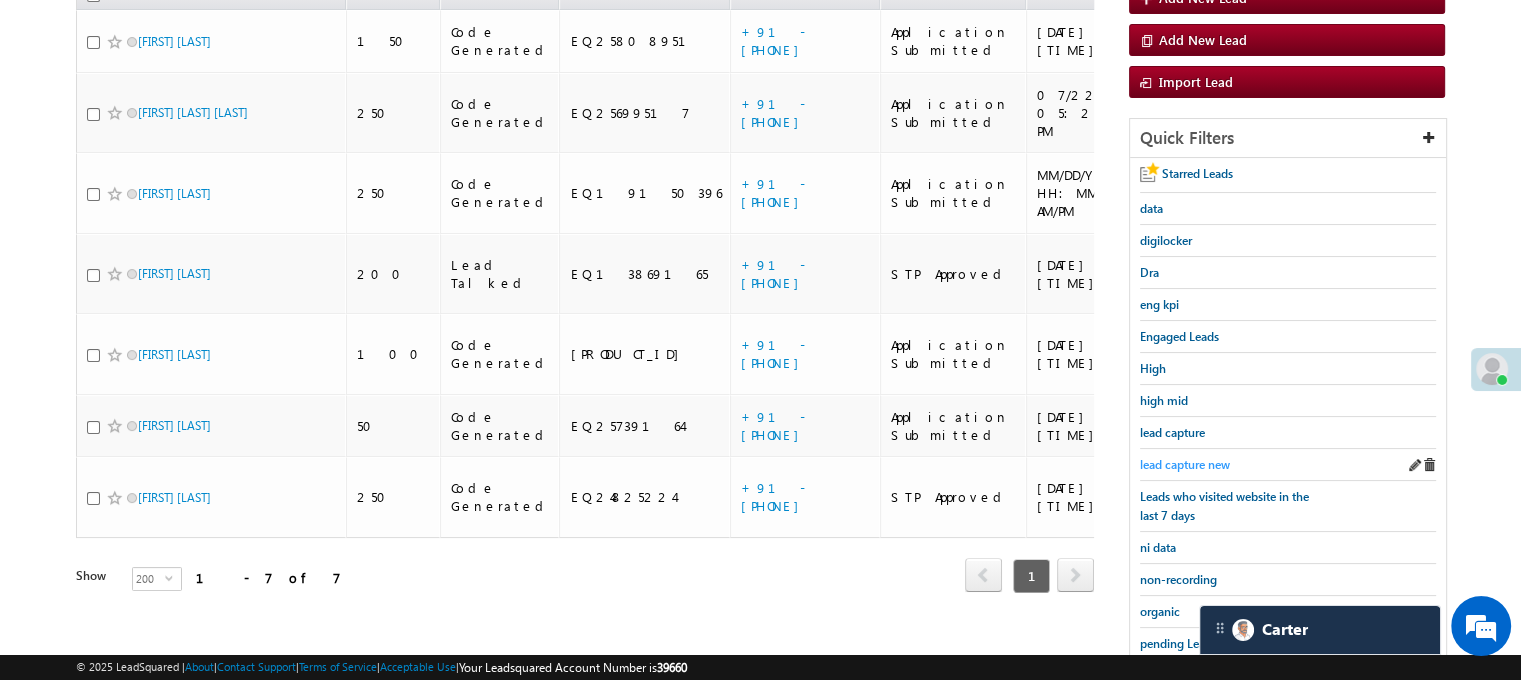 click on "lead capture new" at bounding box center (1185, 464) 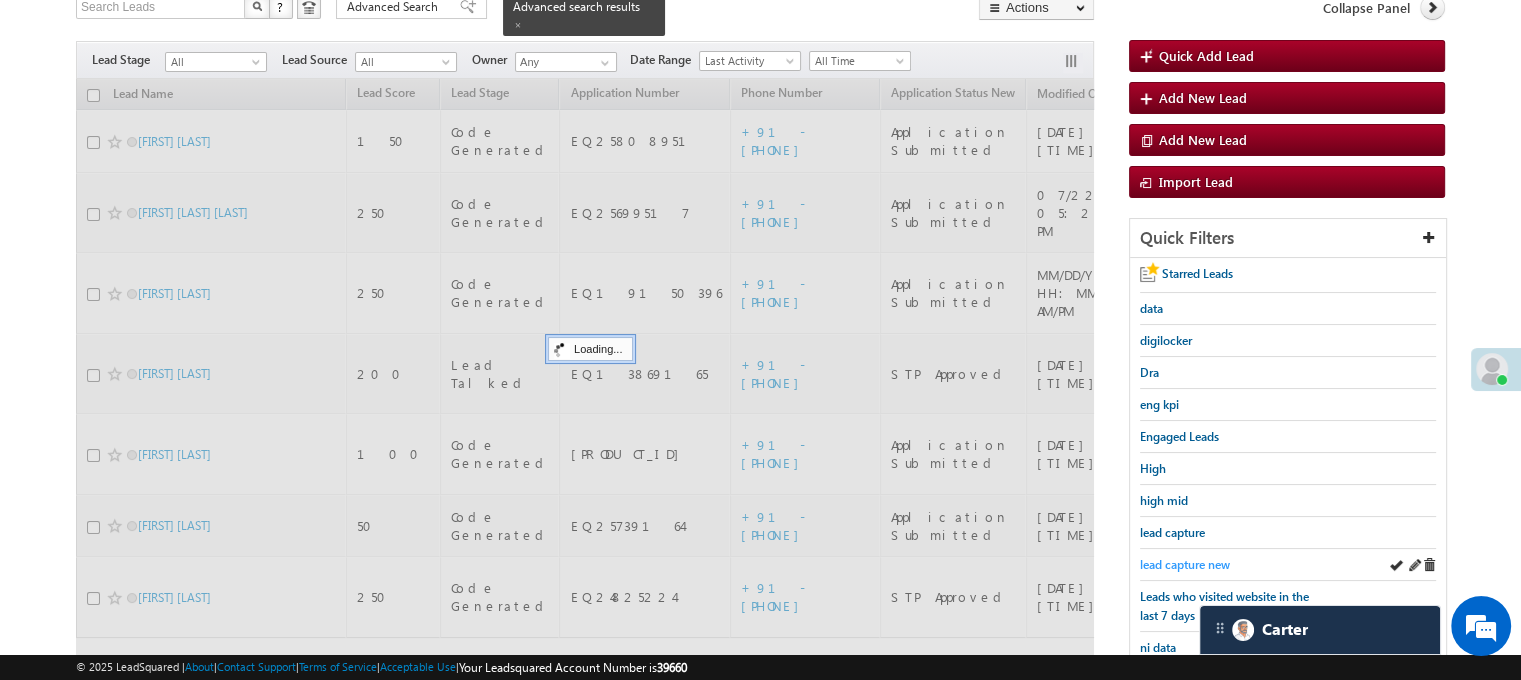 scroll, scrollTop: 44, scrollLeft: 0, axis: vertical 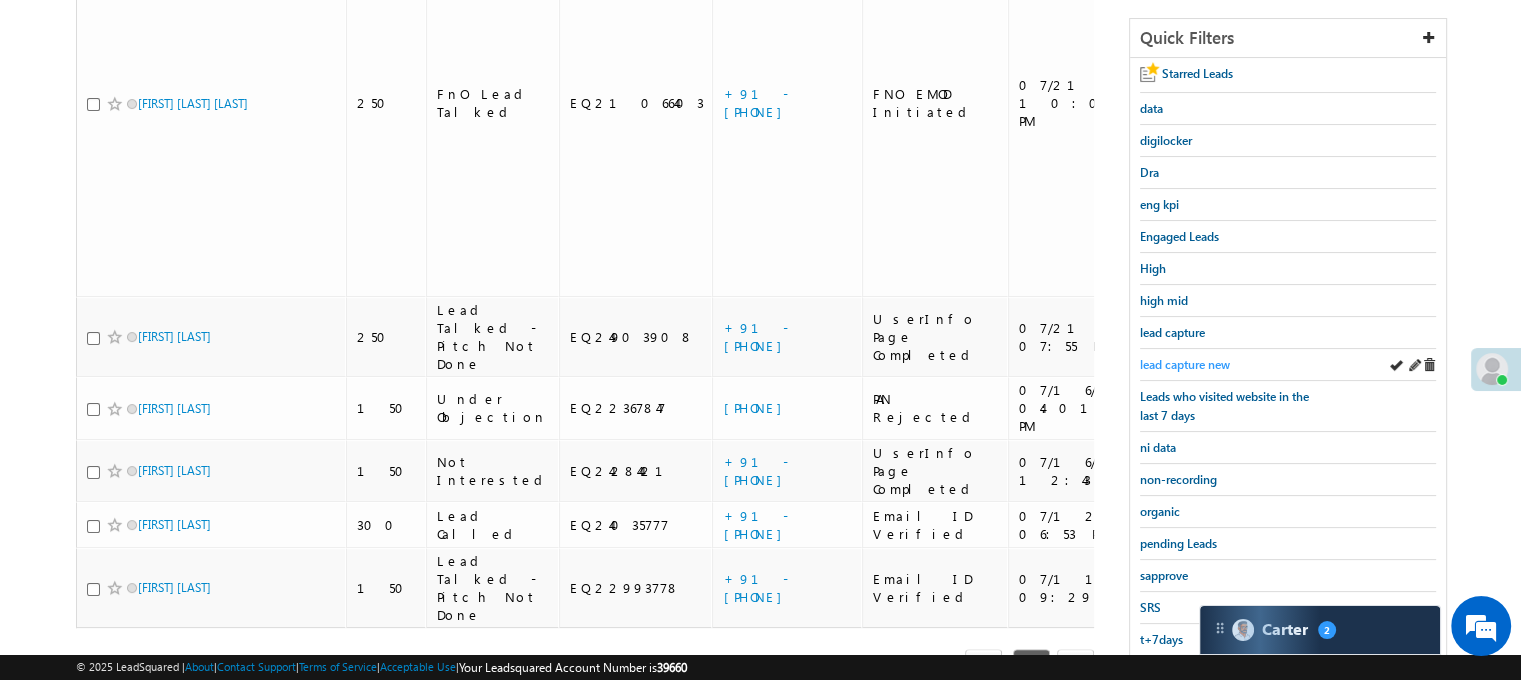 click on "lead capture new" at bounding box center (1185, 364) 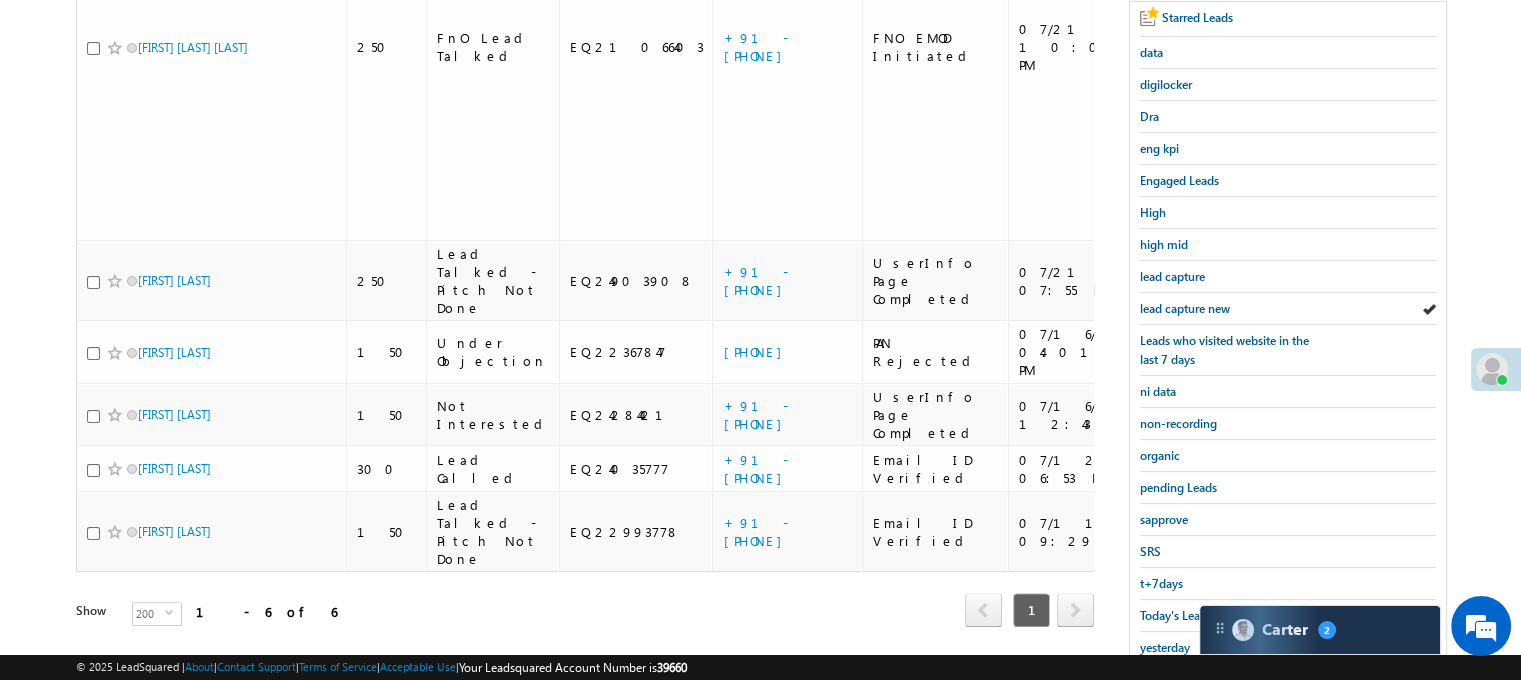 scroll, scrollTop: 444, scrollLeft: 0, axis: vertical 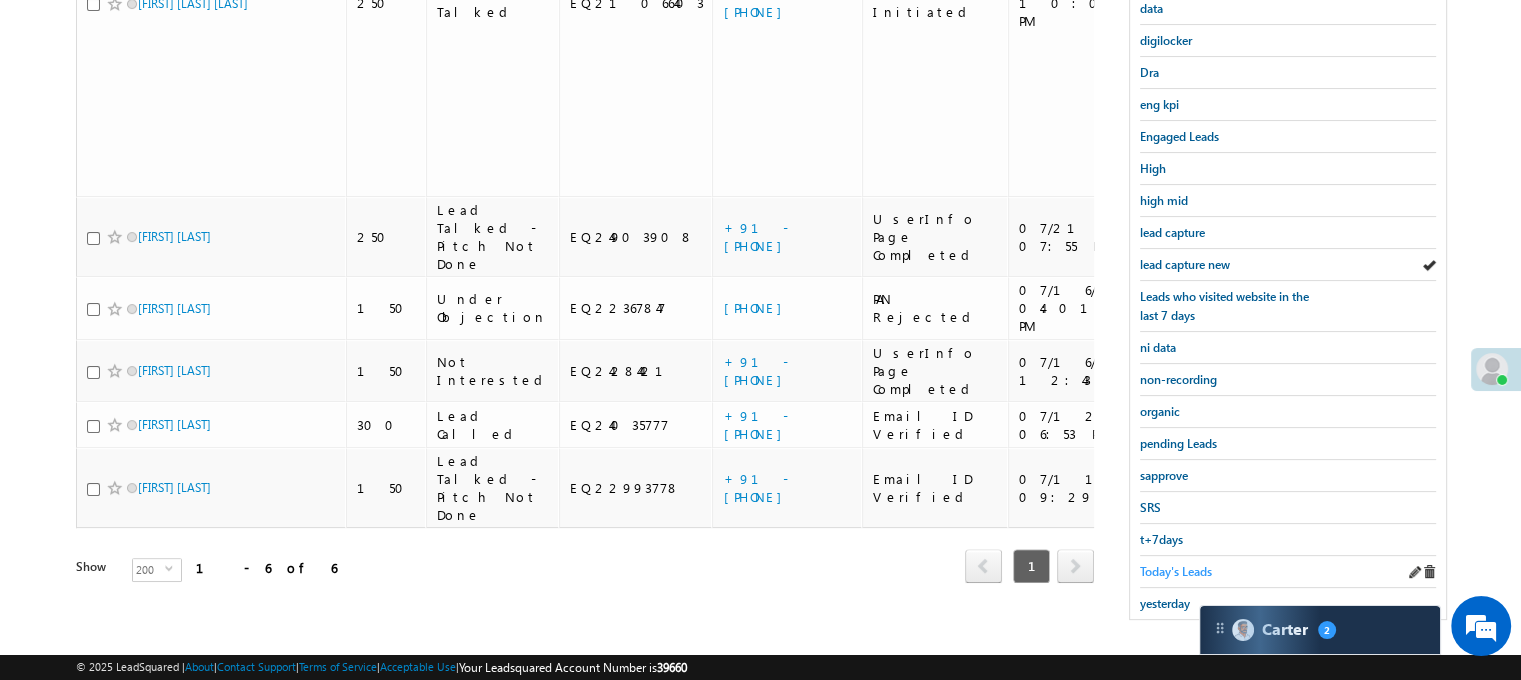 click on "Today's Leads" at bounding box center [1176, 571] 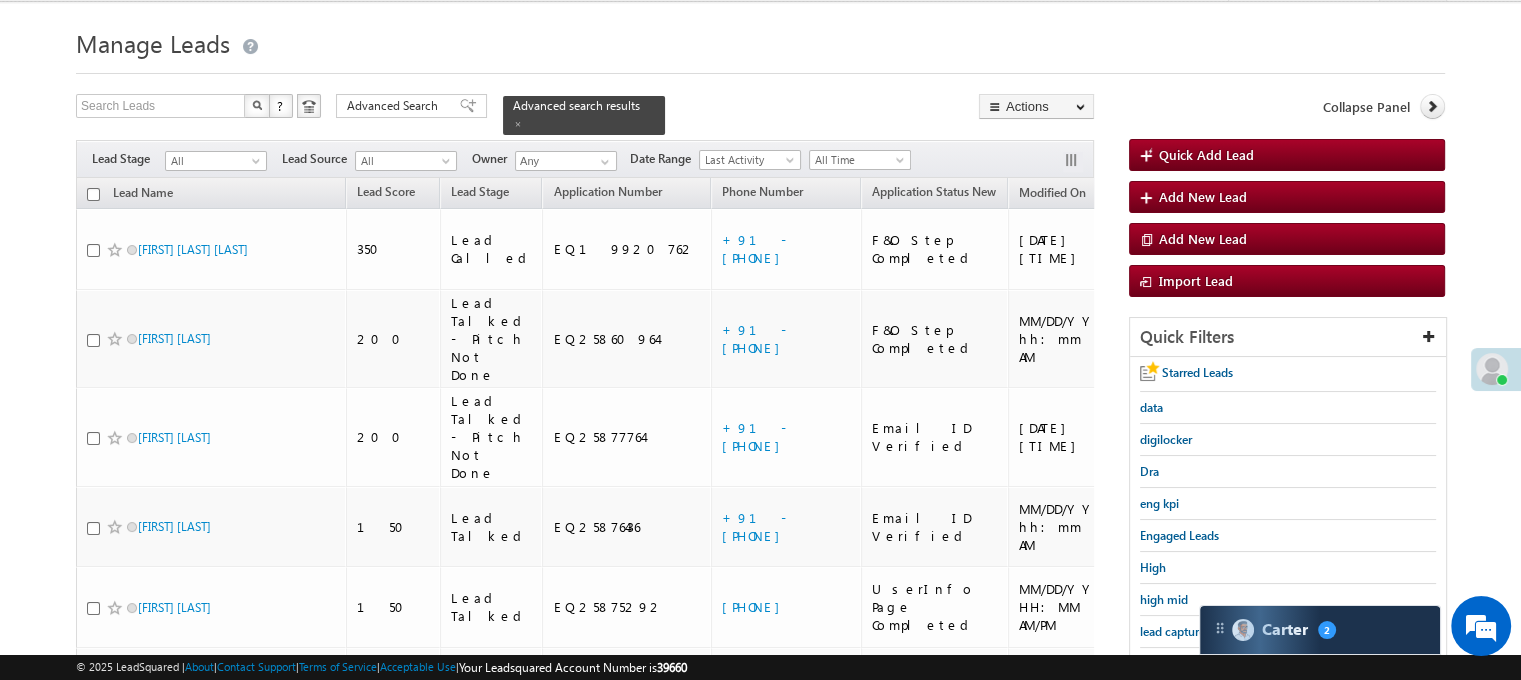 scroll, scrollTop: 44, scrollLeft: 0, axis: vertical 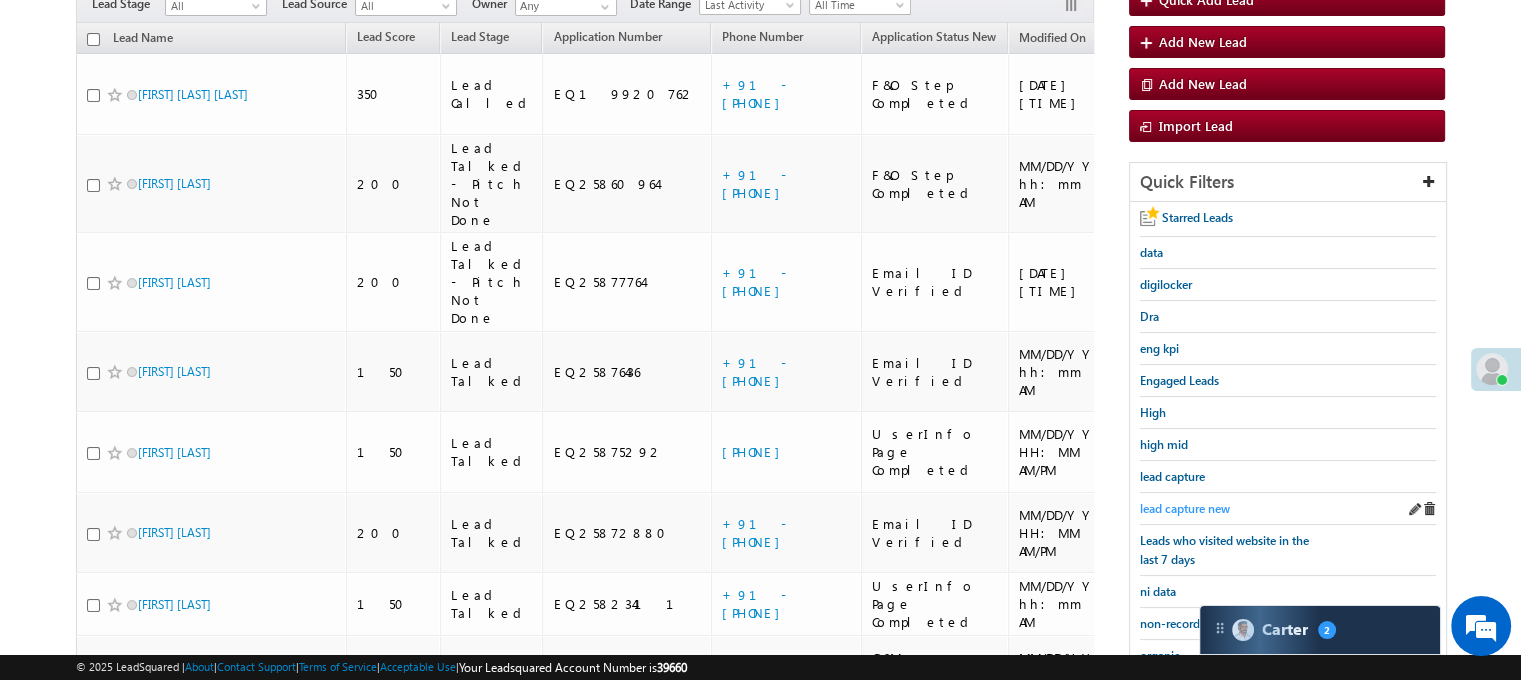 click on "lead capture new" at bounding box center (1185, 508) 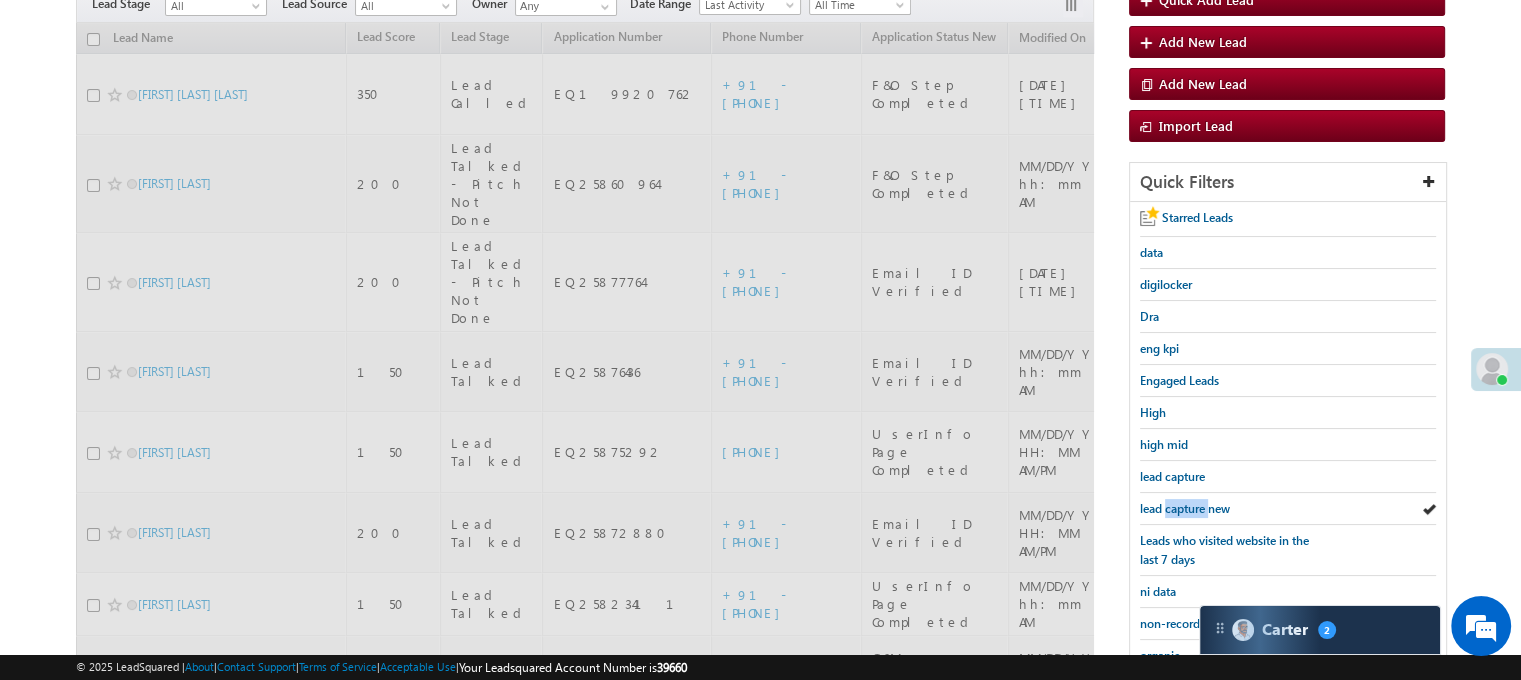 click on "lead capture new" at bounding box center (1185, 508) 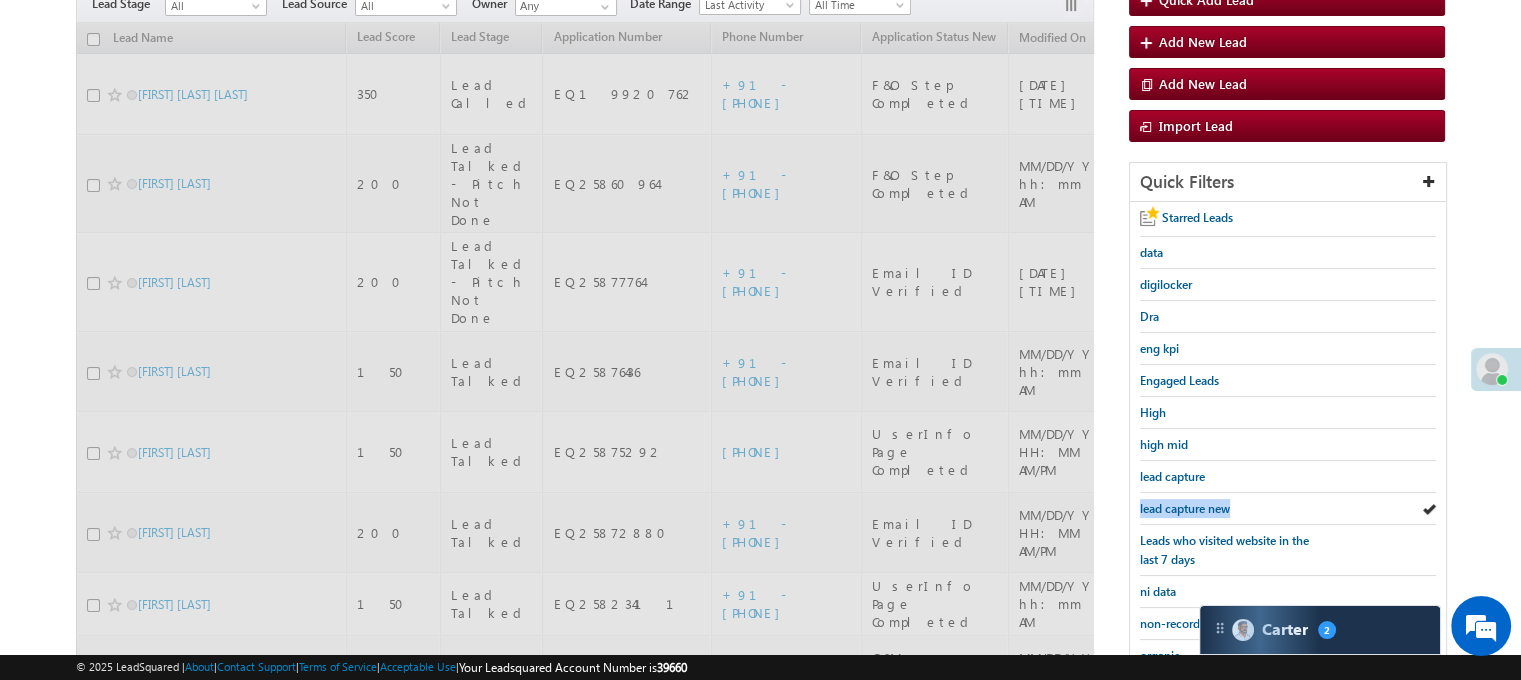 click on "lead capture new" at bounding box center [1185, 508] 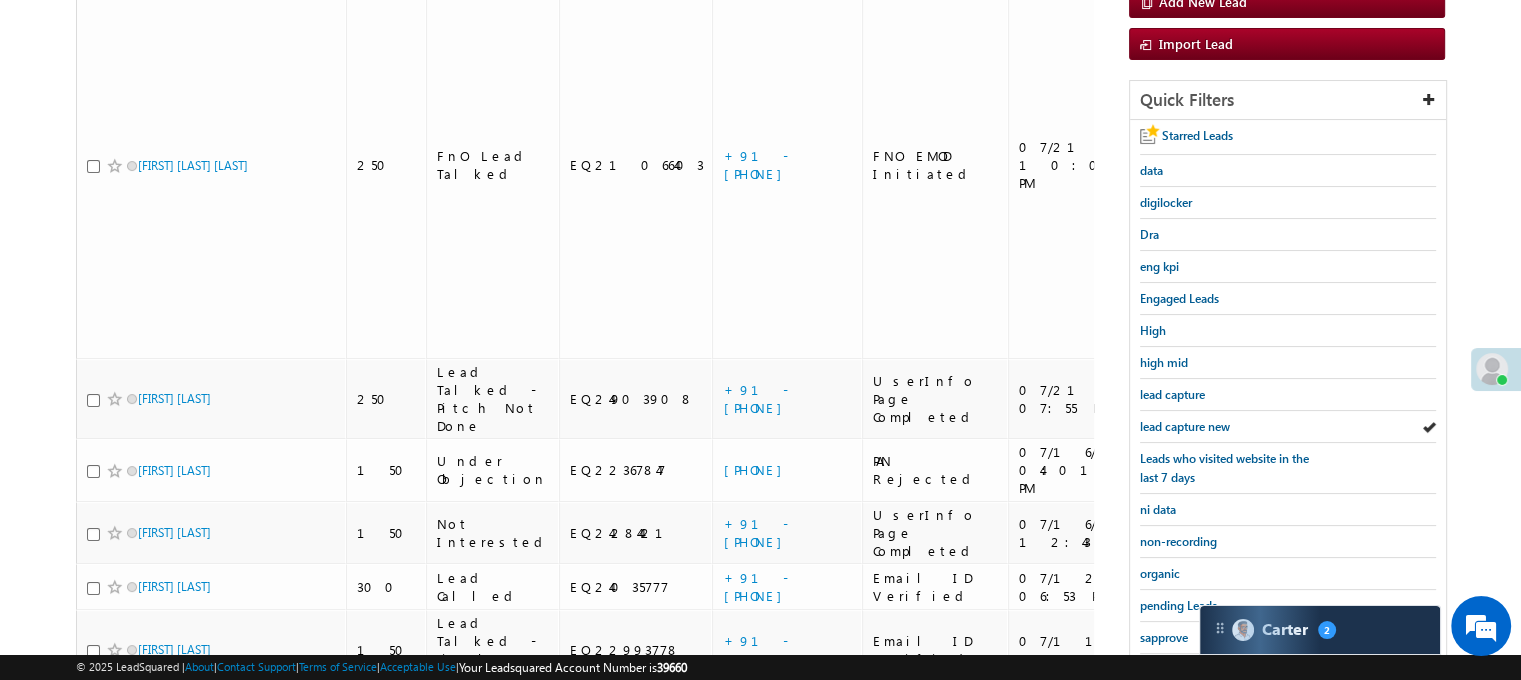 scroll, scrollTop: 444, scrollLeft: 0, axis: vertical 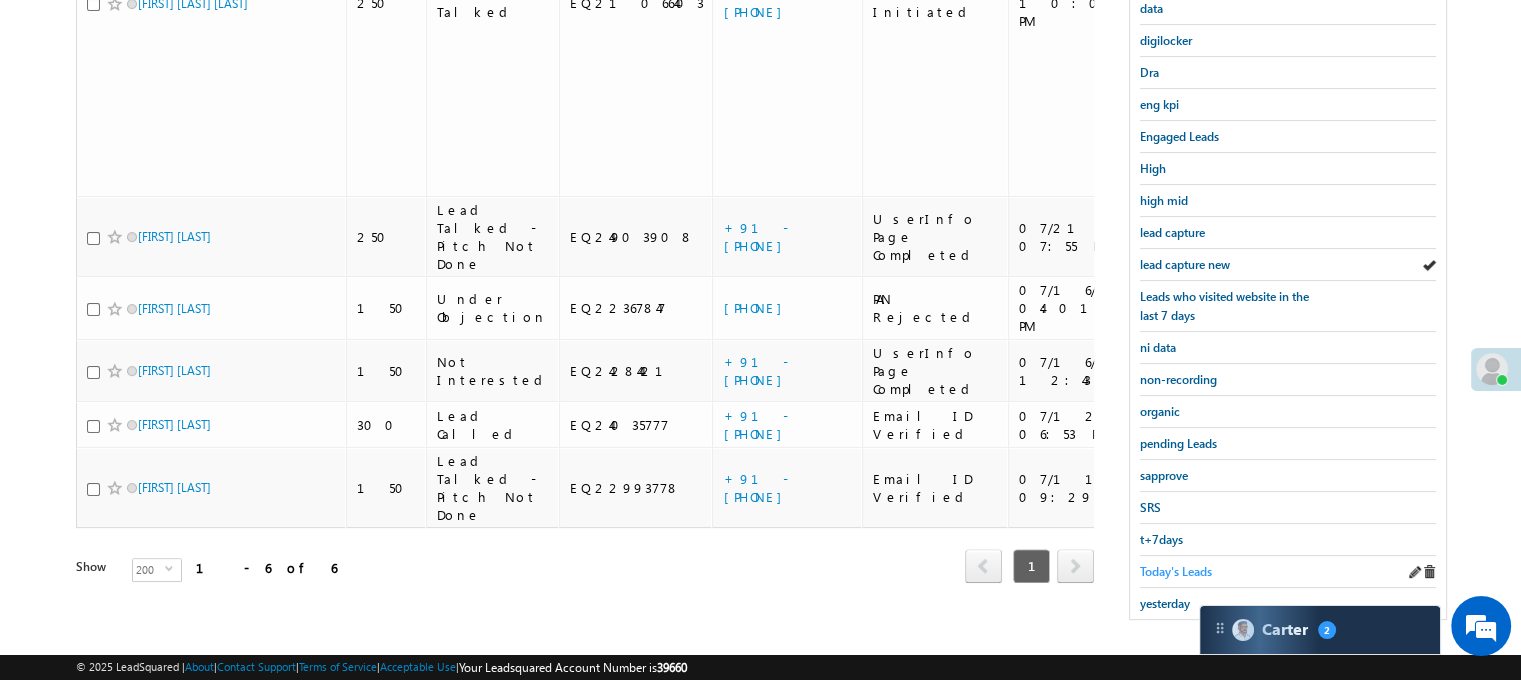 click on "Today's Leads" at bounding box center (1176, 571) 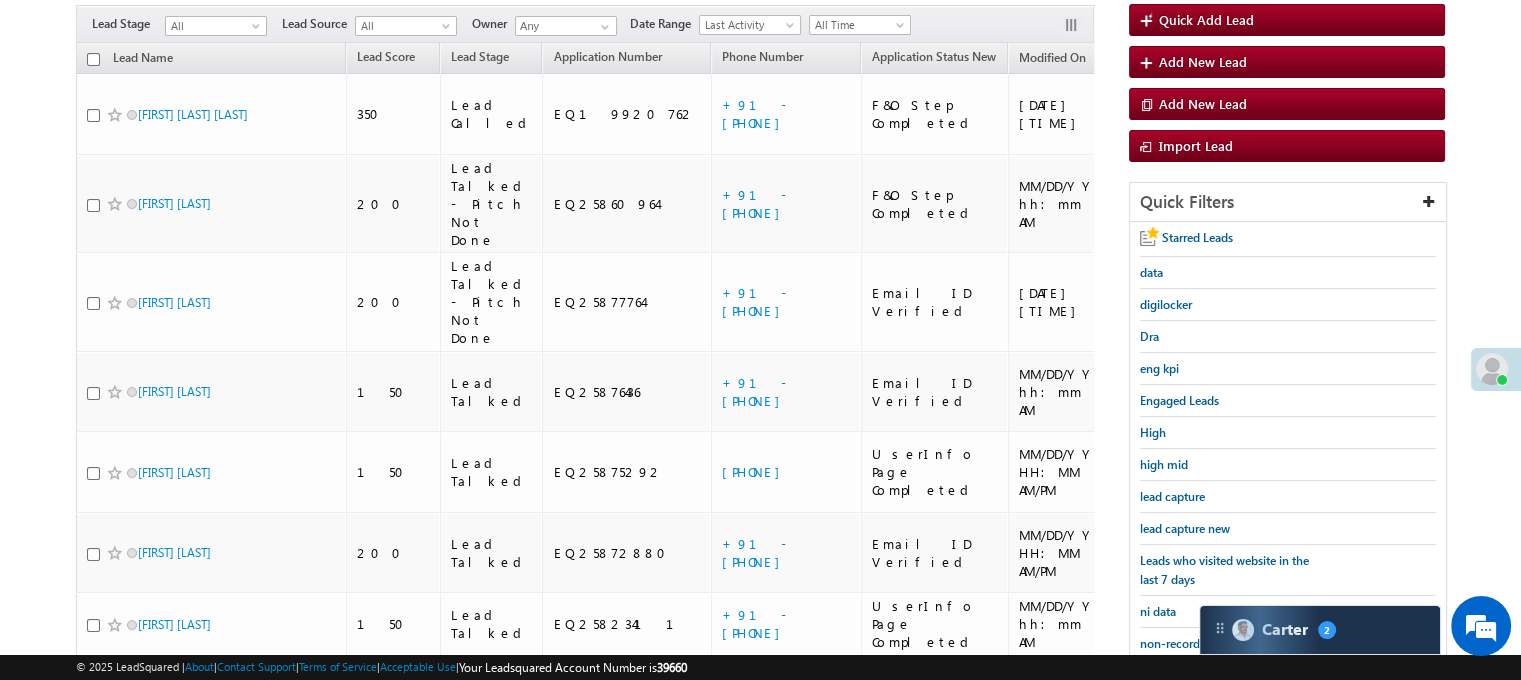 scroll, scrollTop: 144, scrollLeft: 0, axis: vertical 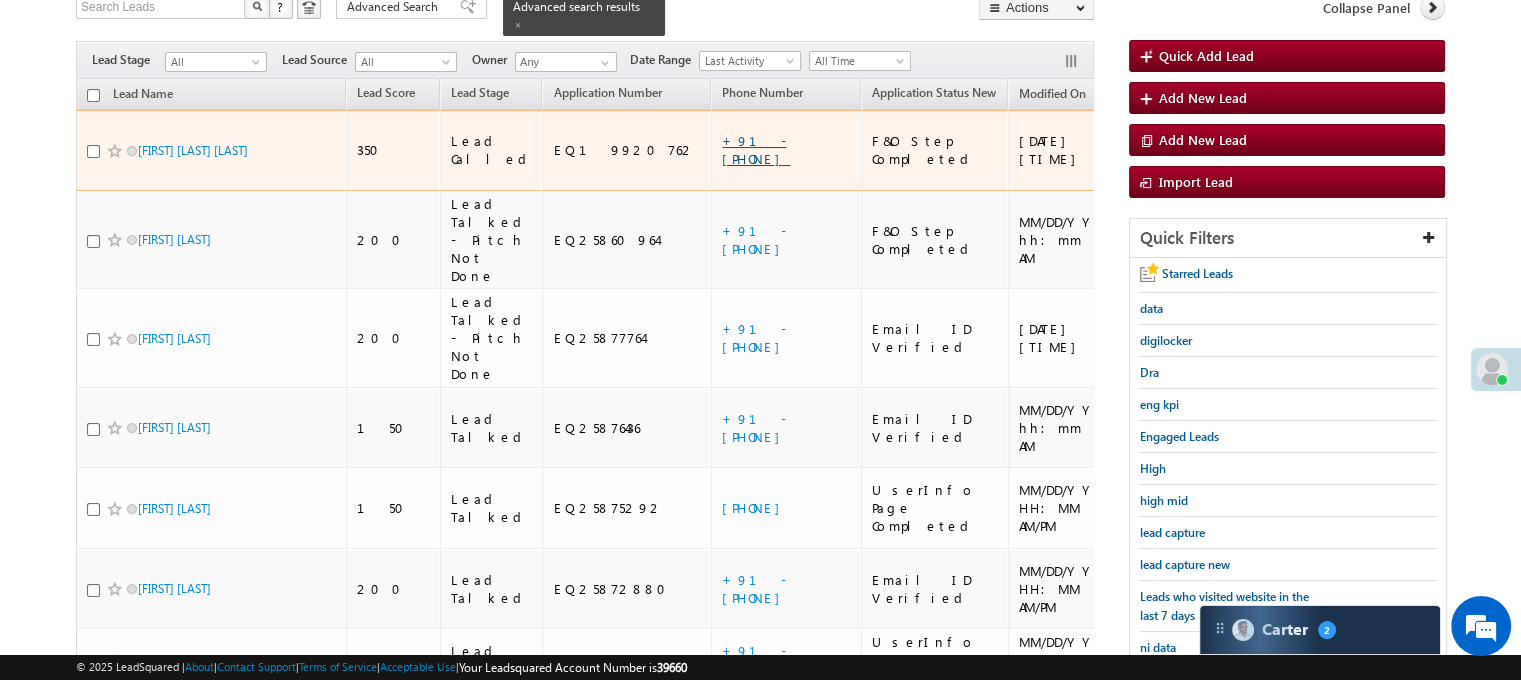 click on "+91-8603975499" at bounding box center [756, 149] 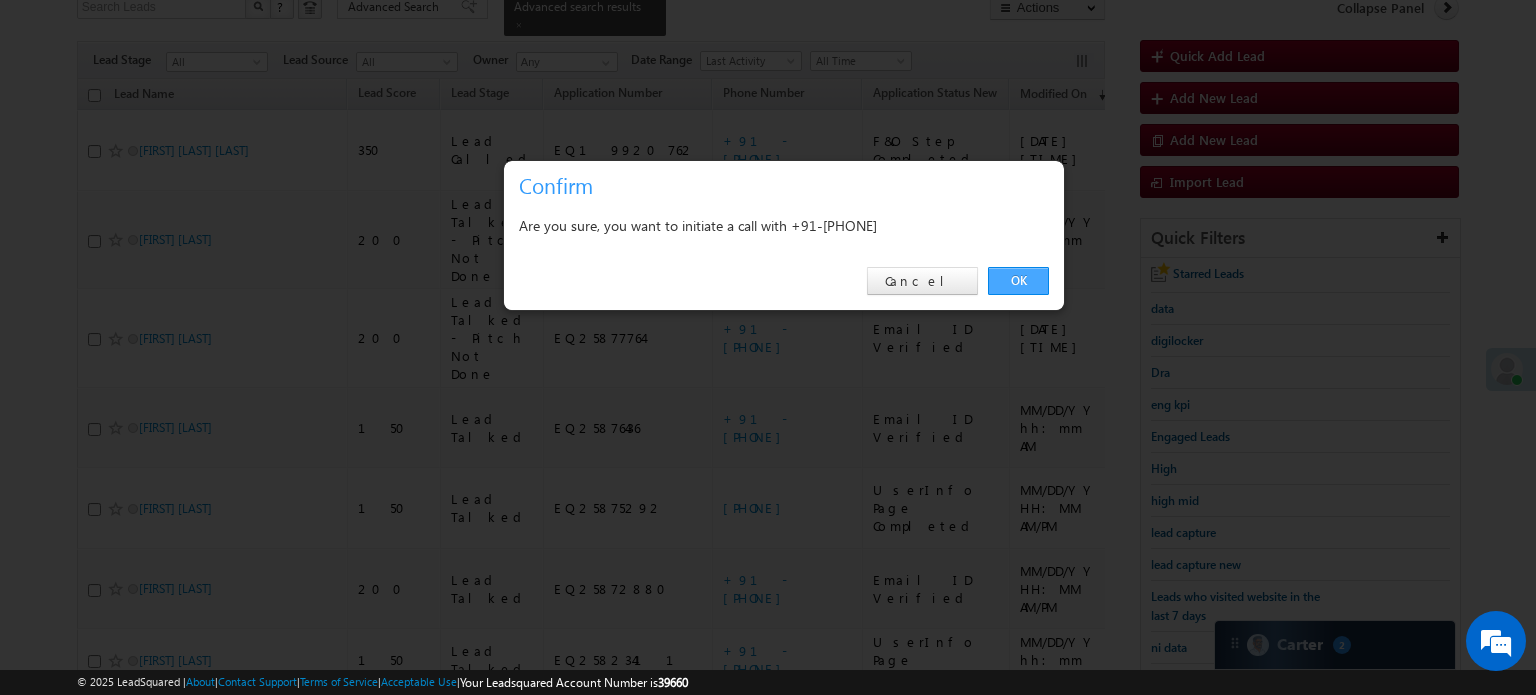click on "OK" at bounding box center [1018, 281] 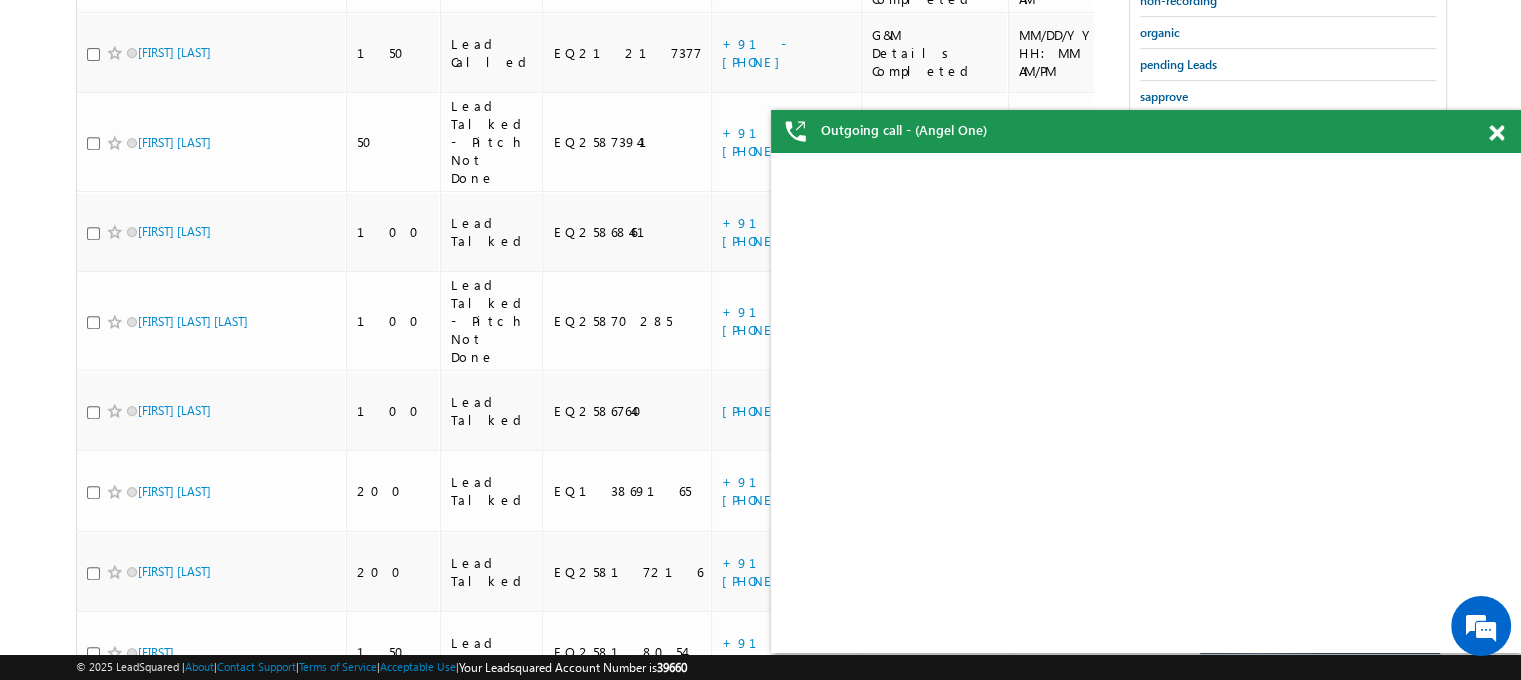 scroll, scrollTop: 244, scrollLeft: 0, axis: vertical 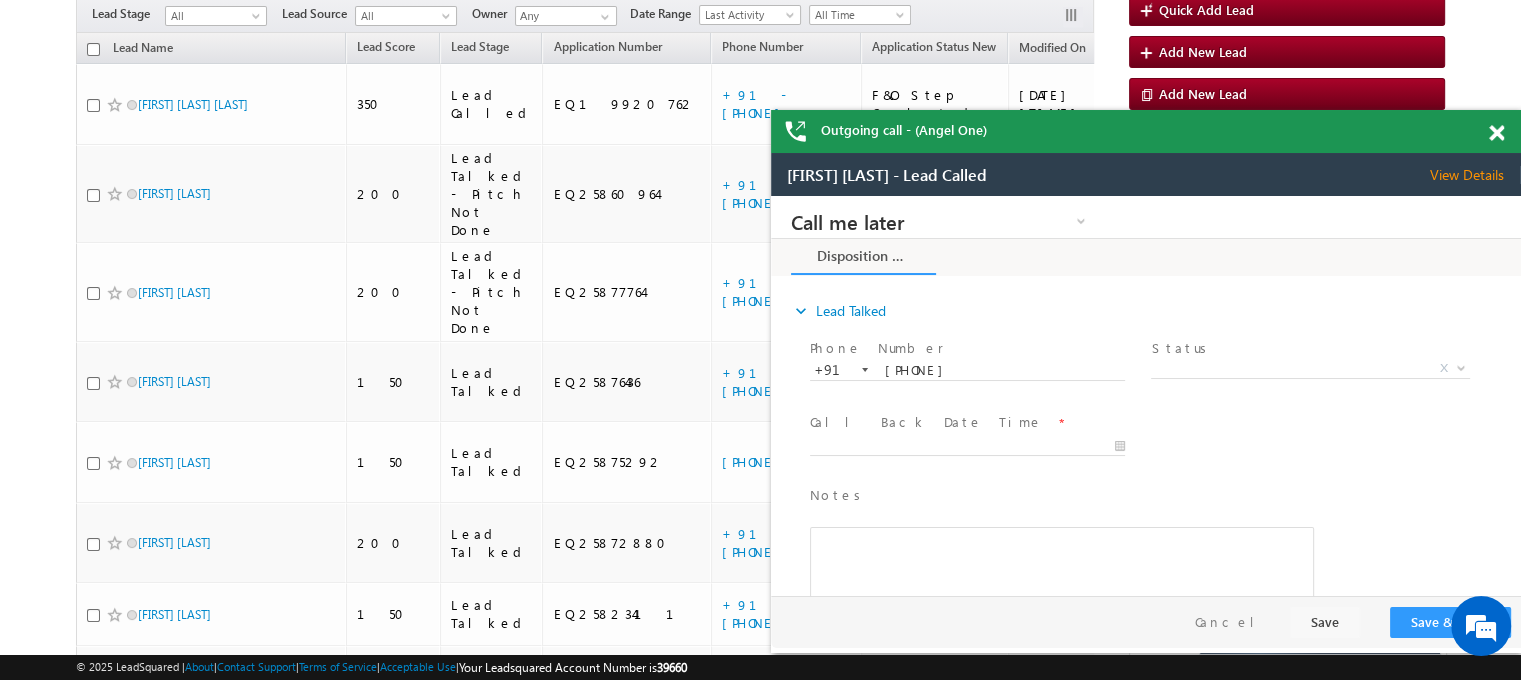 click at bounding box center [1496, 133] 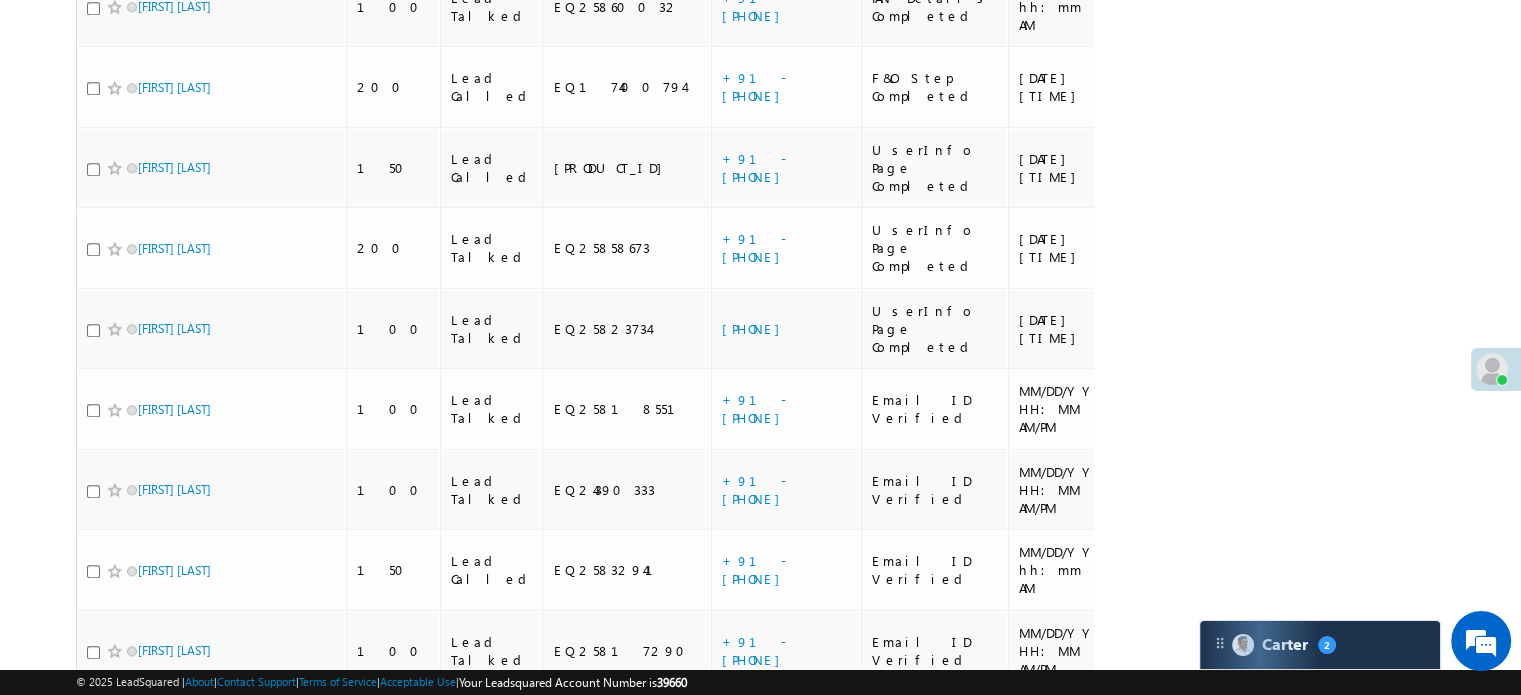 scroll, scrollTop: 2244, scrollLeft: 0, axis: vertical 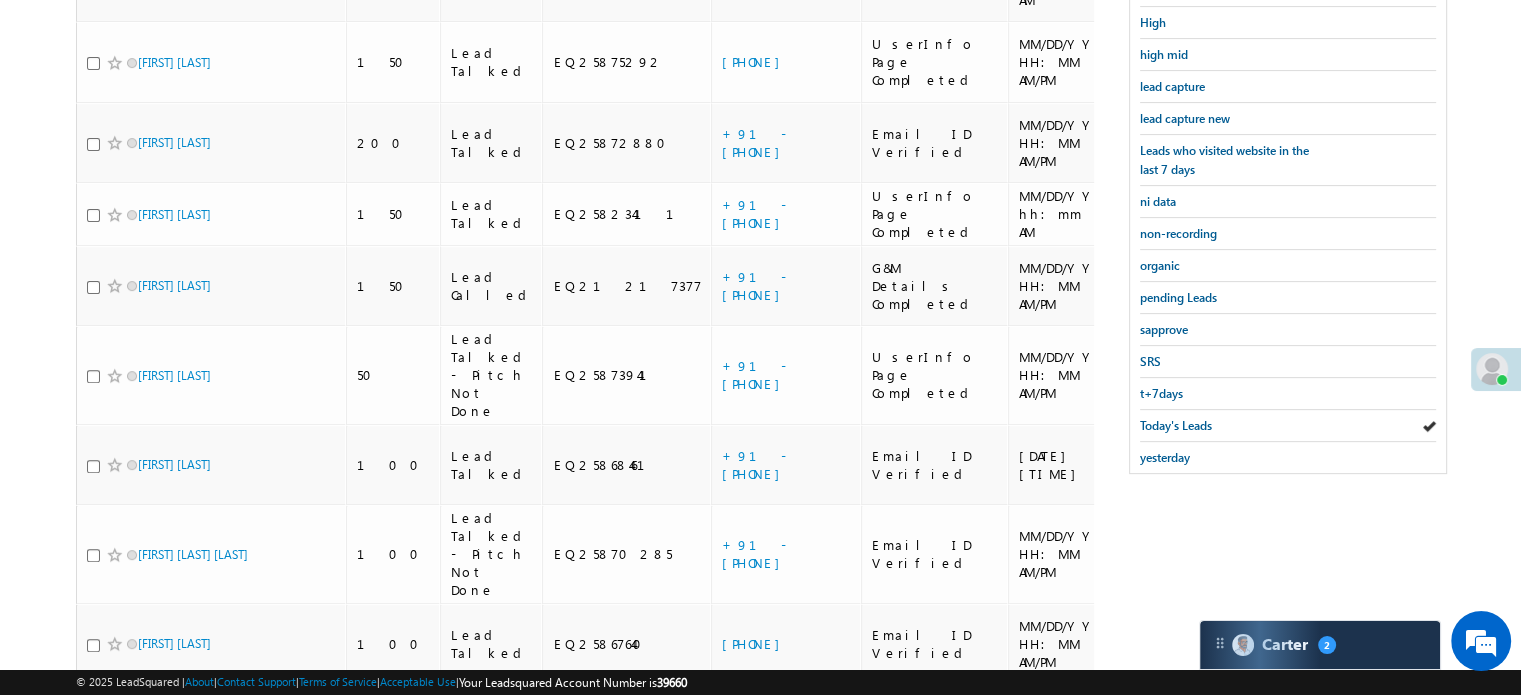 click on "+91-9597563527" at bounding box center (756, 804) 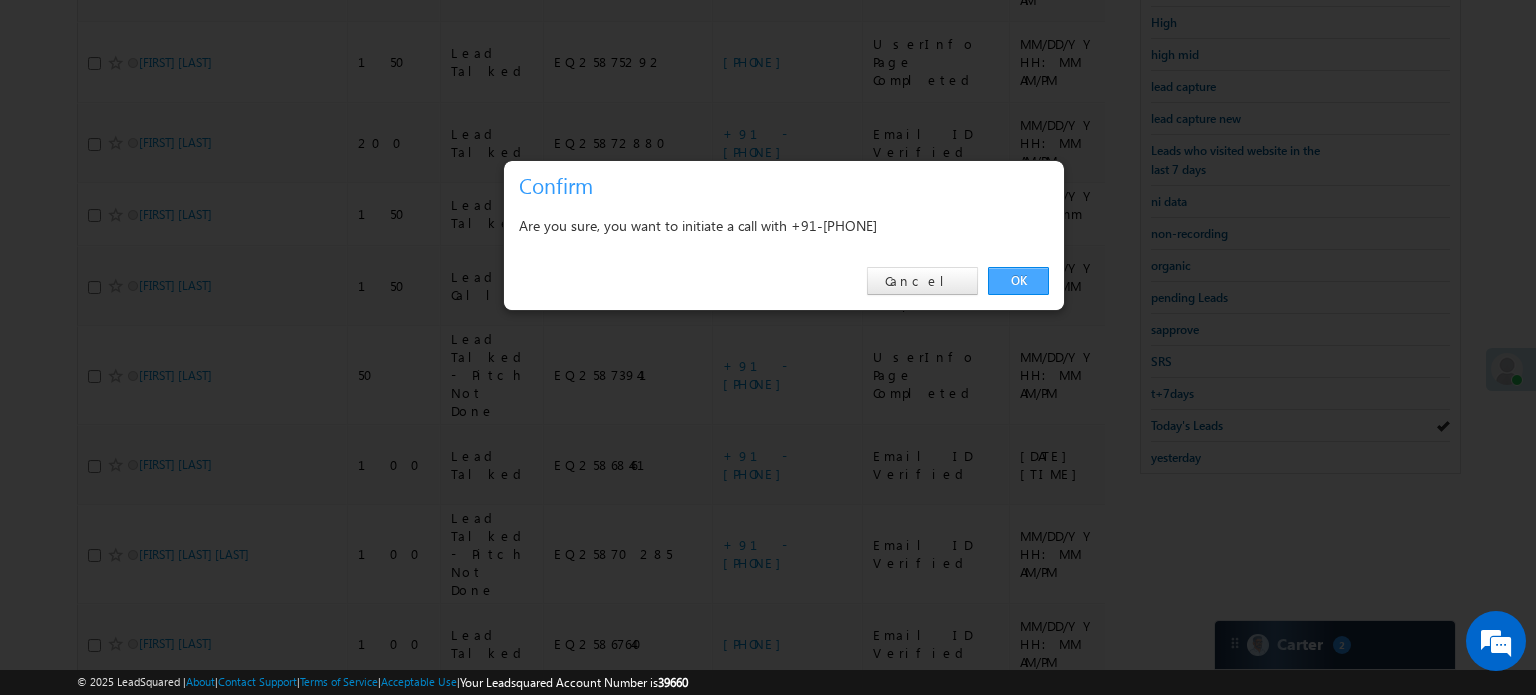 click on "OK" at bounding box center (1018, 281) 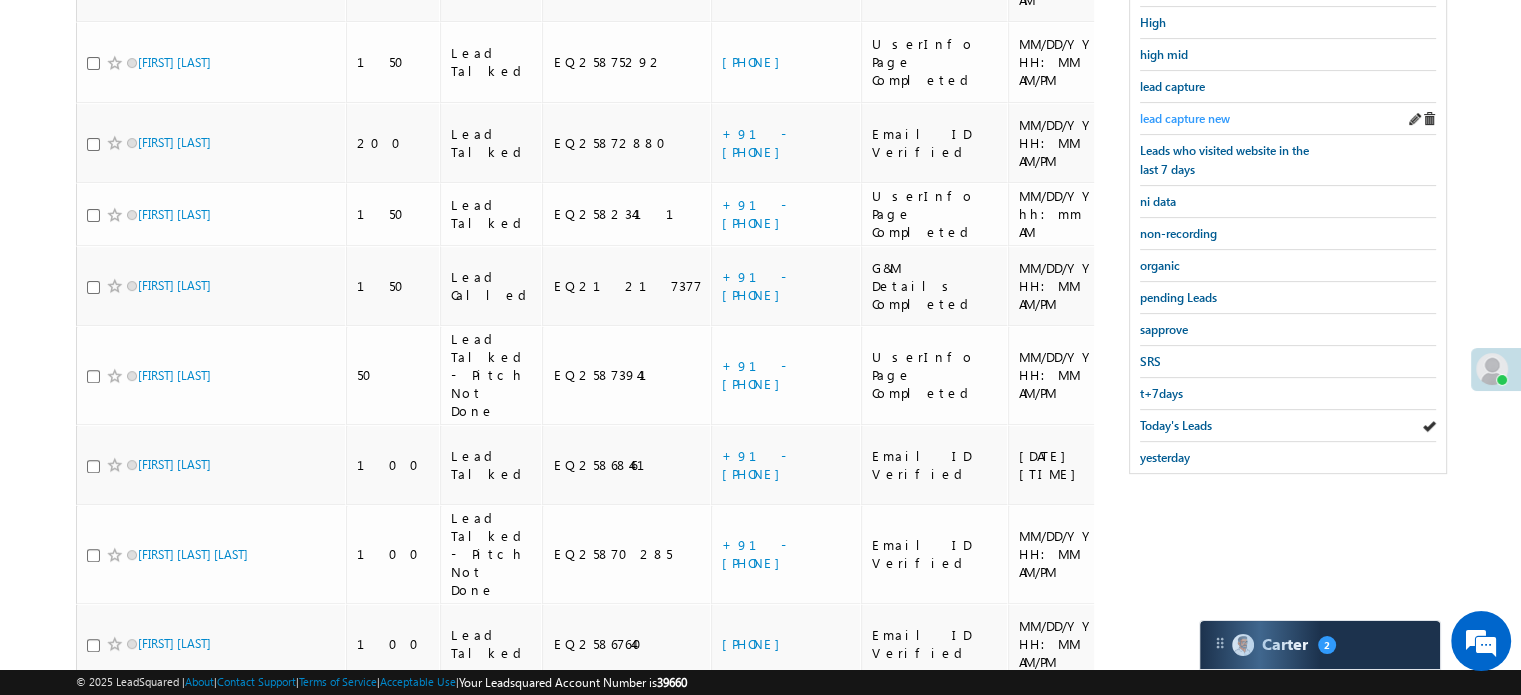 click on "lead capture new" at bounding box center [1185, 118] 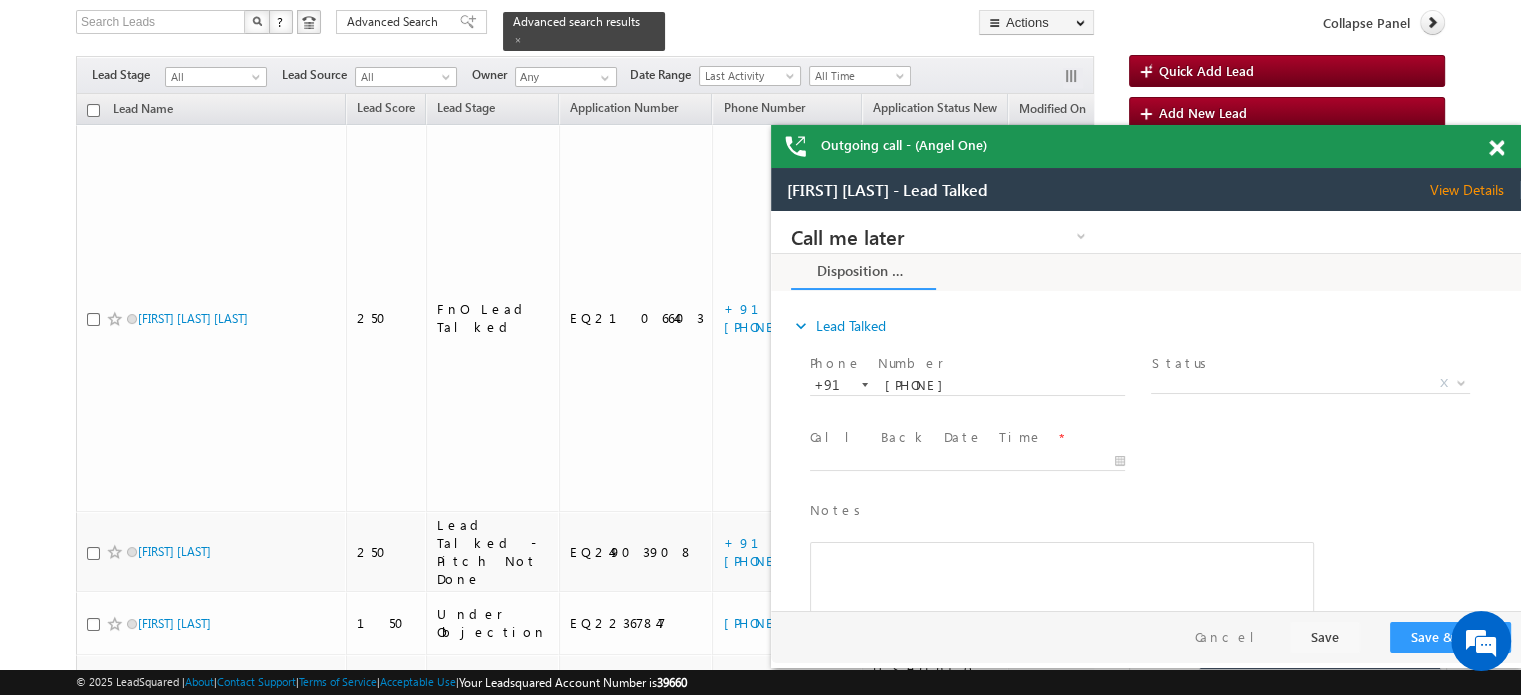 scroll, scrollTop: 0, scrollLeft: 0, axis: both 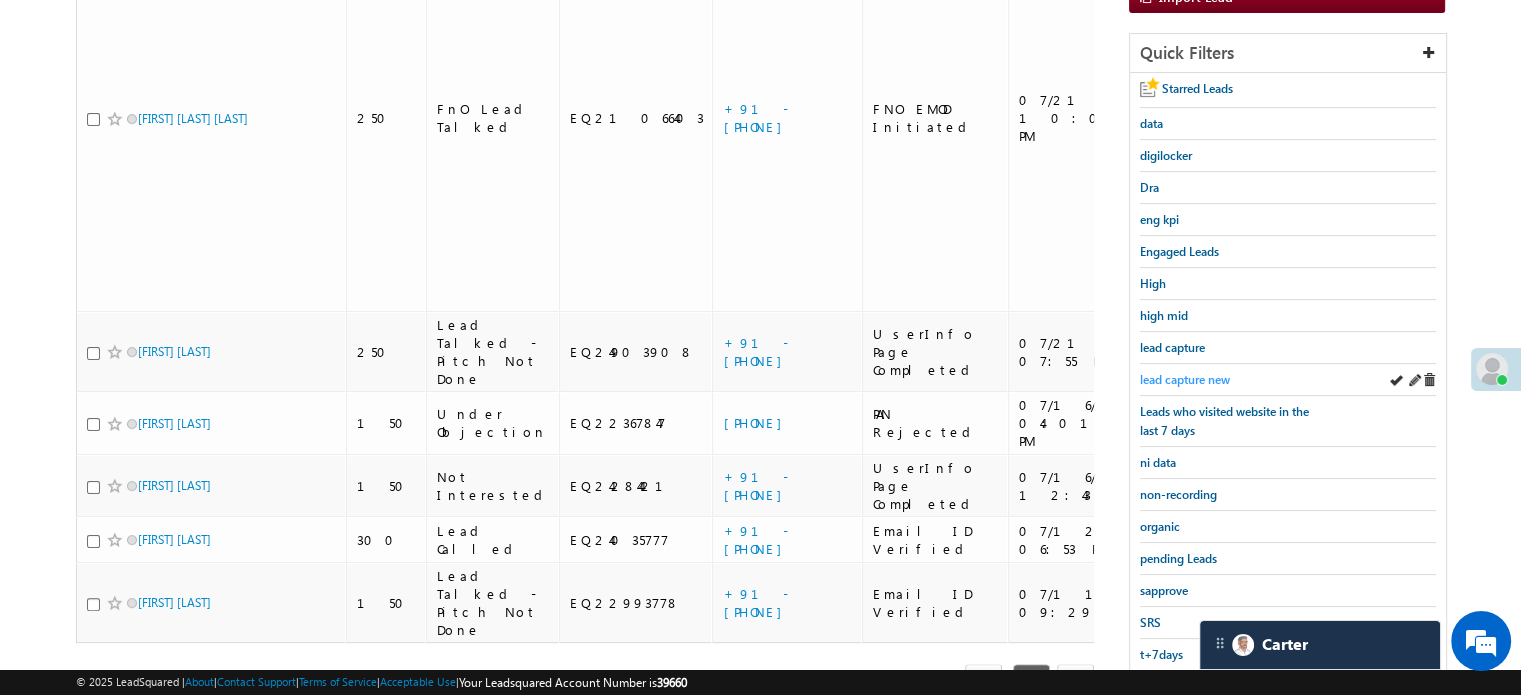 click on "lead capture new" at bounding box center (1185, 379) 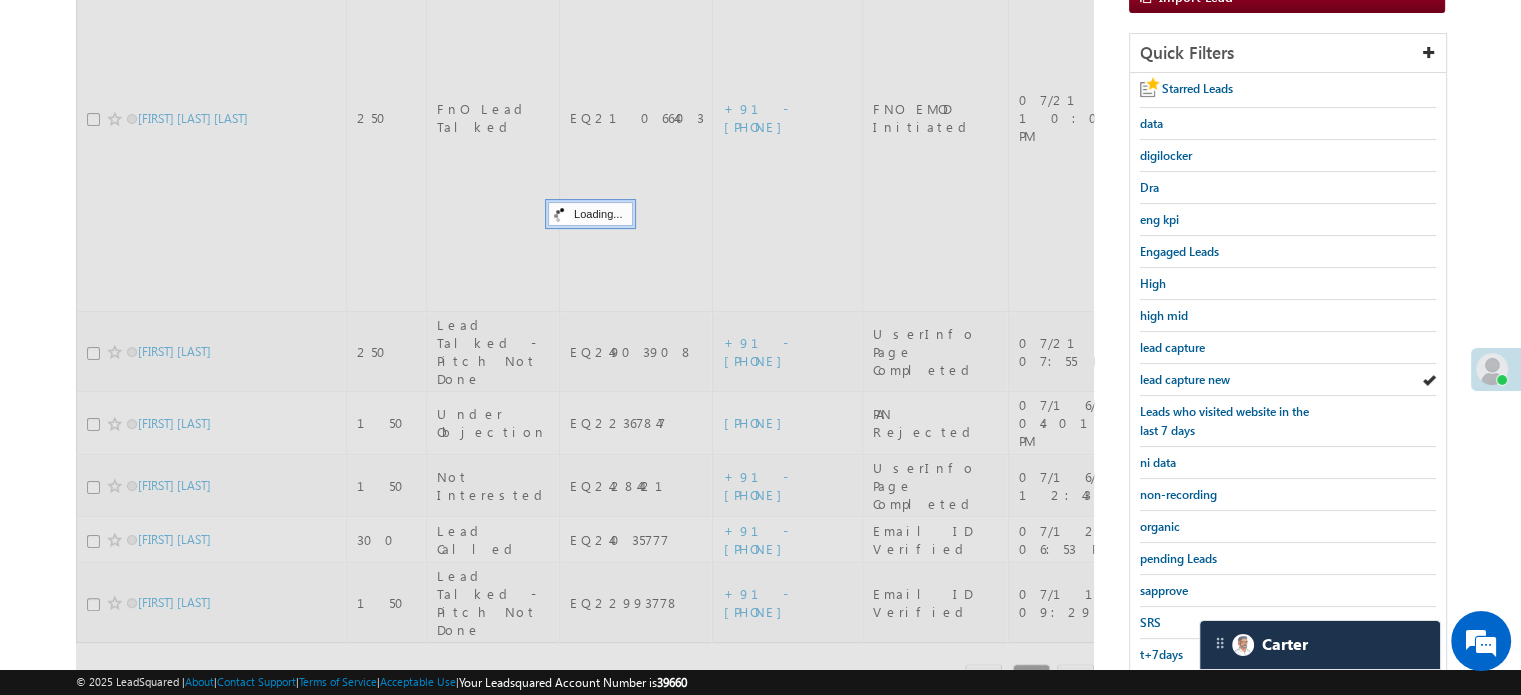 scroll, scrollTop: 83, scrollLeft: 0, axis: vertical 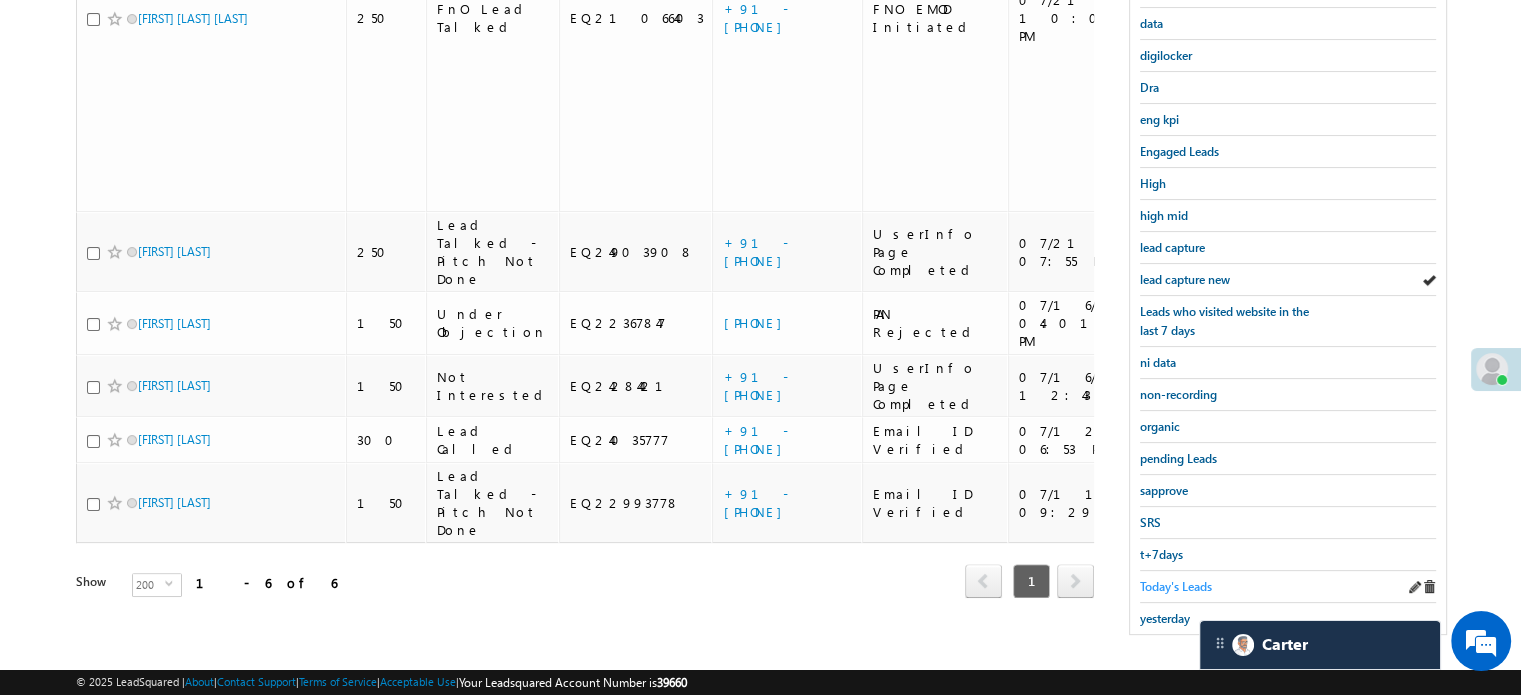 click on "Today's Leads" at bounding box center [1176, 586] 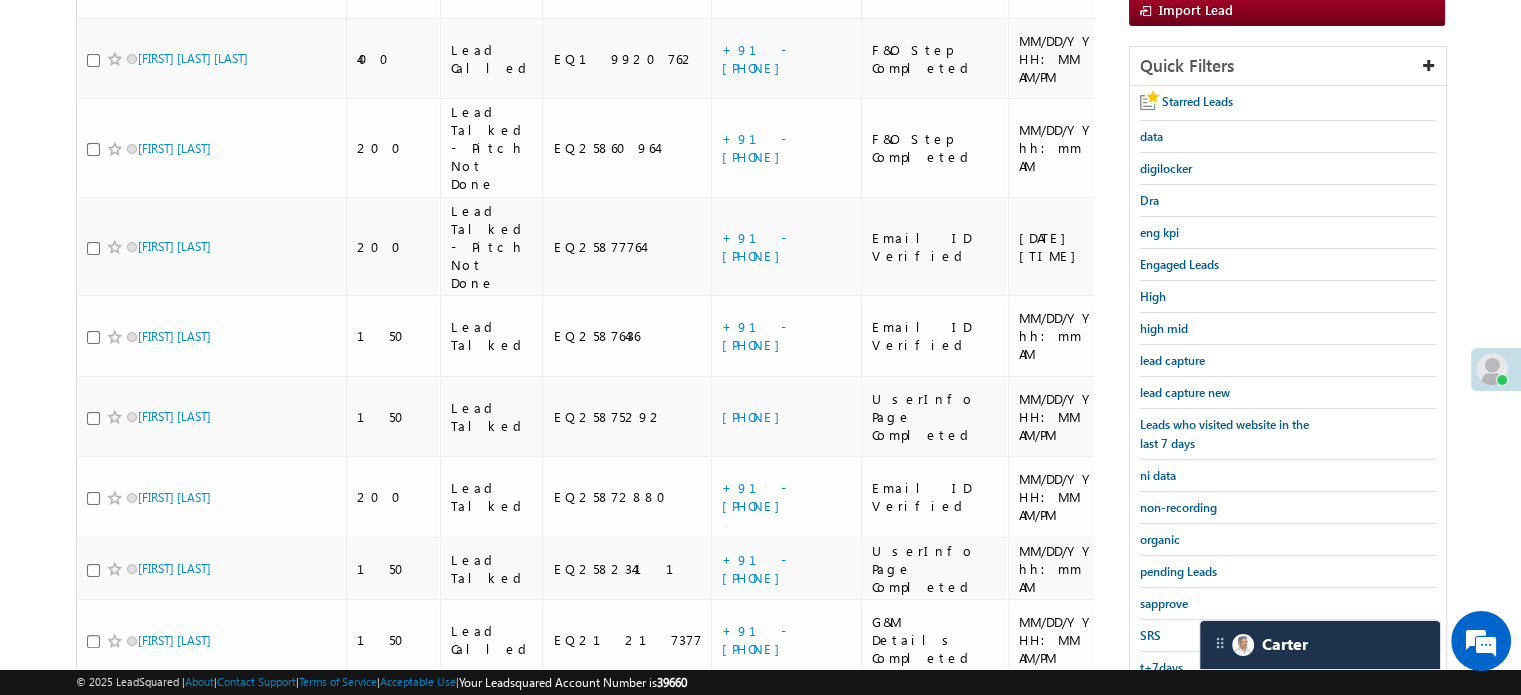 scroll, scrollTop: 129, scrollLeft: 0, axis: vertical 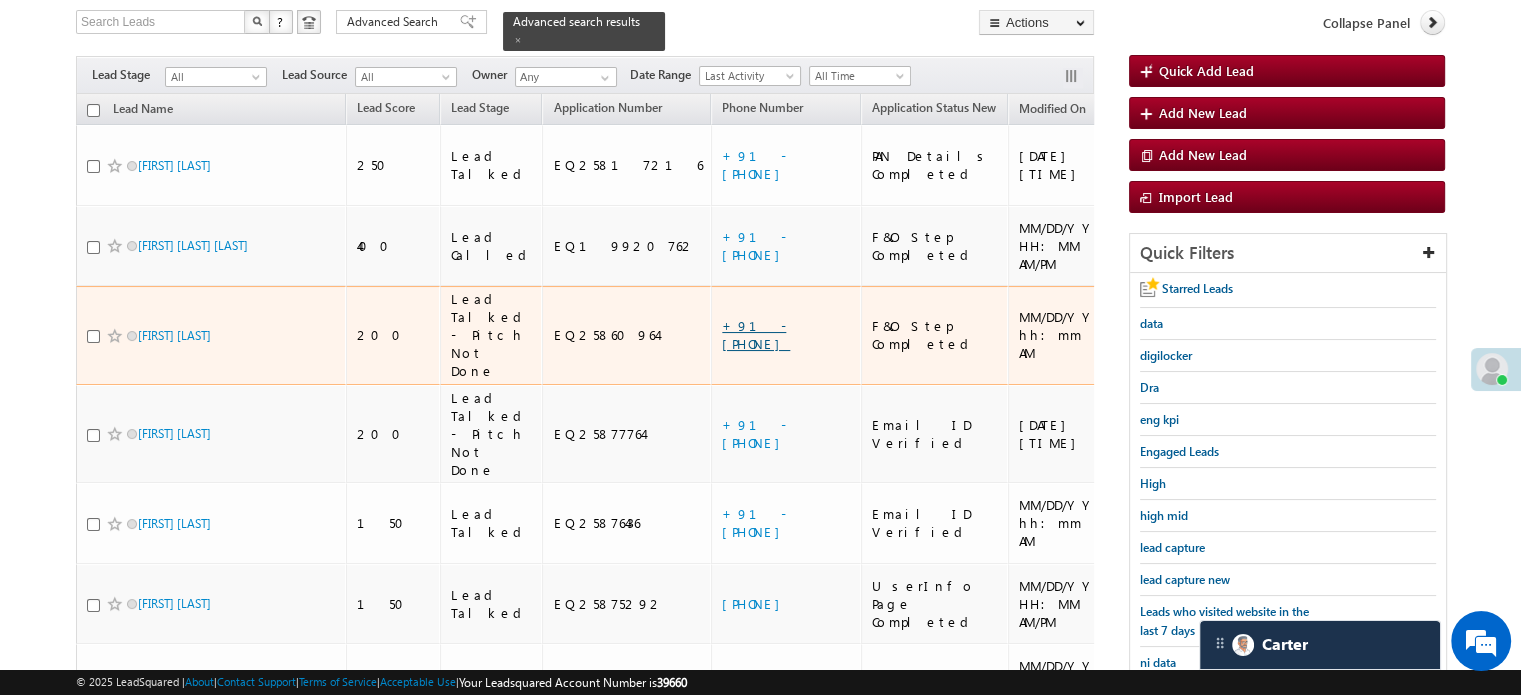 click on "+91-6394057211" at bounding box center [756, 334] 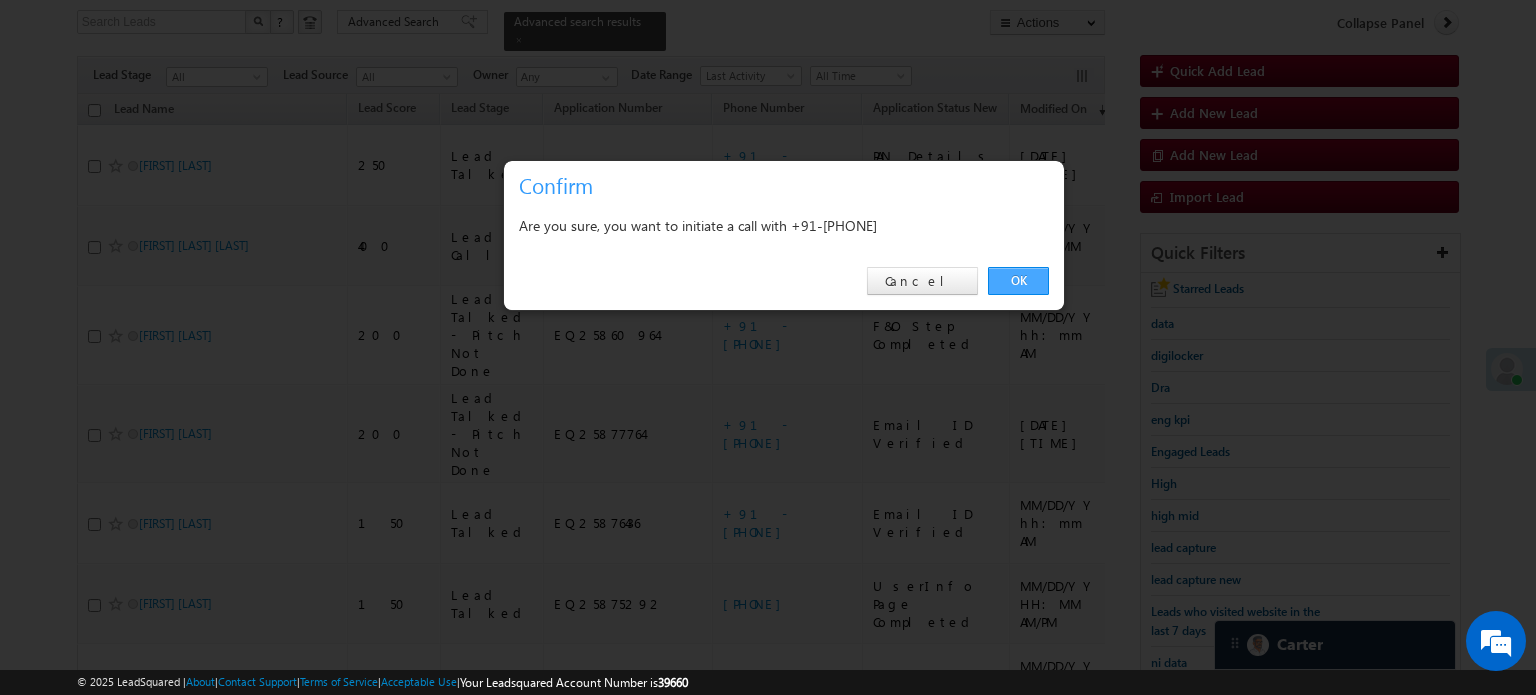 click on "OK" at bounding box center [1018, 281] 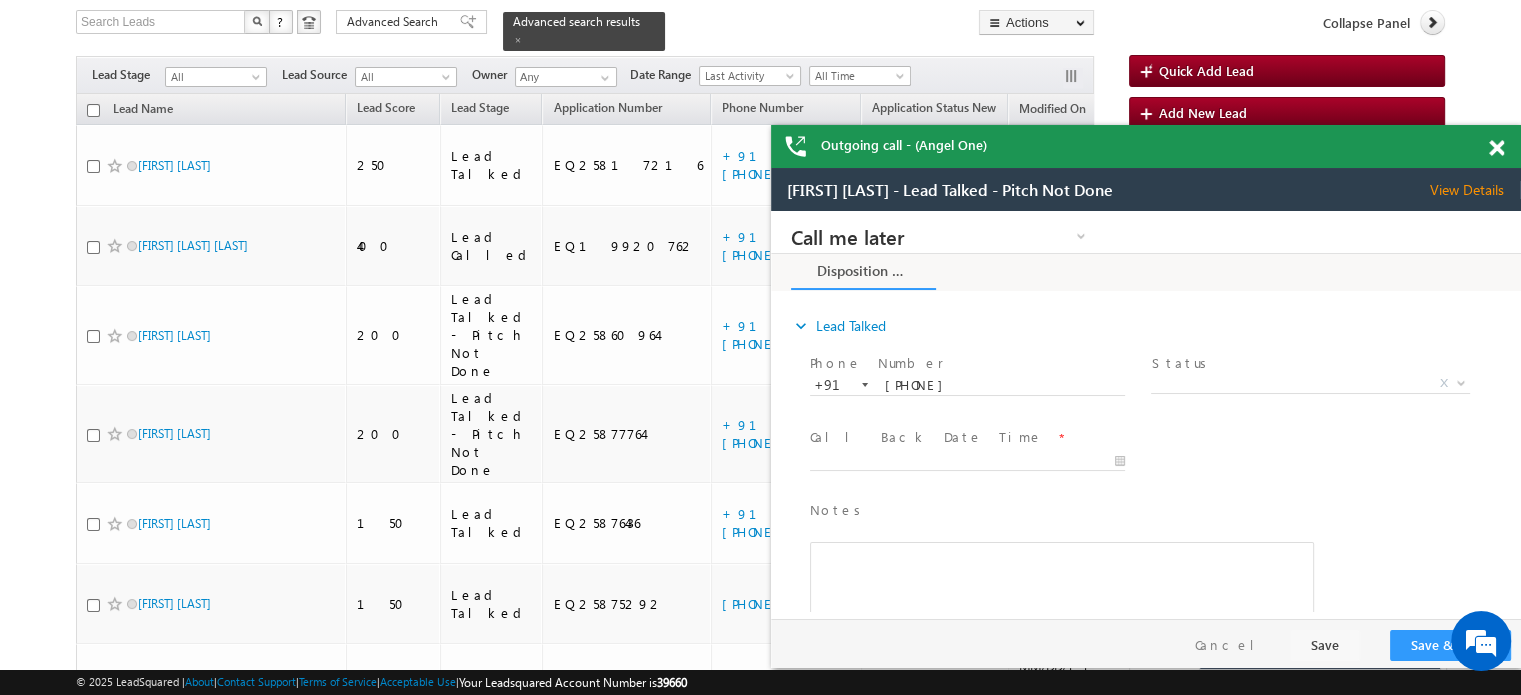 scroll, scrollTop: 0, scrollLeft: 0, axis: both 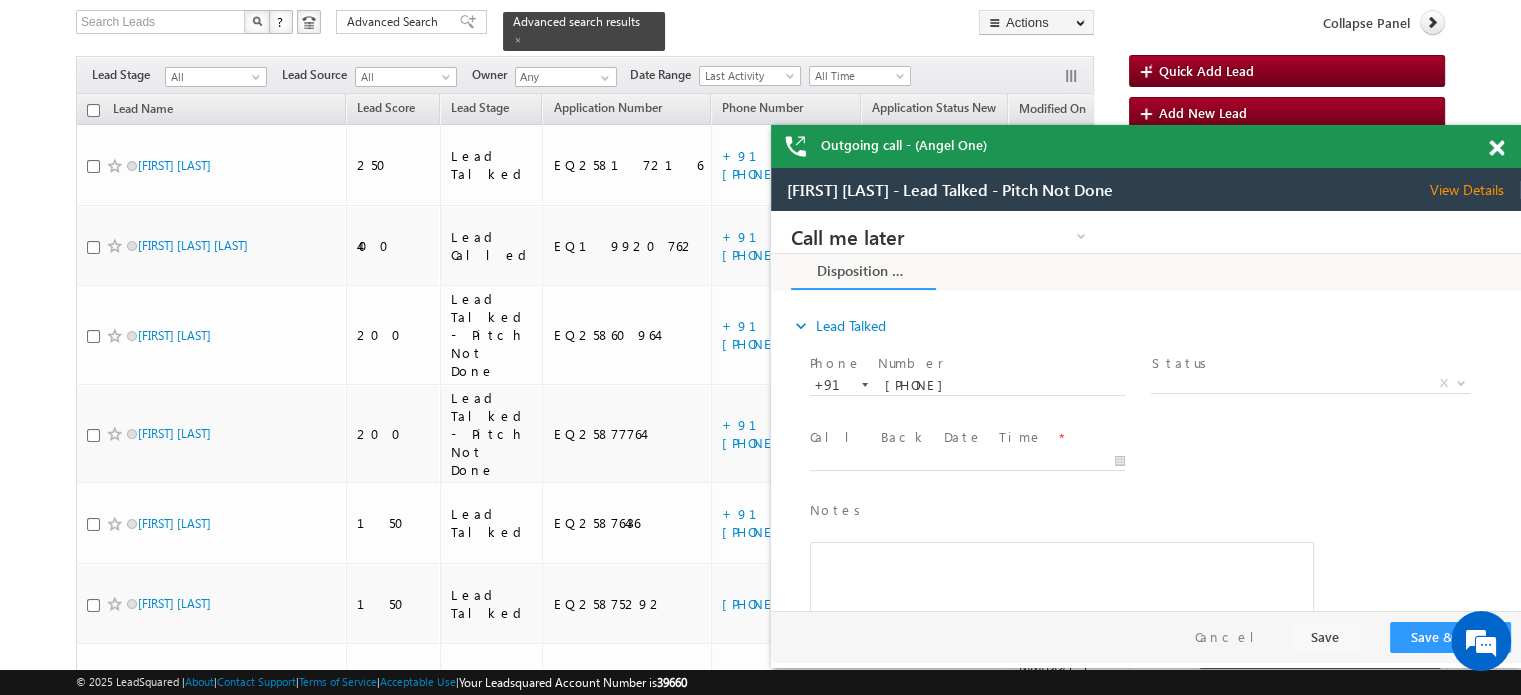 click at bounding box center [1507, 144] 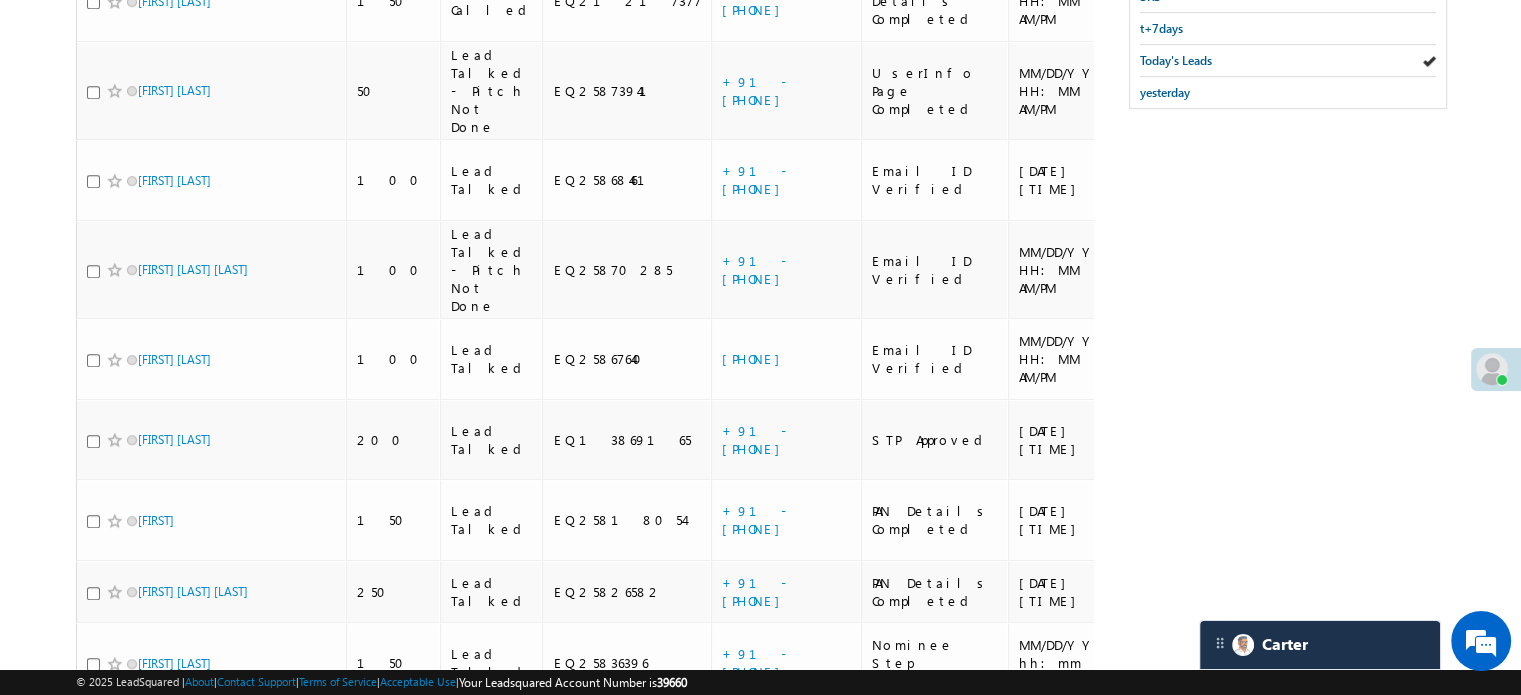 scroll, scrollTop: 841, scrollLeft: 0, axis: vertical 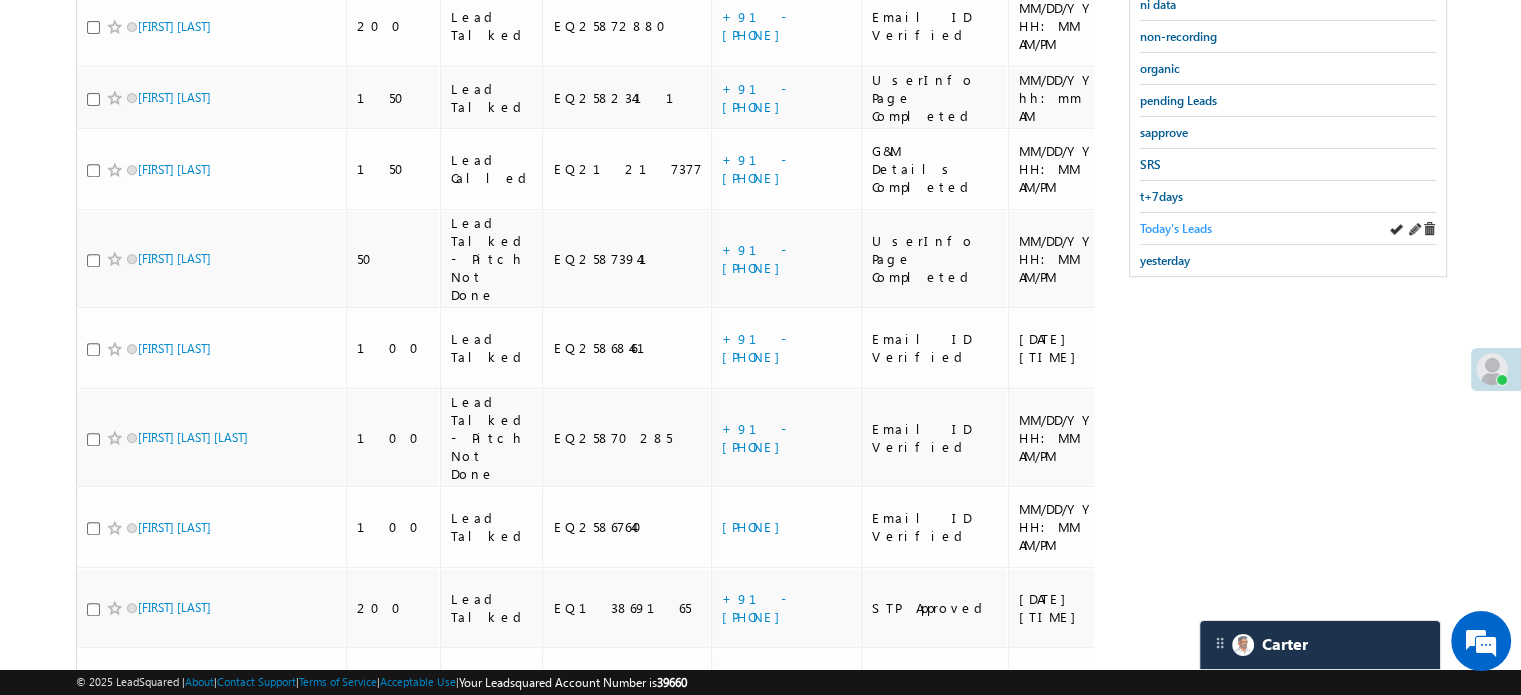 click on "Today's Leads" at bounding box center (1176, 228) 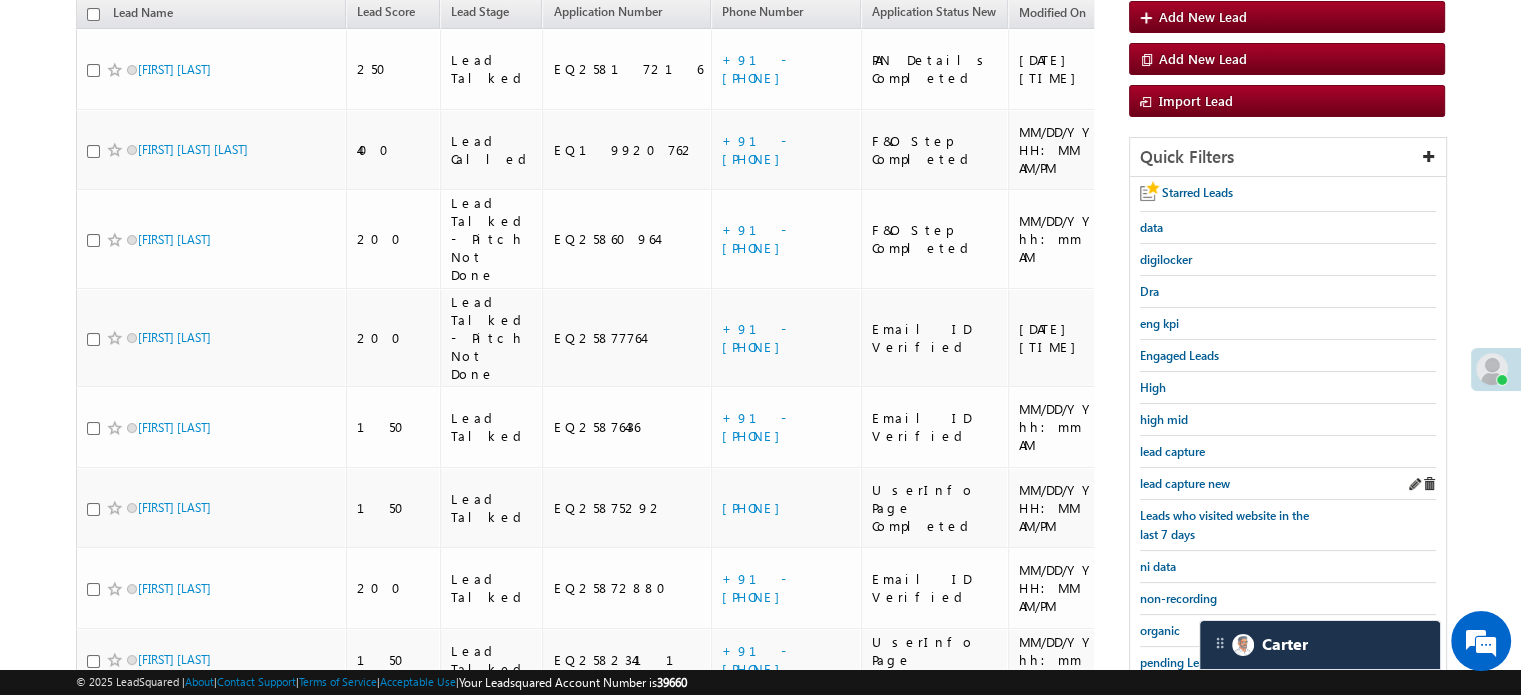scroll, scrollTop: 141, scrollLeft: 0, axis: vertical 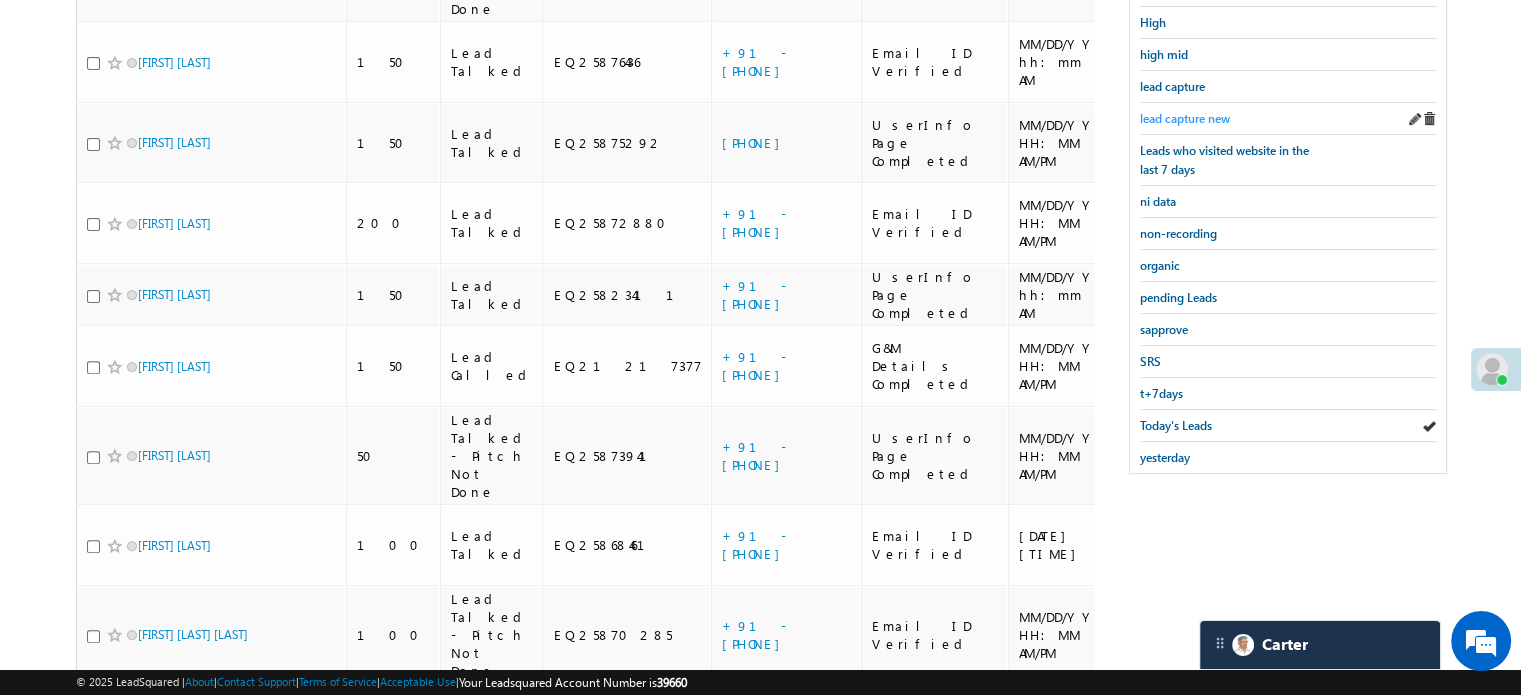 click on "lead capture new" at bounding box center (1185, 118) 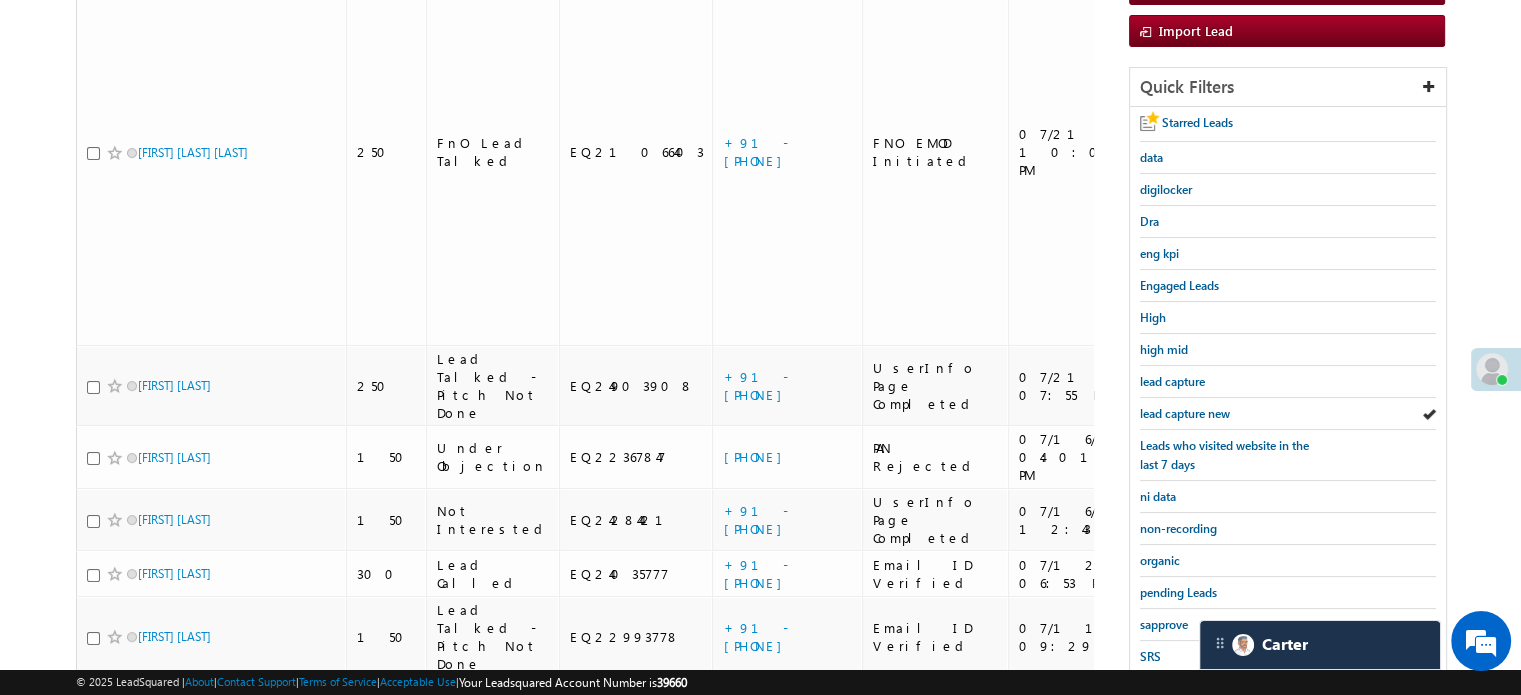 scroll, scrollTop: 429, scrollLeft: 0, axis: vertical 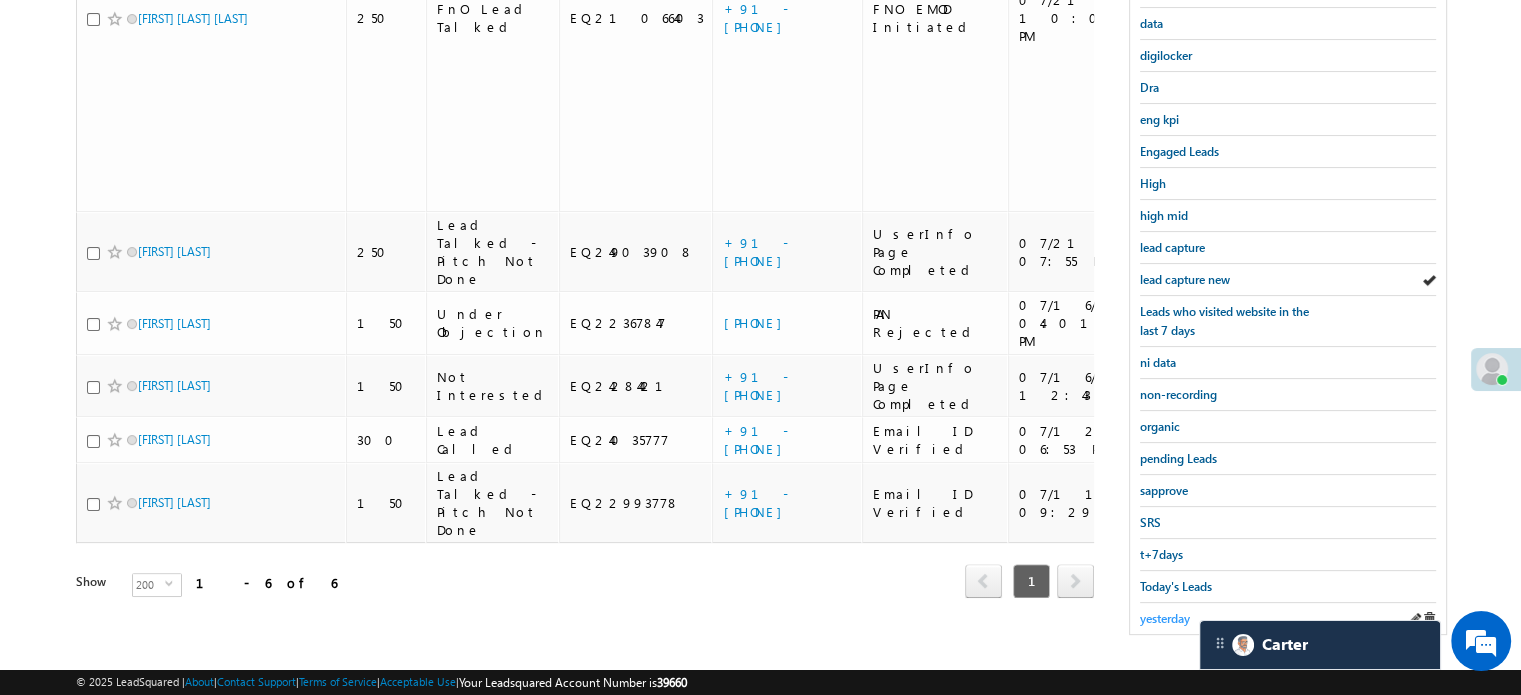 click on "yesterday" at bounding box center (1165, 618) 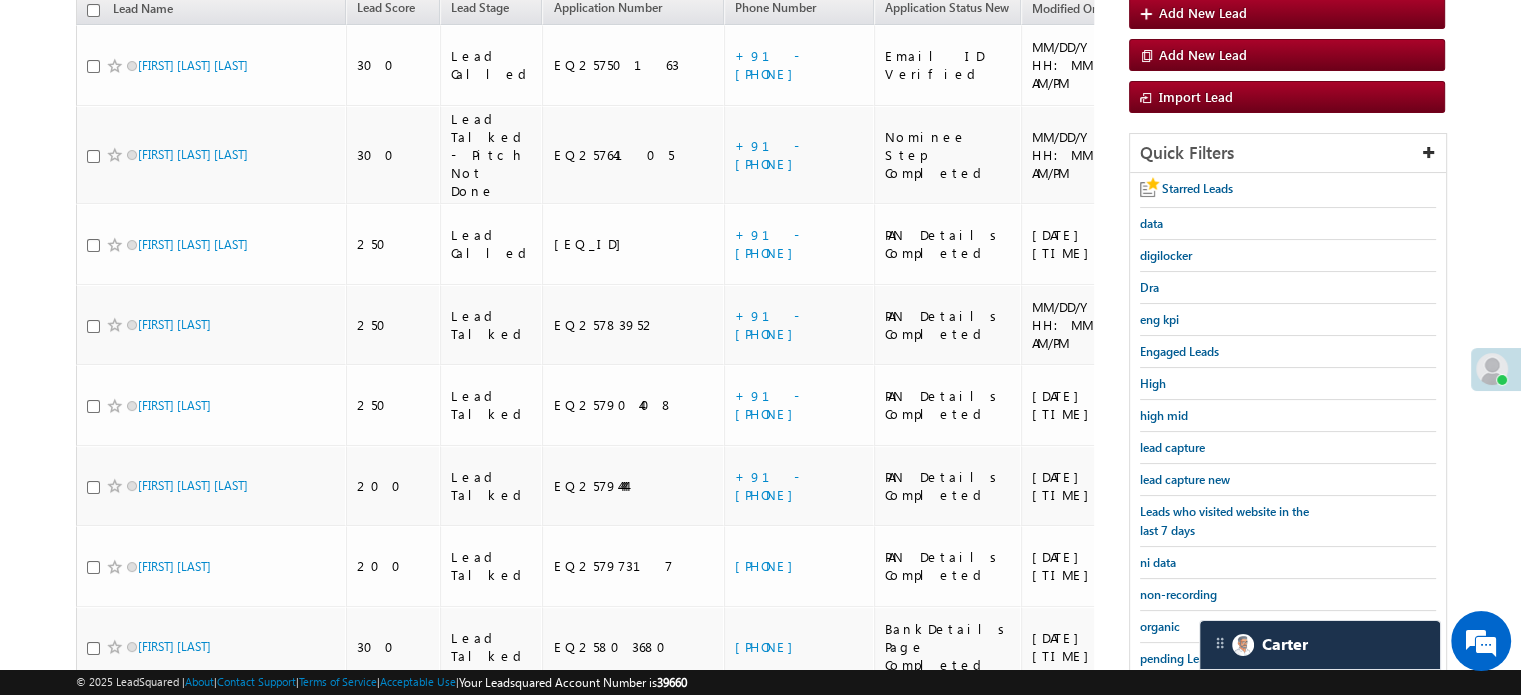 scroll, scrollTop: 129, scrollLeft: 0, axis: vertical 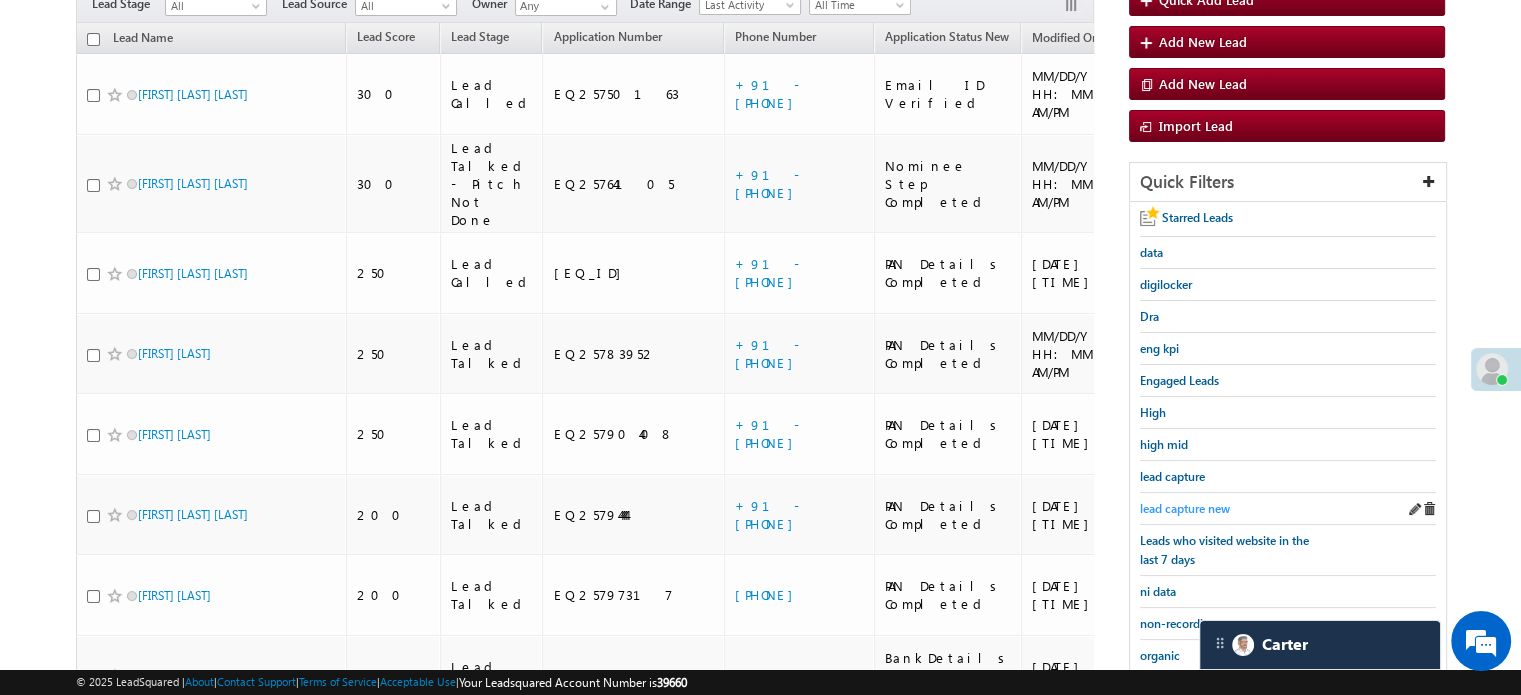 click on "lead capture new" at bounding box center (1185, 508) 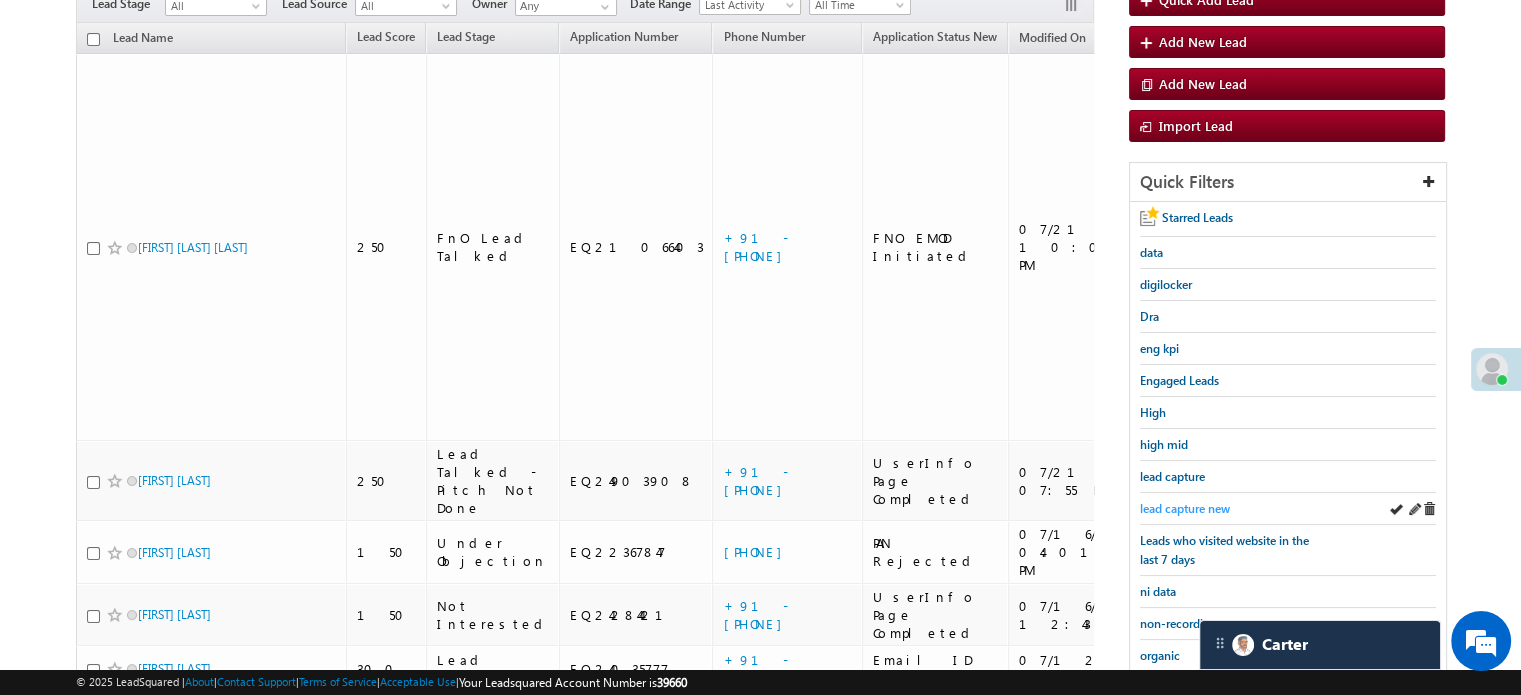click on "lead capture new" at bounding box center (1185, 508) 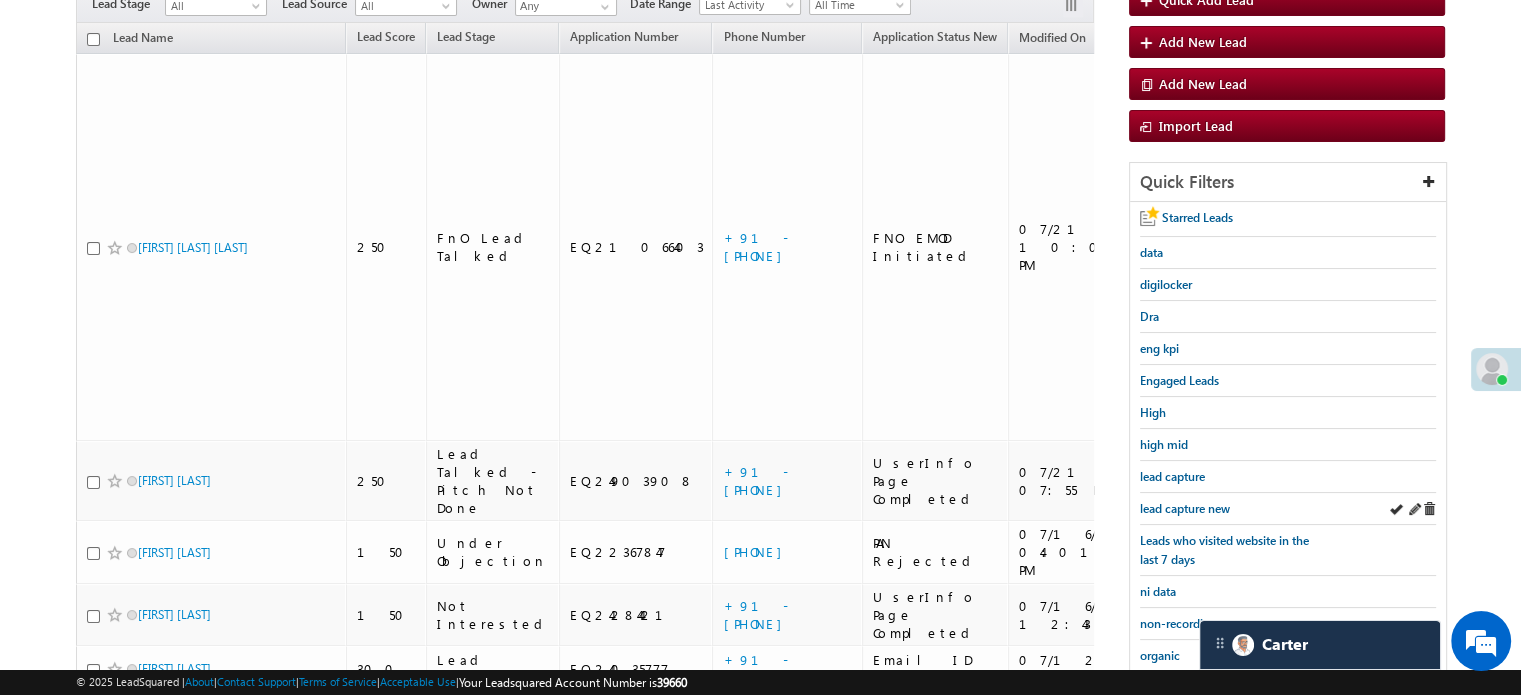 click on "lead capture new" at bounding box center (1288, 509) 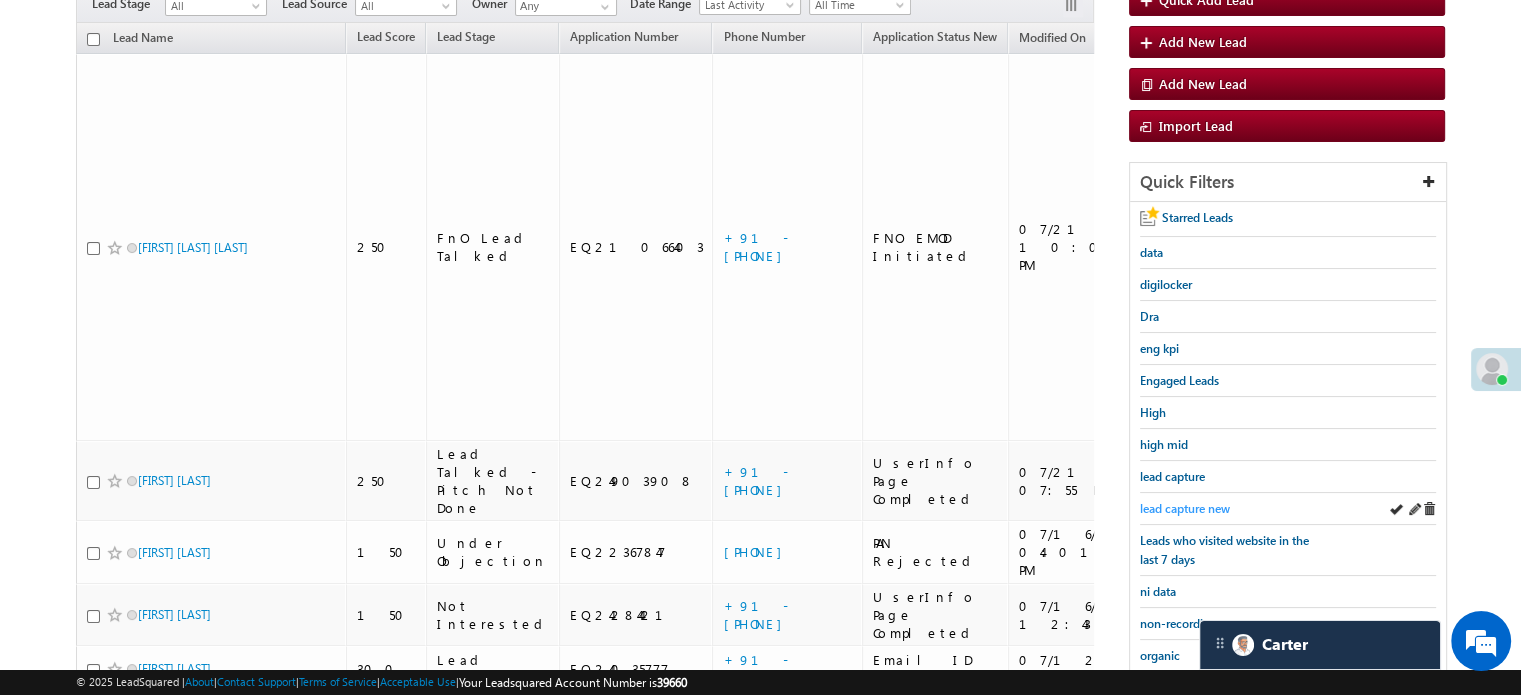 click on "lead capture new" at bounding box center (1185, 508) 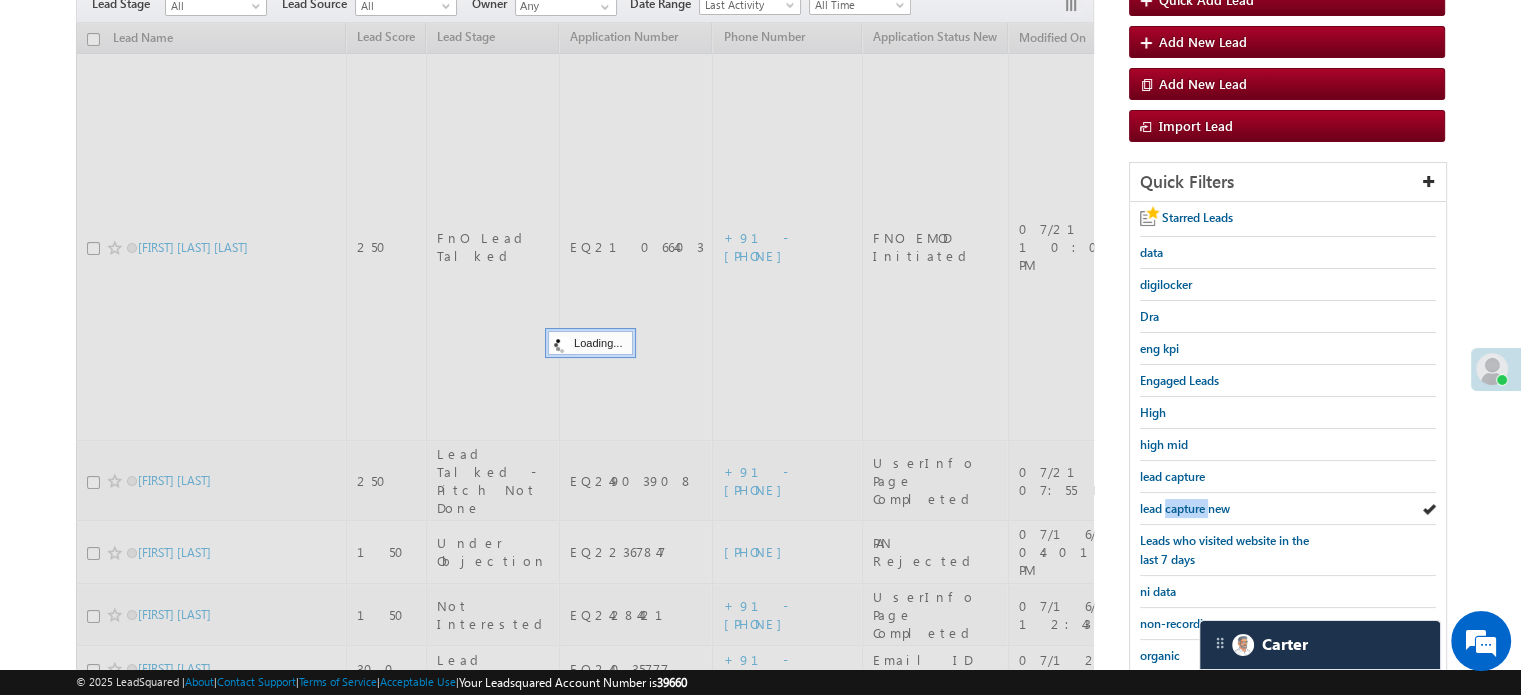 click on "lead capture new" at bounding box center (1185, 508) 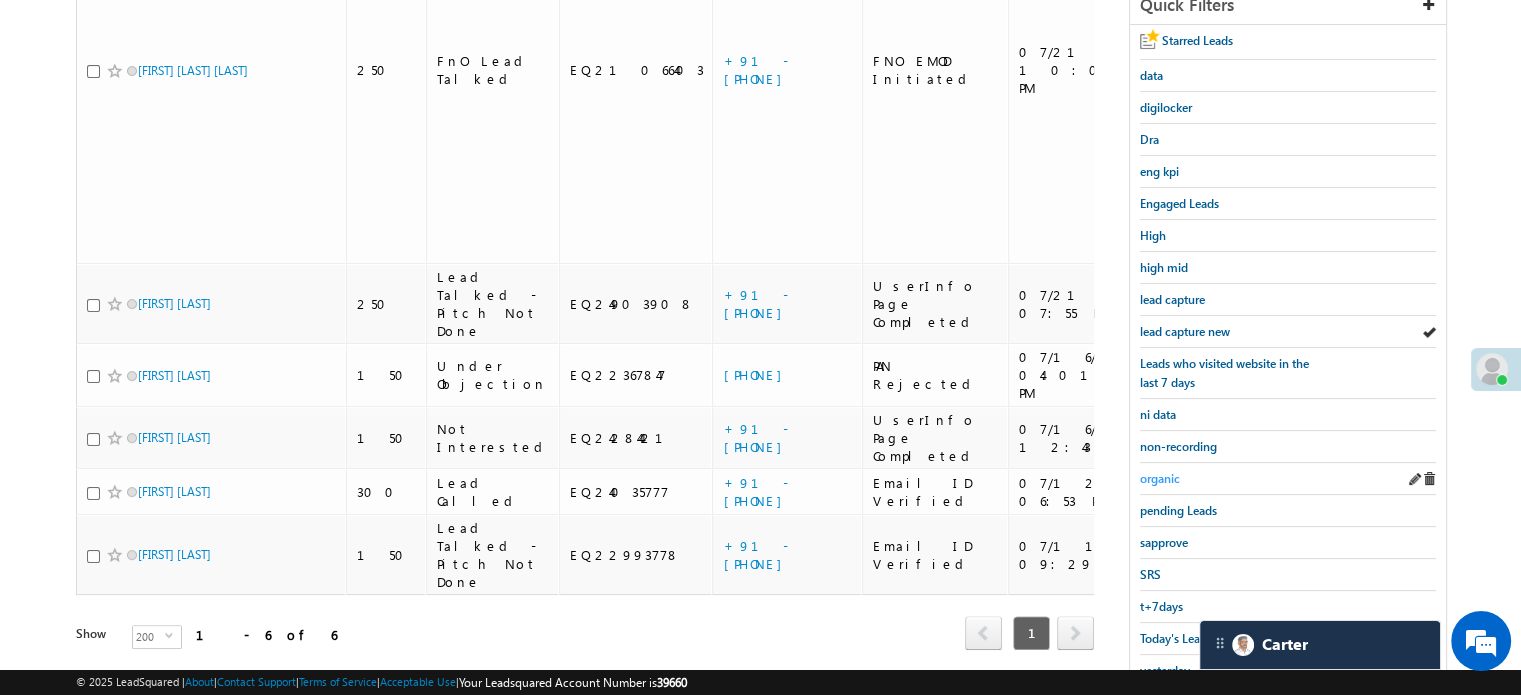 scroll, scrollTop: 429, scrollLeft: 0, axis: vertical 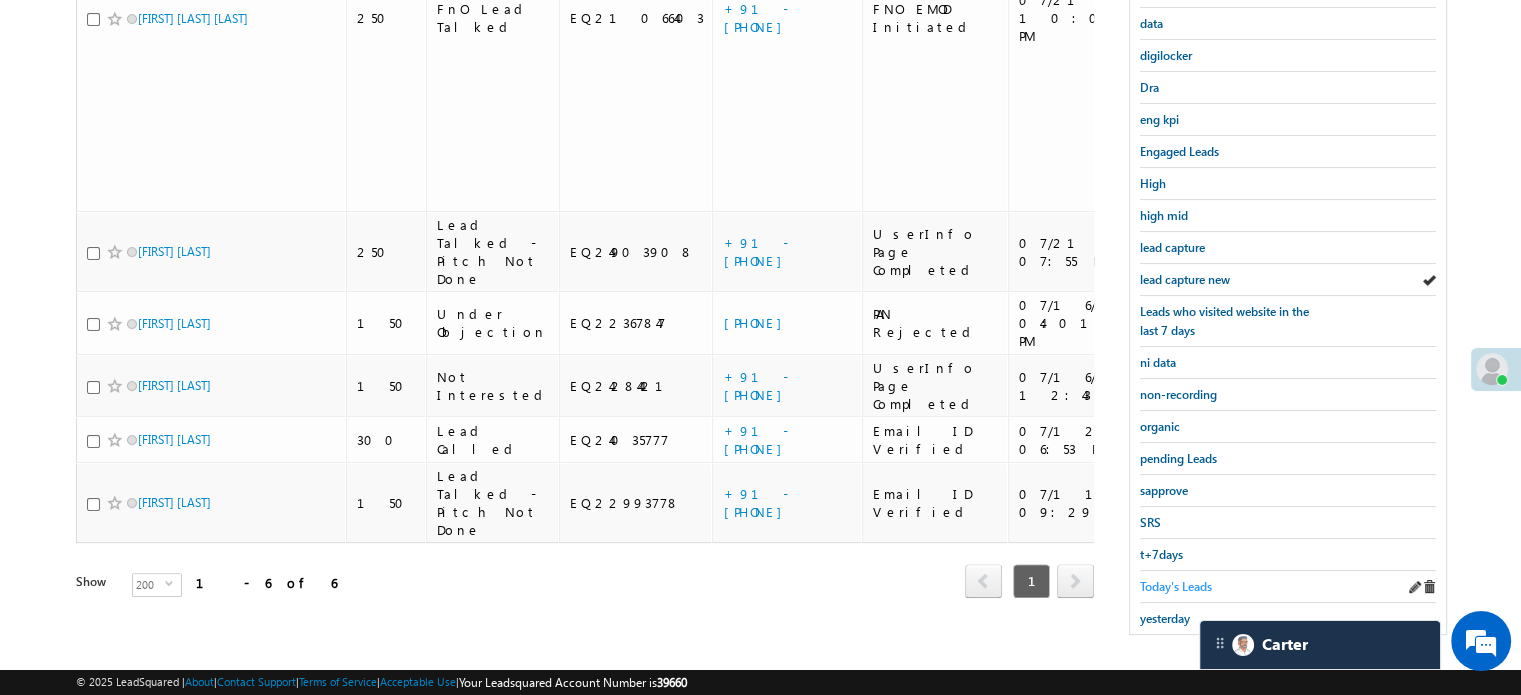 click on "Today's Leads" at bounding box center (1176, 586) 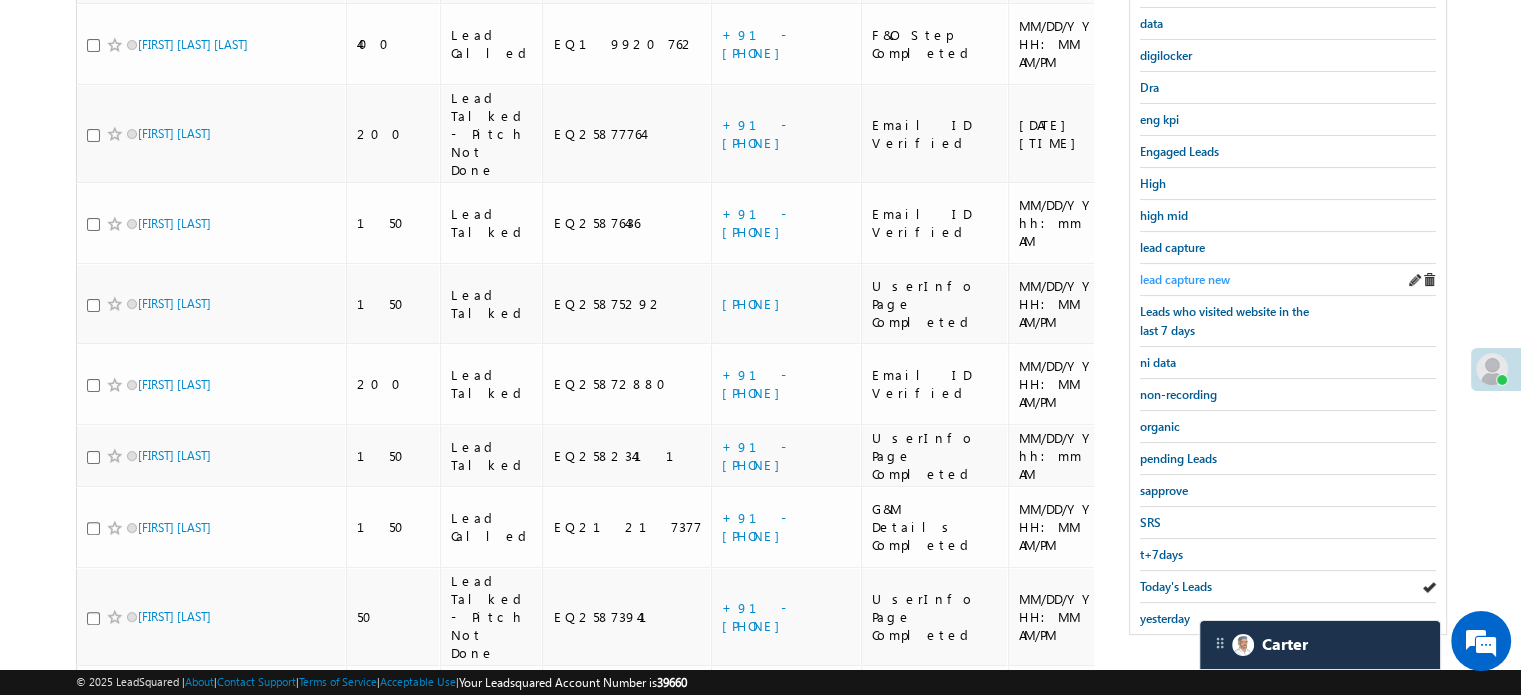 click on "lead capture new" at bounding box center [1185, 279] 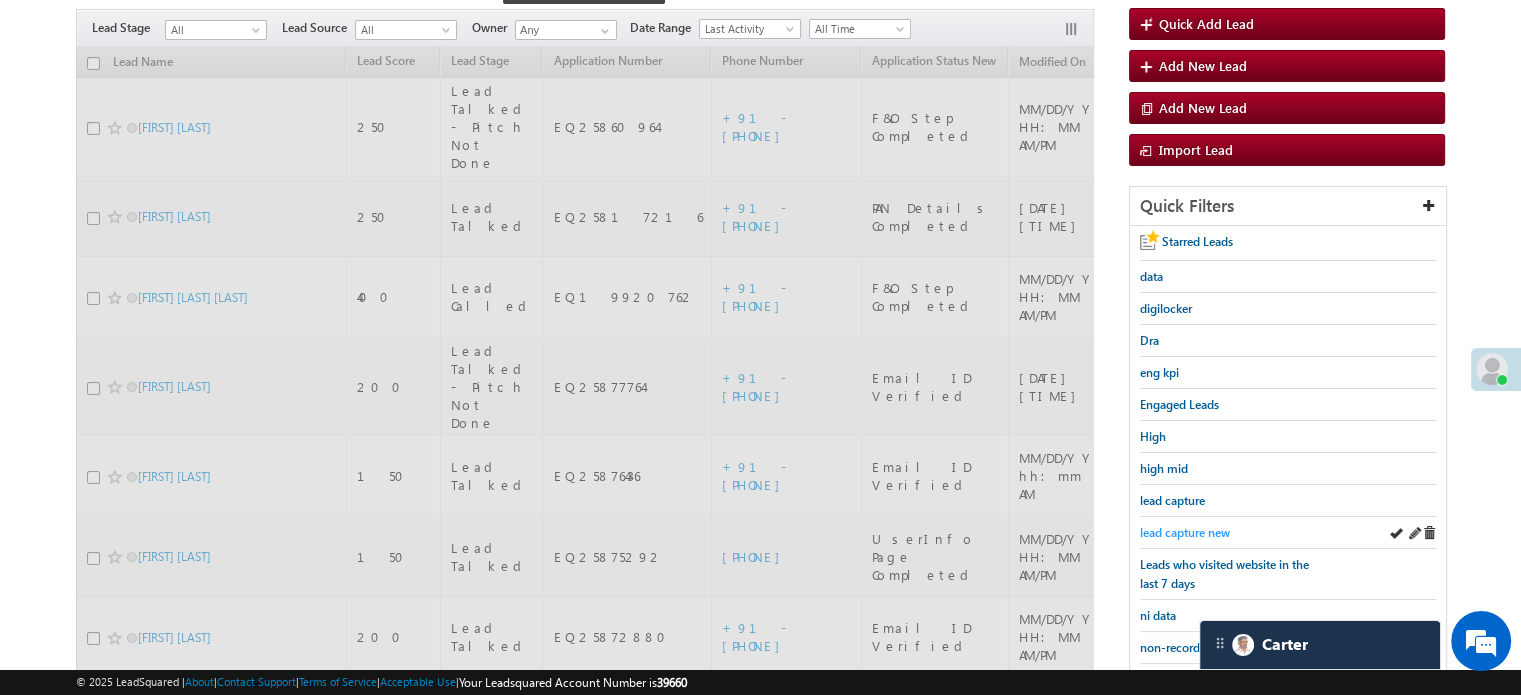 scroll, scrollTop: 129, scrollLeft: 0, axis: vertical 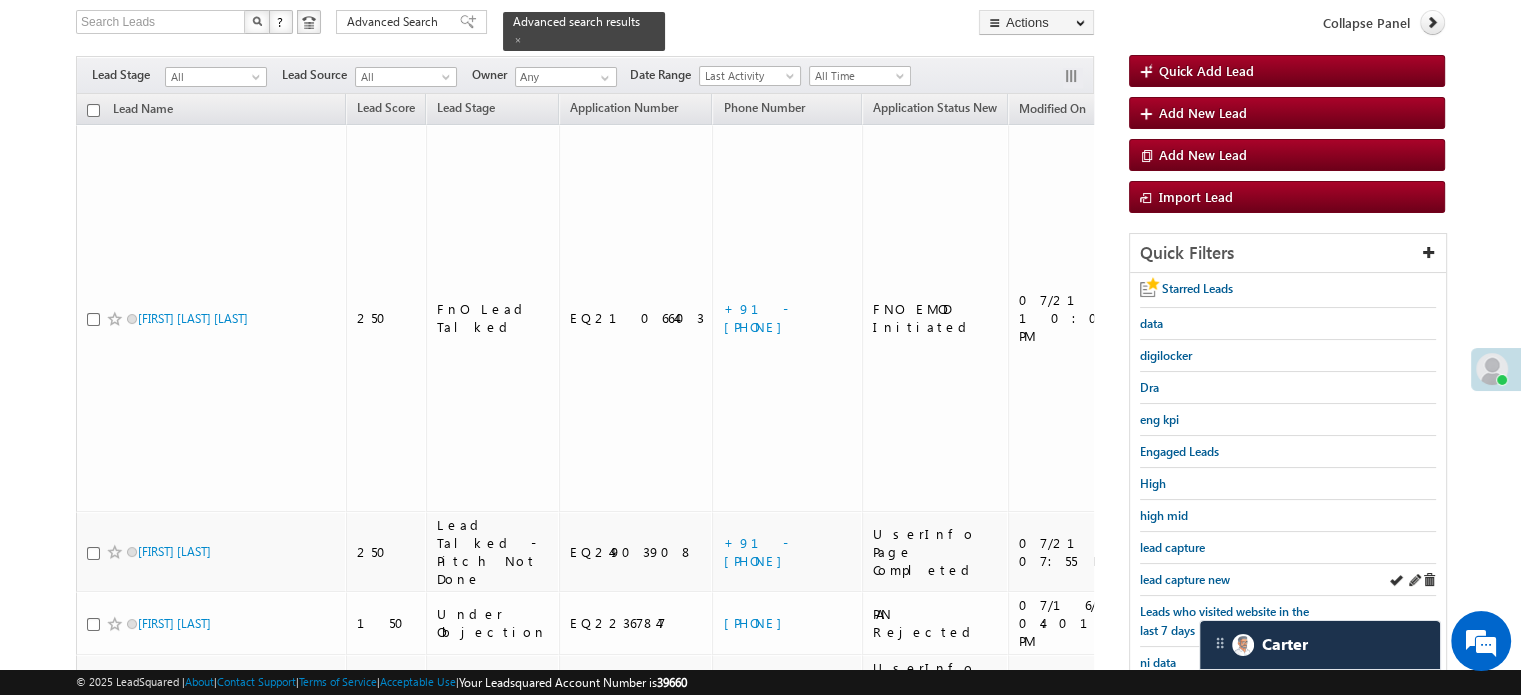 click on "lead capture new" at bounding box center [1288, 580] 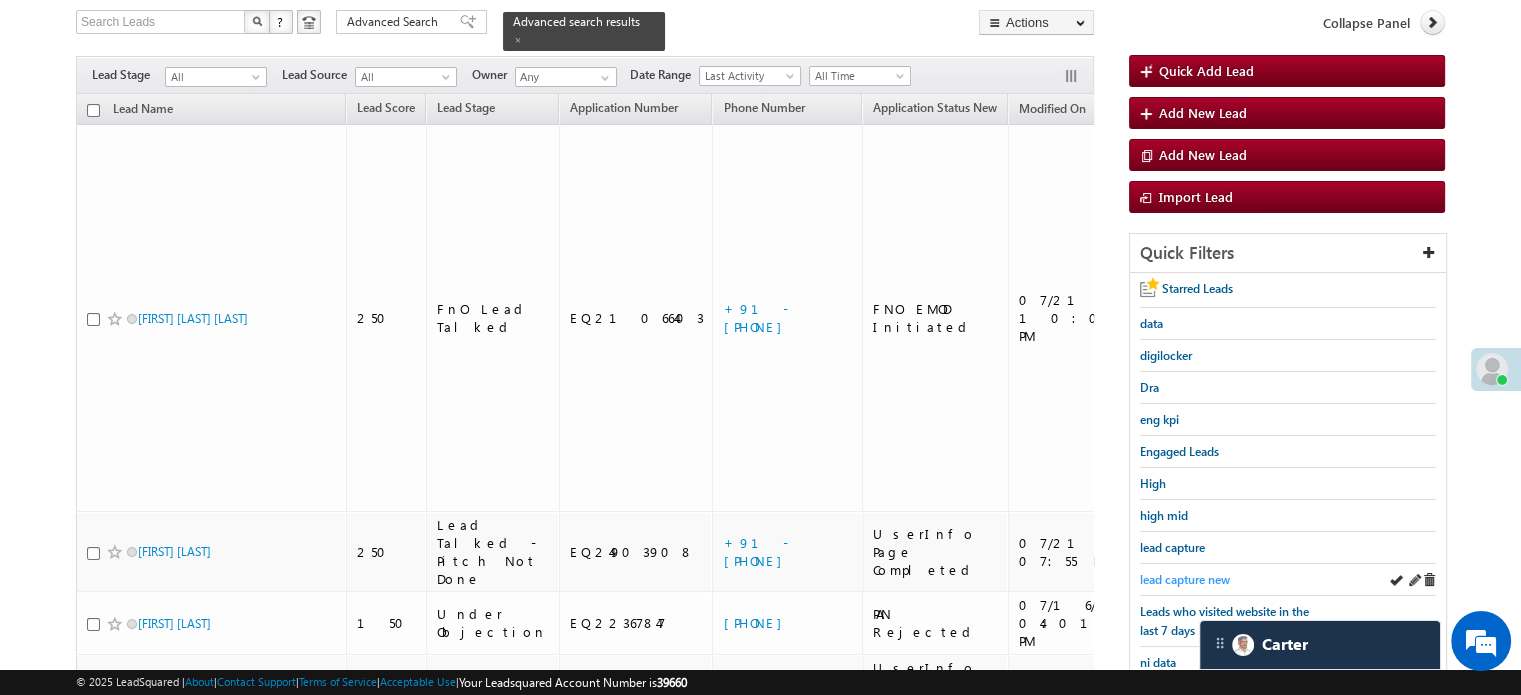 click on "lead capture new" at bounding box center [1185, 579] 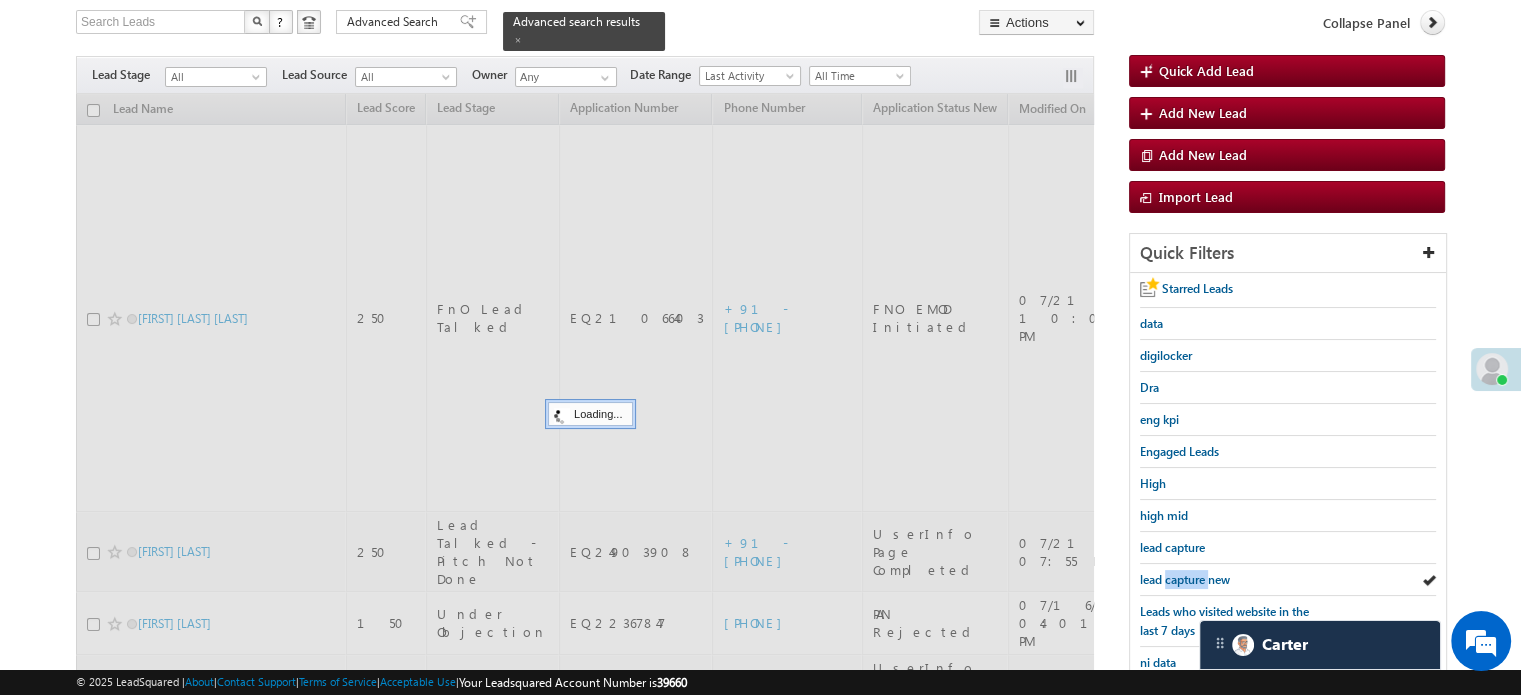 click on "lead capture new" at bounding box center [1185, 579] 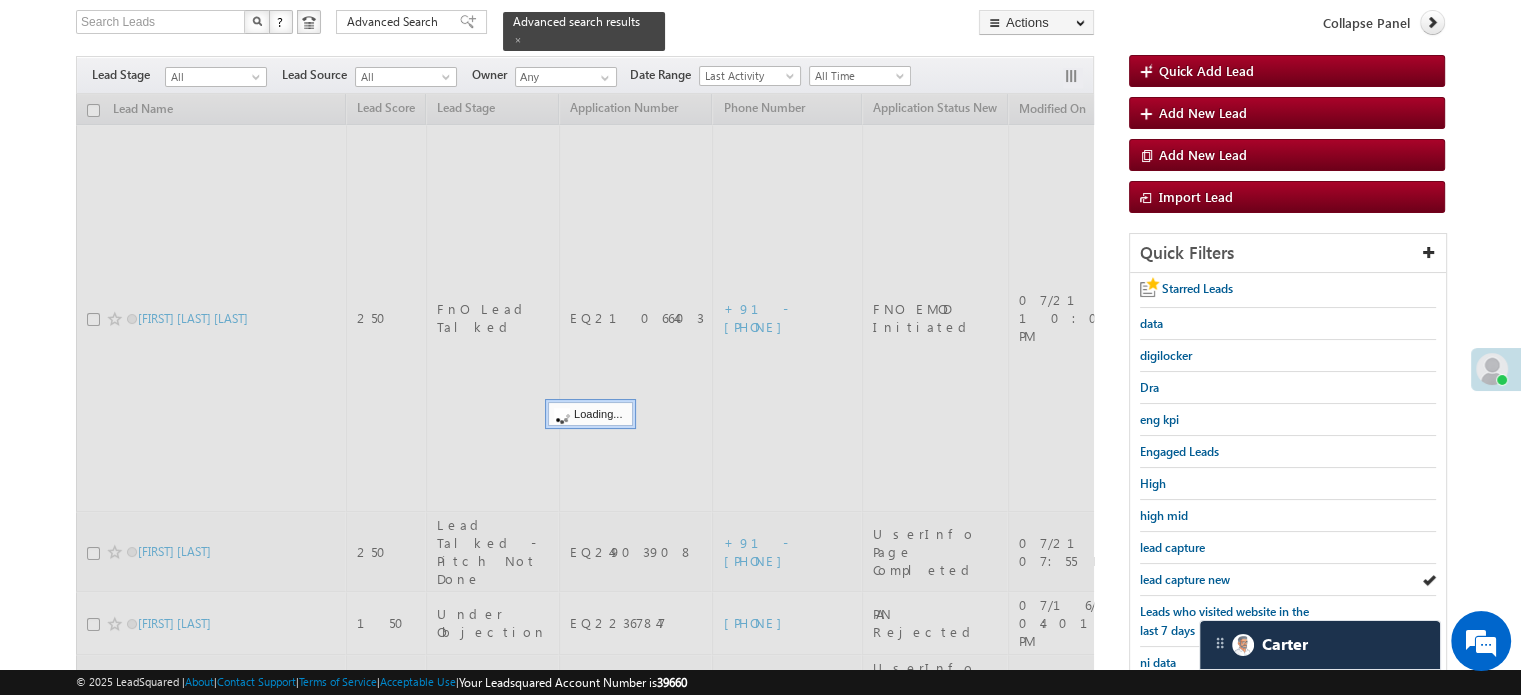click on "lead capture new" at bounding box center (1185, 579) 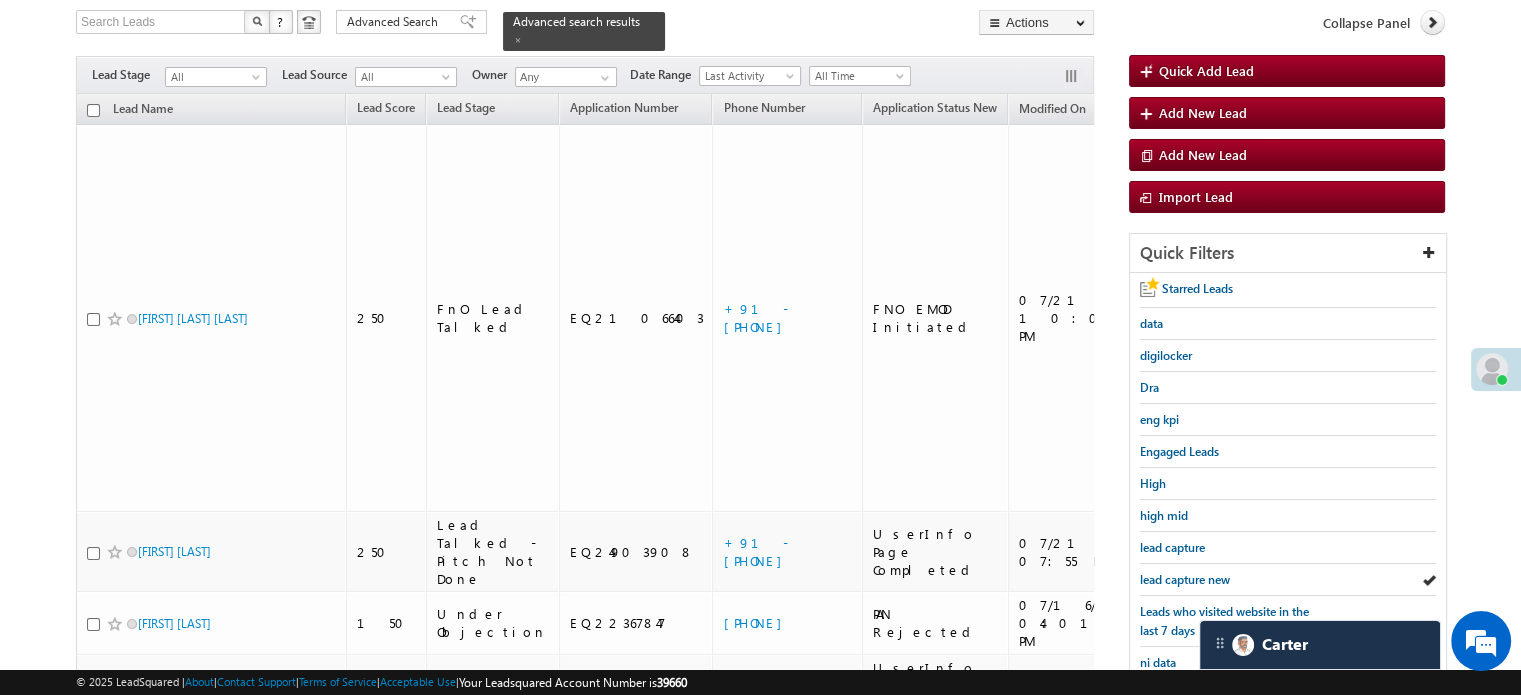 click on "lead capture new" at bounding box center [1185, 579] 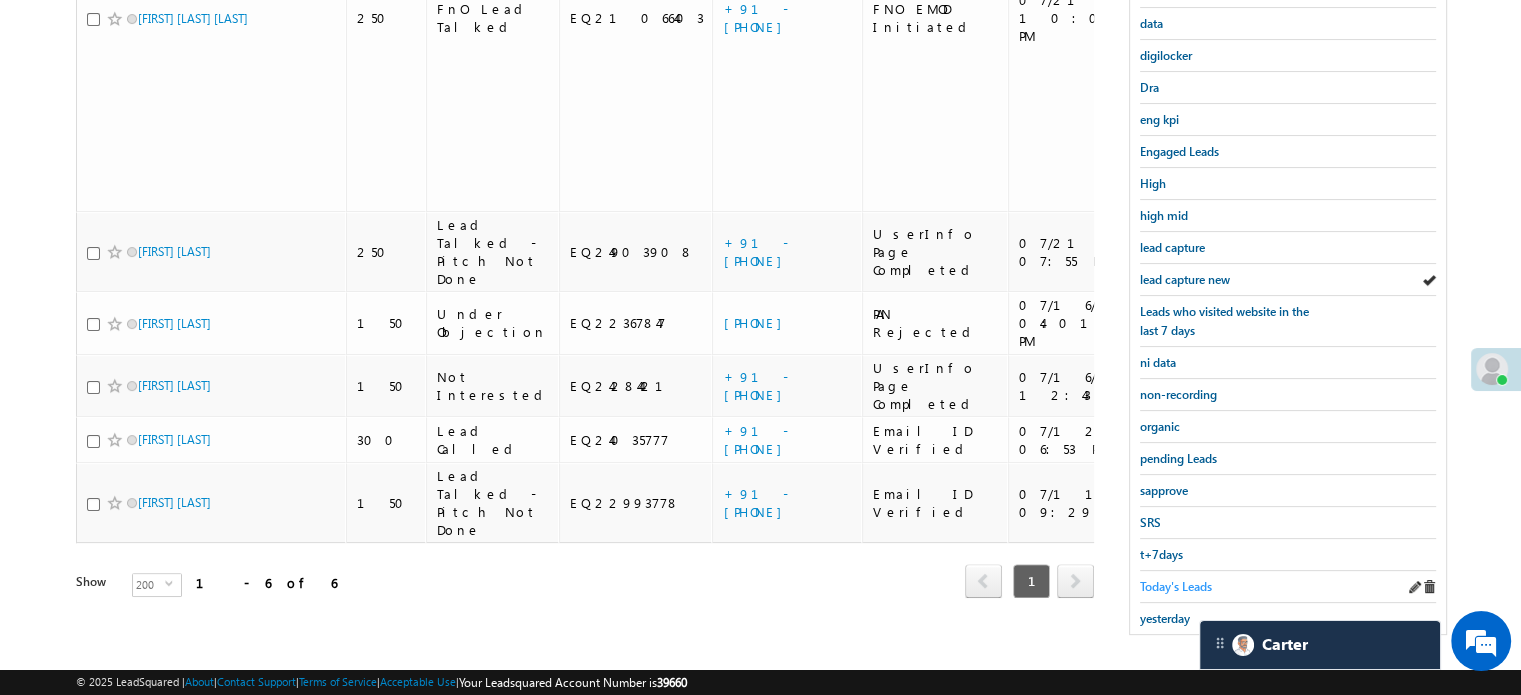 click on "Today's Leads" at bounding box center [1176, 586] 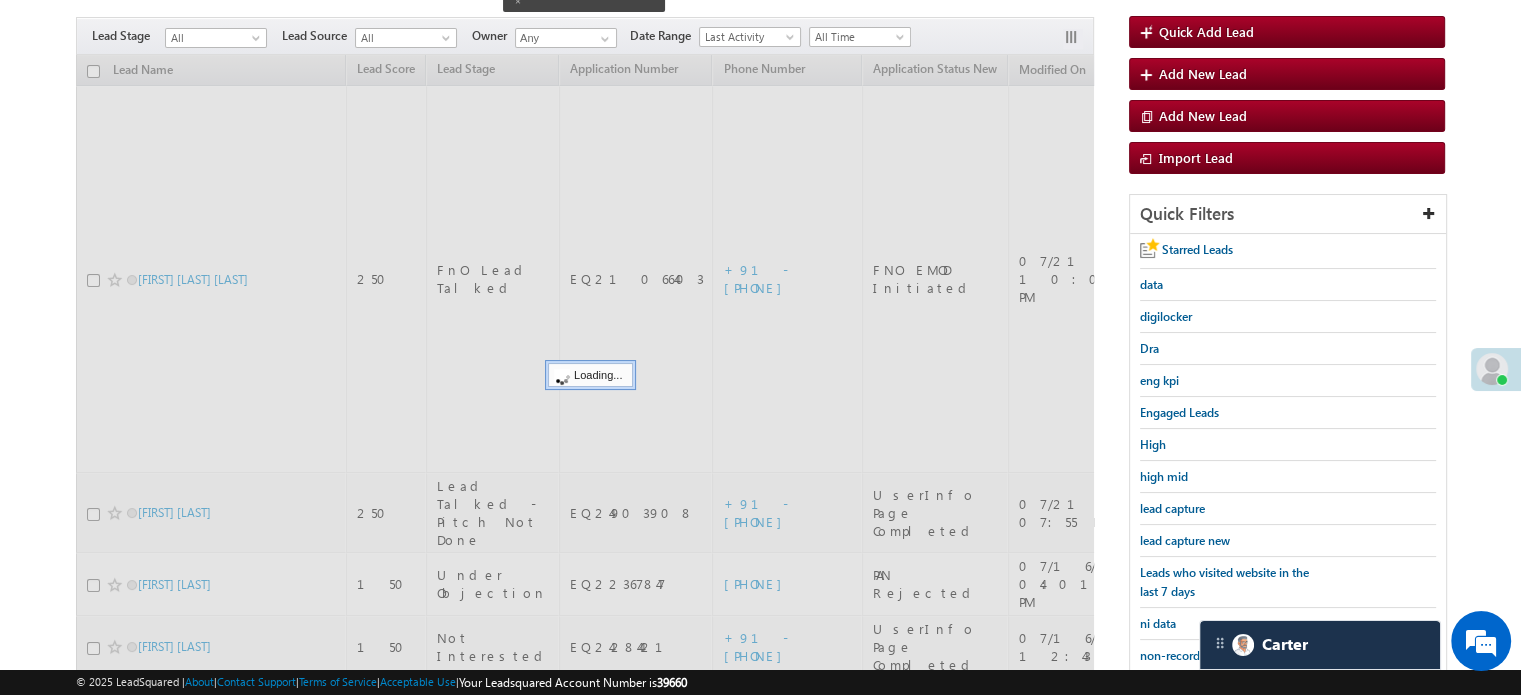 scroll, scrollTop: 129, scrollLeft: 0, axis: vertical 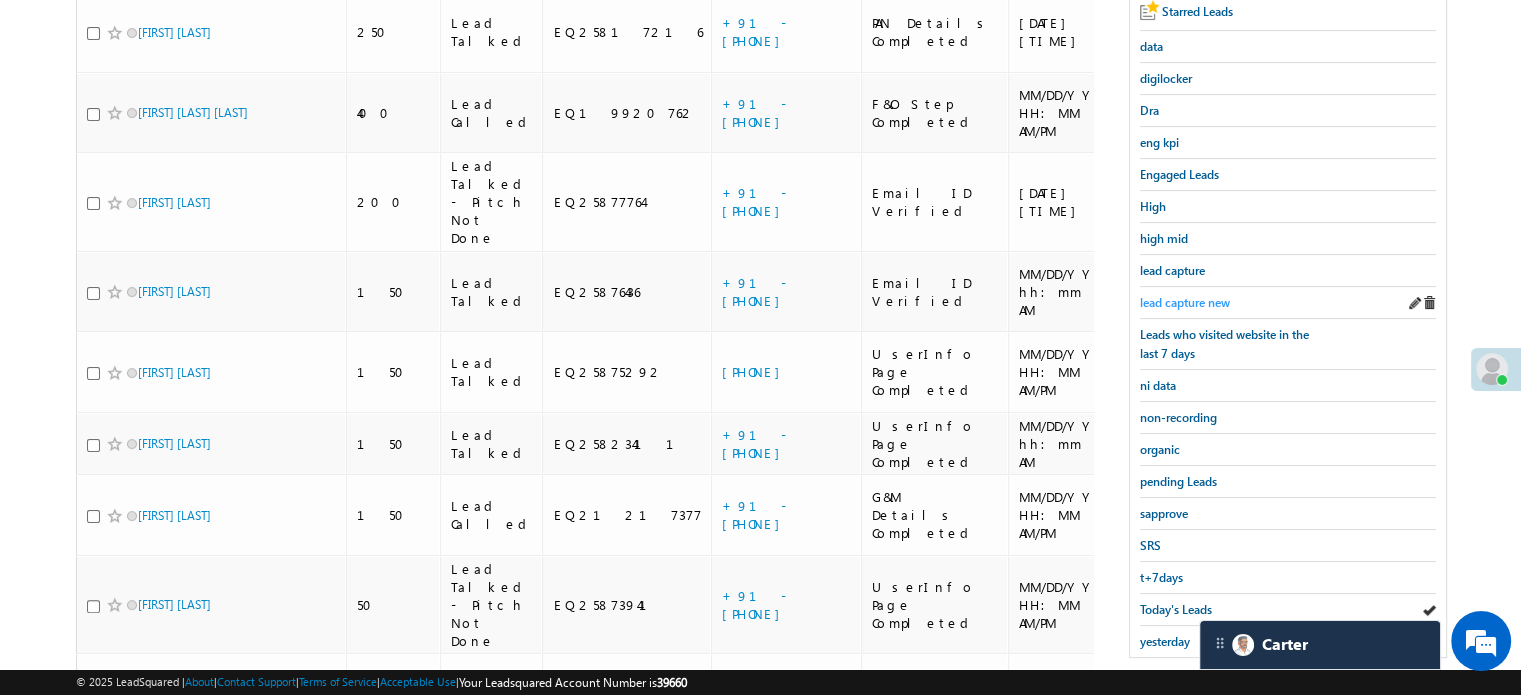 click on "lead capture new" at bounding box center [1185, 302] 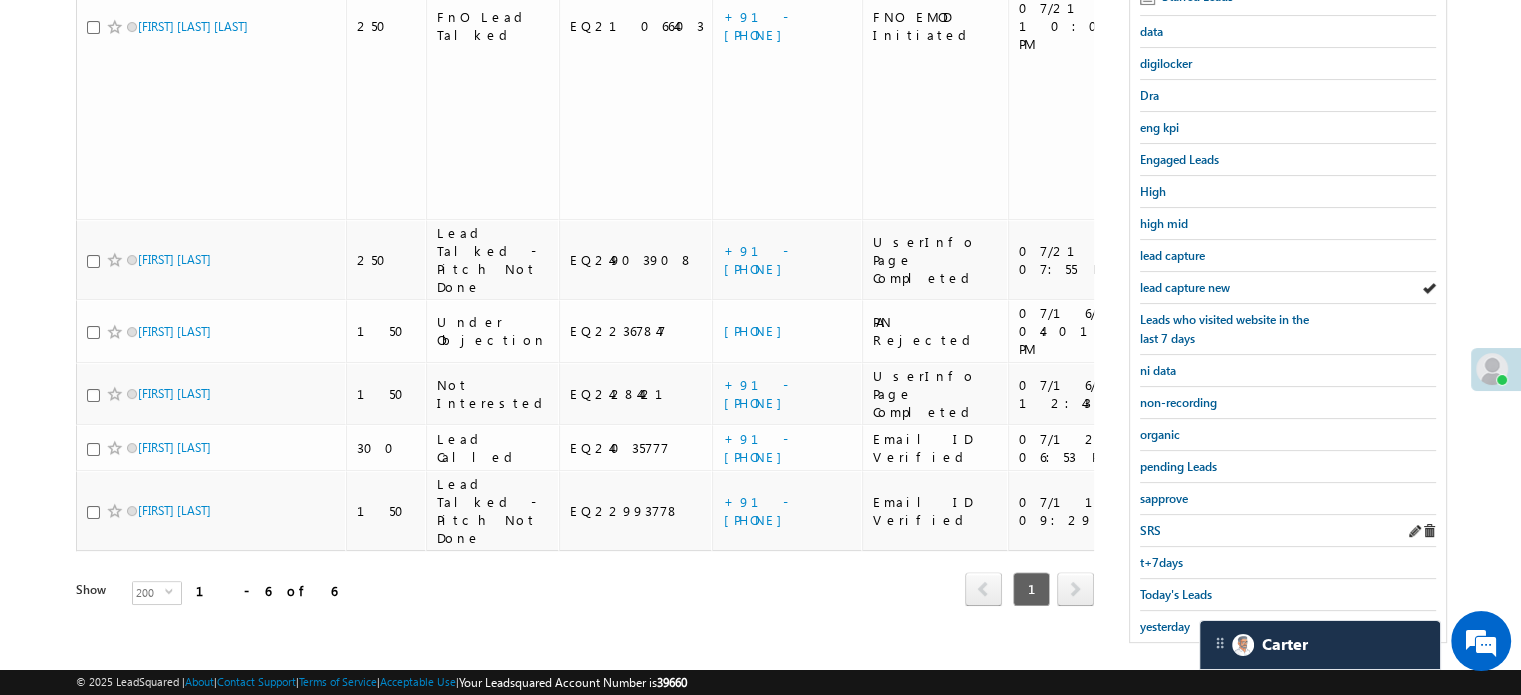 scroll, scrollTop: 429, scrollLeft: 0, axis: vertical 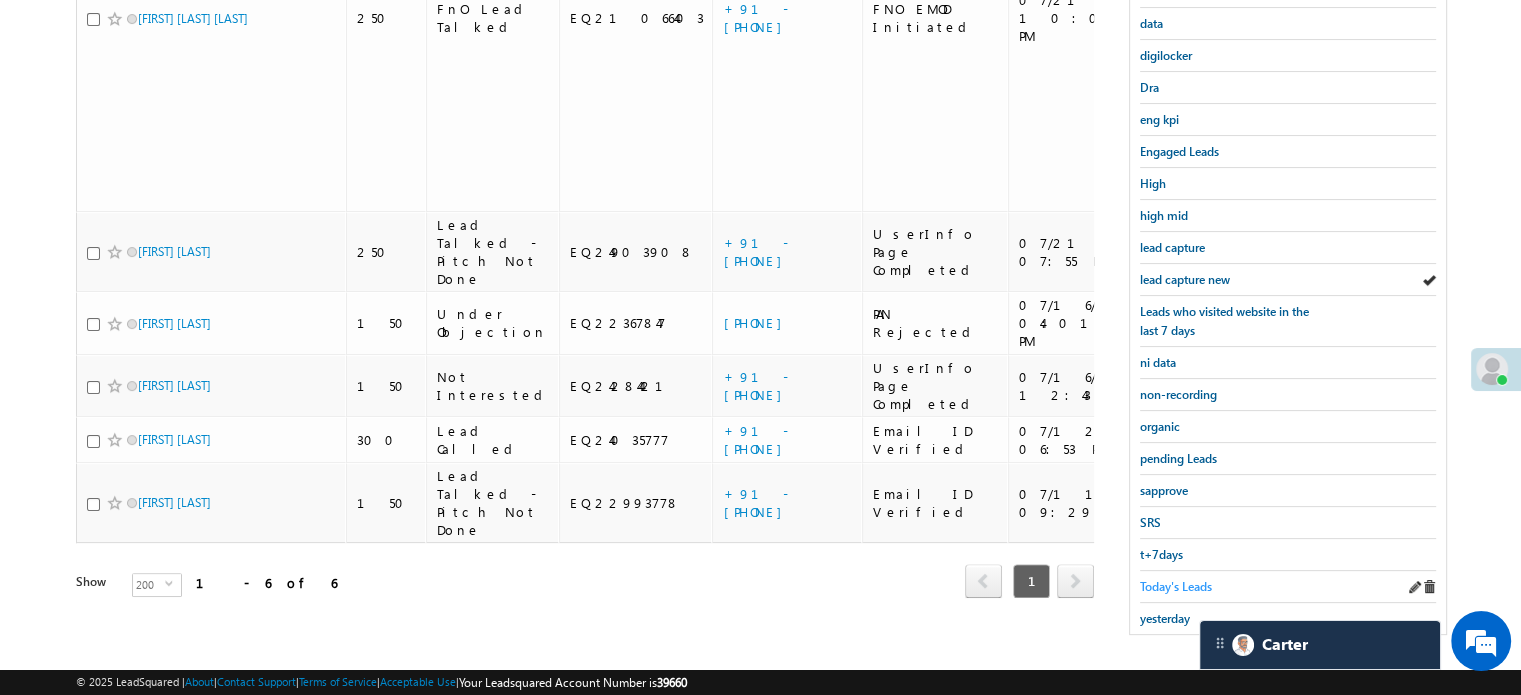 click on "Today's Leads" at bounding box center [1176, 586] 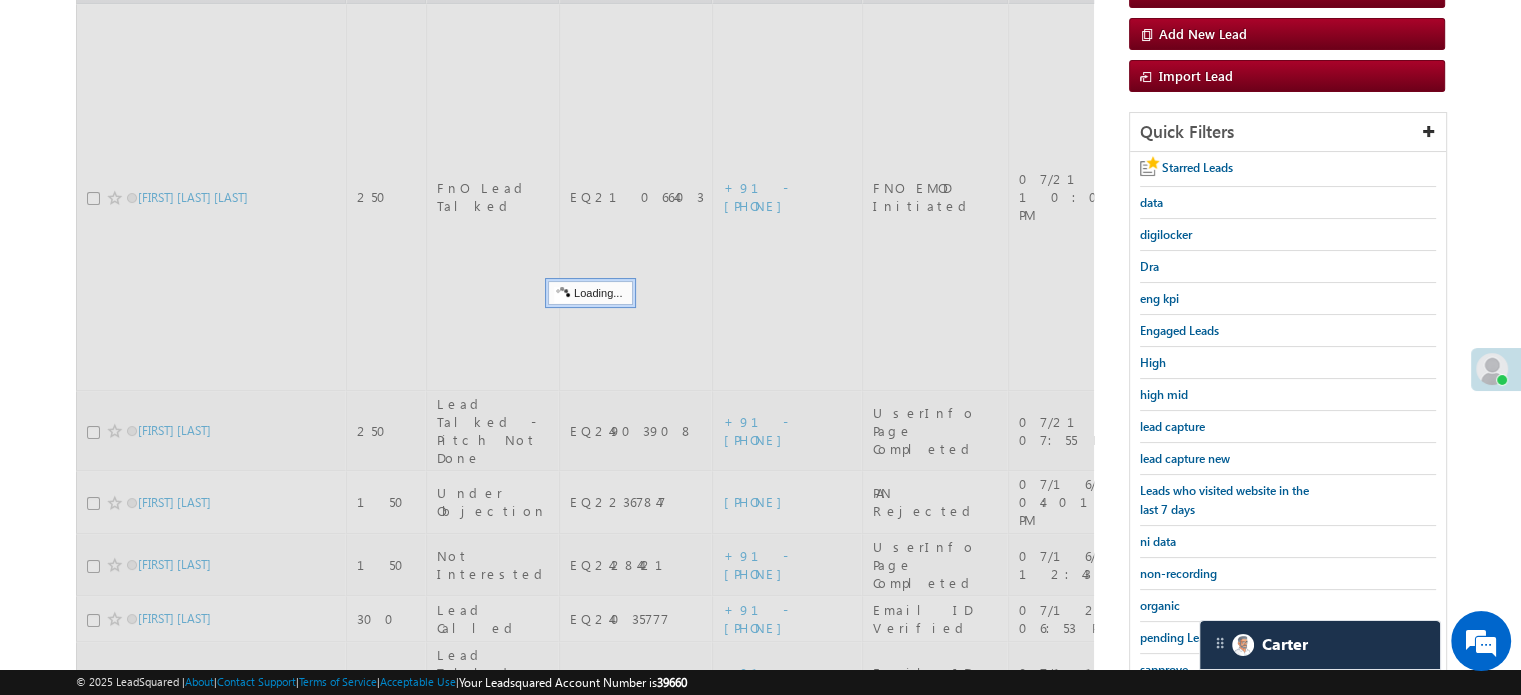 scroll, scrollTop: 229, scrollLeft: 0, axis: vertical 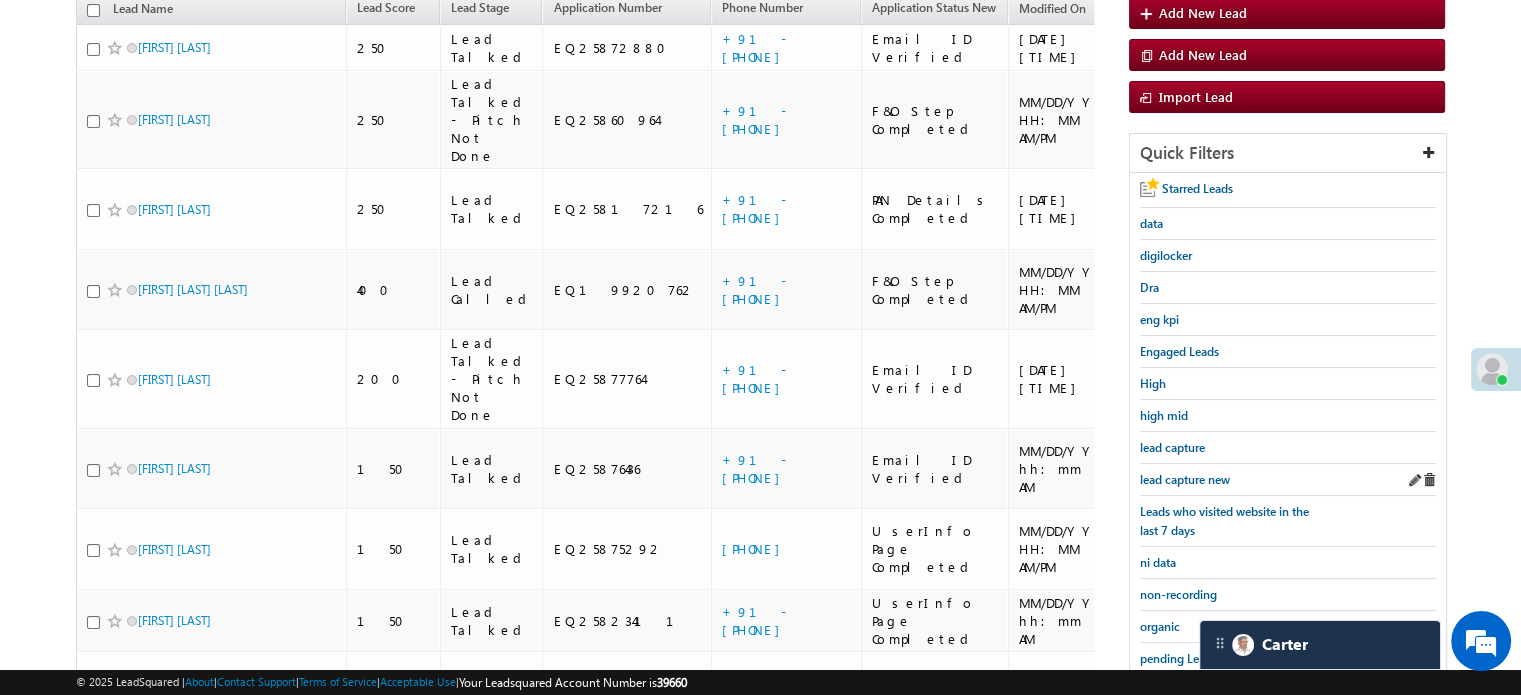click on "lead capture new" at bounding box center [1288, 480] 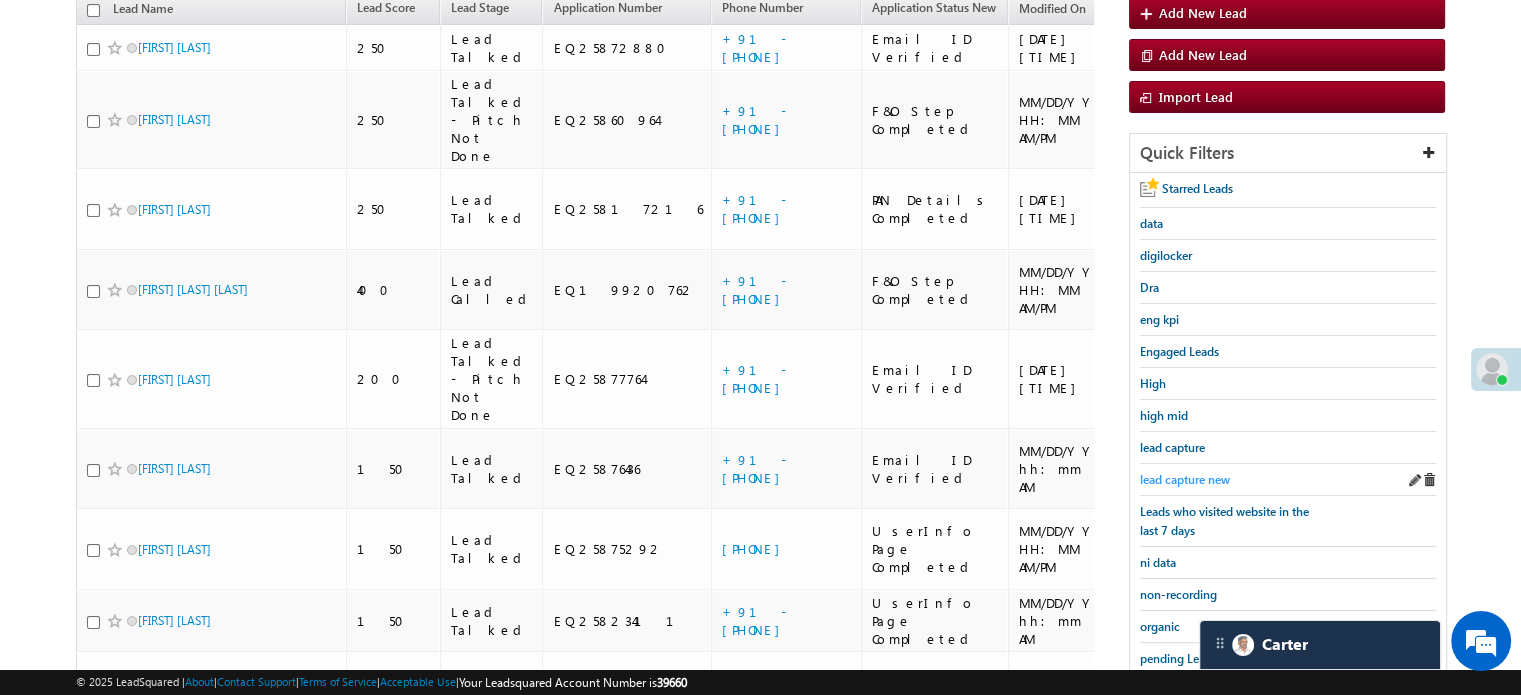 click on "lead capture new" at bounding box center [1185, 479] 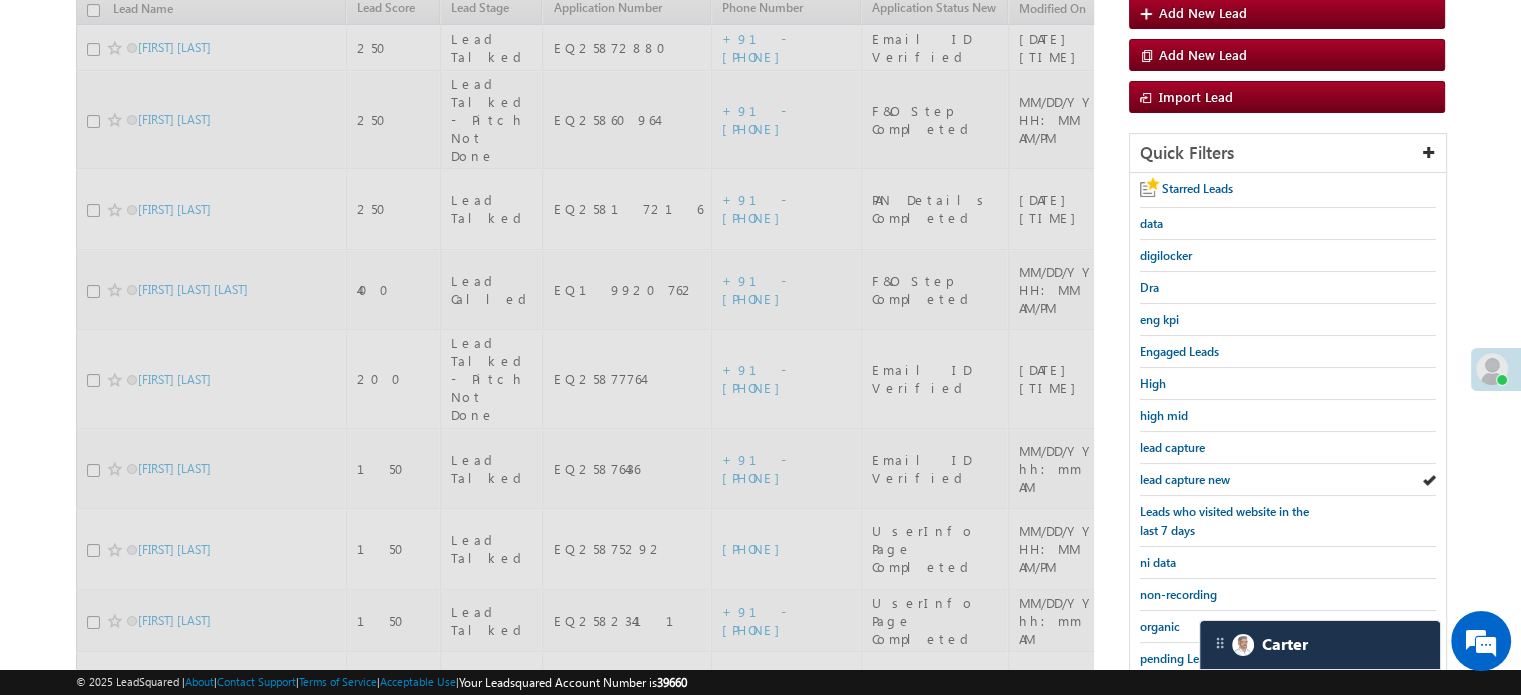 click on "lead capture new" at bounding box center (1185, 479) 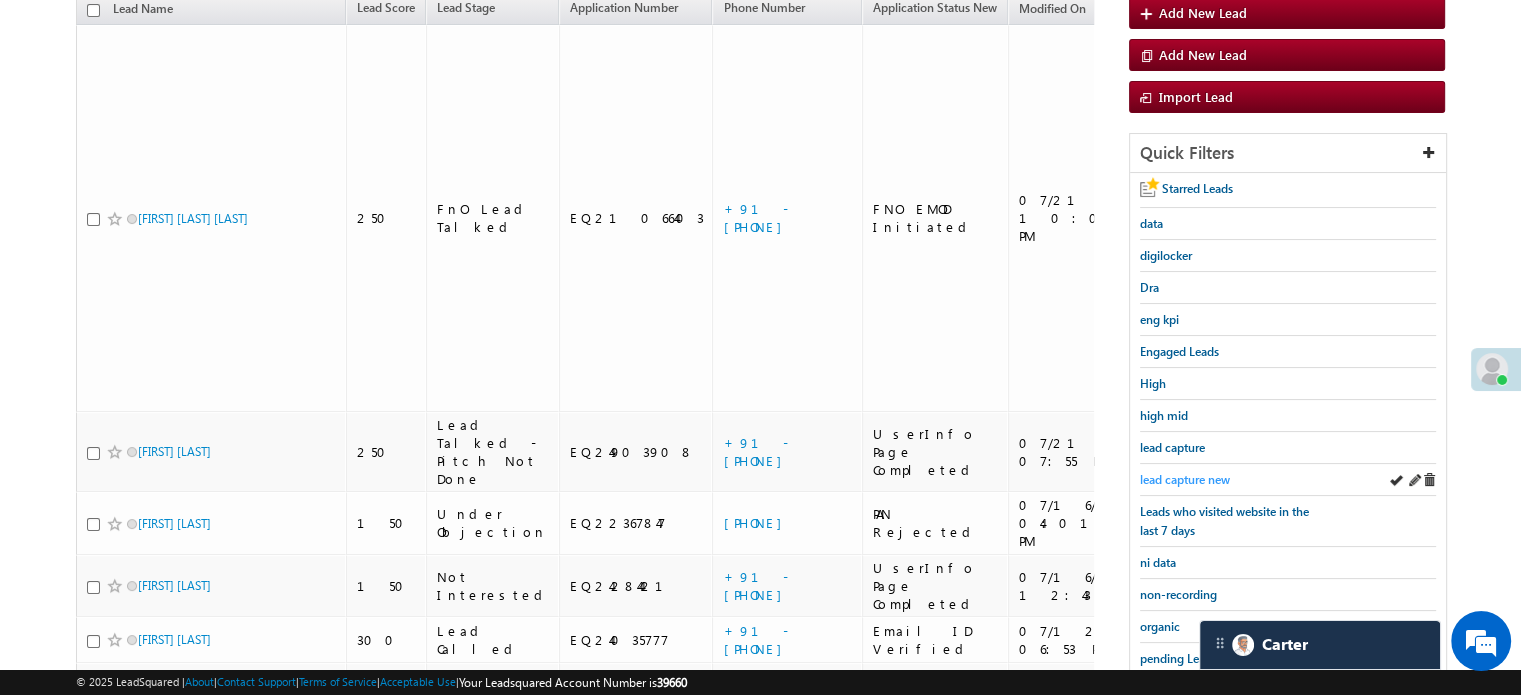 click on "lead capture new" at bounding box center (1185, 479) 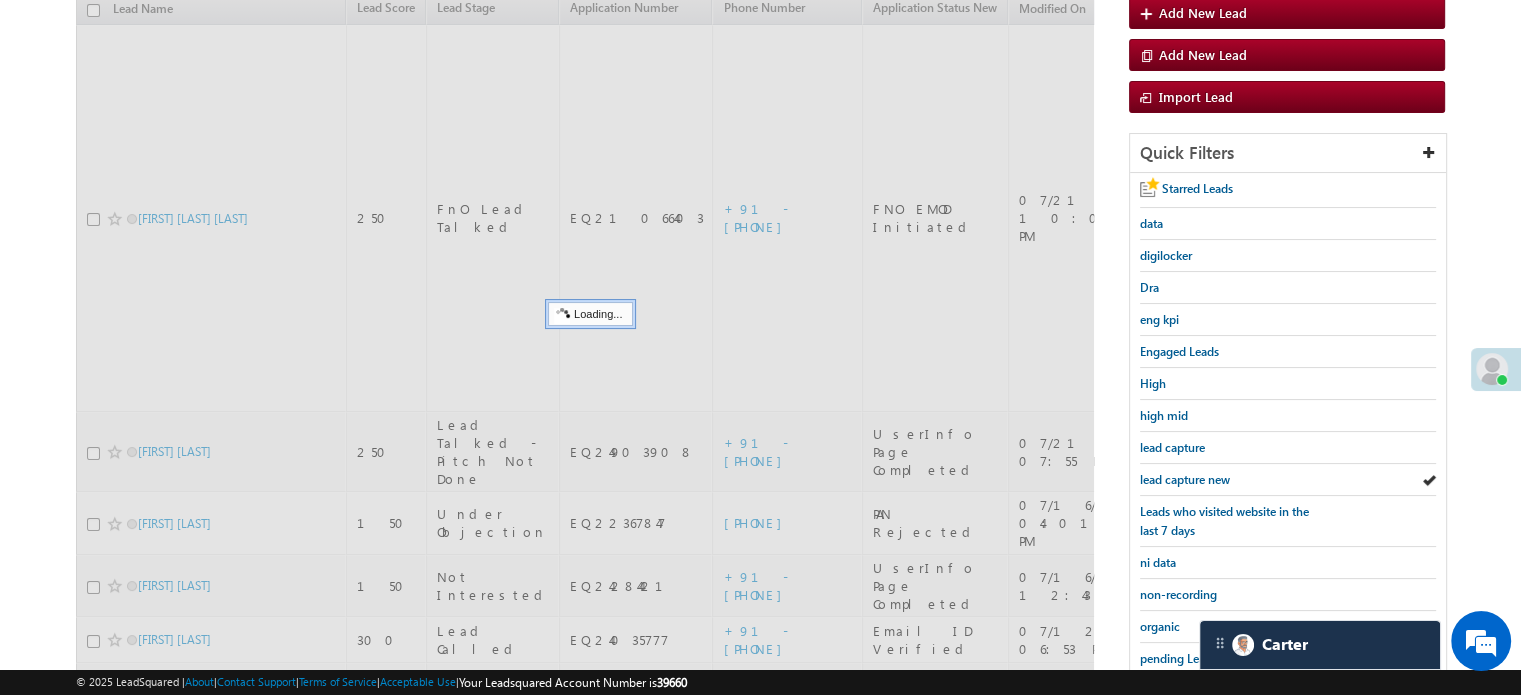 click on "lead capture new" at bounding box center [1185, 479] 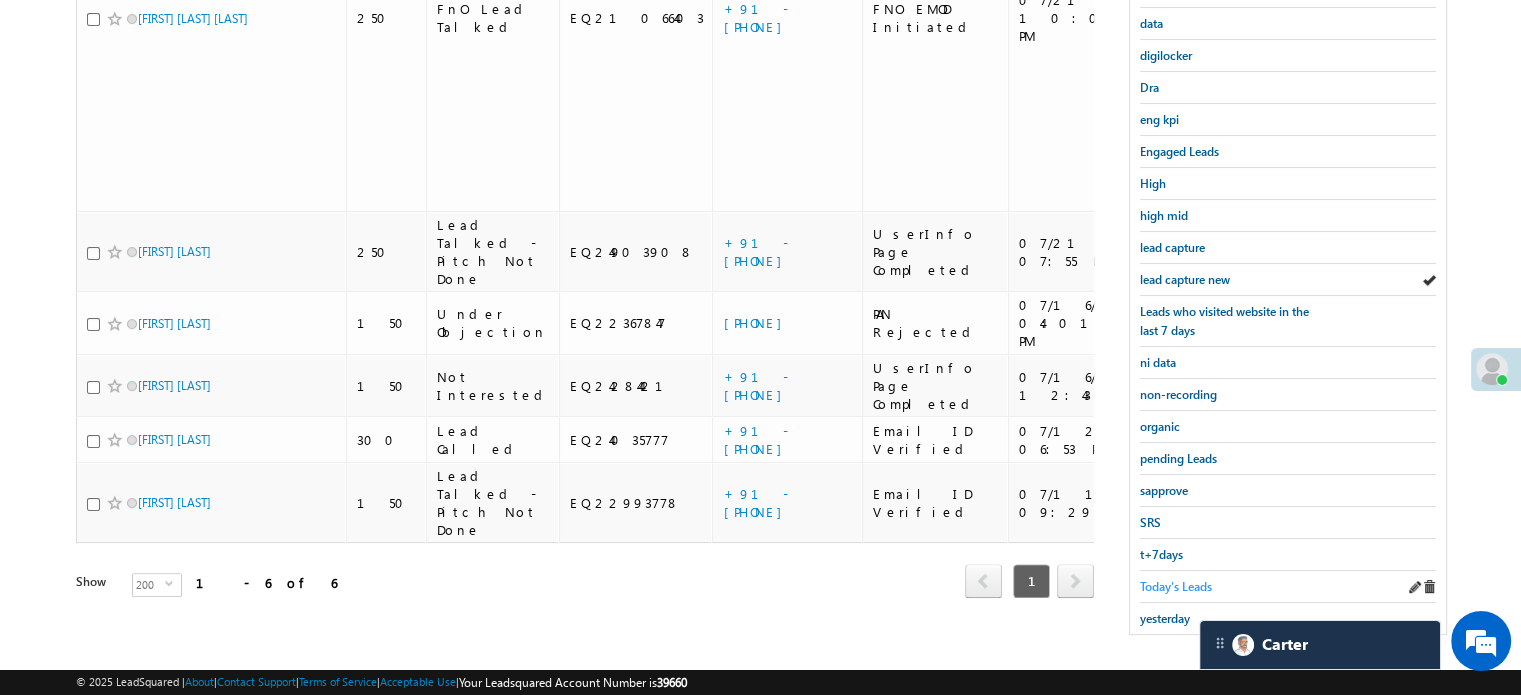 click on "Today's Leads" at bounding box center [1176, 586] 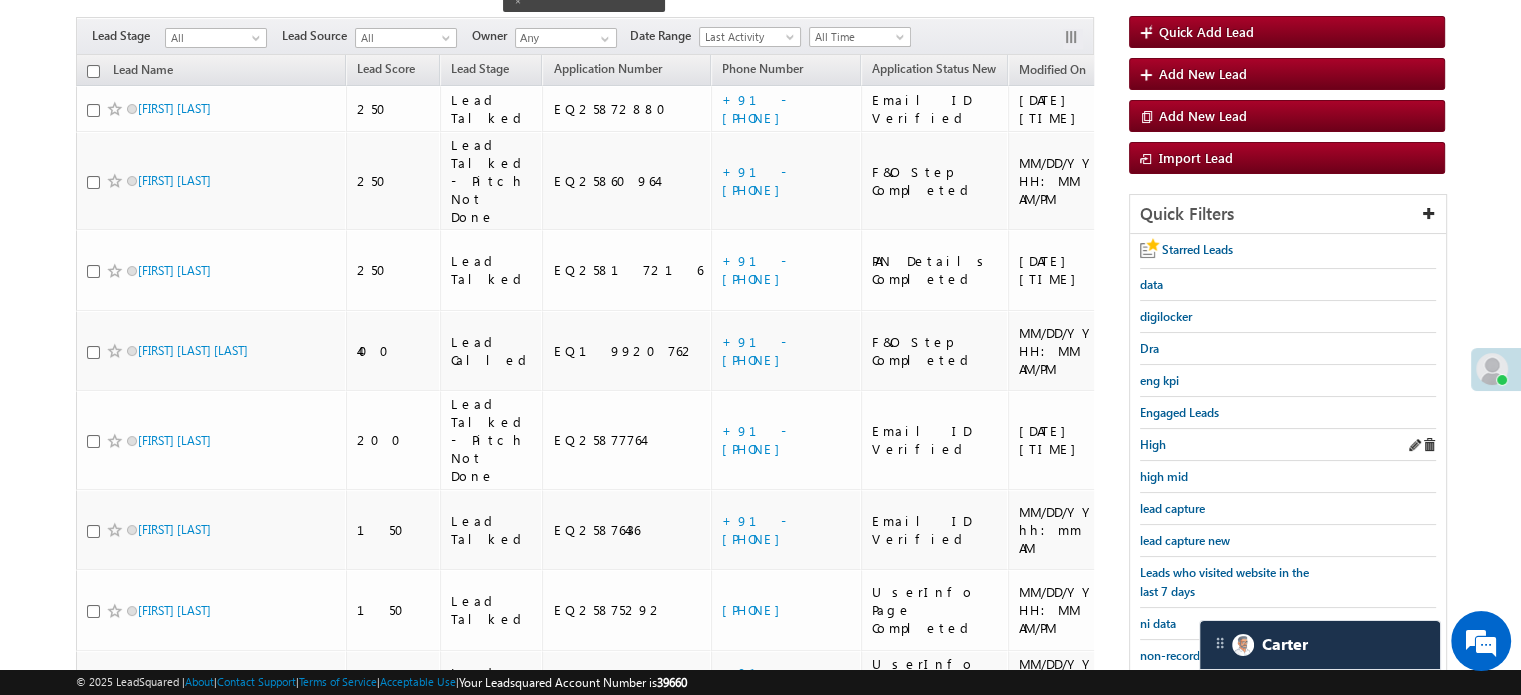 scroll, scrollTop: 229, scrollLeft: 0, axis: vertical 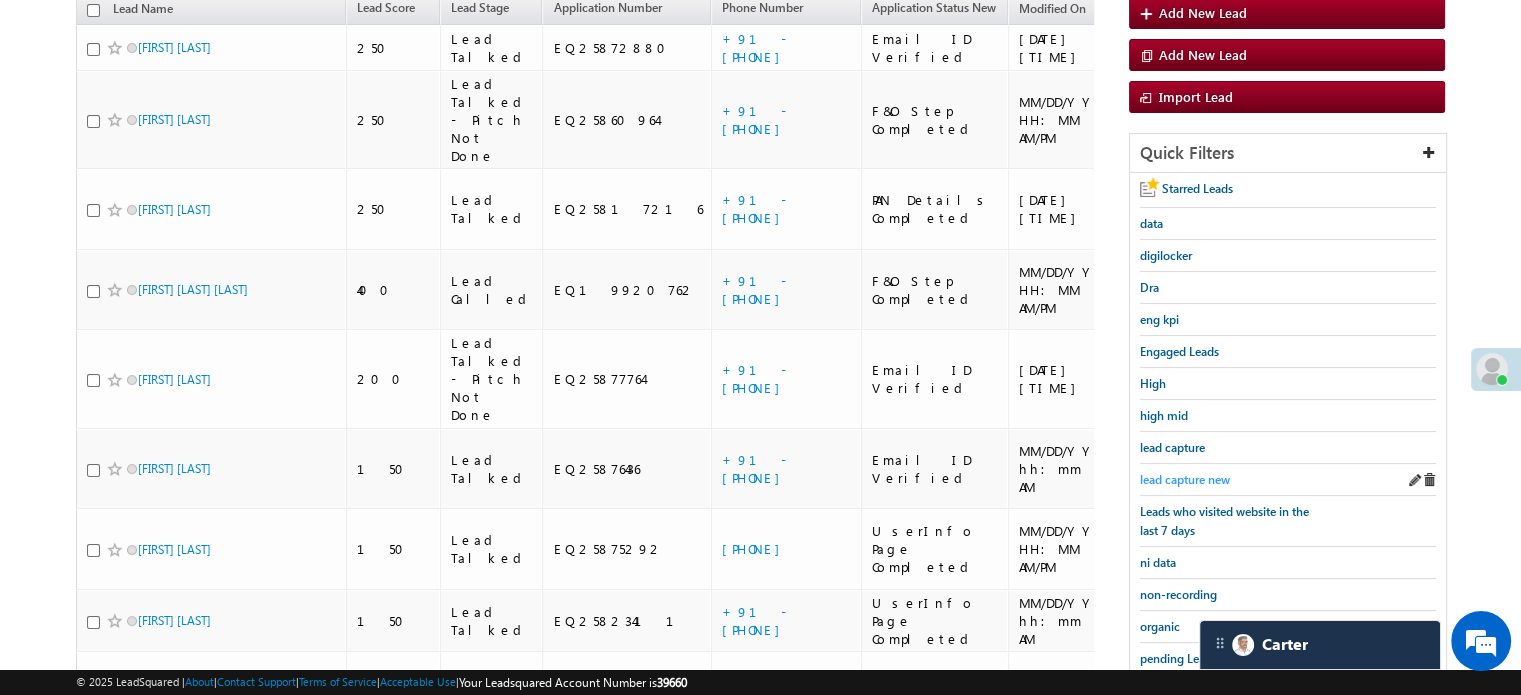 click on "lead capture new" at bounding box center (1185, 479) 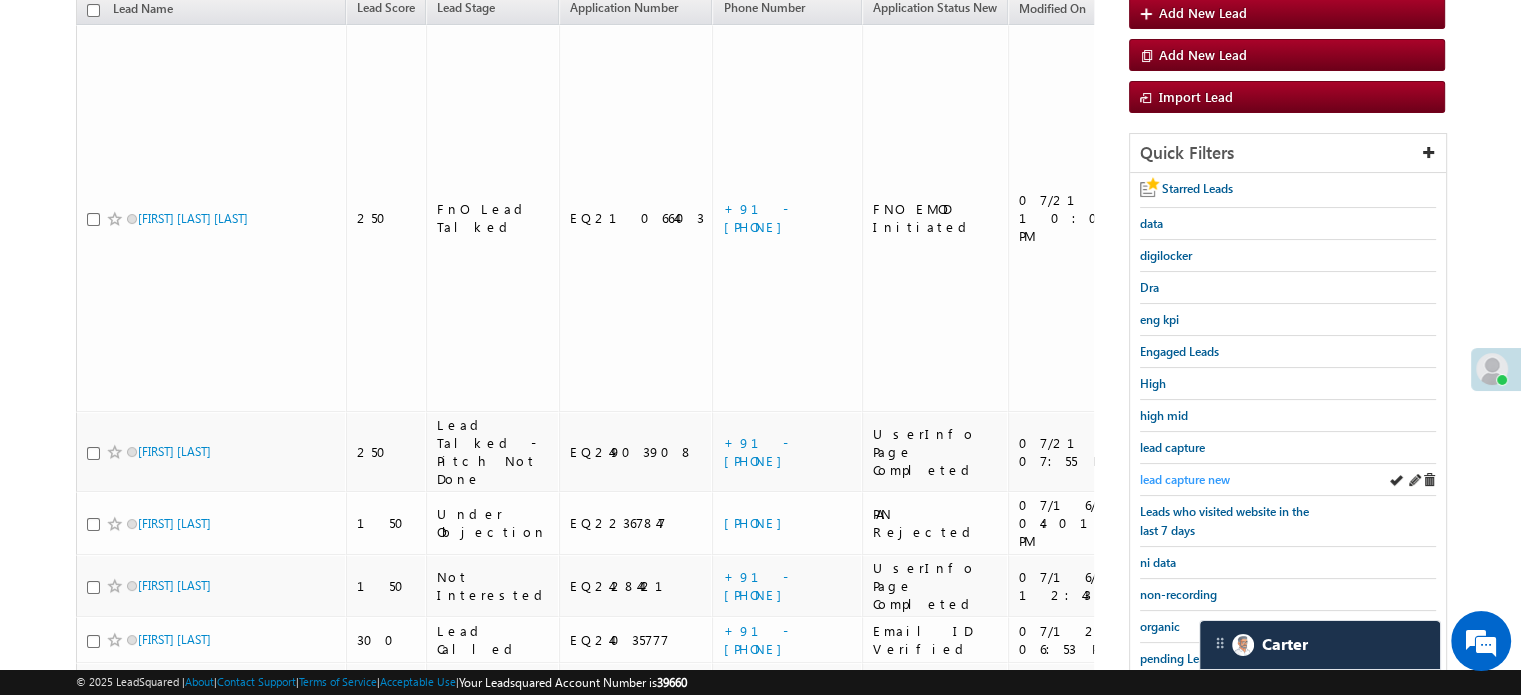 click on "lead capture new" at bounding box center [1185, 479] 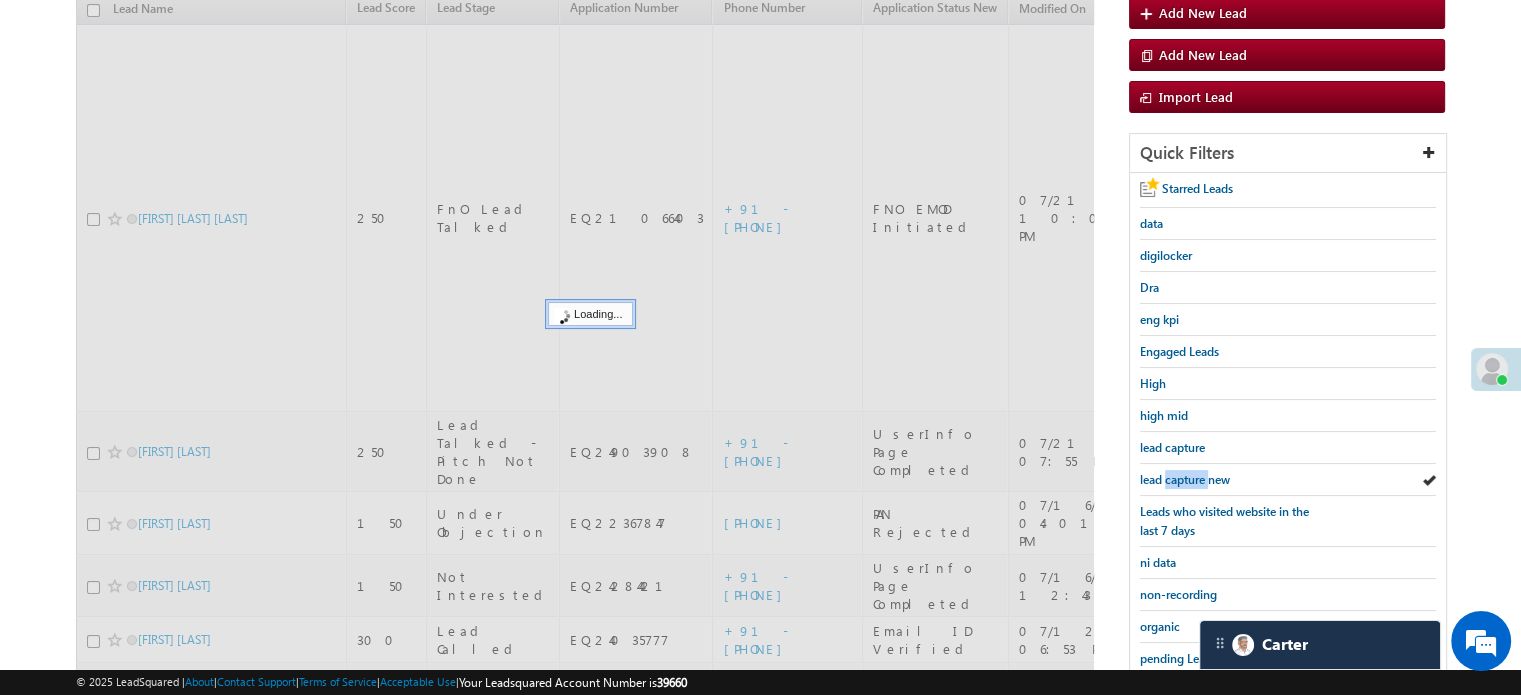 click on "lead capture new" at bounding box center [1185, 479] 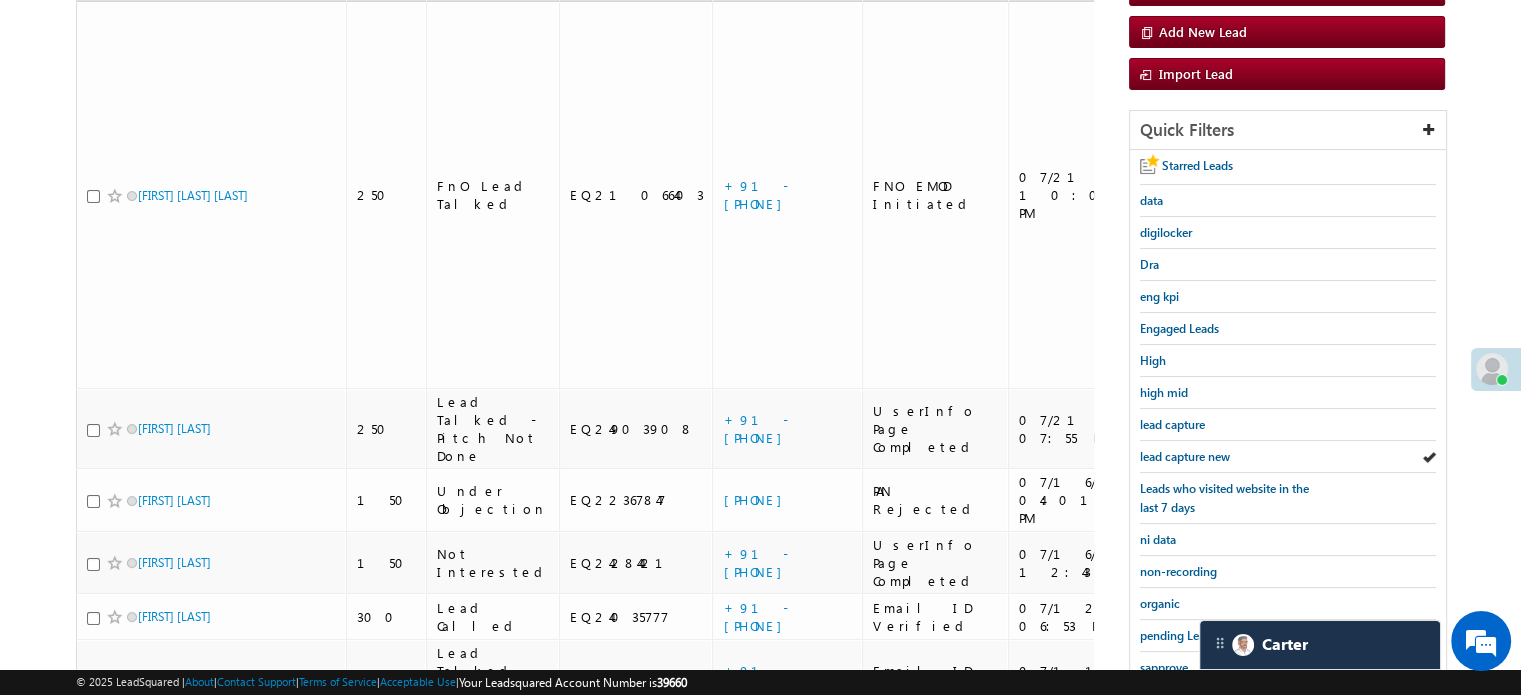scroll, scrollTop: 429, scrollLeft: 0, axis: vertical 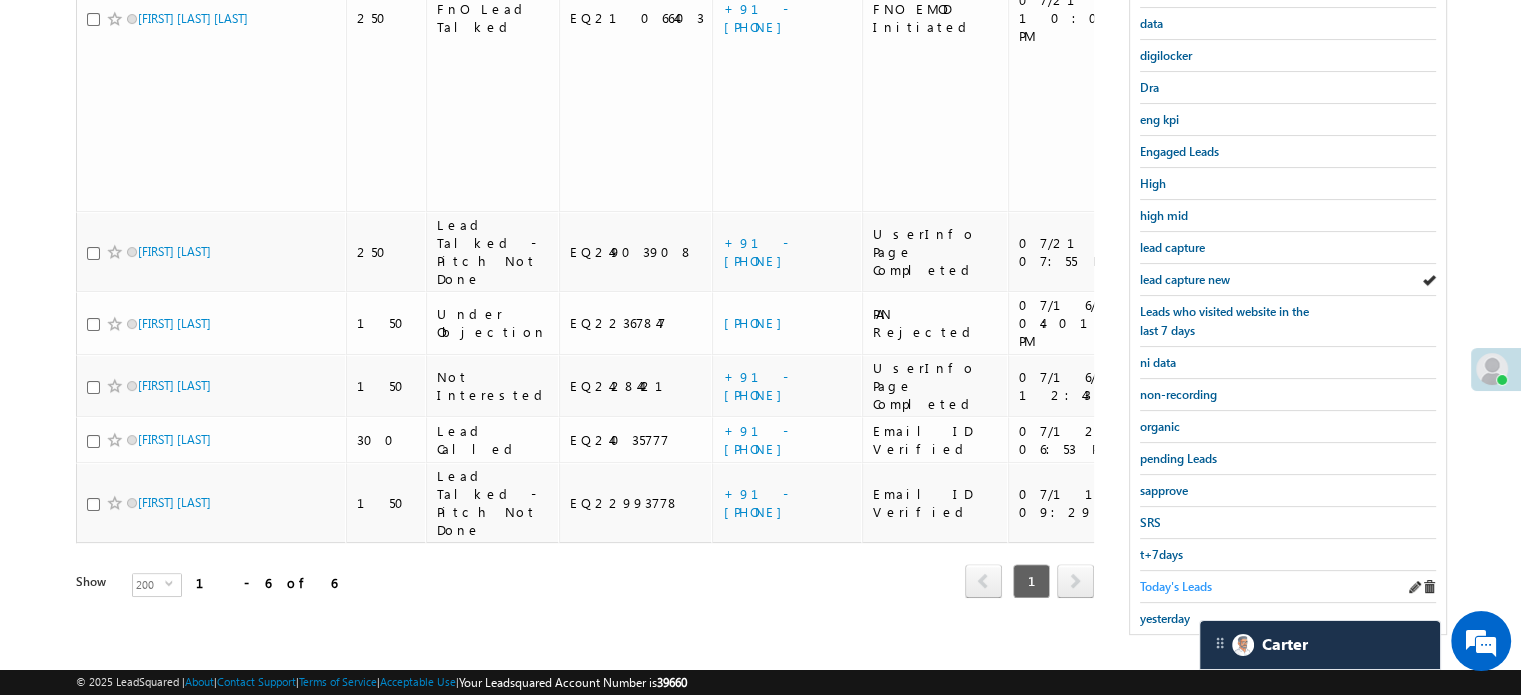 click on "Today's Leads" at bounding box center (1176, 586) 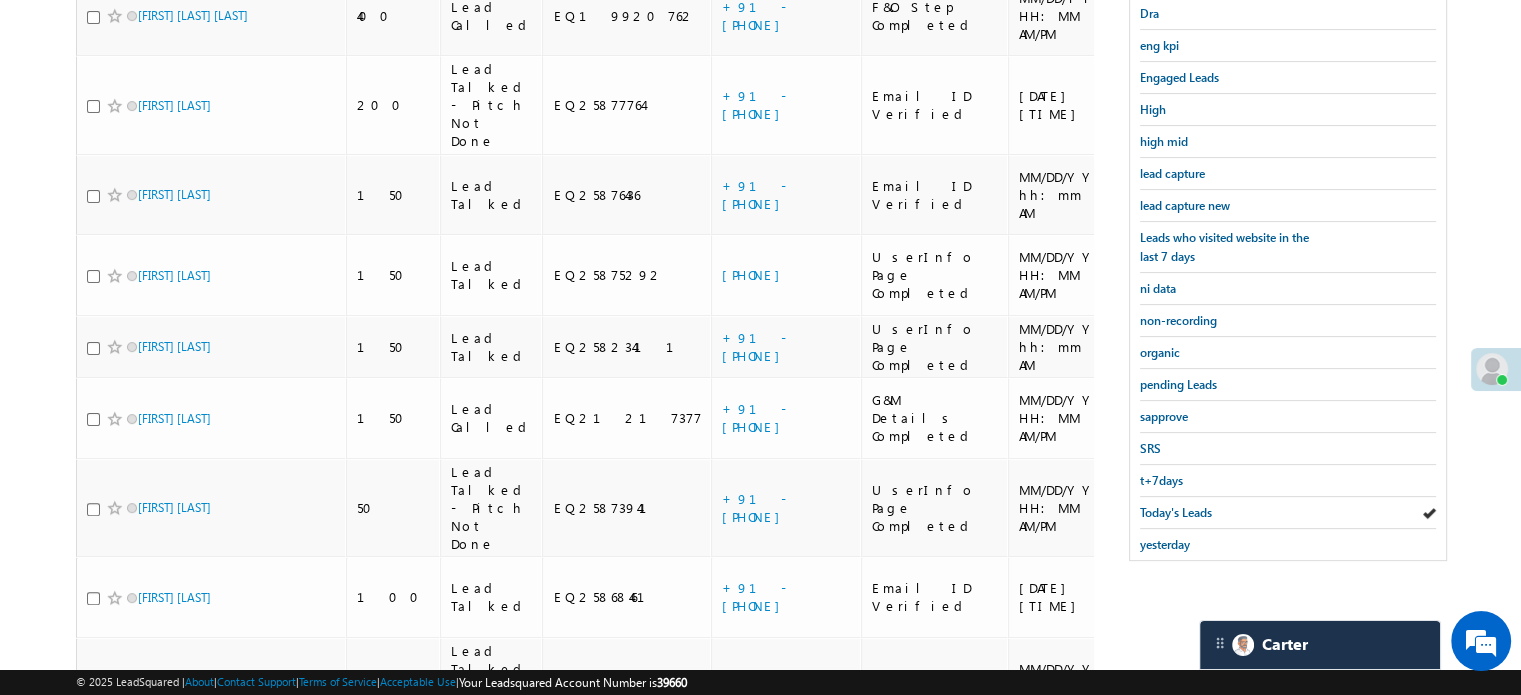 scroll, scrollTop: 629, scrollLeft: 0, axis: vertical 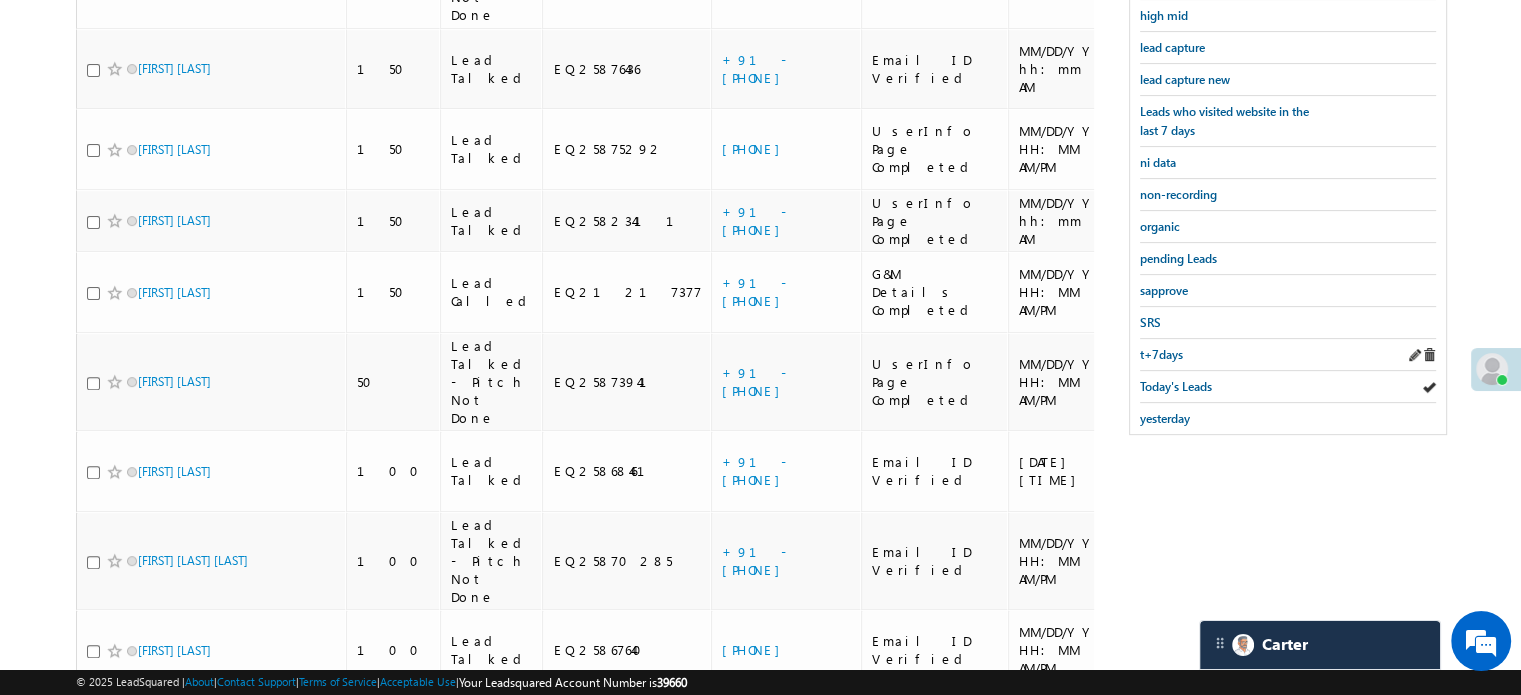 click on "t+7days" at bounding box center [1288, 355] 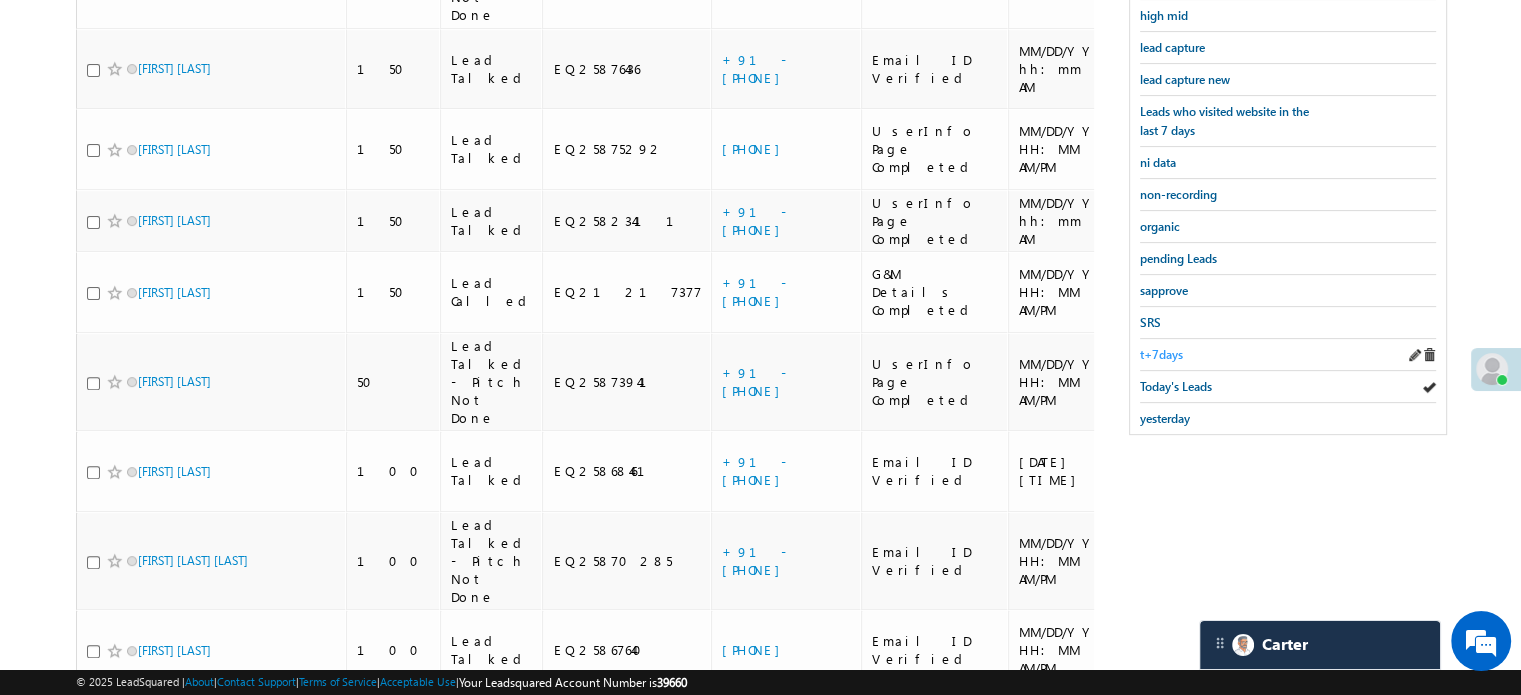 click on "t+7days" at bounding box center [1161, 354] 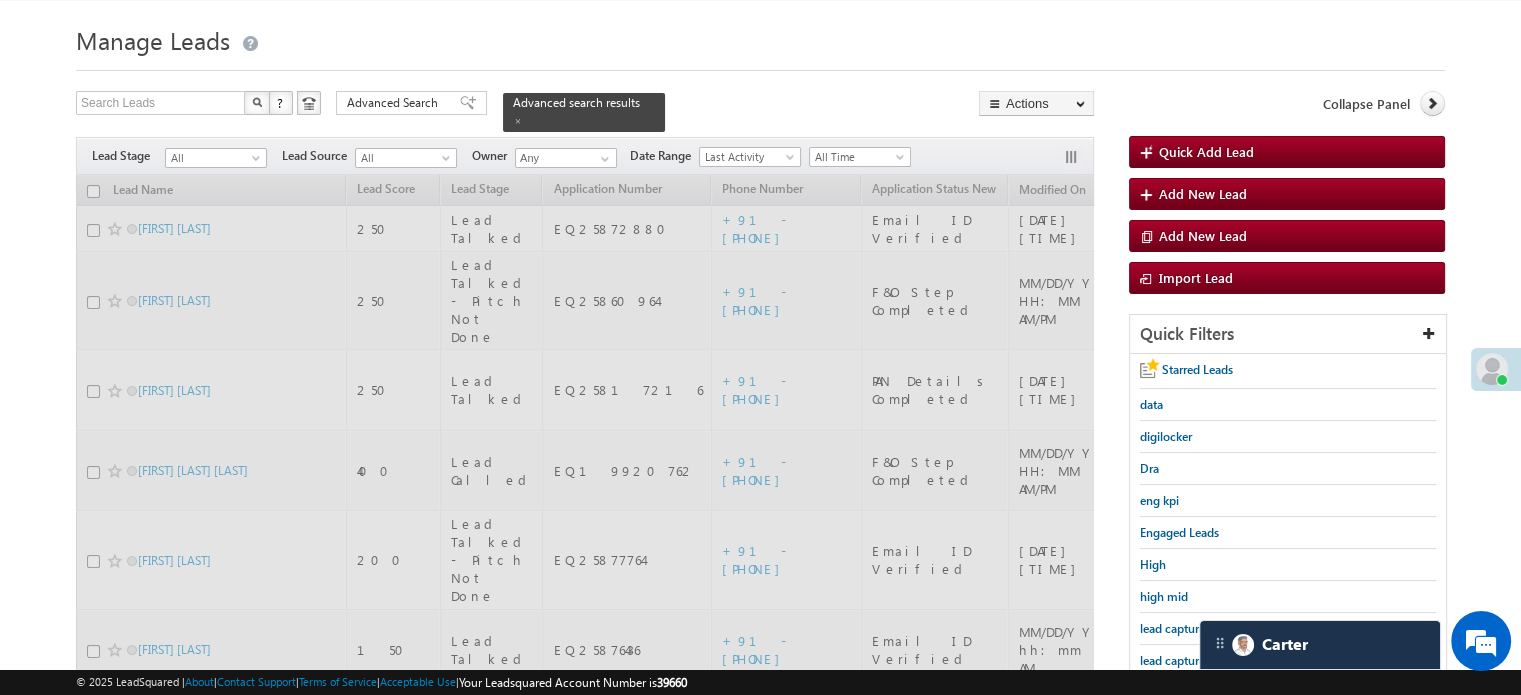 scroll, scrollTop: 29, scrollLeft: 0, axis: vertical 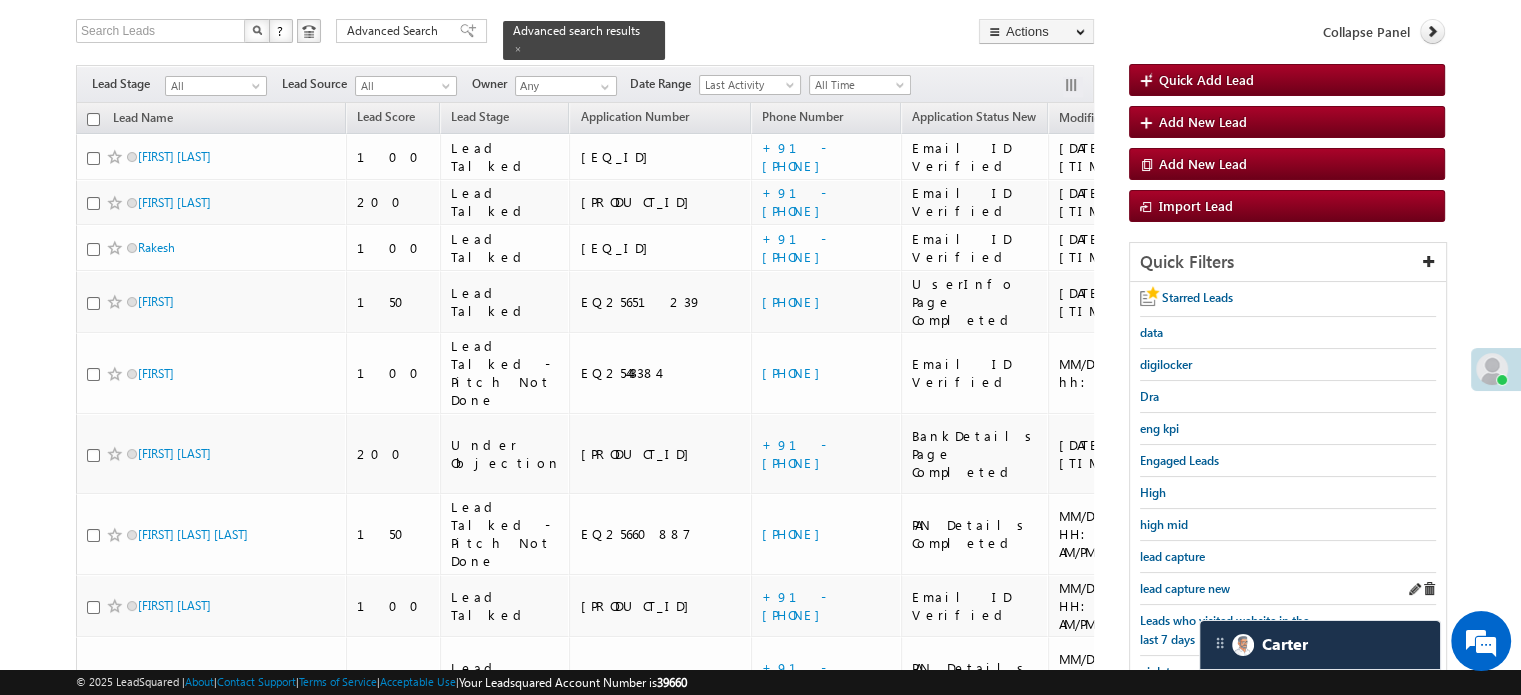 click on "lead capture new" at bounding box center [1288, 589] 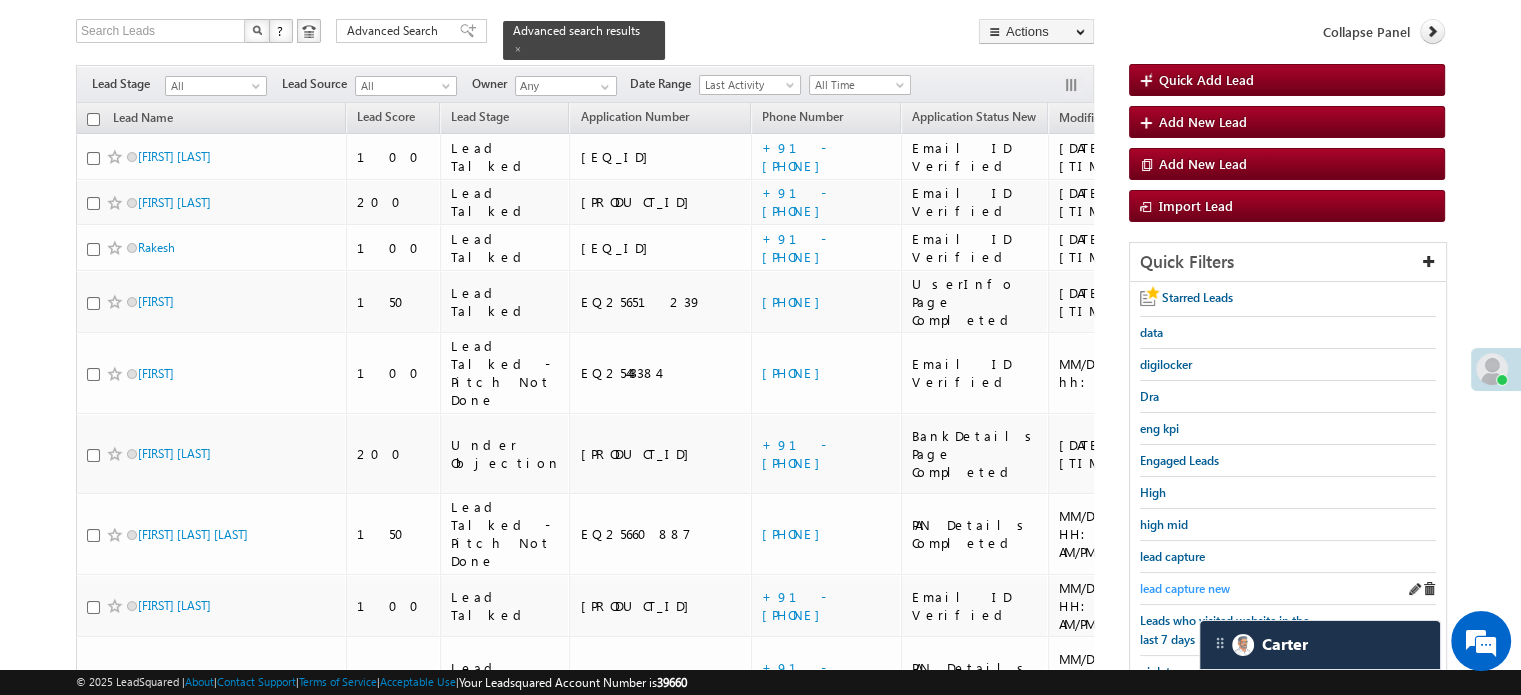 click on "lead capture new" at bounding box center (1185, 588) 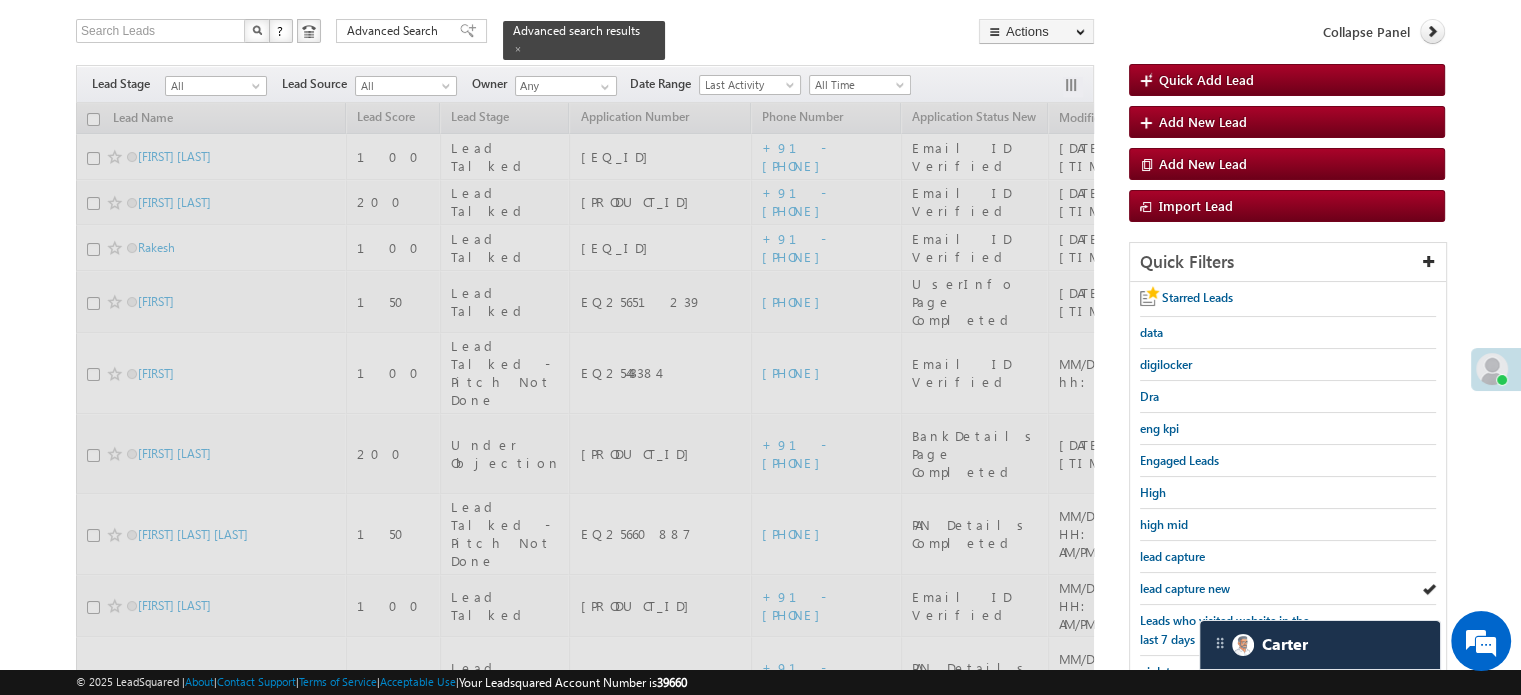 click on "lead capture new" at bounding box center (1185, 588) 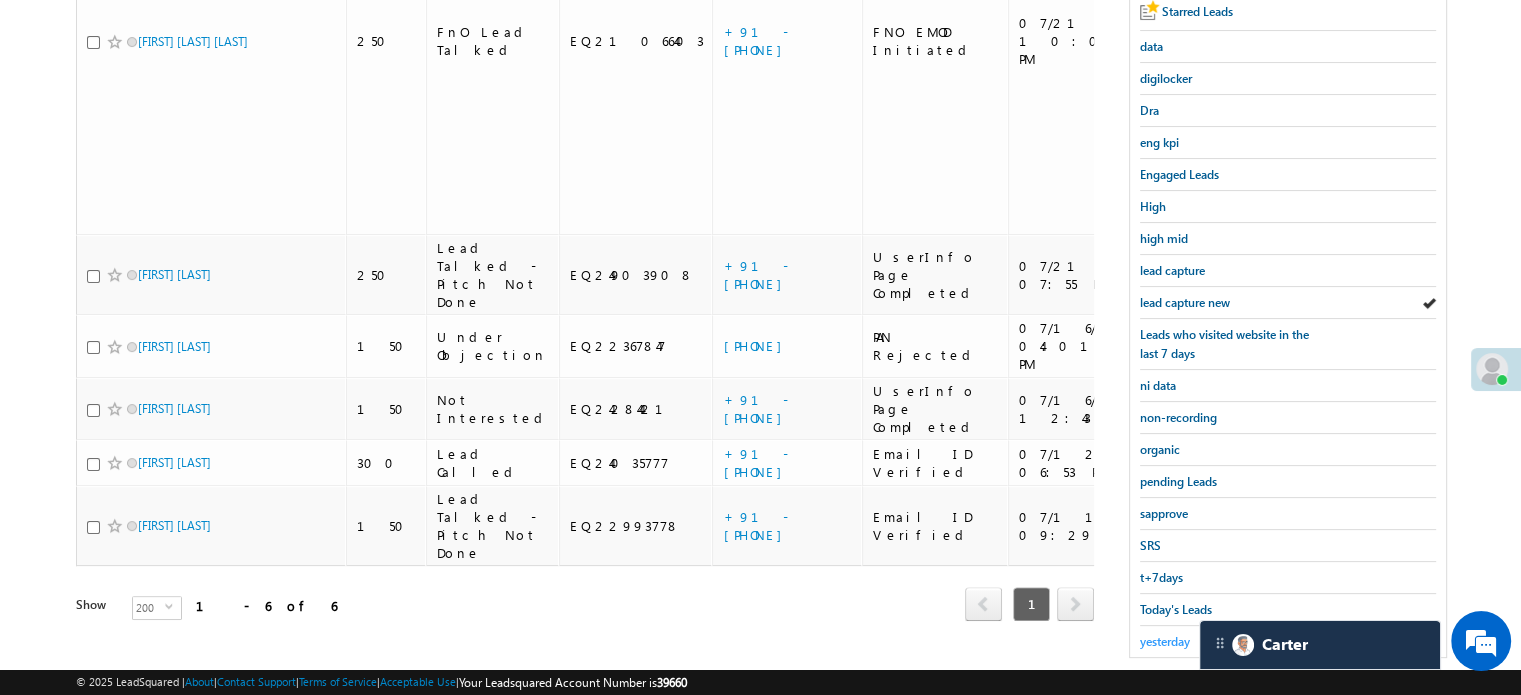 scroll, scrollTop: 429, scrollLeft: 0, axis: vertical 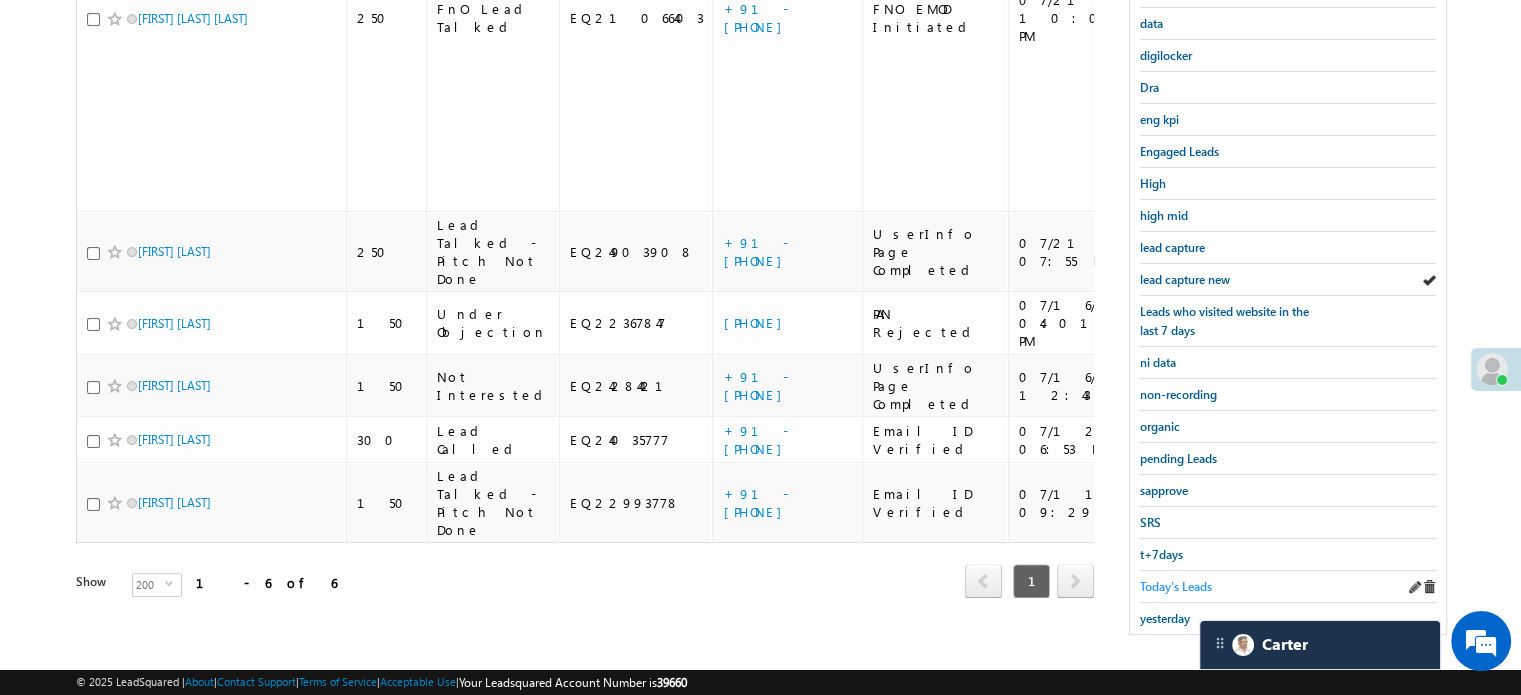 click on "Today's Leads" at bounding box center (1176, 586) 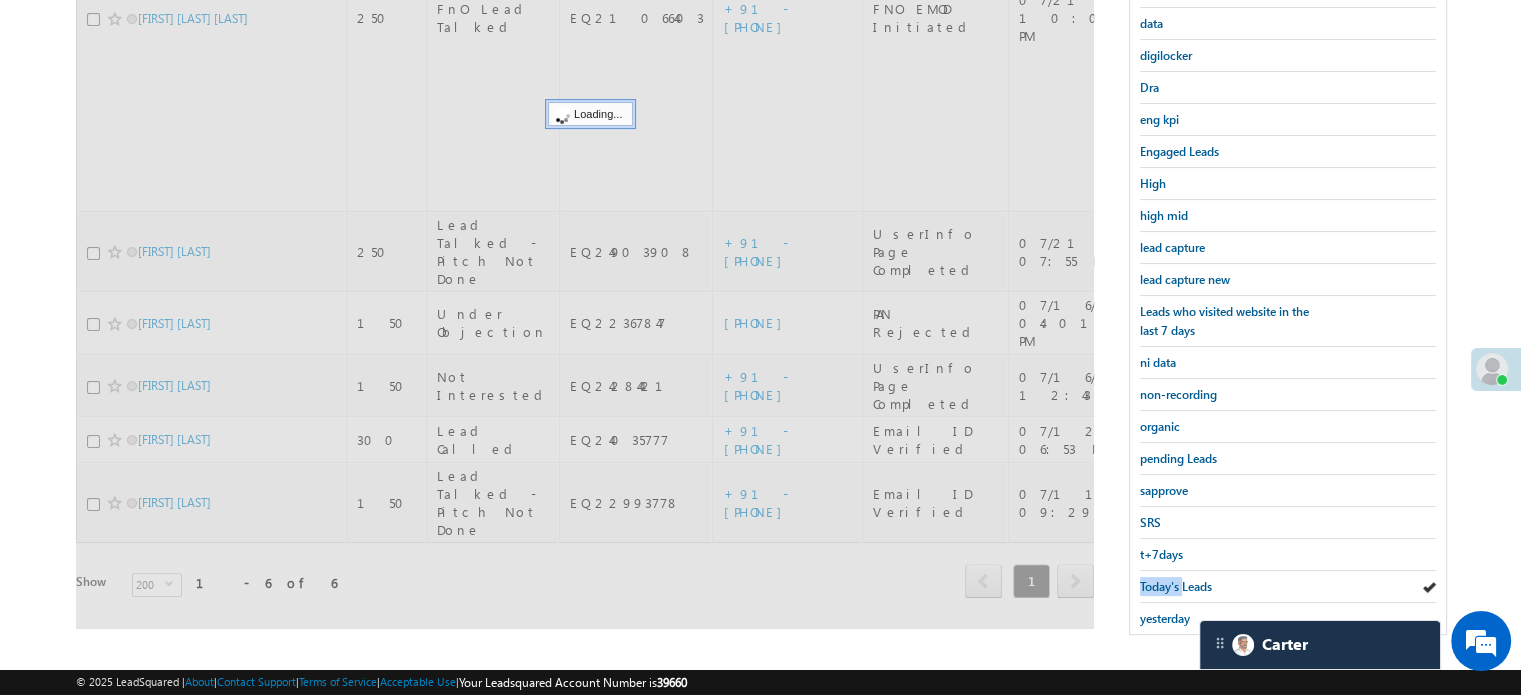 click on "Today's Leads" at bounding box center (1176, 586) 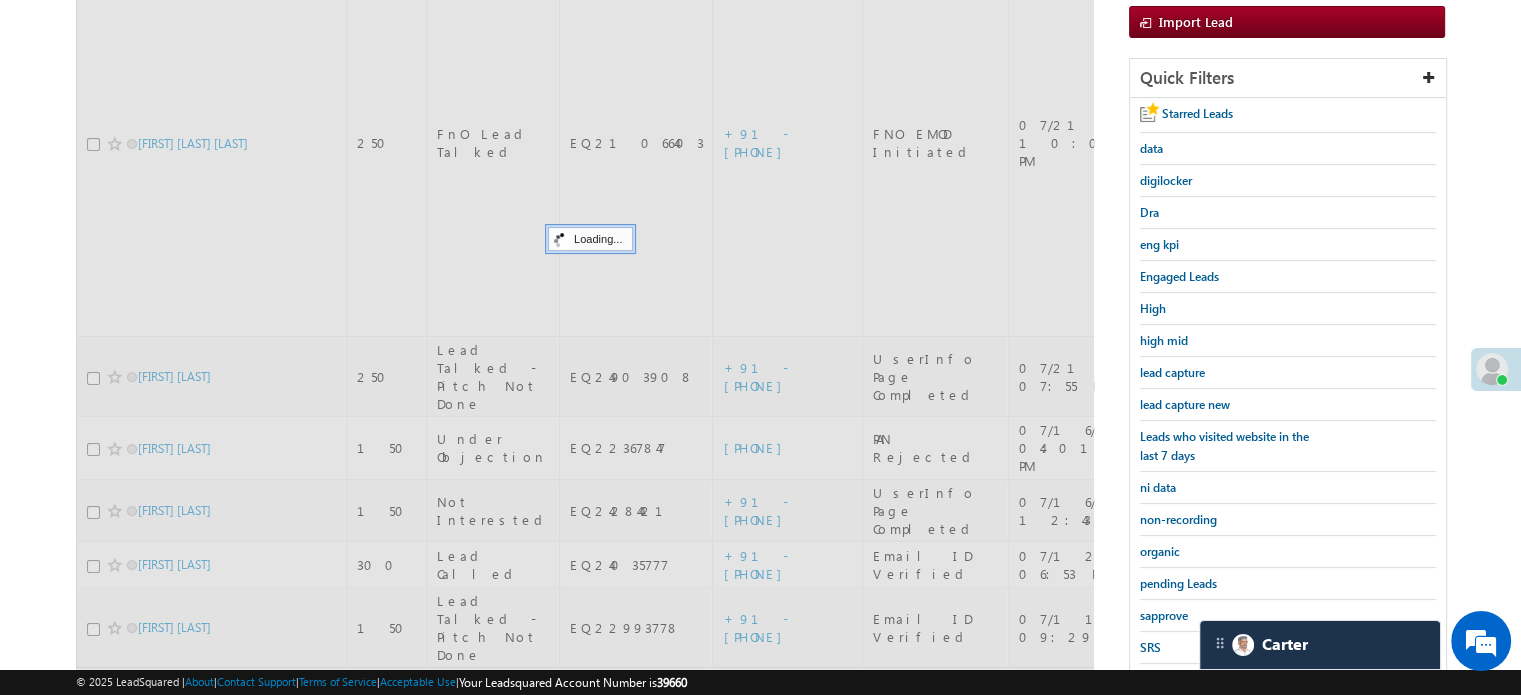 scroll, scrollTop: 229, scrollLeft: 0, axis: vertical 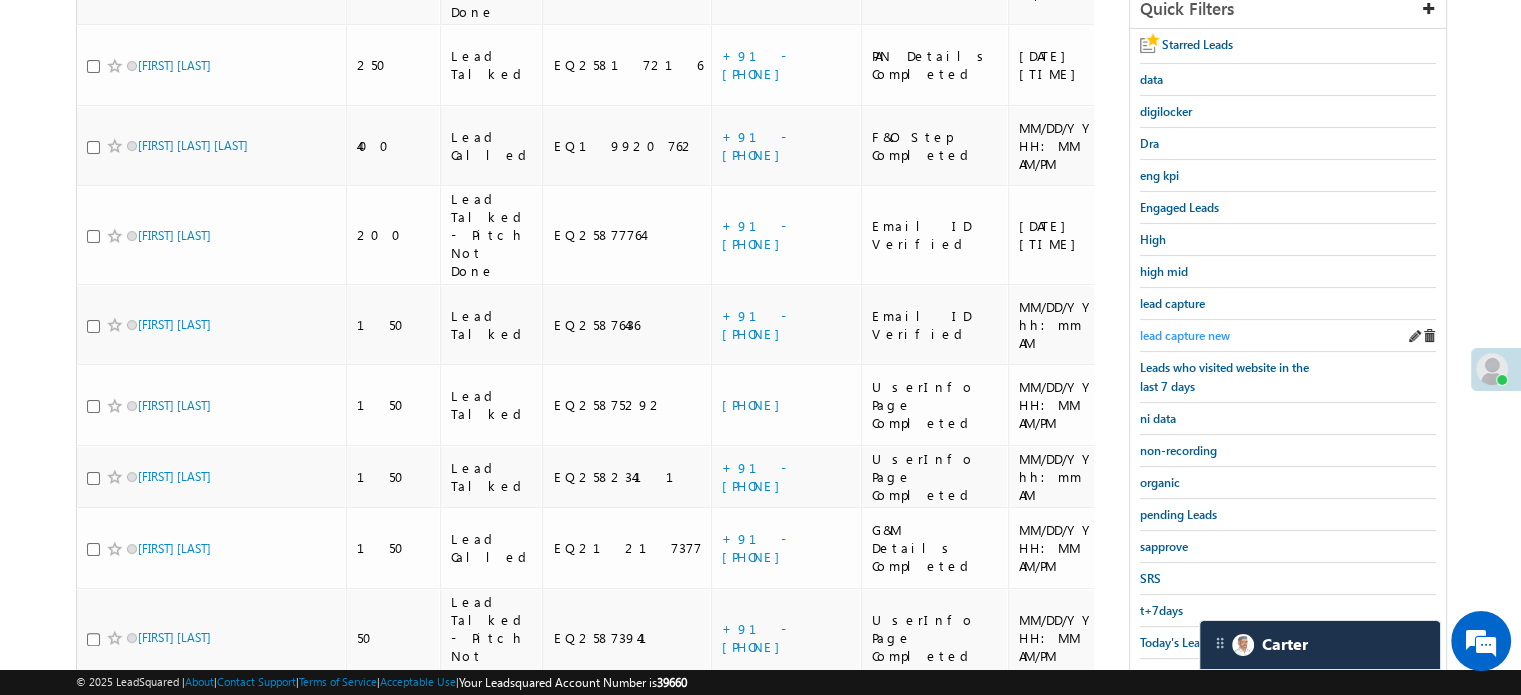 click on "lead capture new" at bounding box center [1185, 335] 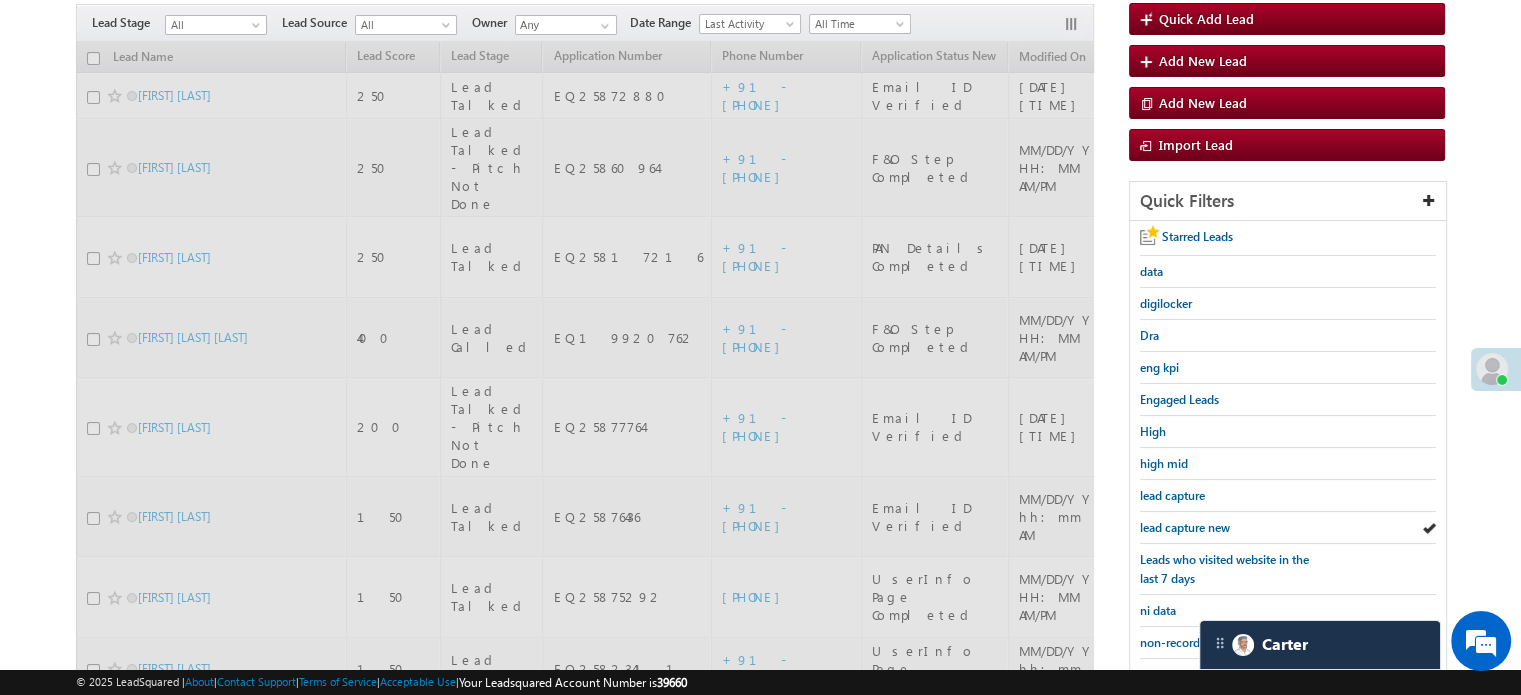 scroll, scrollTop: 173, scrollLeft: 0, axis: vertical 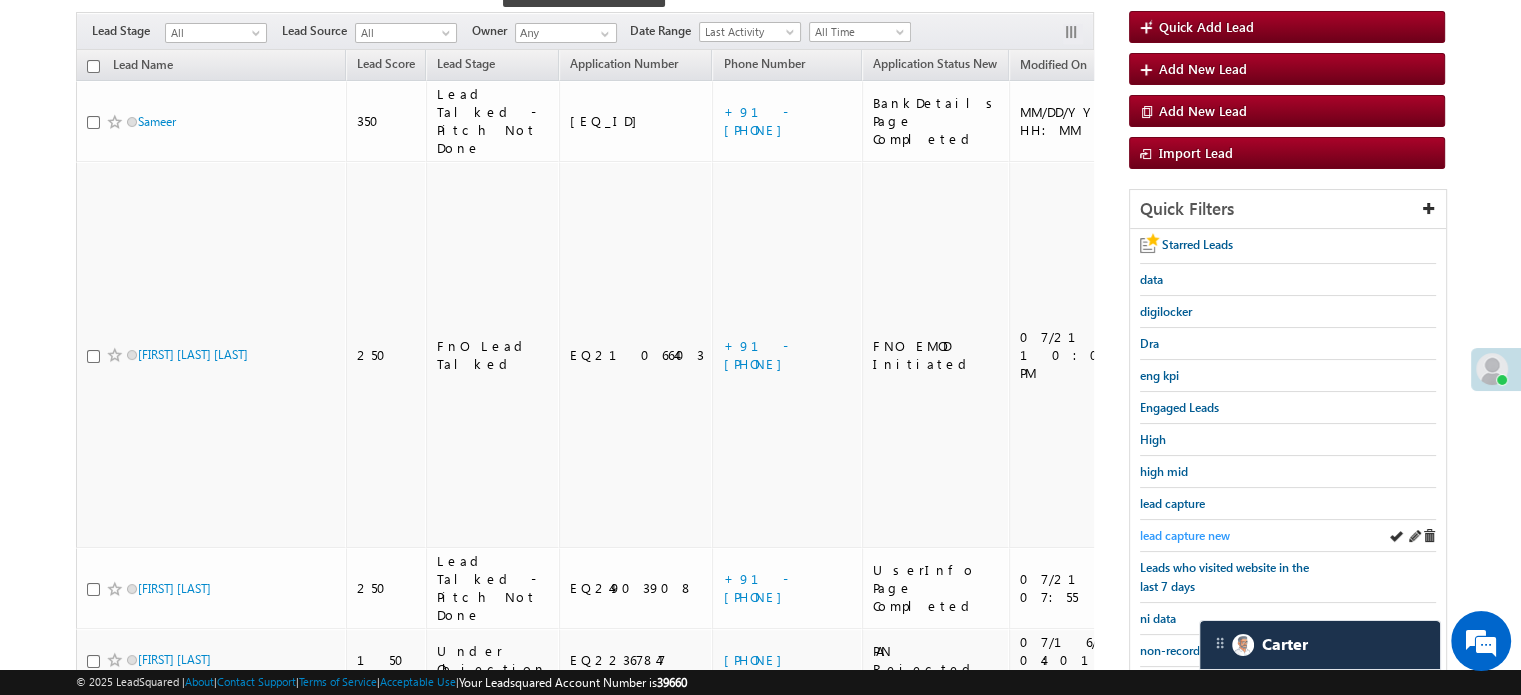 click on "lead capture new" at bounding box center [1185, 535] 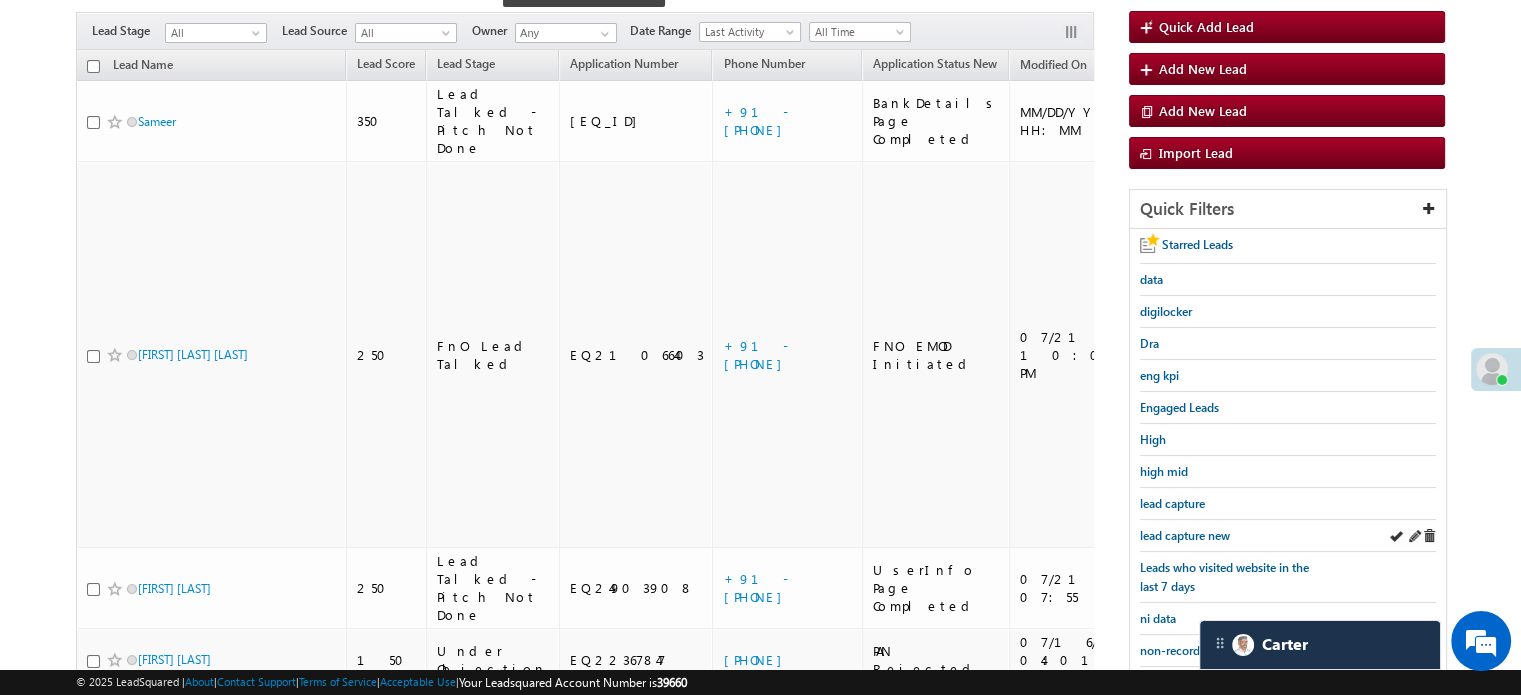 click on "lead capture new" at bounding box center [1288, 536] 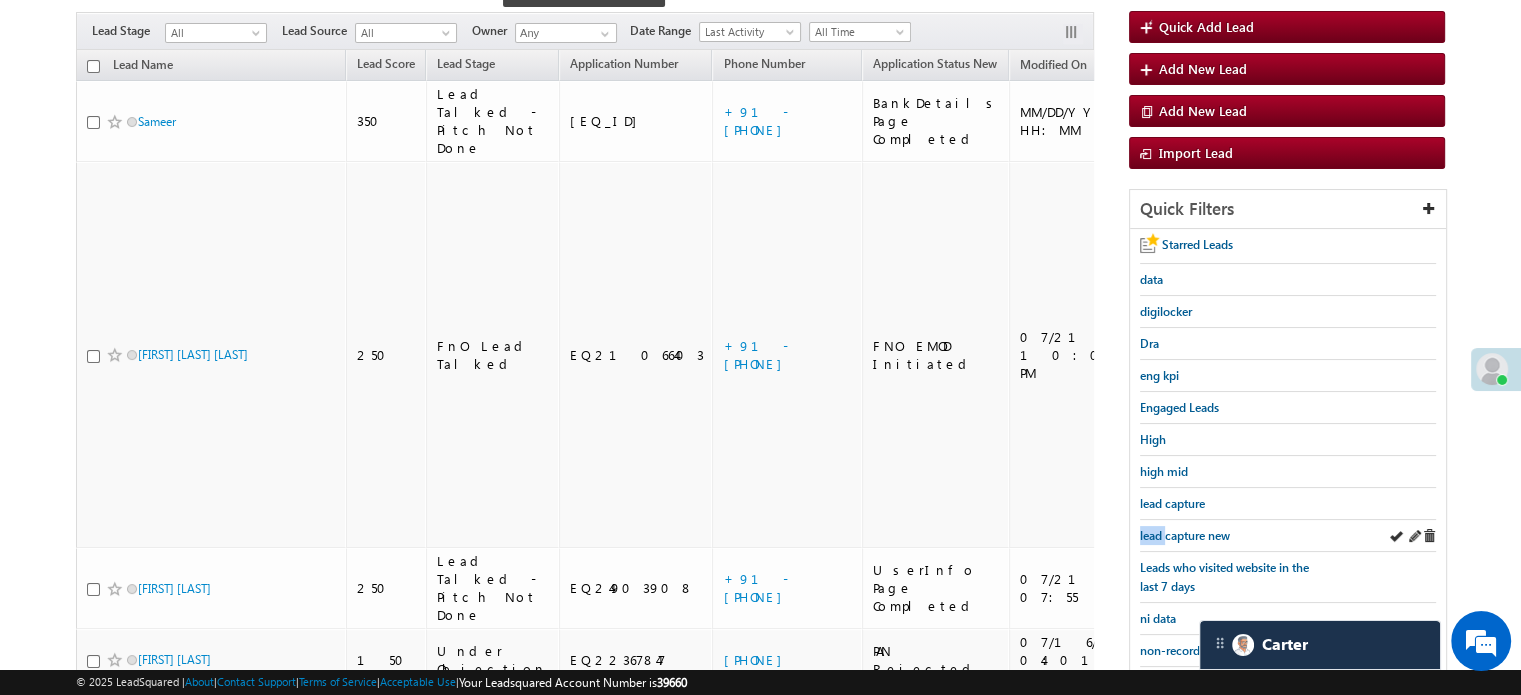 click on "lead capture new" at bounding box center (1288, 536) 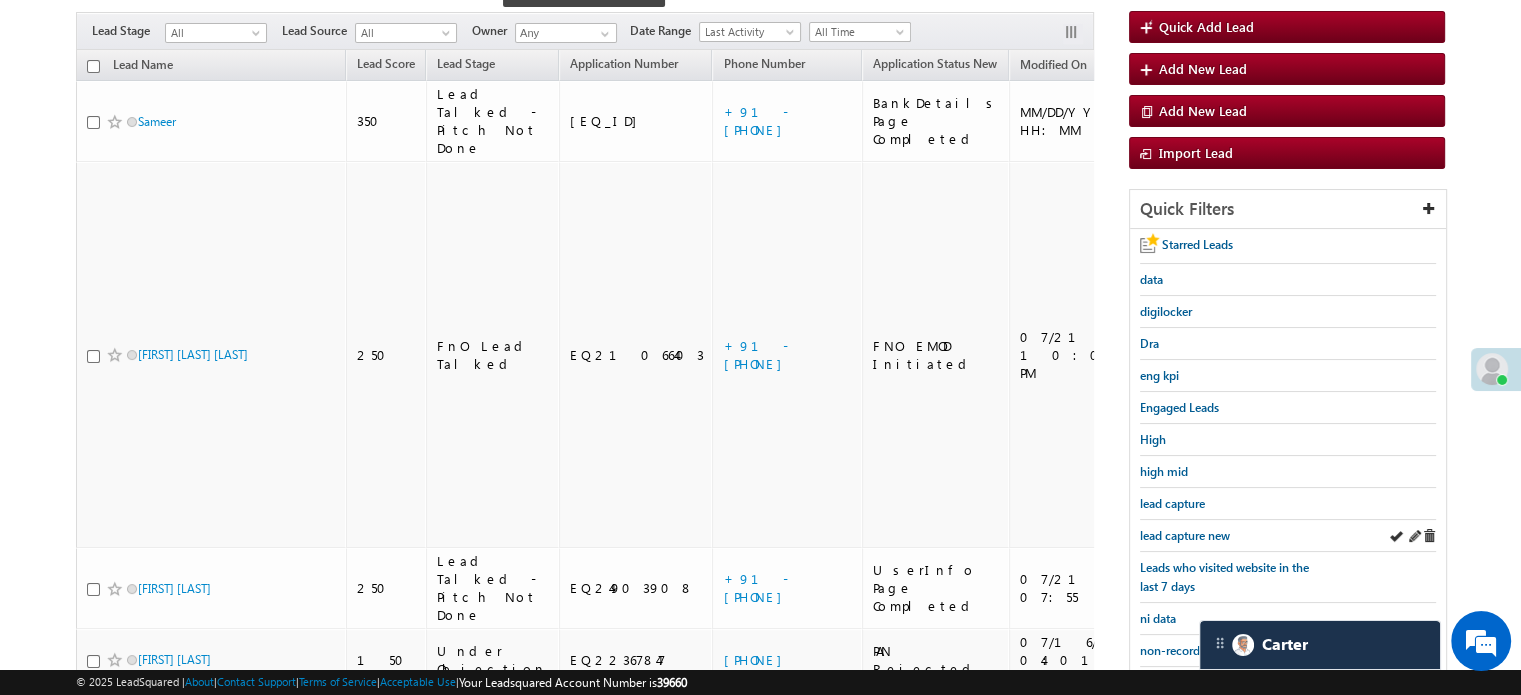 click on "lead capture new" at bounding box center (1288, 536) 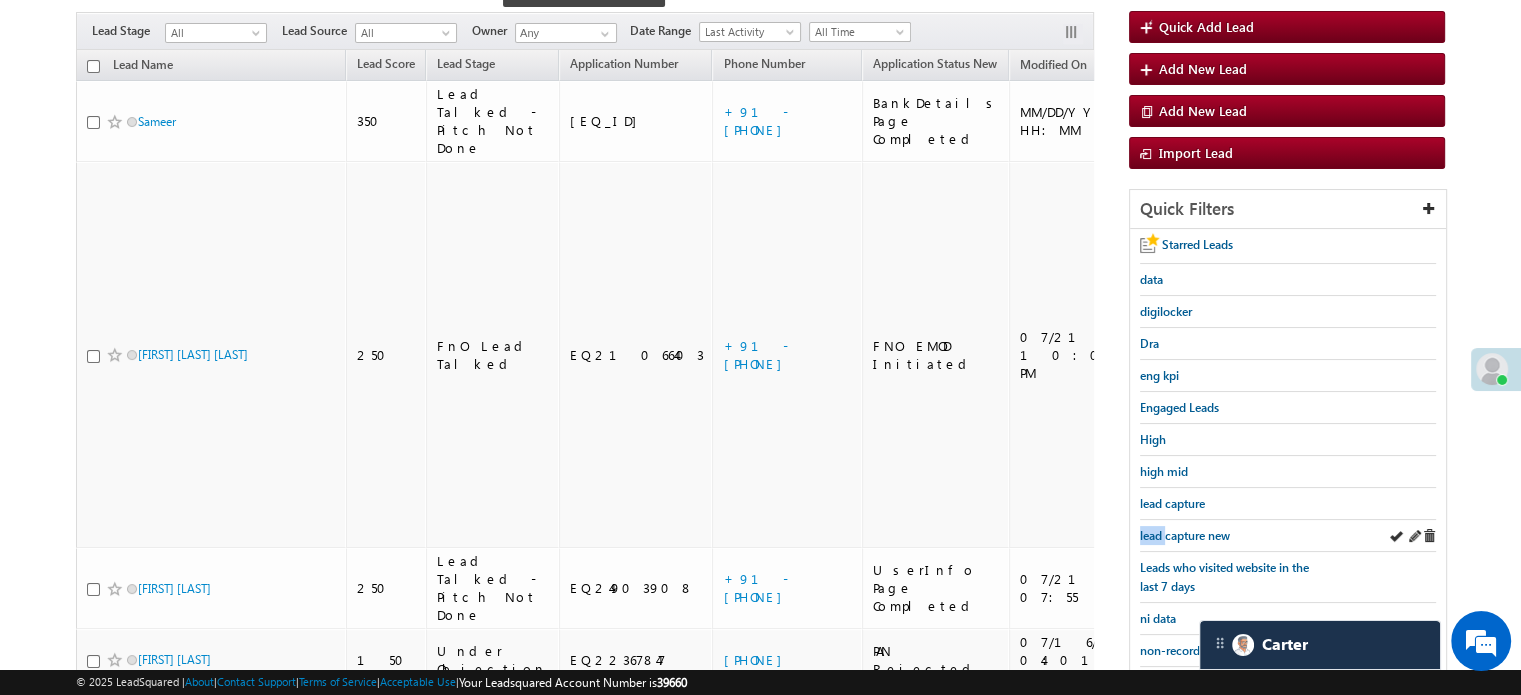 click on "lead capture new" at bounding box center [1288, 536] 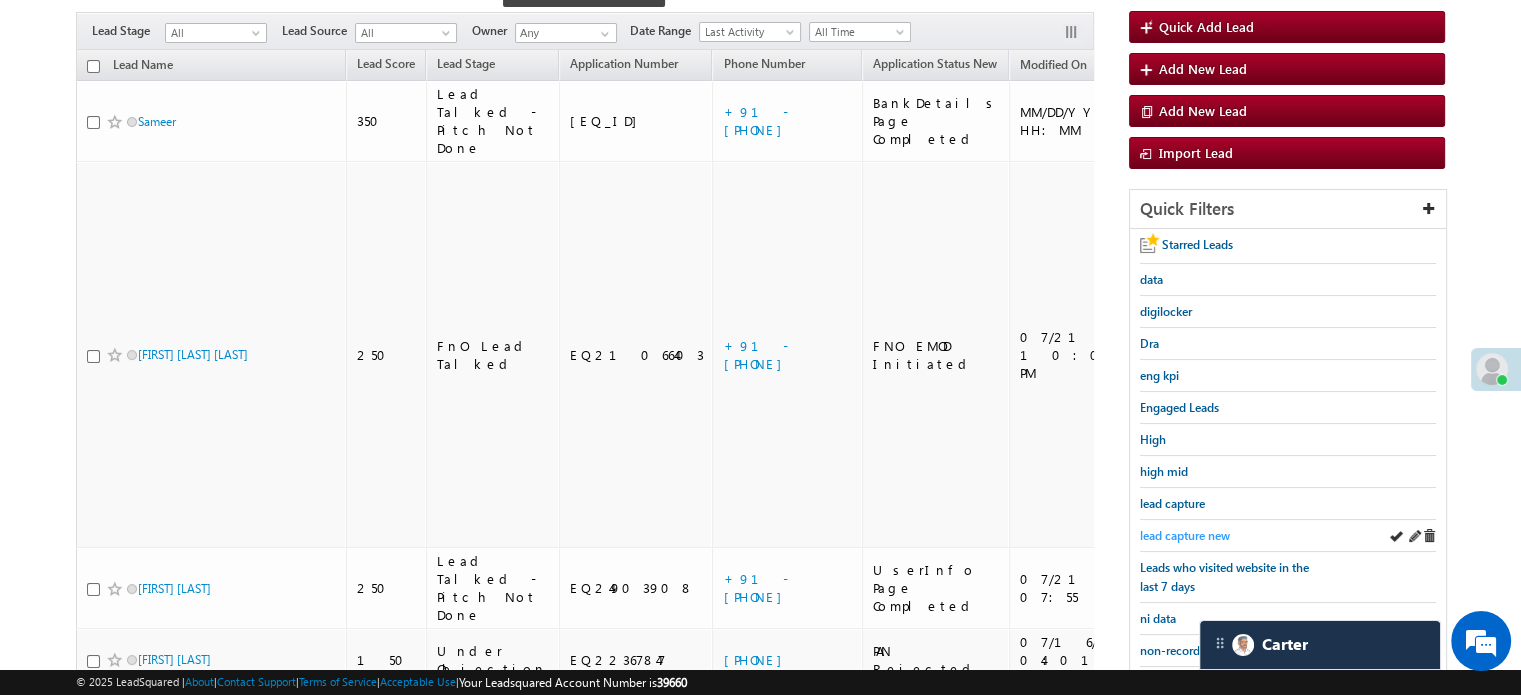 click on "lead capture new" at bounding box center (1185, 535) 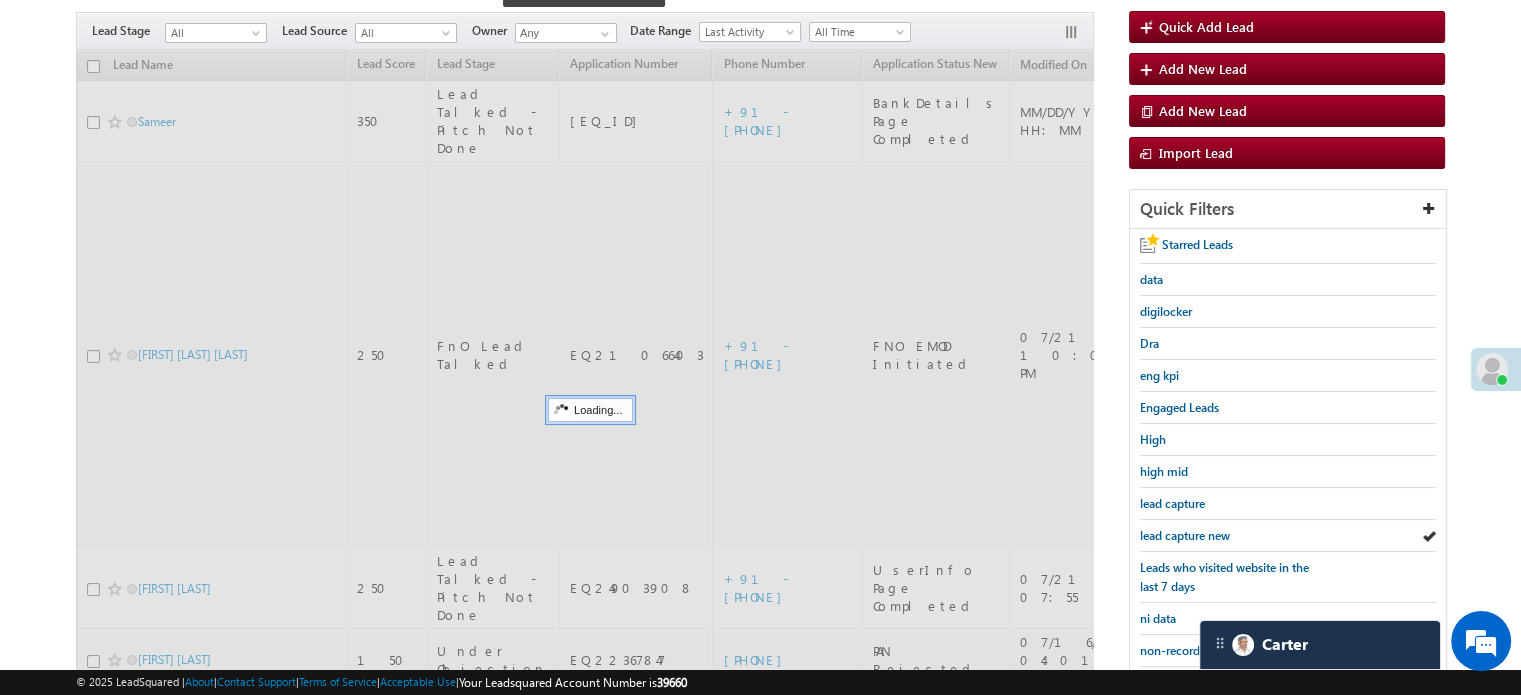 click on "lead capture new" at bounding box center [1185, 535] 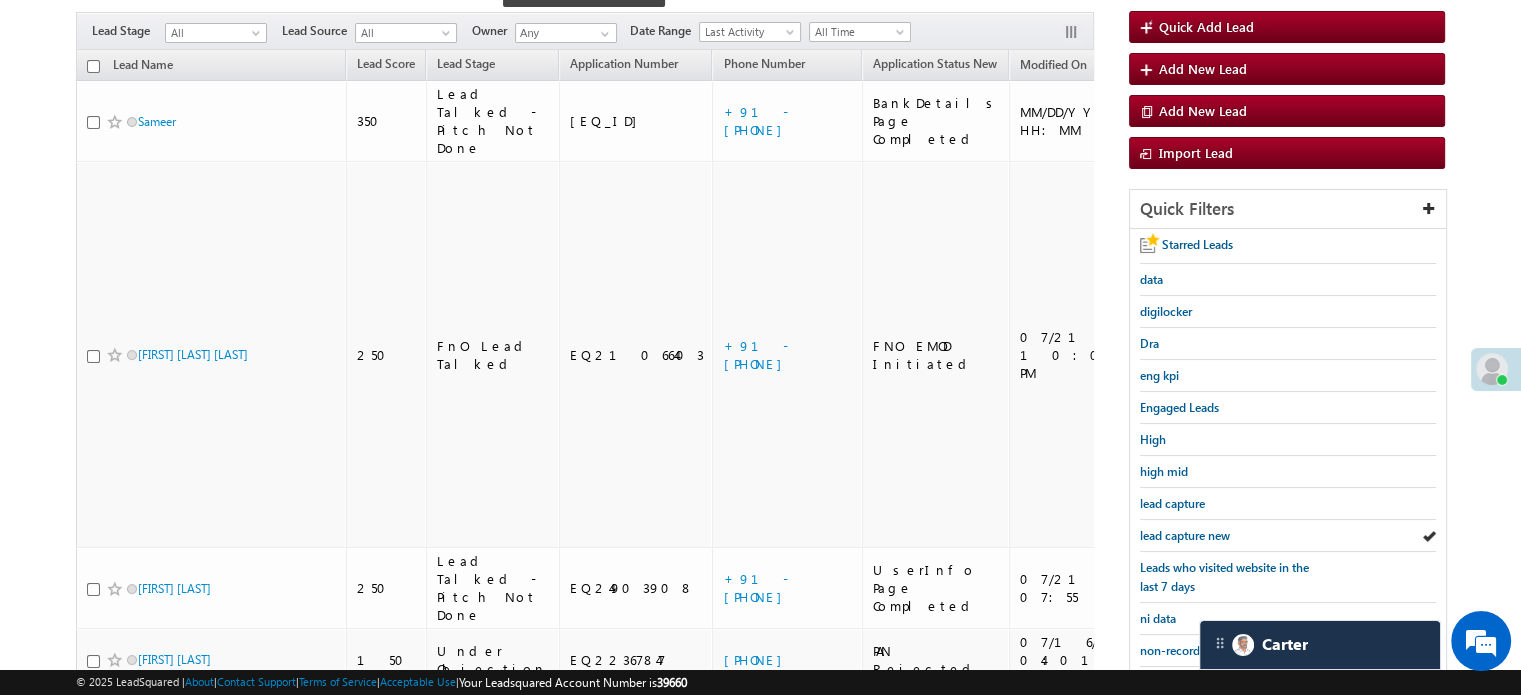 click on "lead capture new" at bounding box center (1185, 535) 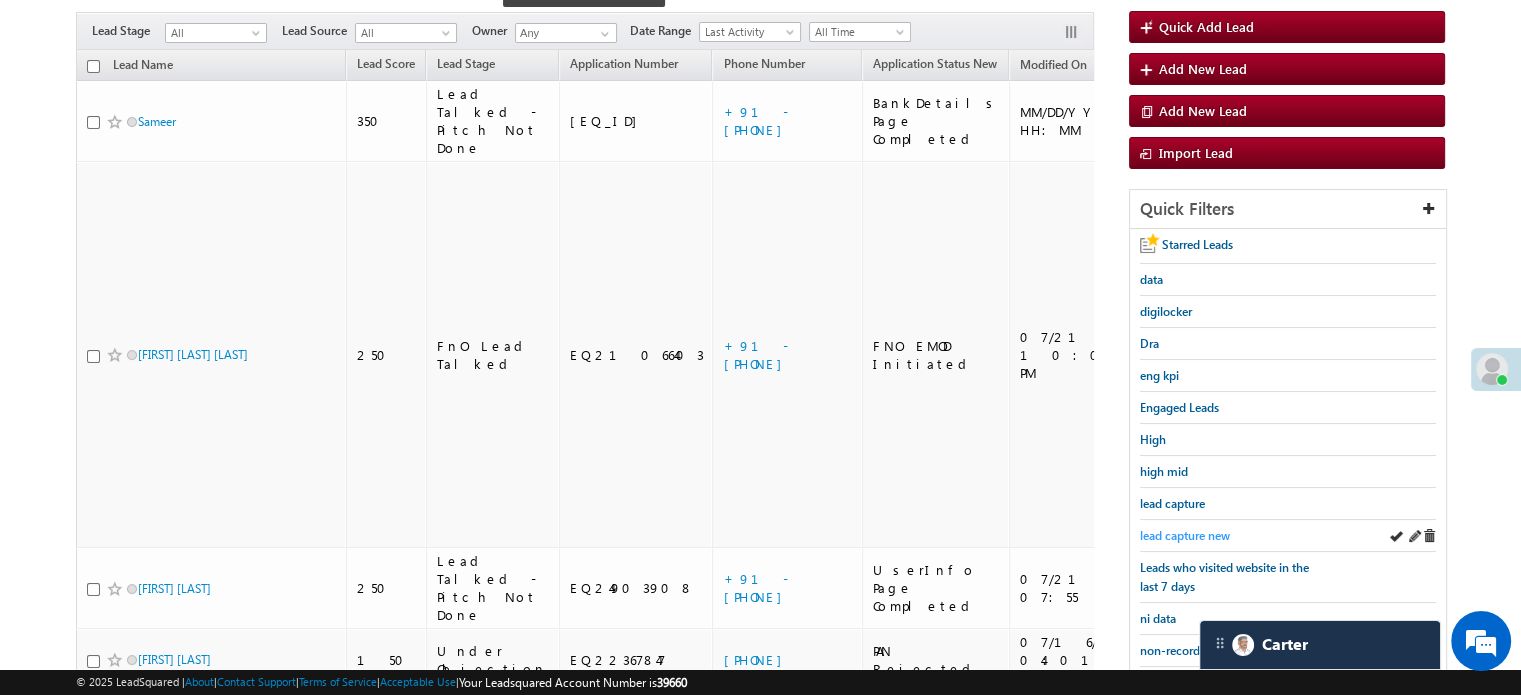 click on "lead capture new" at bounding box center (1185, 535) 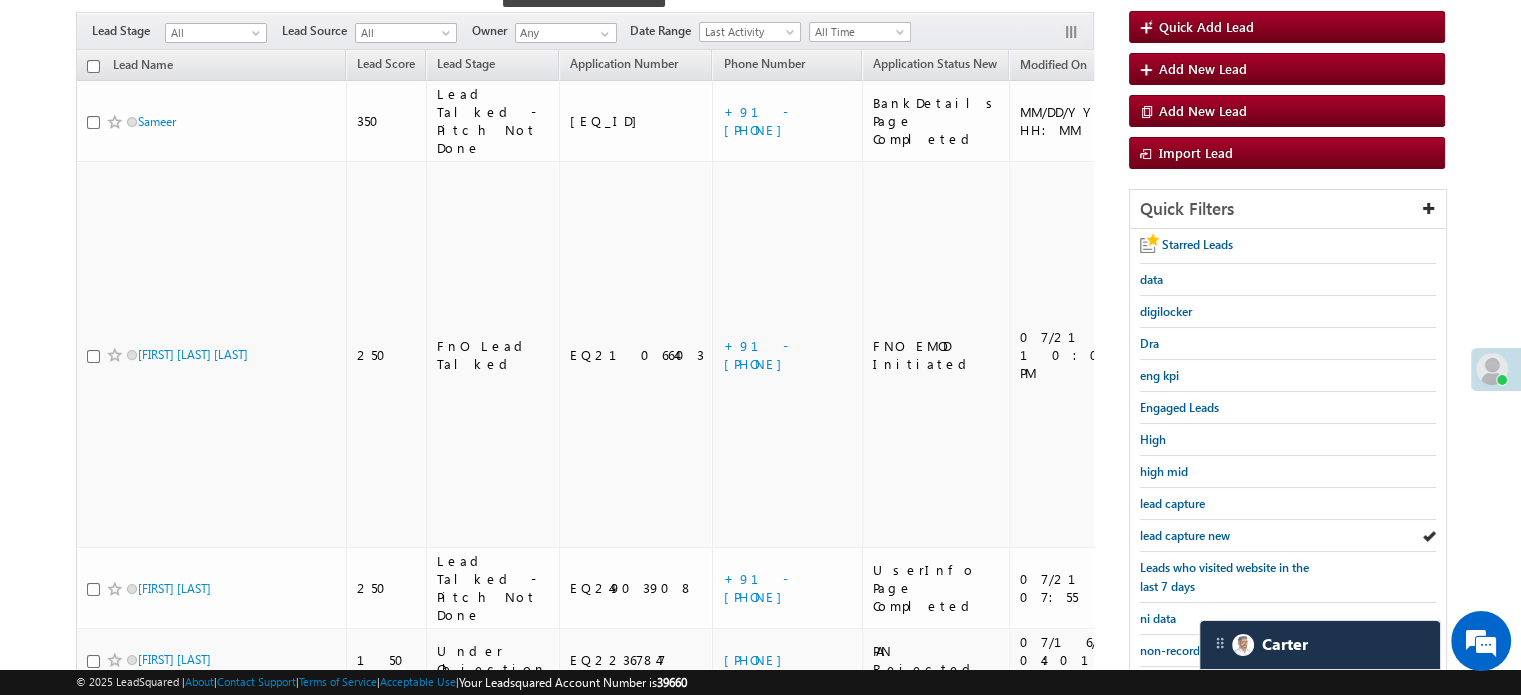 click on "lead capture new" at bounding box center (1185, 535) 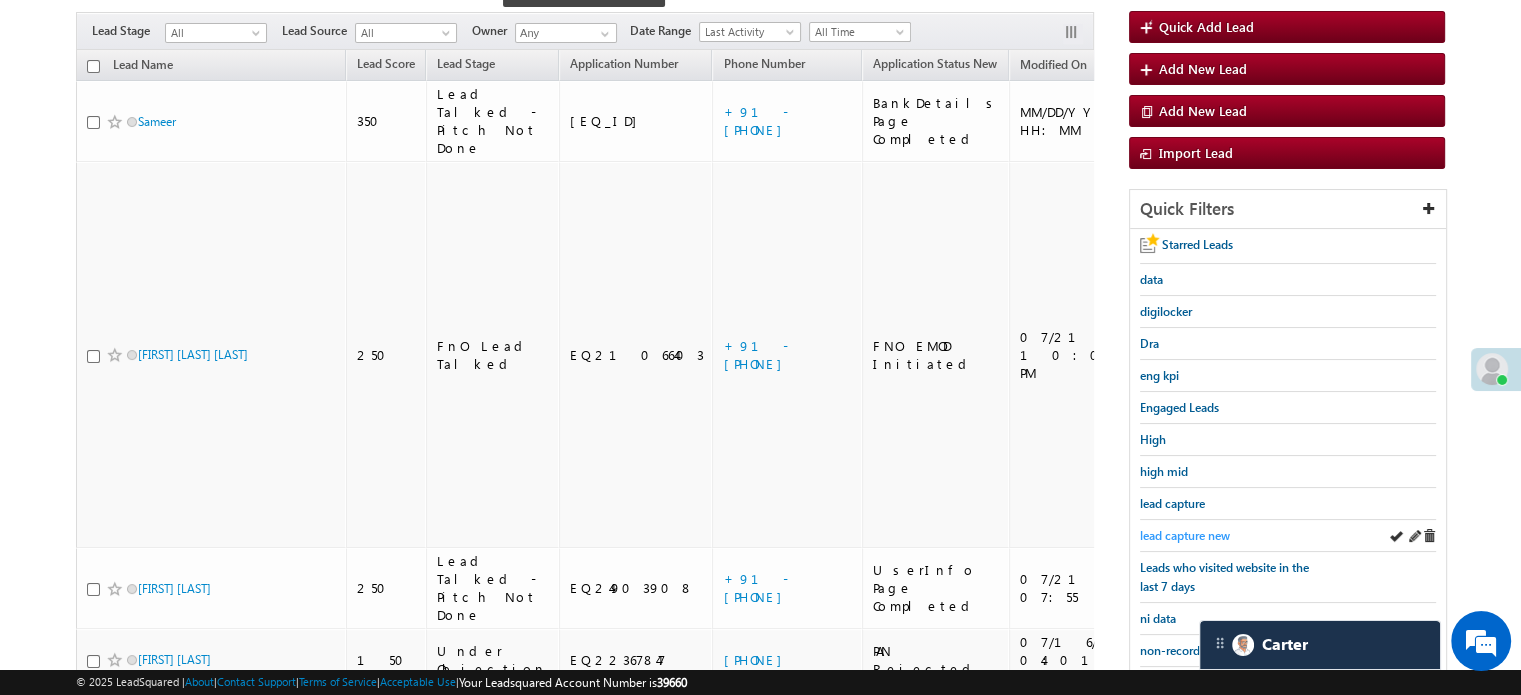 click on "lead capture new" at bounding box center (1185, 535) 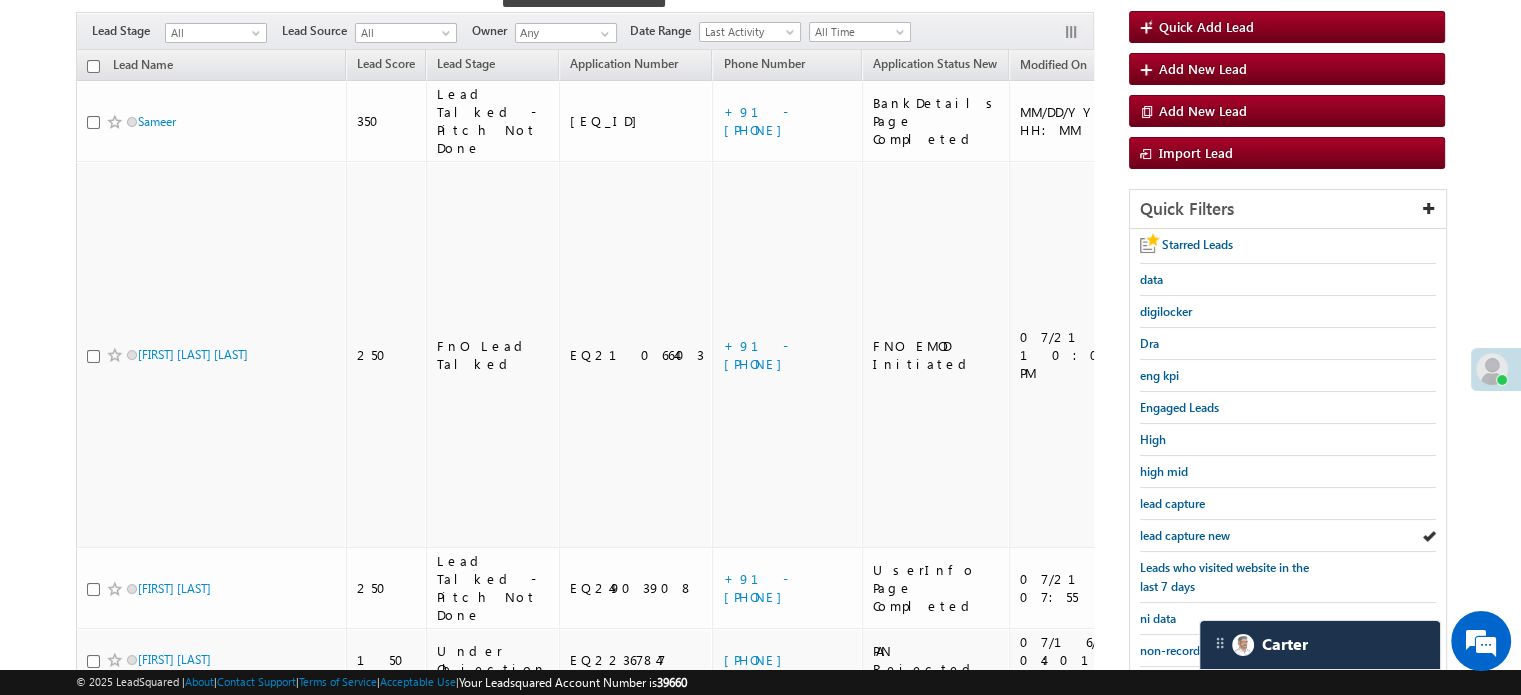 click on "lead capture new" at bounding box center (1185, 535) 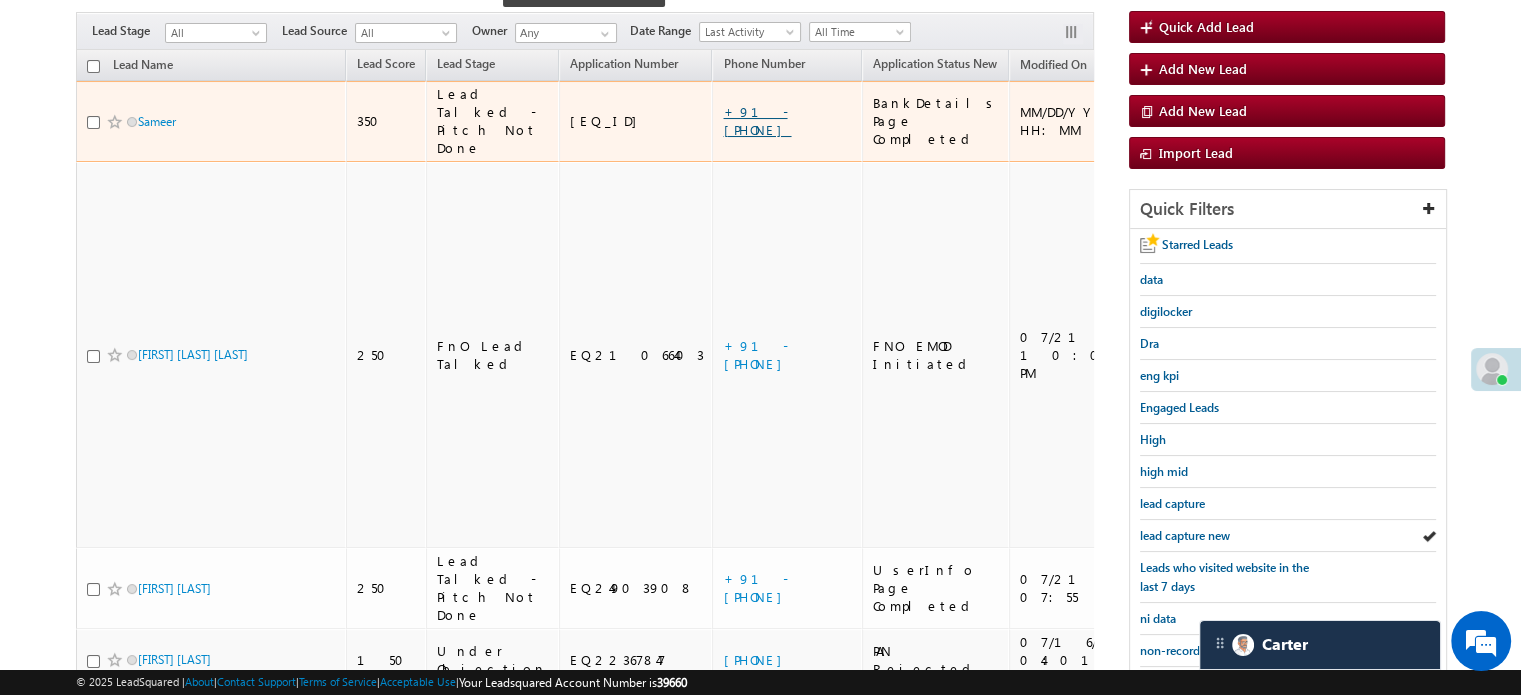 click on "+91-9541086502" at bounding box center [757, 120] 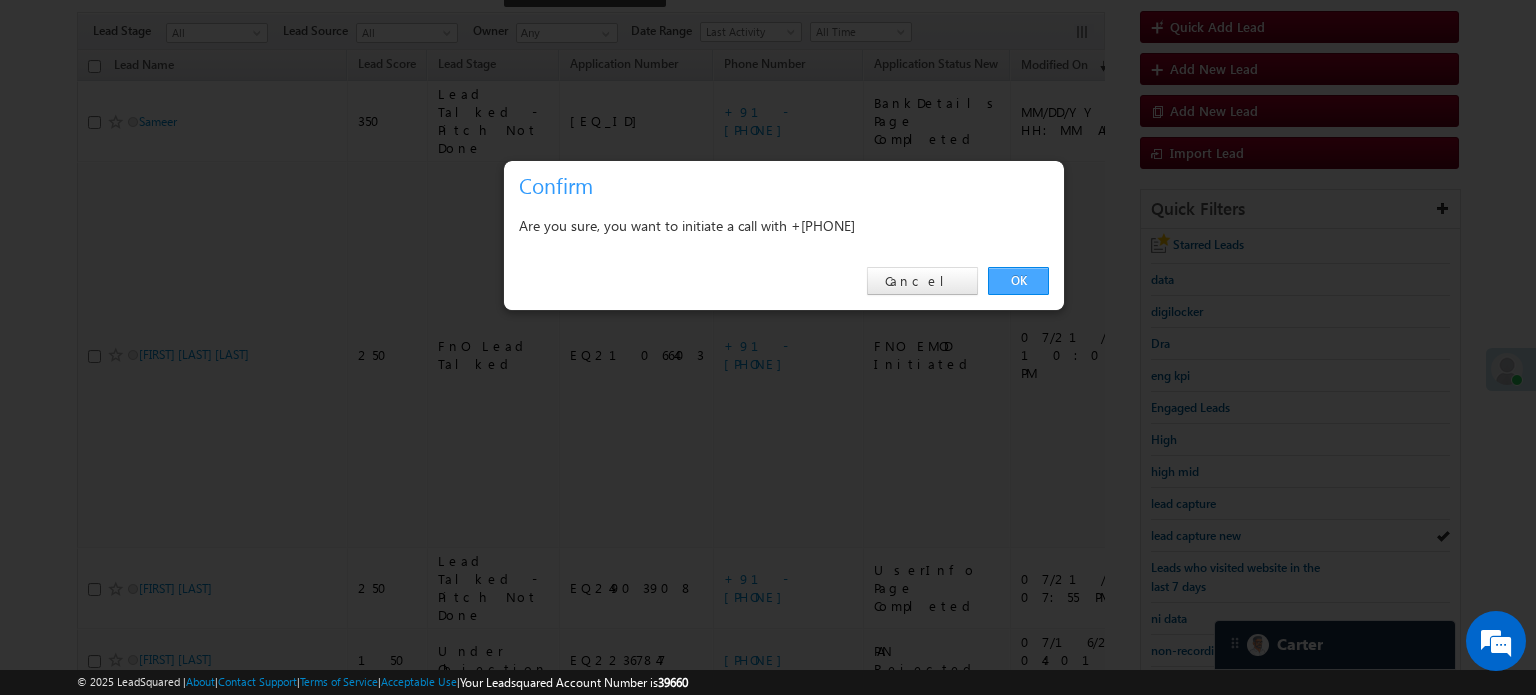 click on "OK" at bounding box center [1018, 281] 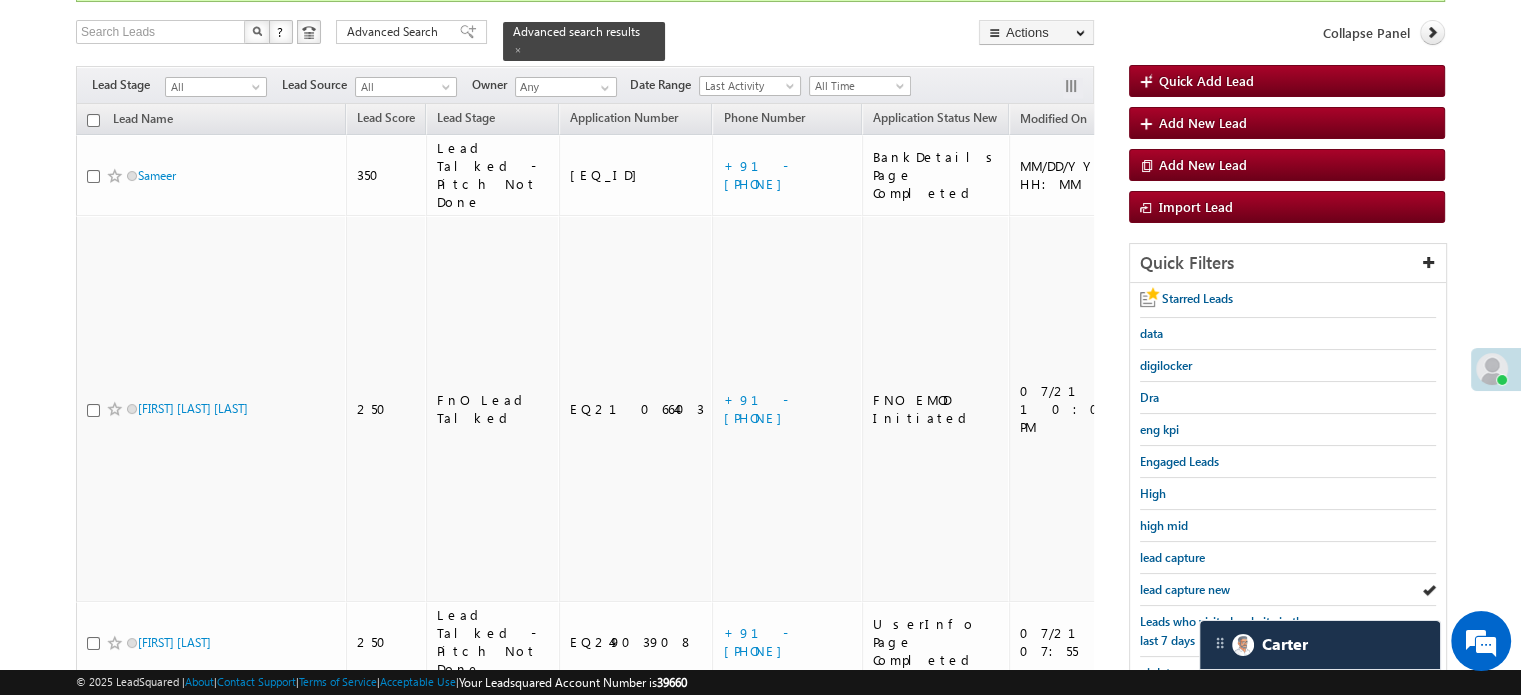 scroll, scrollTop: 227, scrollLeft: 0, axis: vertical 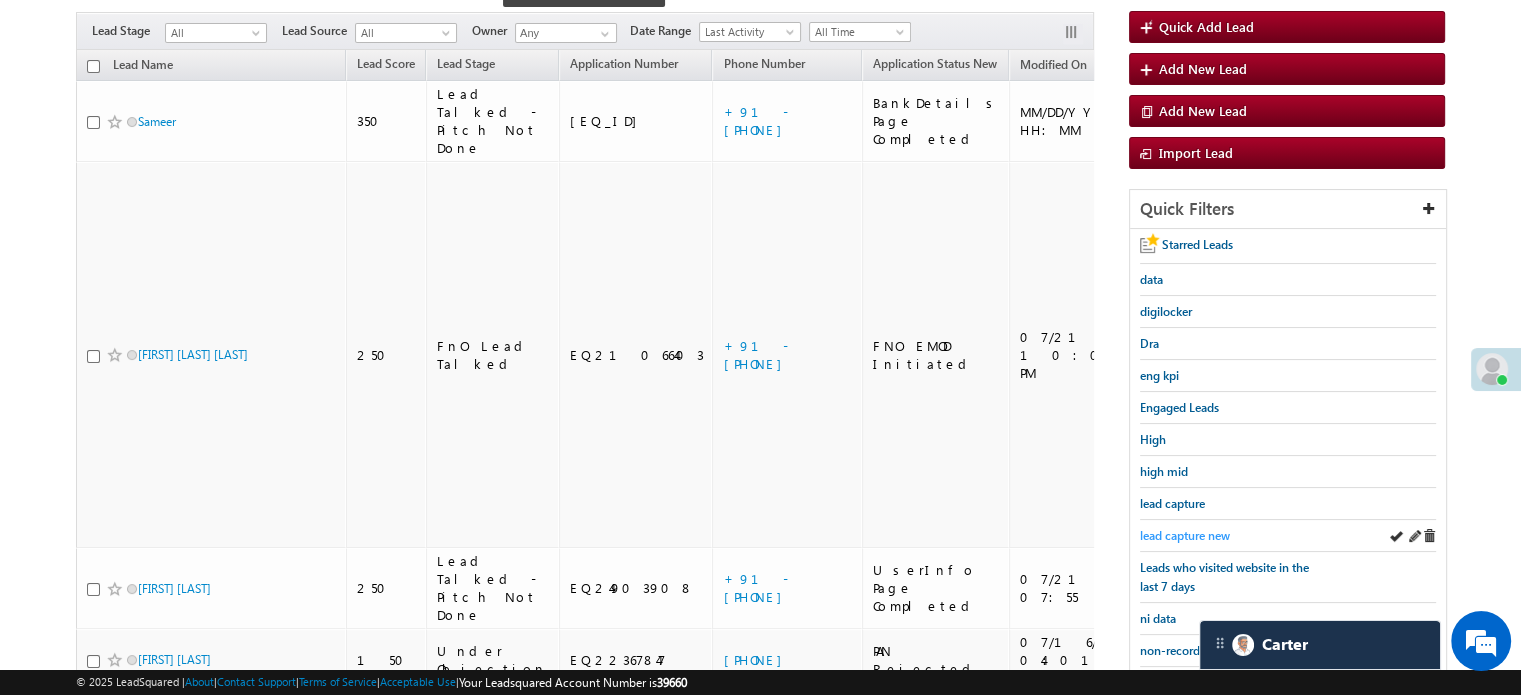 click on "lead capture new" at bounding box center [1185, 535] 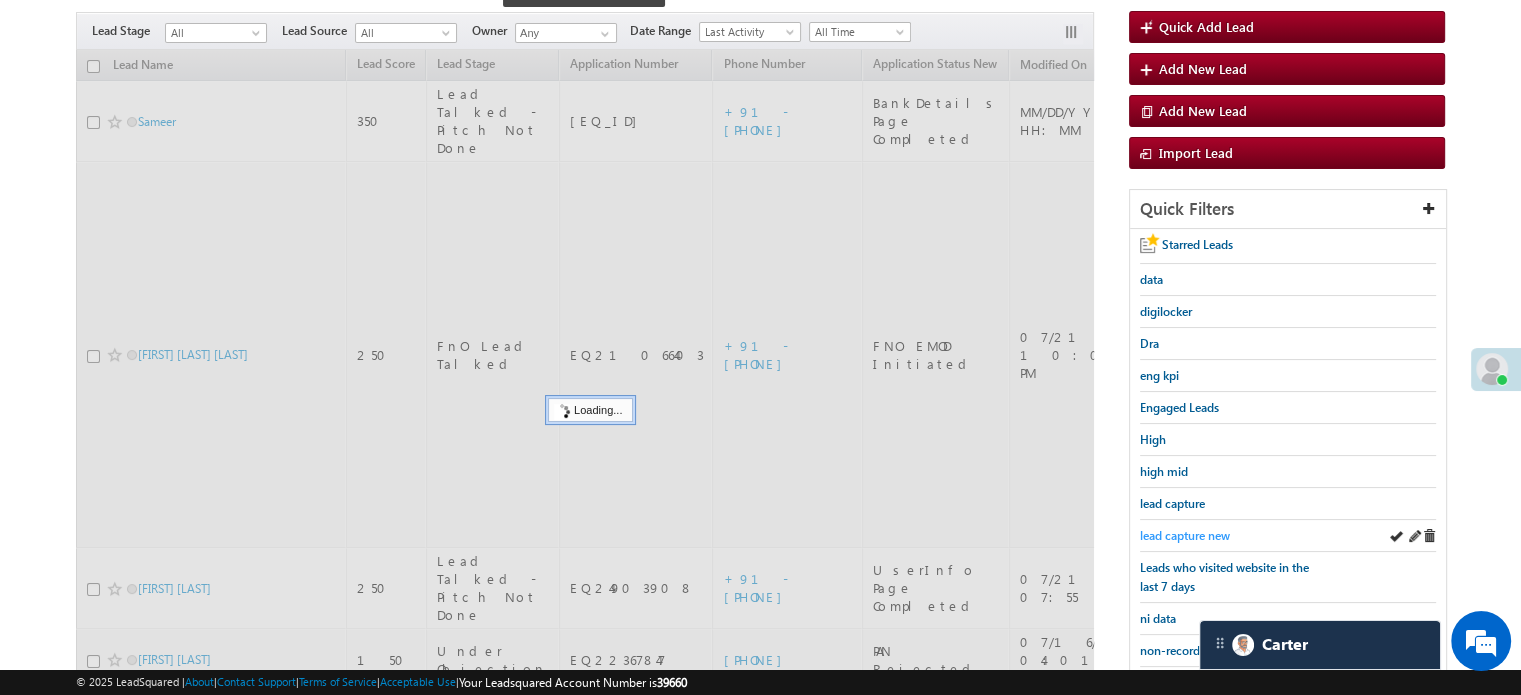 scroll, scrollTop: 173, scrollLeft: 0, axis: vertical 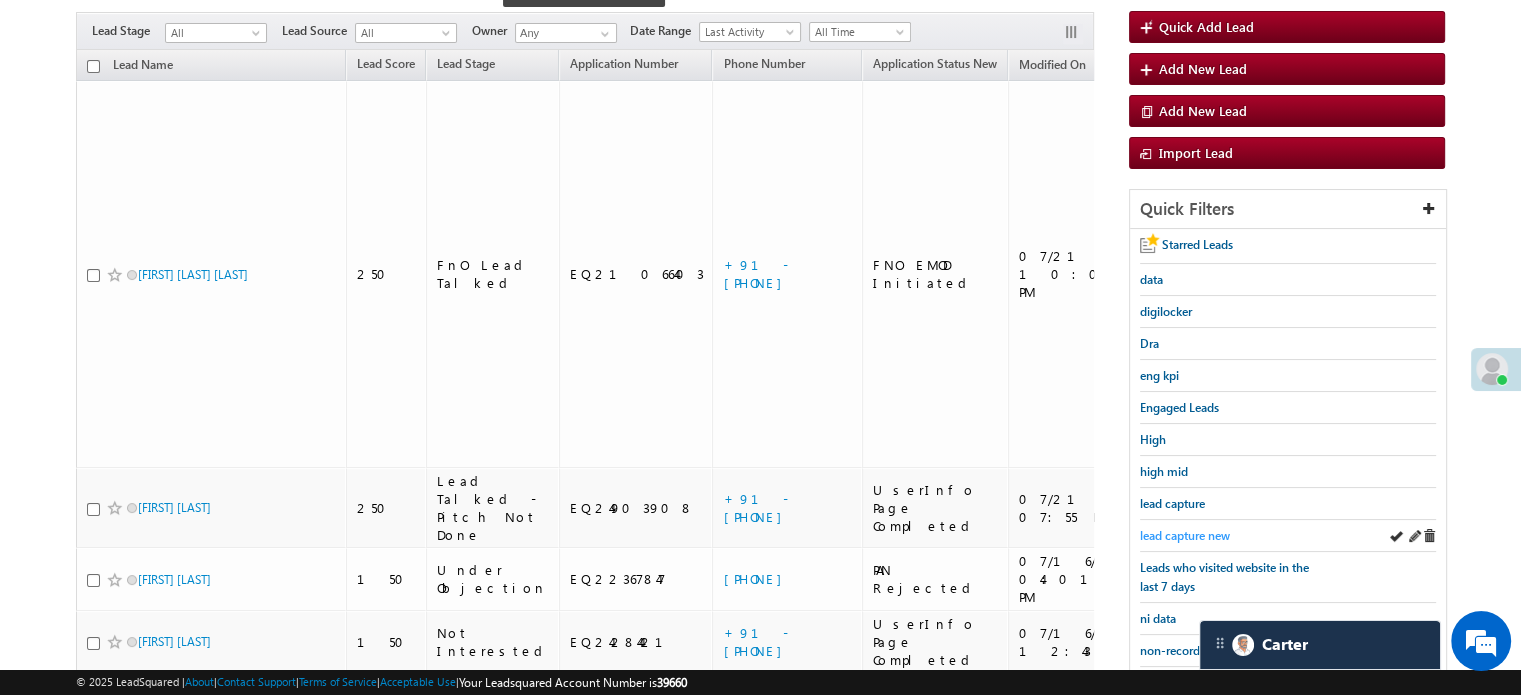 click on "lead capture new" at bounding box center [1185, 535] 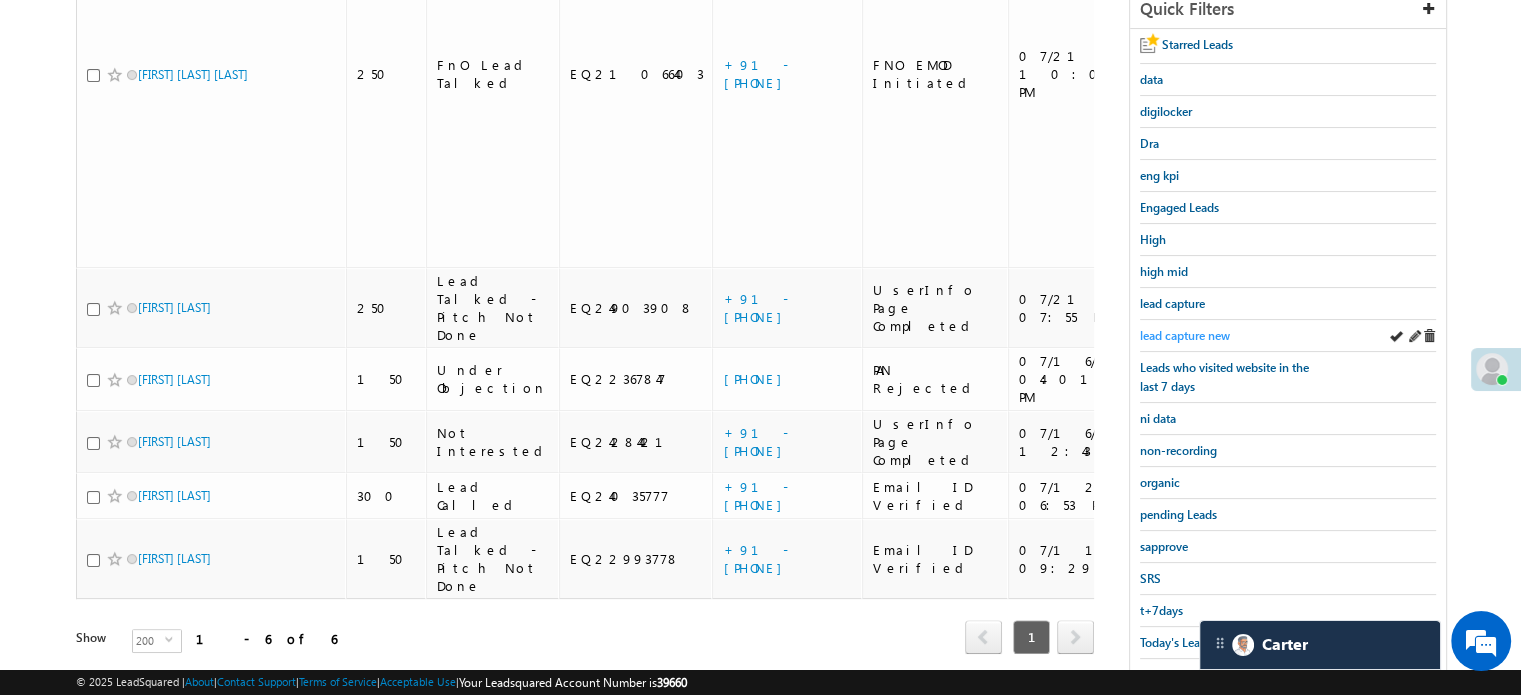 click on "lead capture new" at bounding box center (1185, 335) 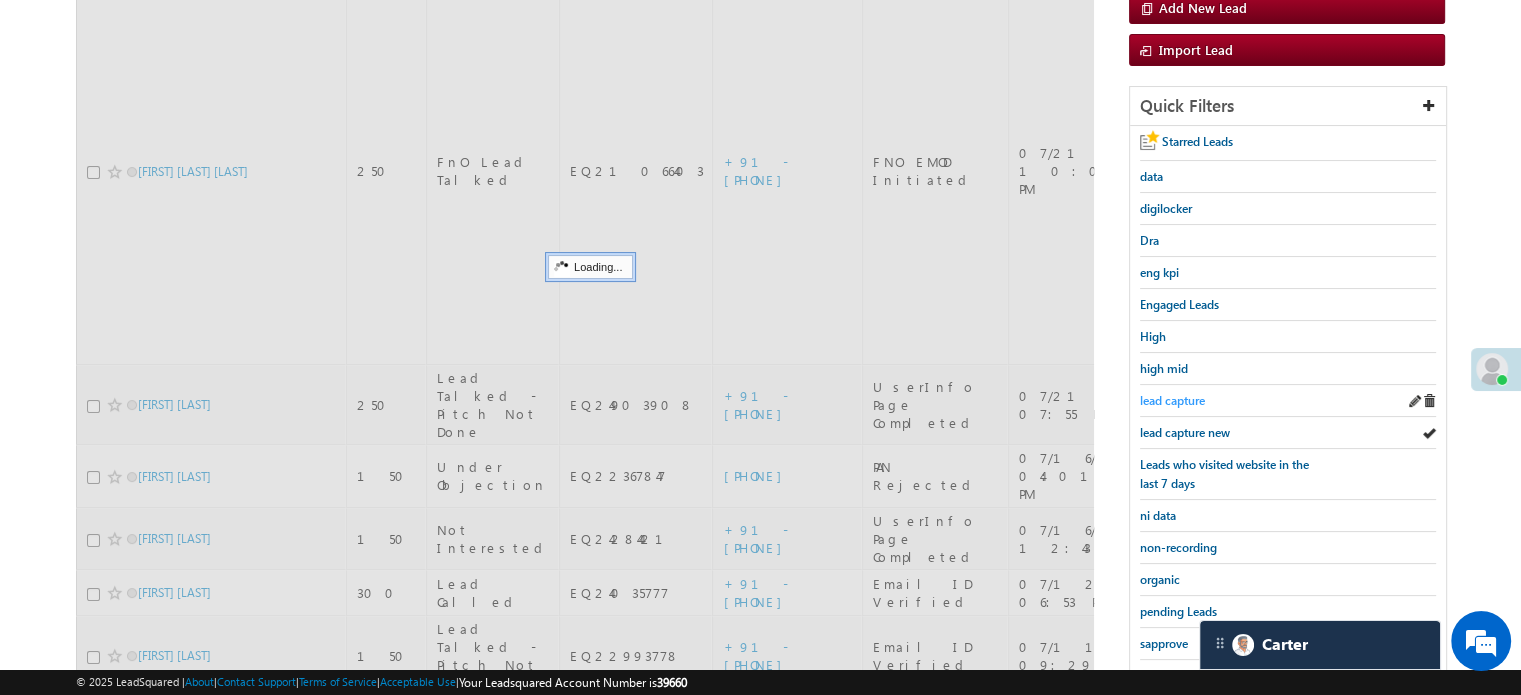 scroll, scrollTop: 73, scrollLeft: 0, axis: vertical 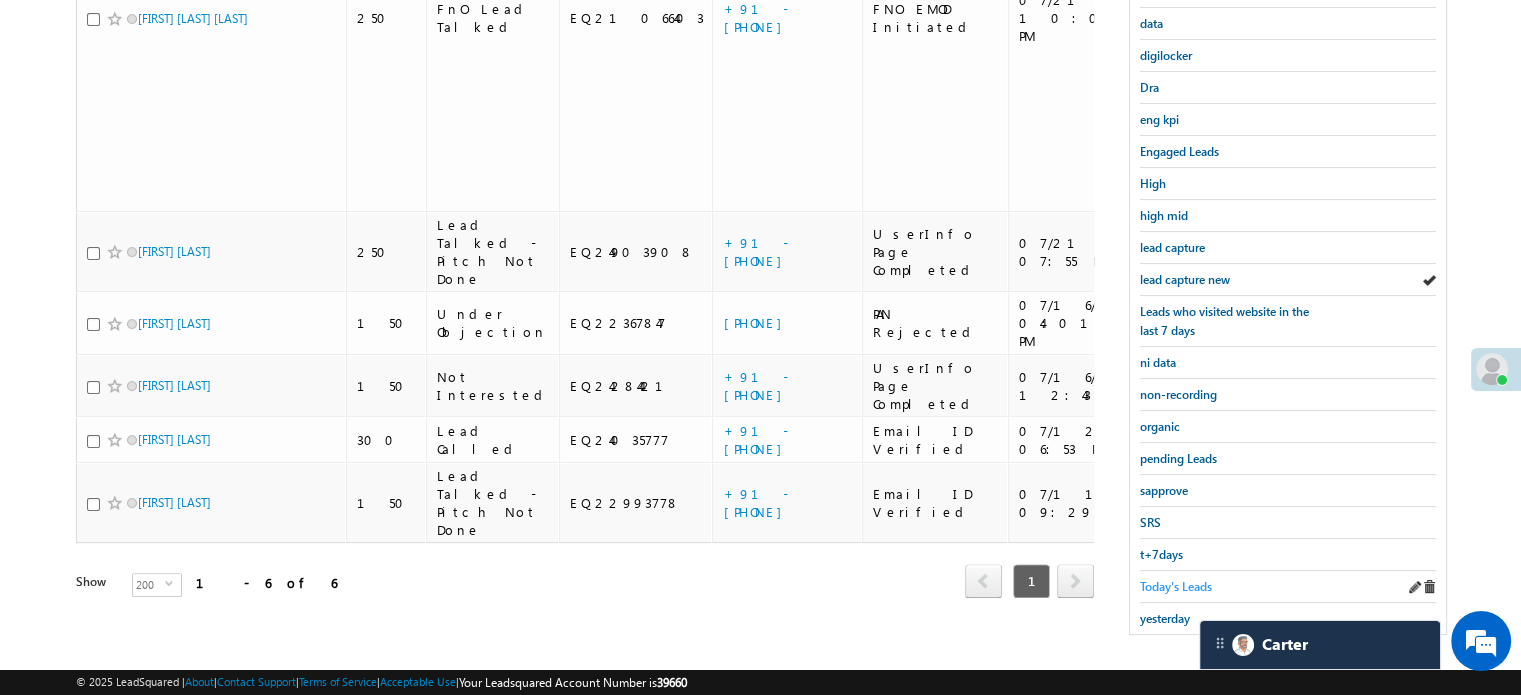 click on "Today's Leads" at bounding box center [1176, 586] 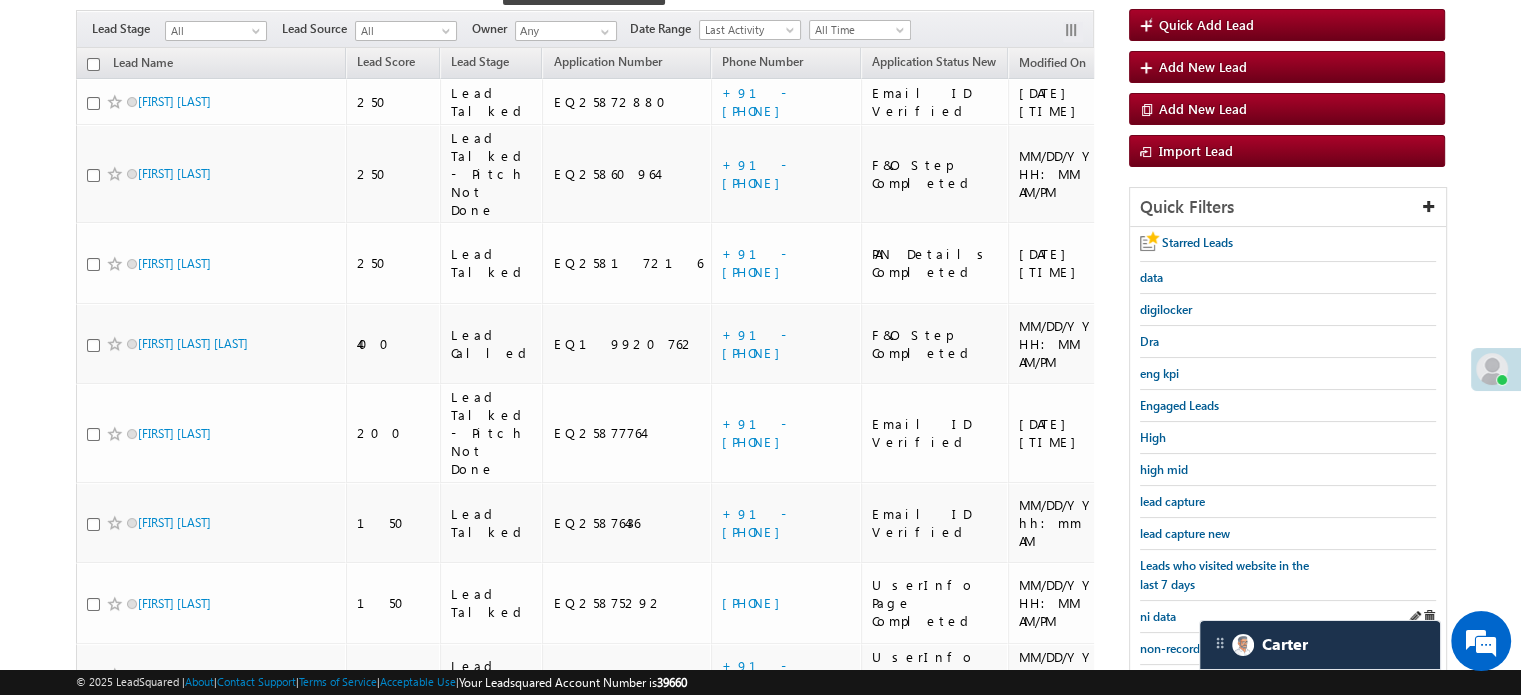 scroll, scrollTop: 429, scrollLeft: 0, axis: vertical 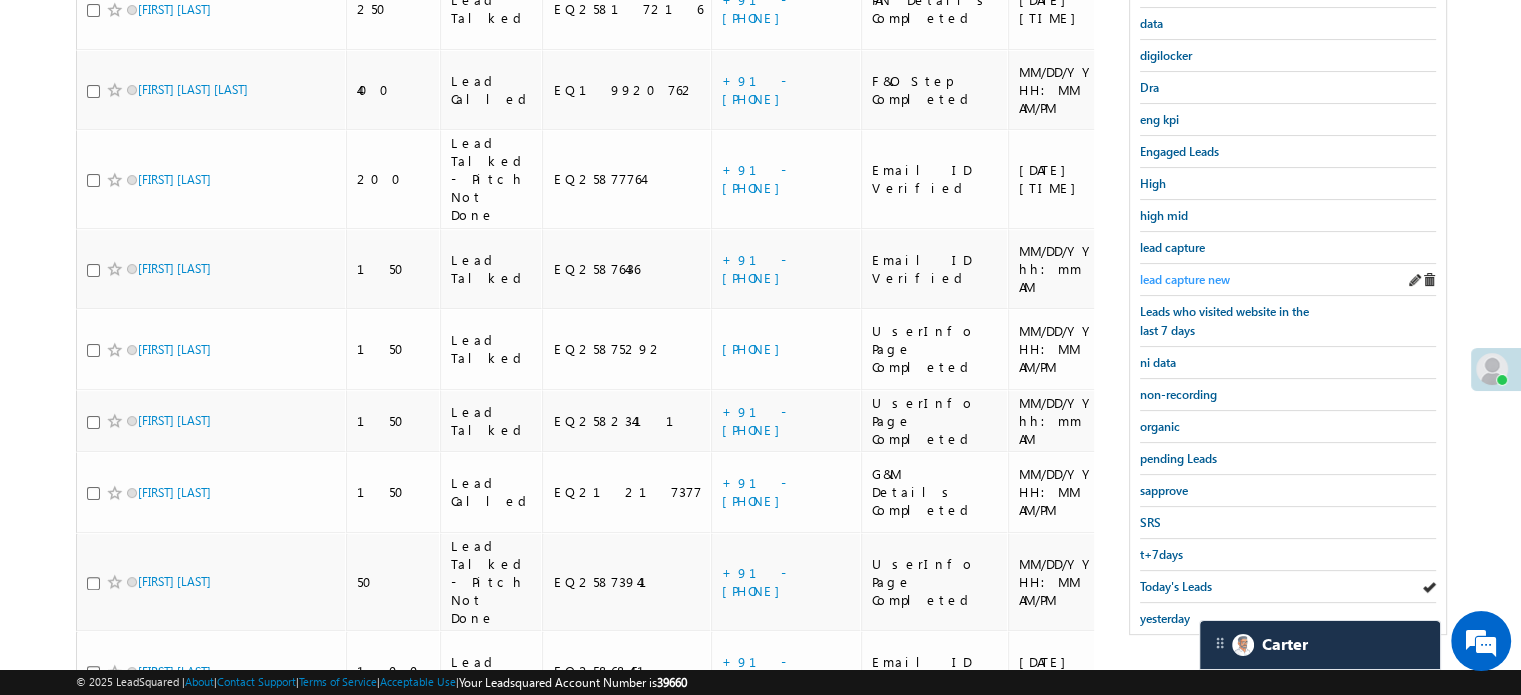 click on "lead capture new" at bounding box center (1185, 279) 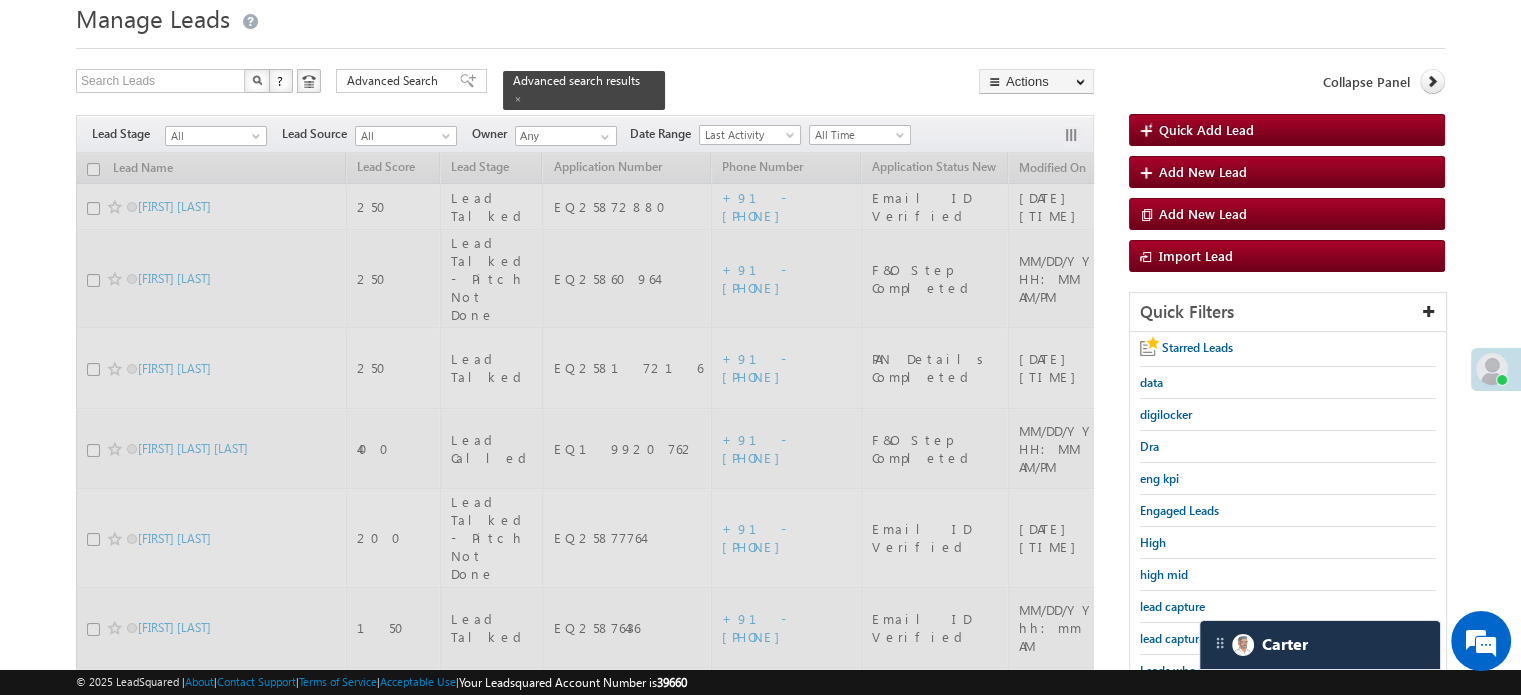 scroll, scrollTop: 29, scrollLeft: 0, axis: vertical 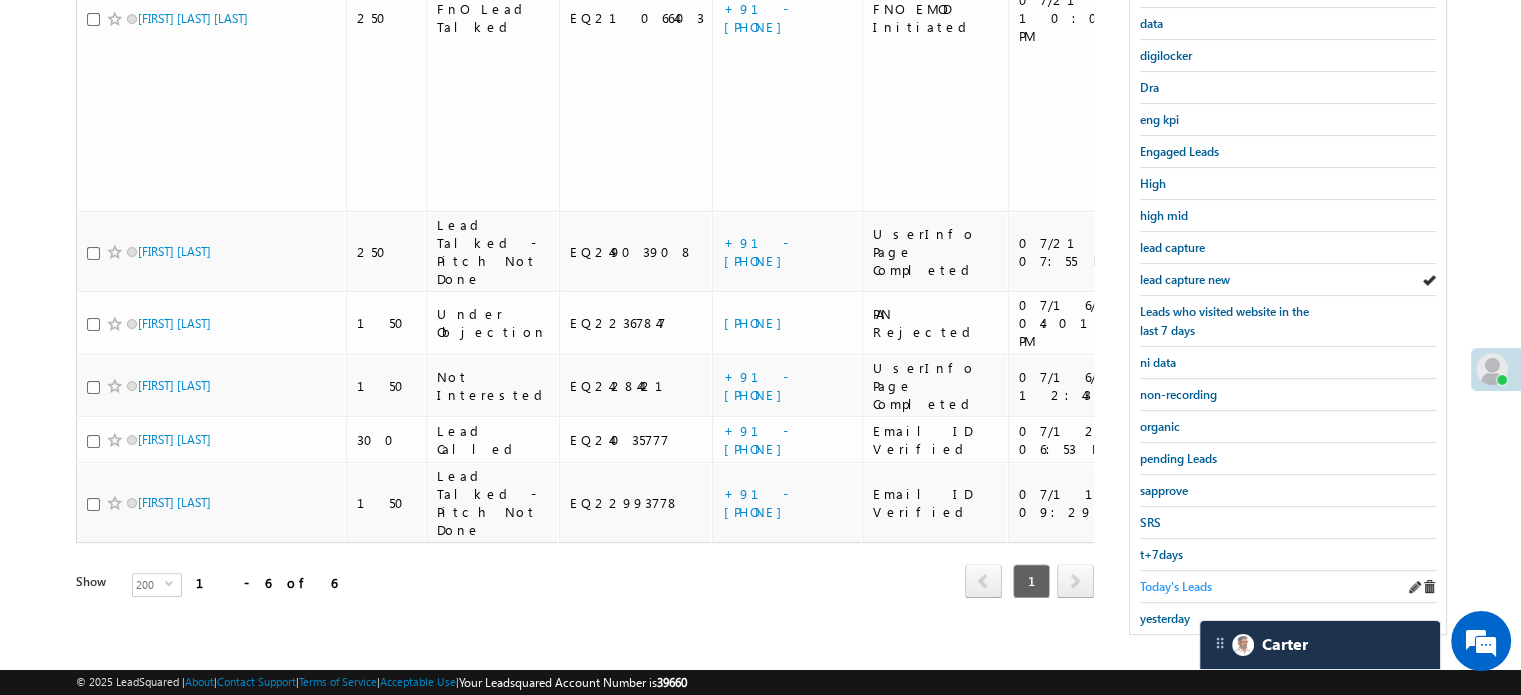 click on "Today's Leads" at bounding box center [1176, 586] 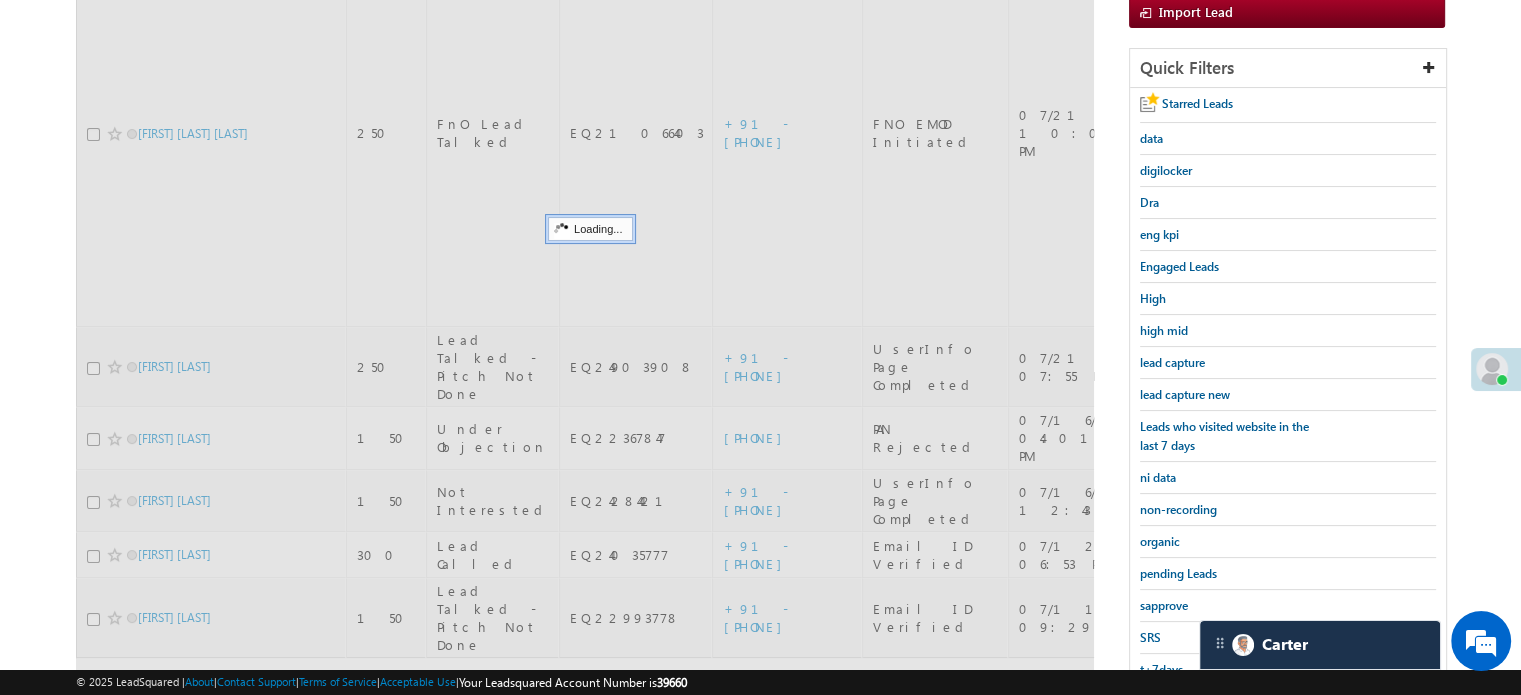scroll, scrollTop: 229, scrollLeft: 0, axis: vertical 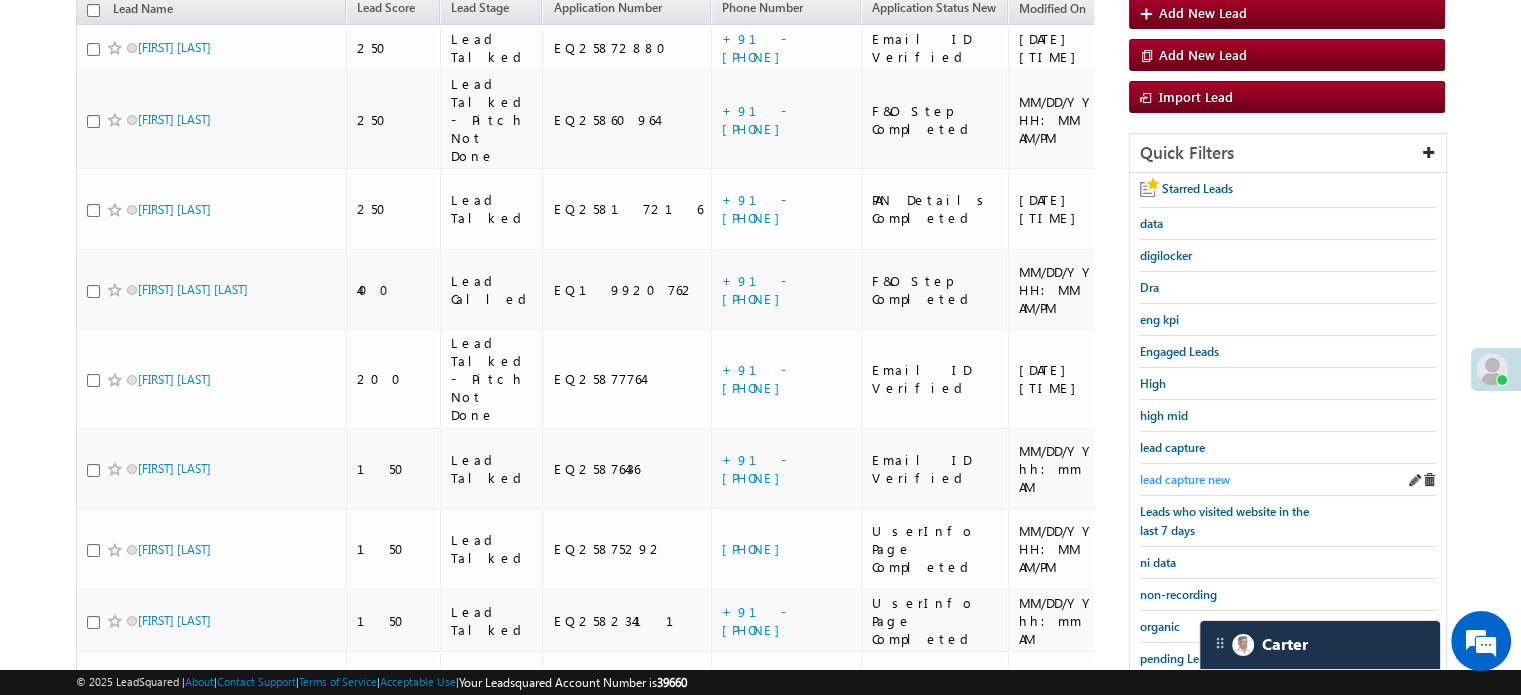 click on "lead capture new" at bounding box center [1185, 479] 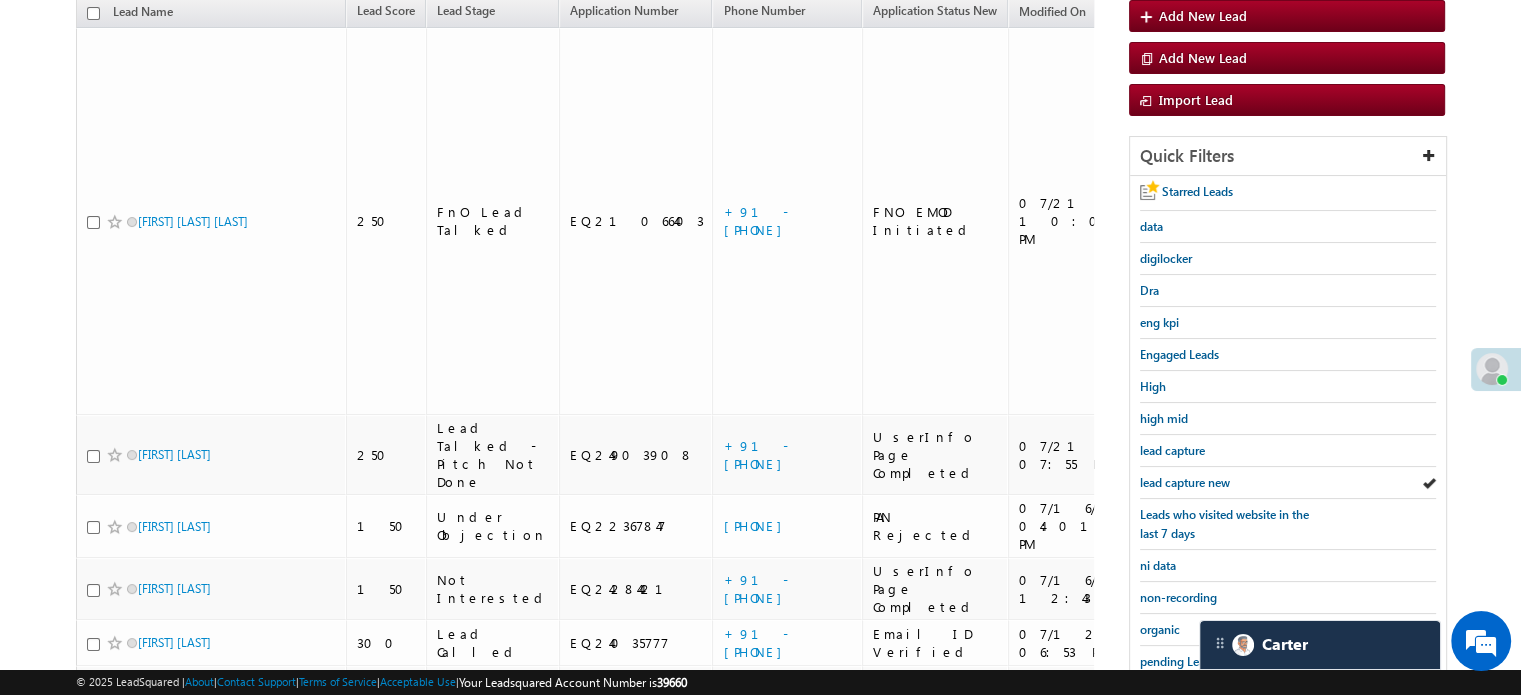 scroll, scrollTop: 229, scrollLeft: 0, axis: vertical 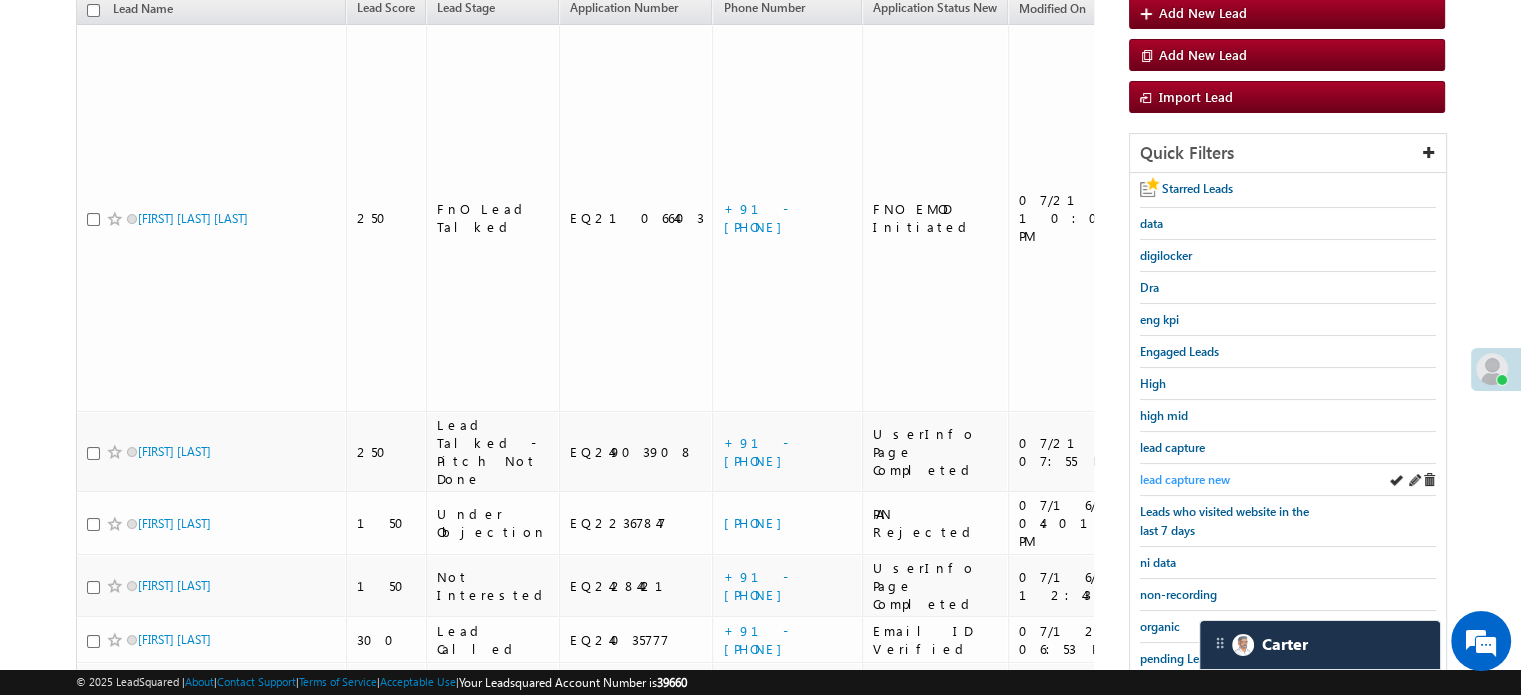 click on "lead capture new" at bounding box center (1185, 479) 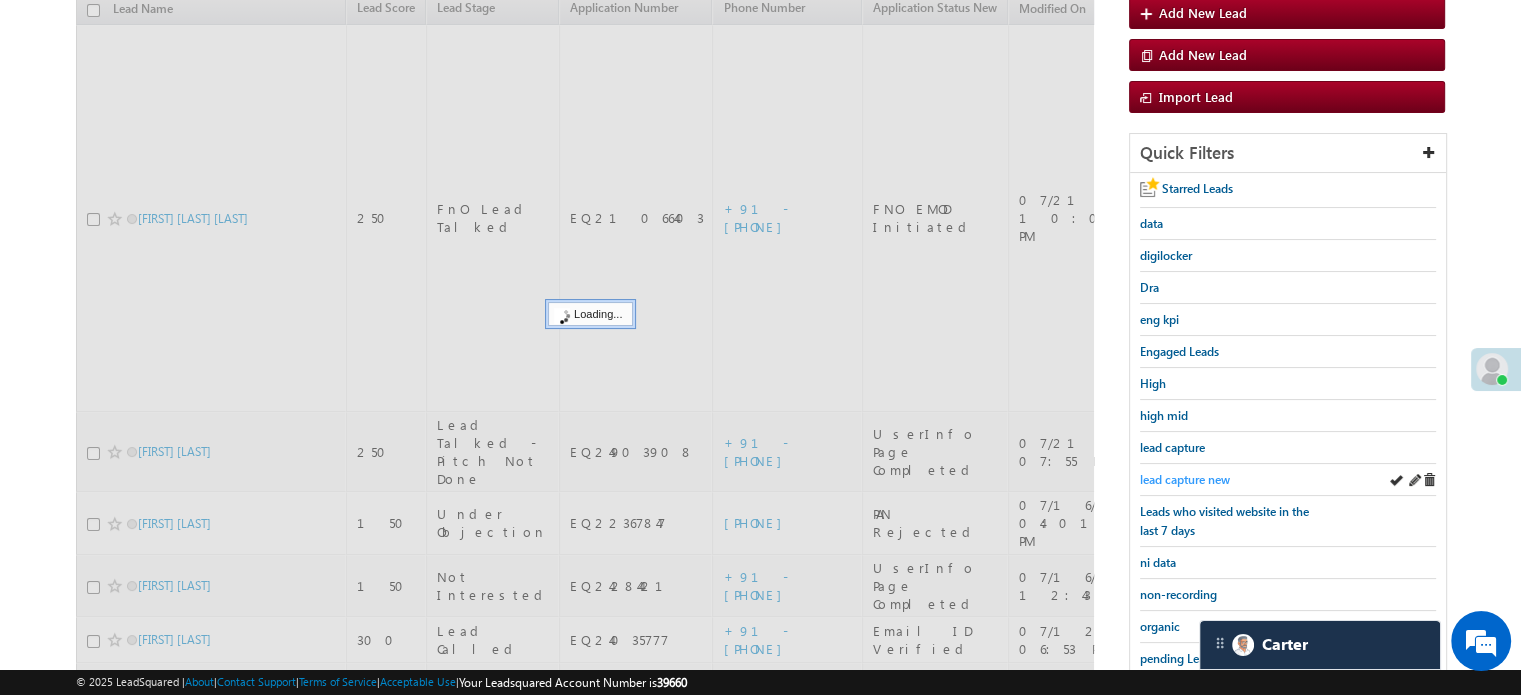 click on "lead capture new" at bounding box center (1185, 479) 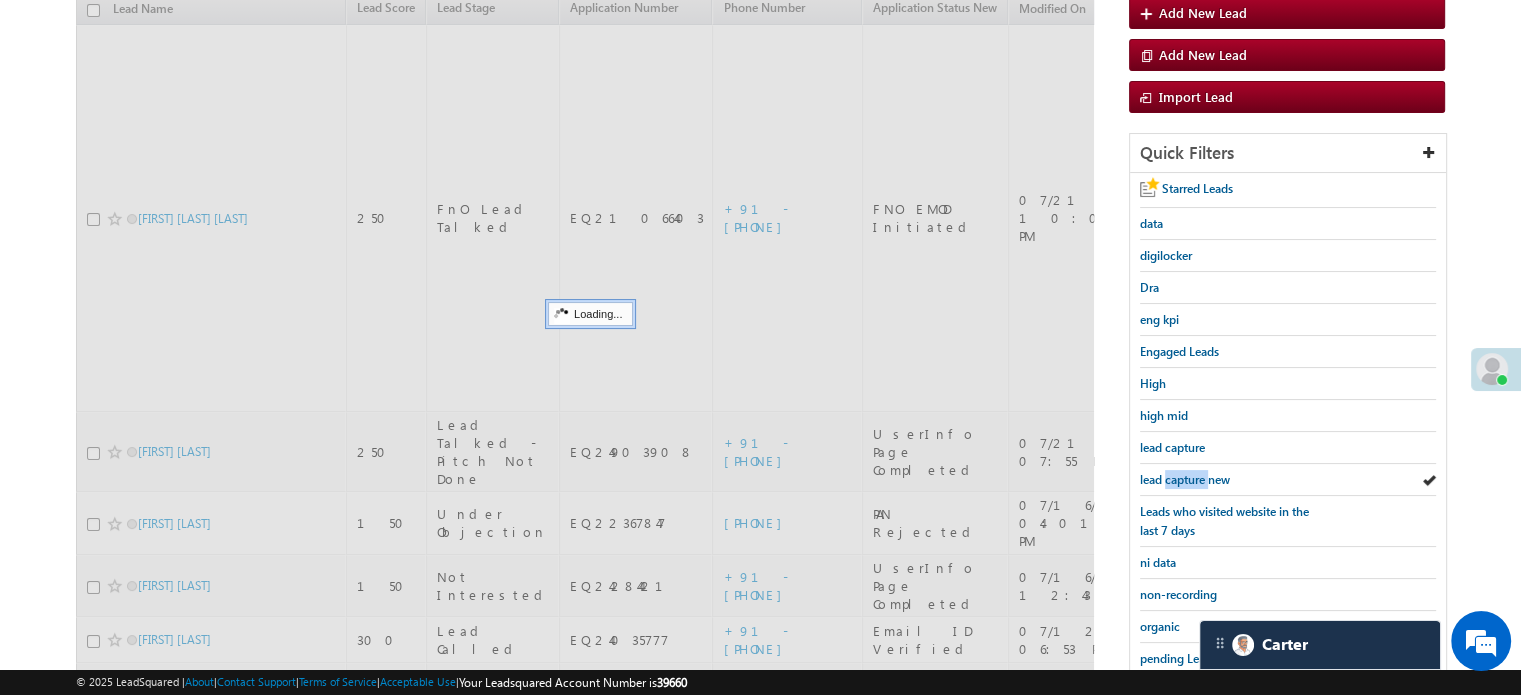 click on "lead capture new" at bounding box center [1185, 479] 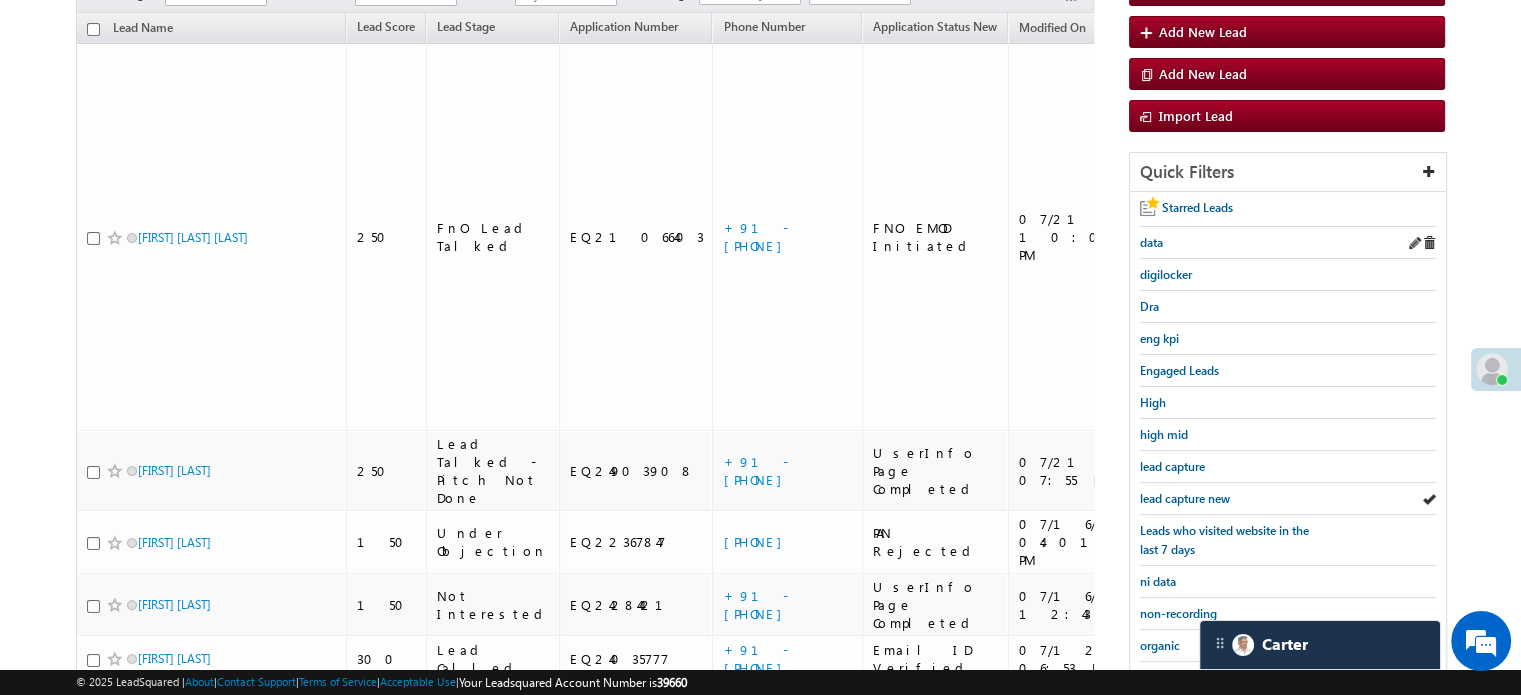 scroll, scrollTop: 229, scrollLeft: 0, axis: vertical 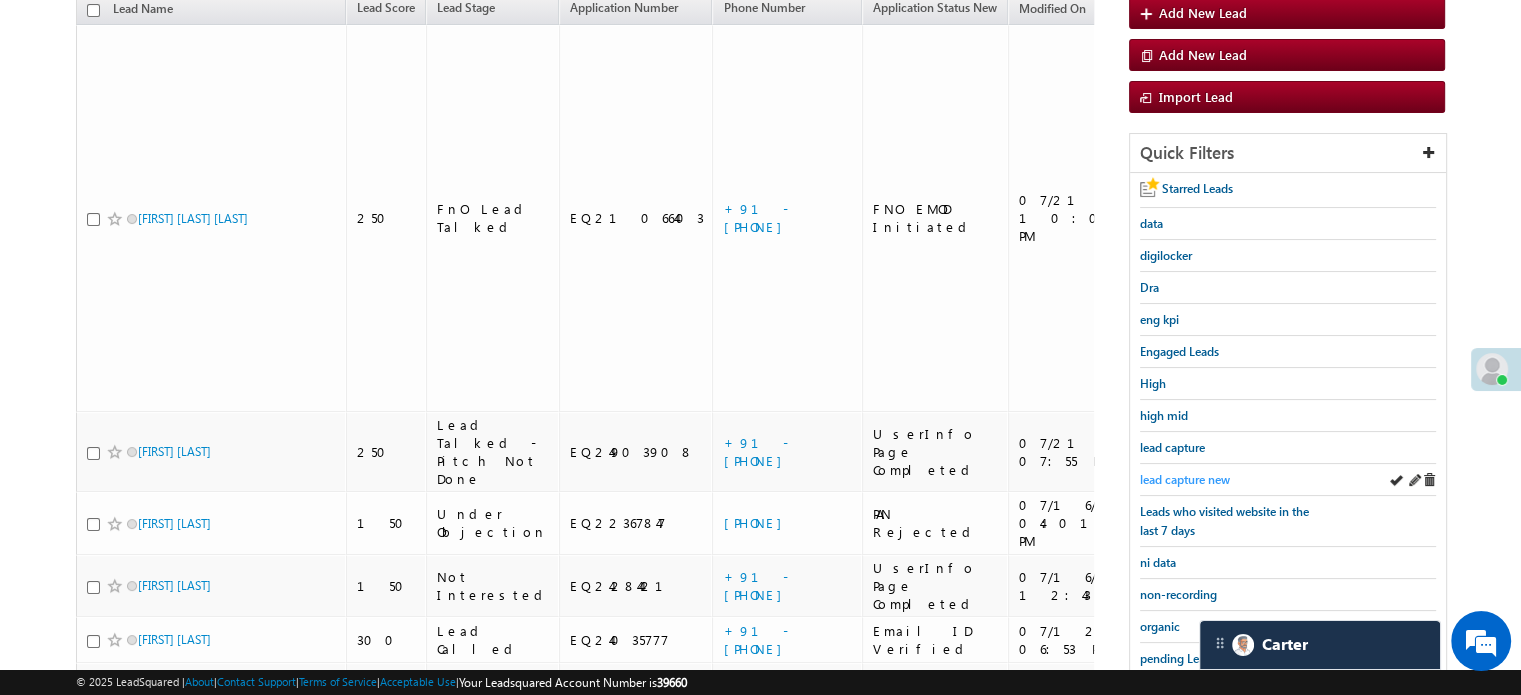 click on "lead capture new" at bounding box center [1185, 479] 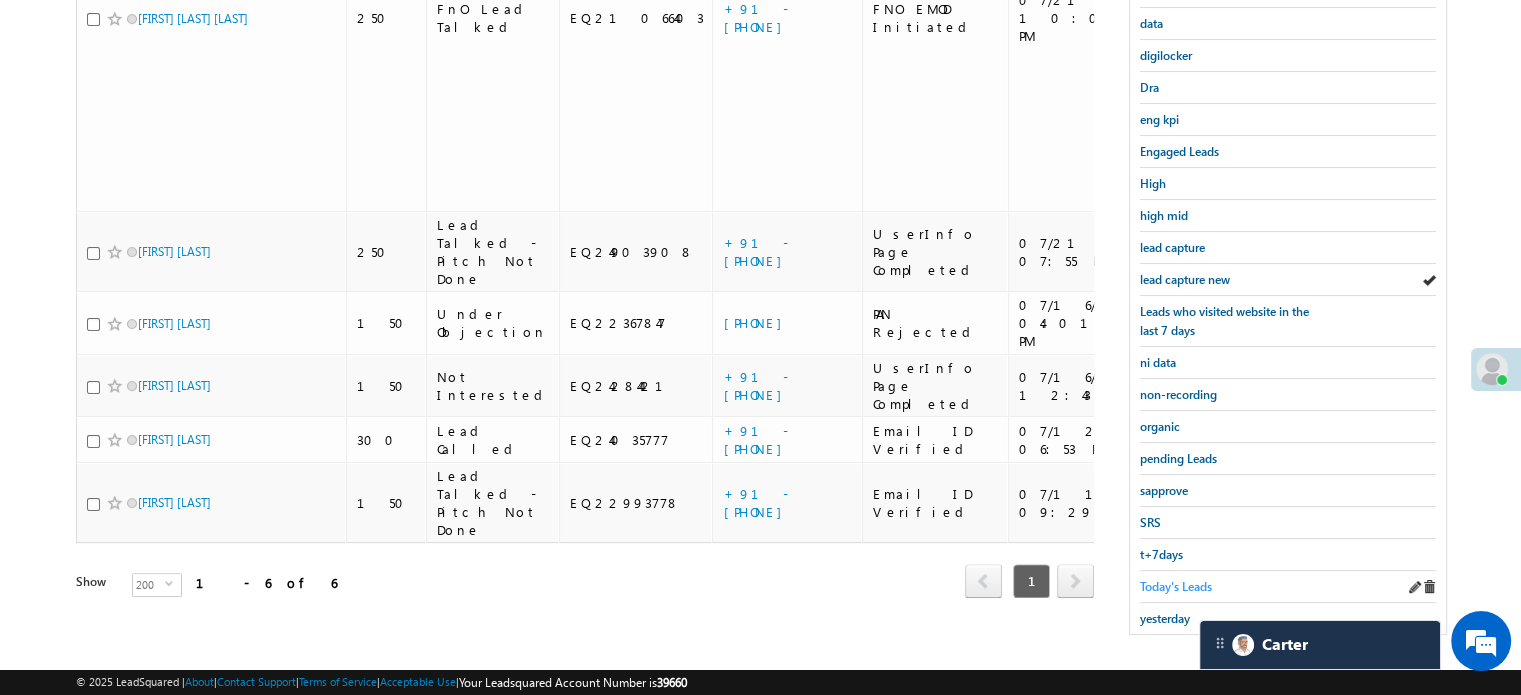 click on "Today's Leads" at bounding box center (1176, 586) 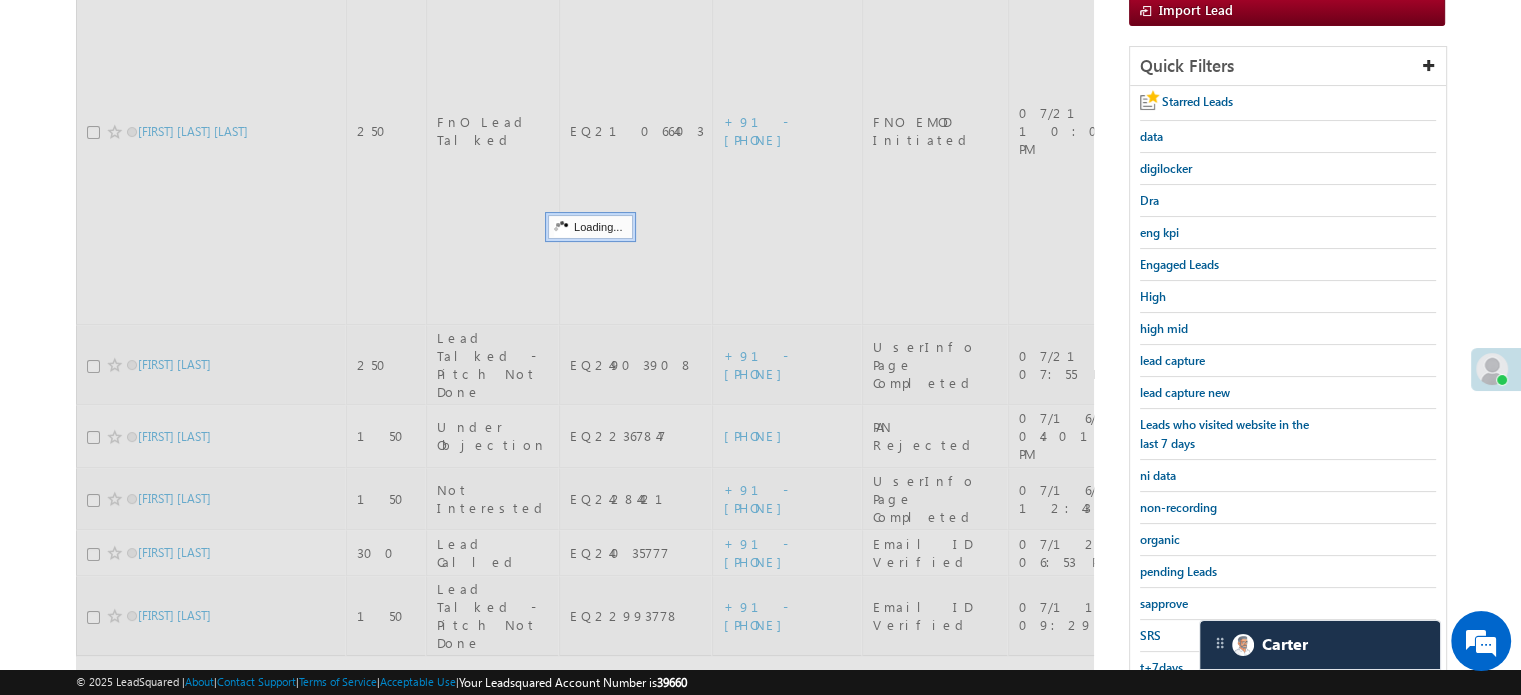 scroll, scrollTop: 129, scrollLeft: 0, axis: vertical 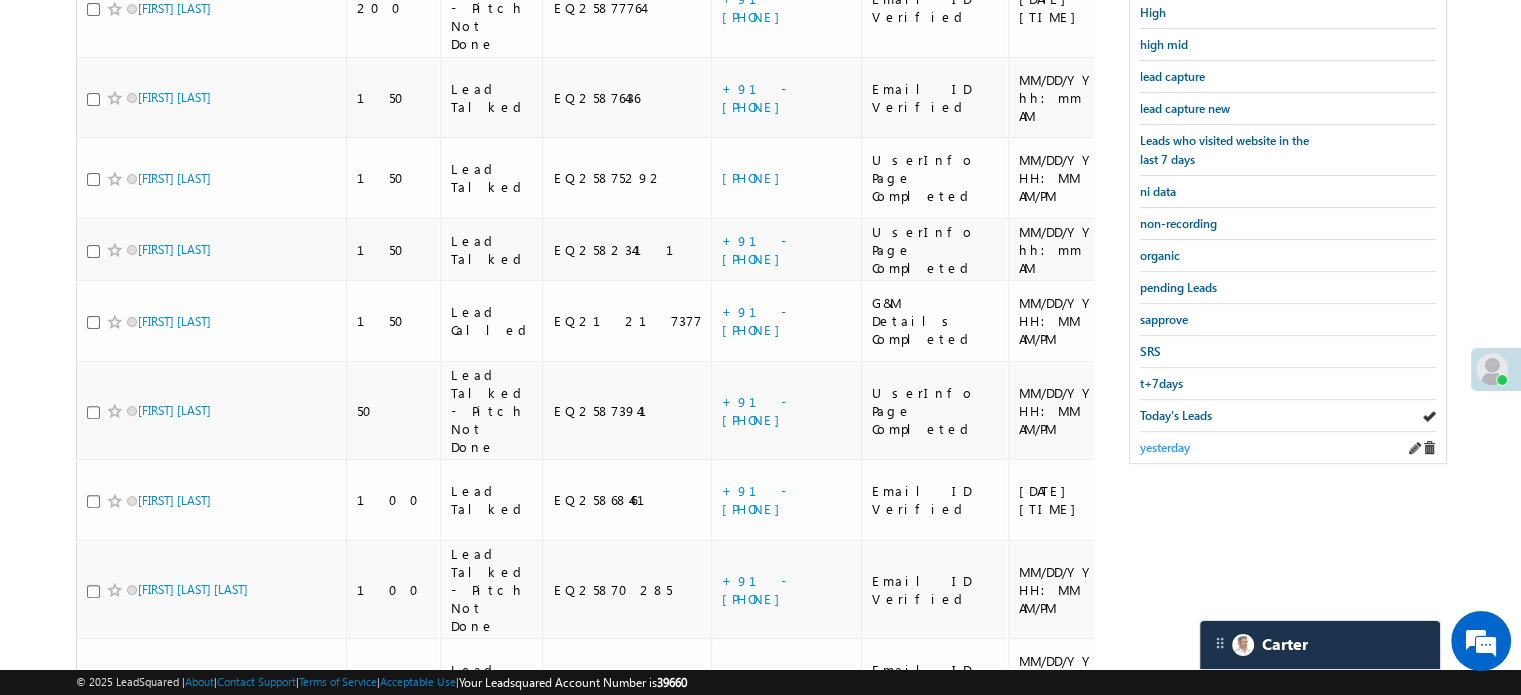 click on "yesterday" at bounding box center [1165, 447] 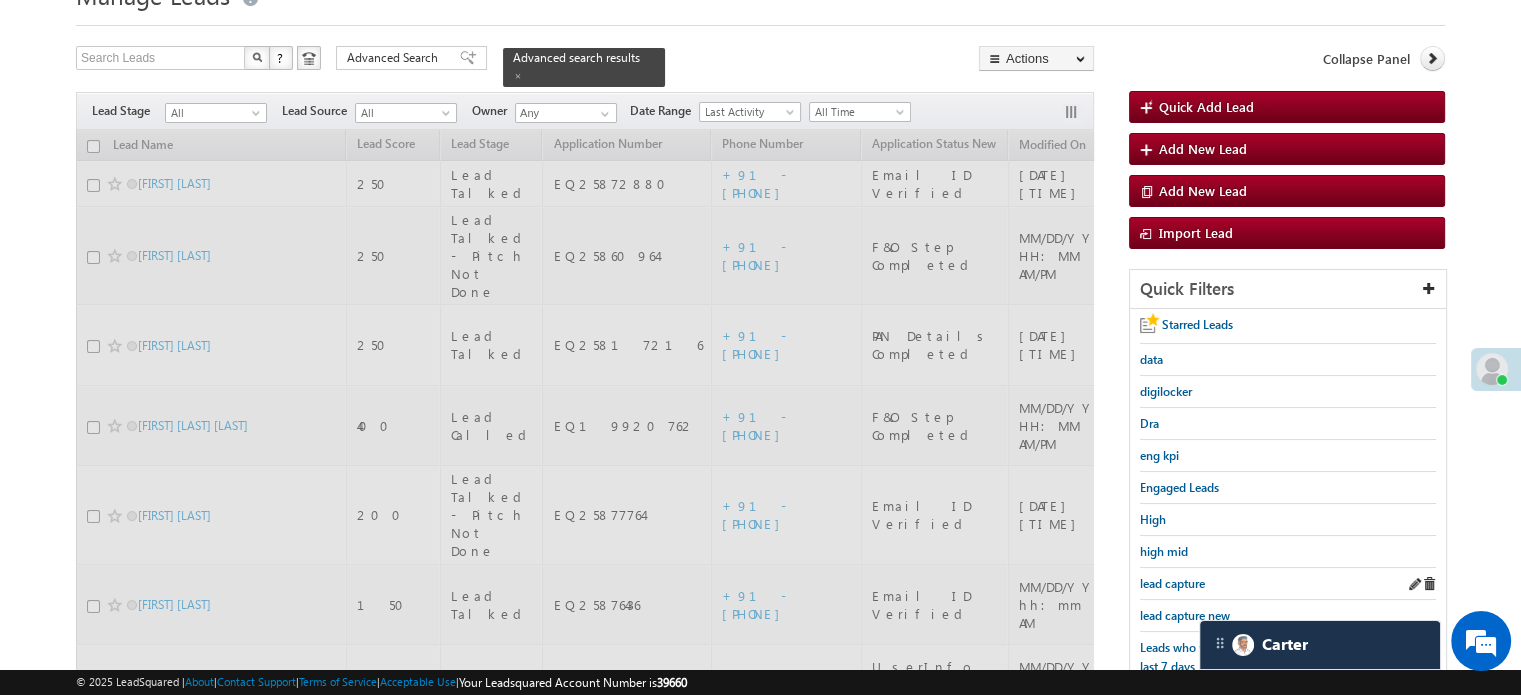 scroll, scrollTop: 0, scrollLeft: 0, axis: both 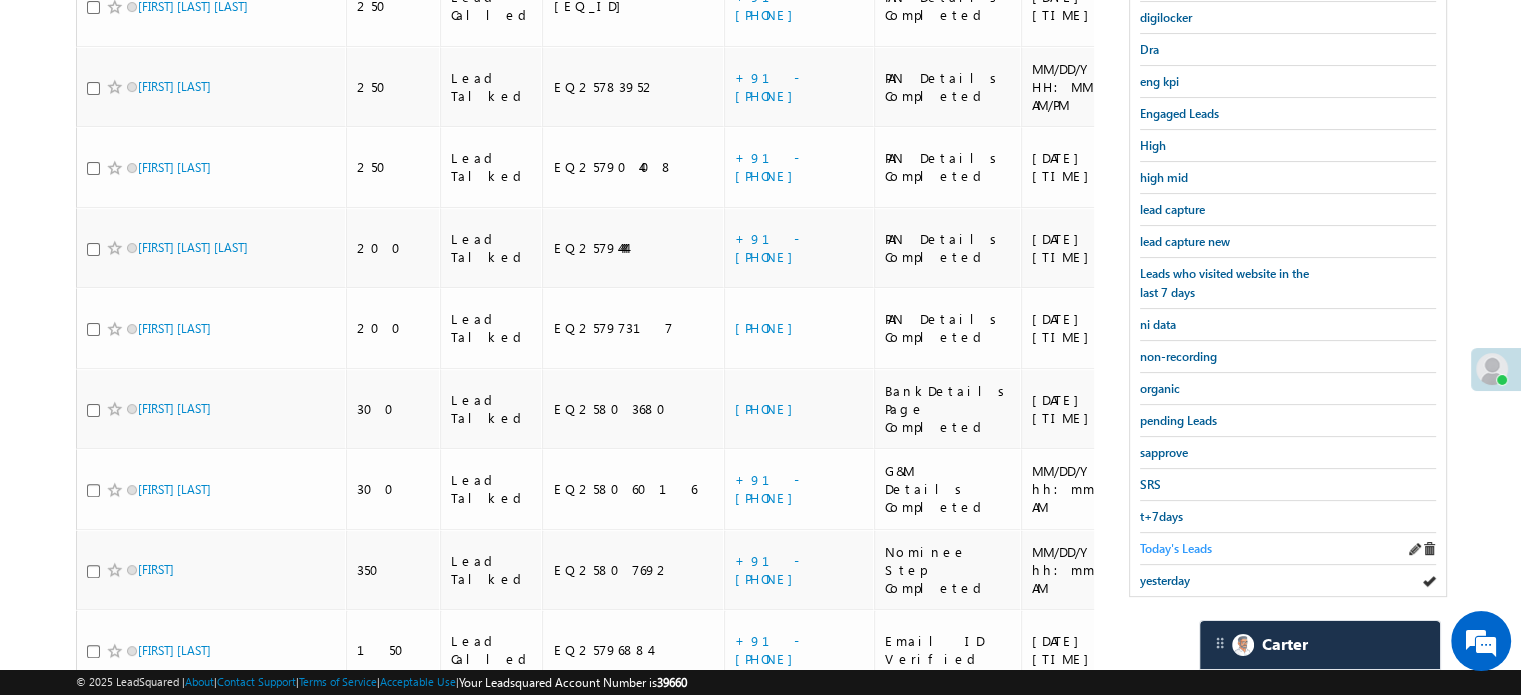 click on "Today's Leads" at bounding box center [1176, 548] 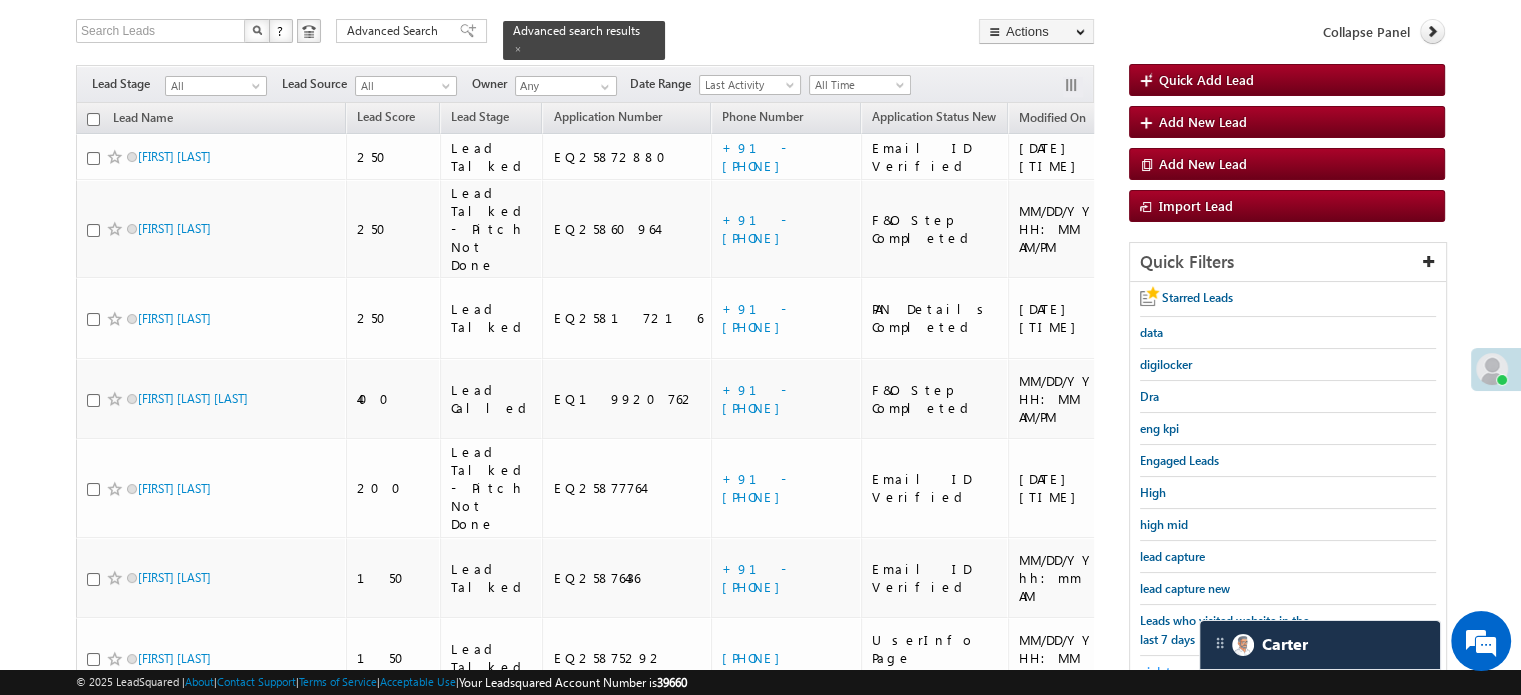 scroll, scrollTop: 200, scrollLeft: 0, axis: vertical 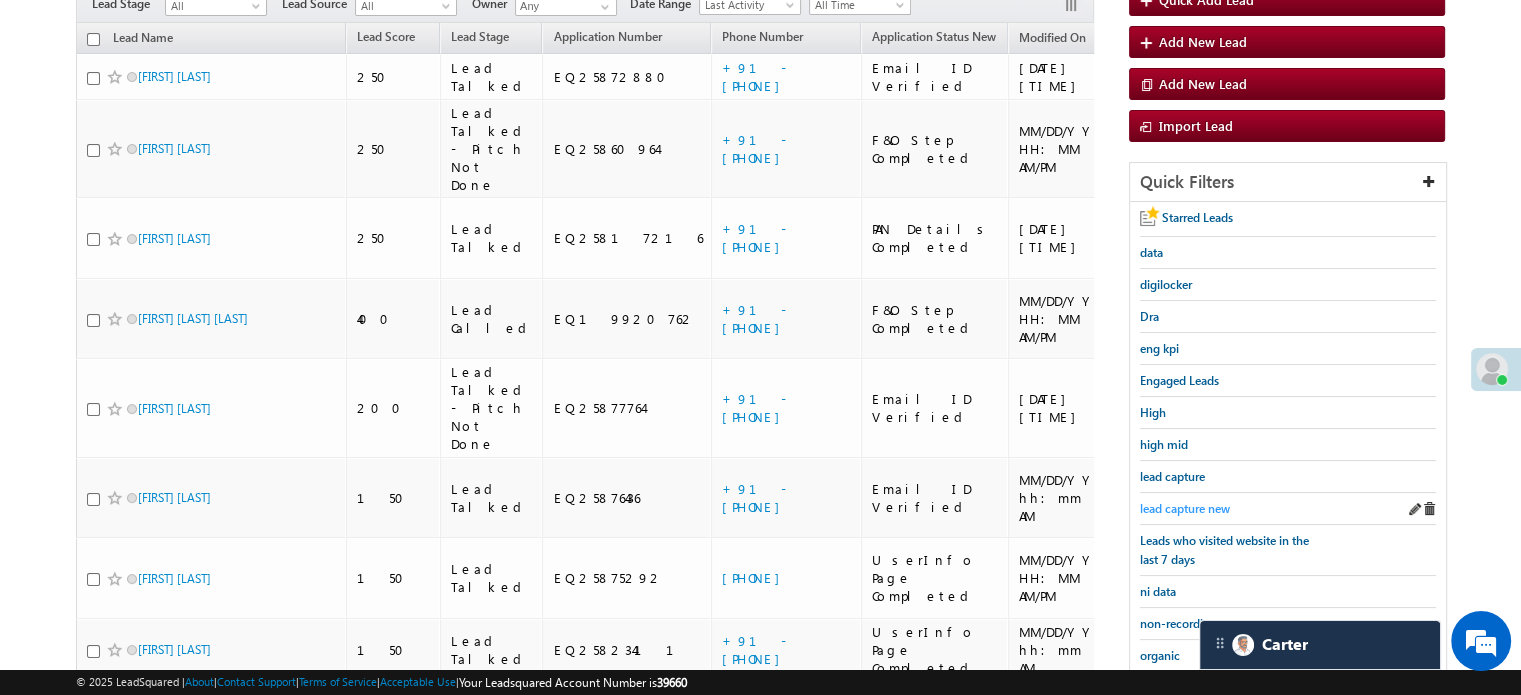click on "lead capture new" at bounding box center [1185, 508] 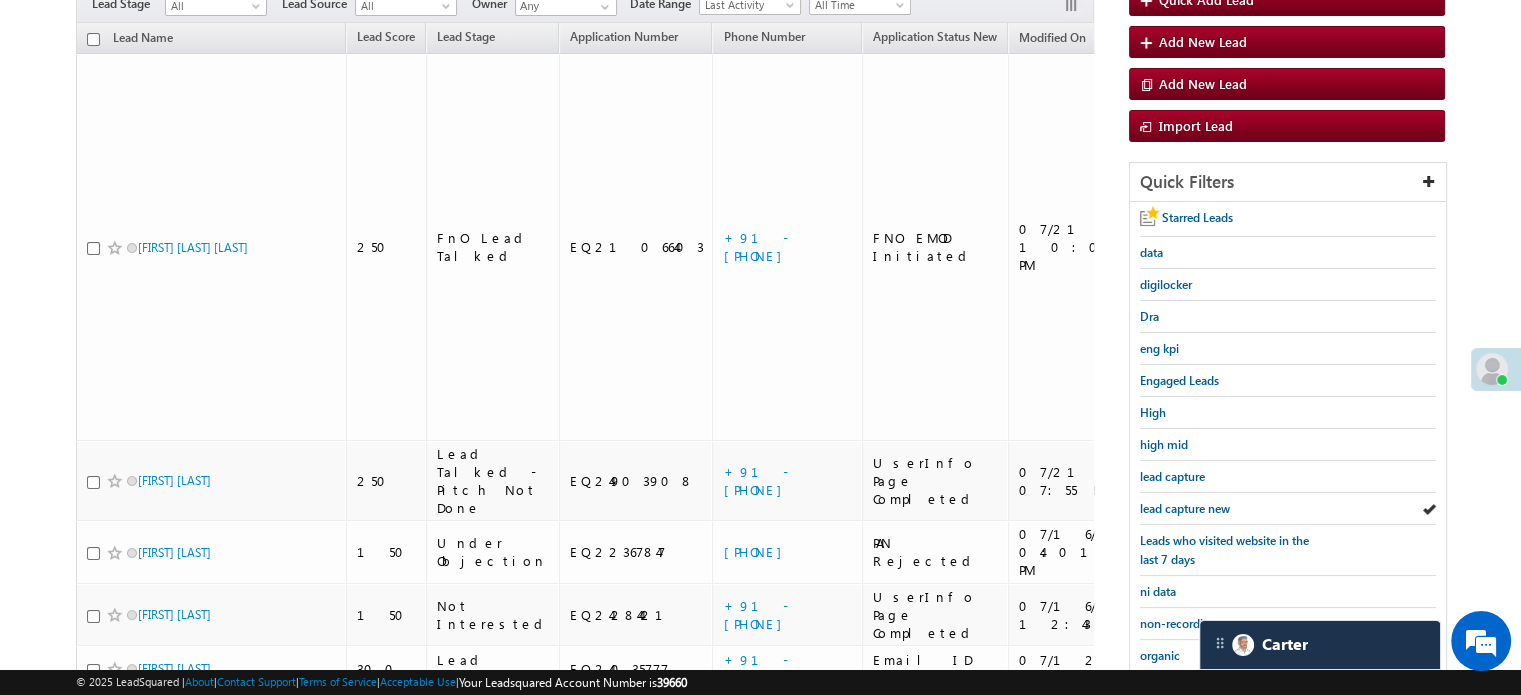 scroll, scrollTop: 400, scrollLeft: 0, axis: vertical 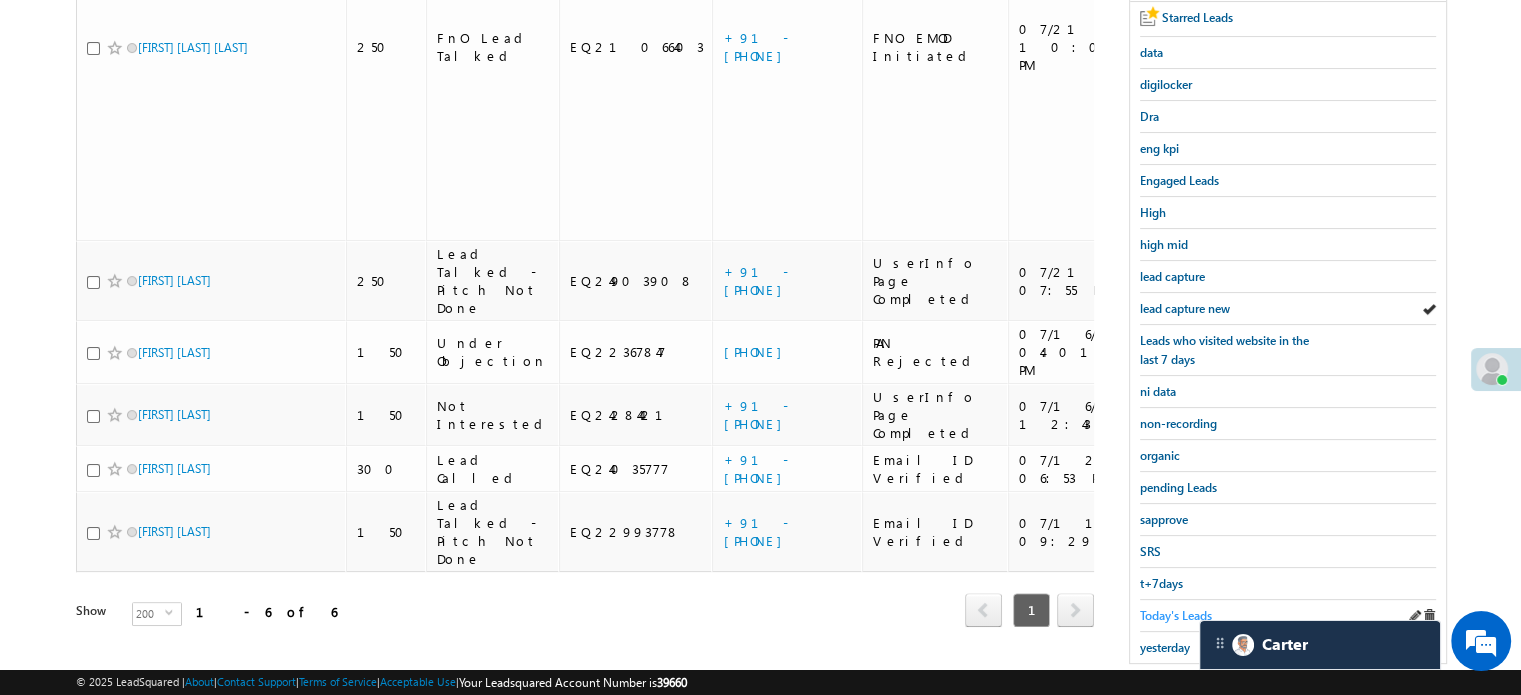 click on "Today's Leads" at bounding box center [1176, 615] 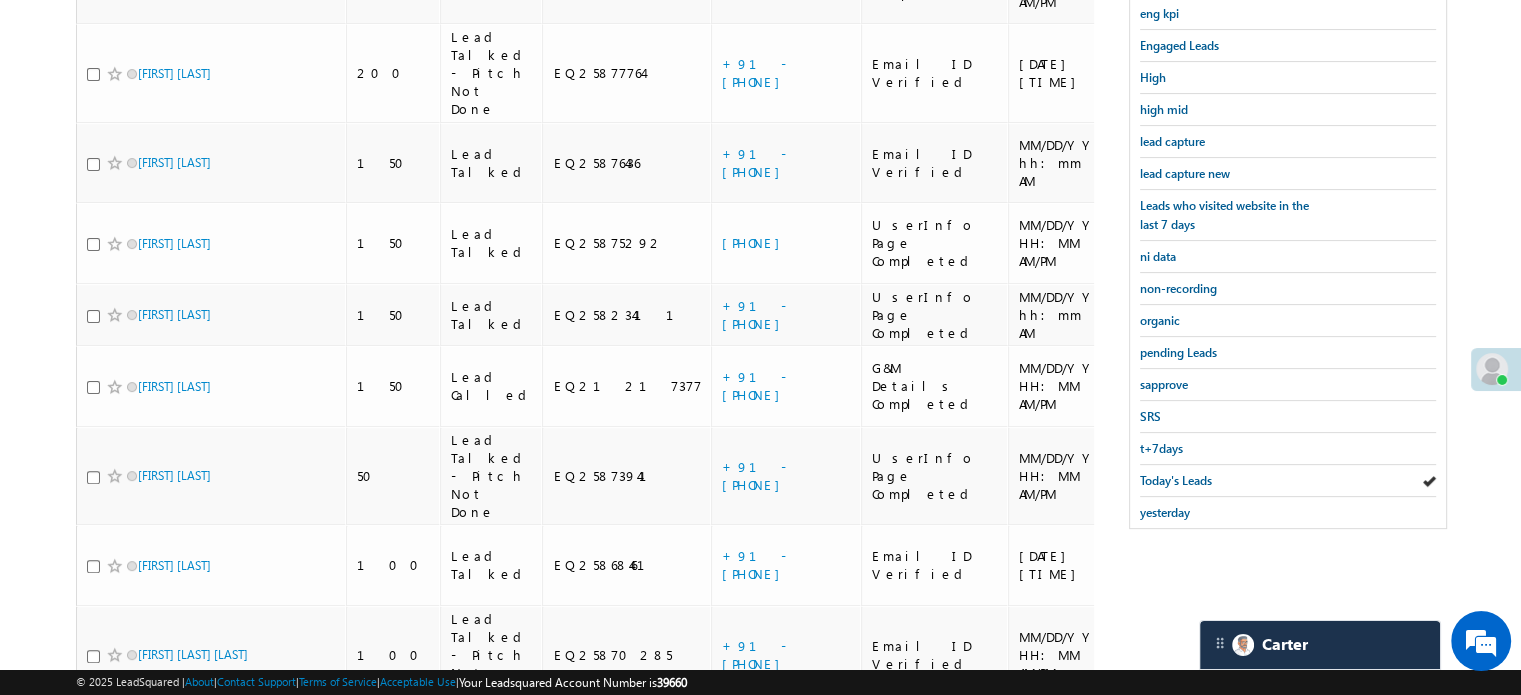 scroll, scrollTop: 700, scrollLeft: 0, axis: vertical 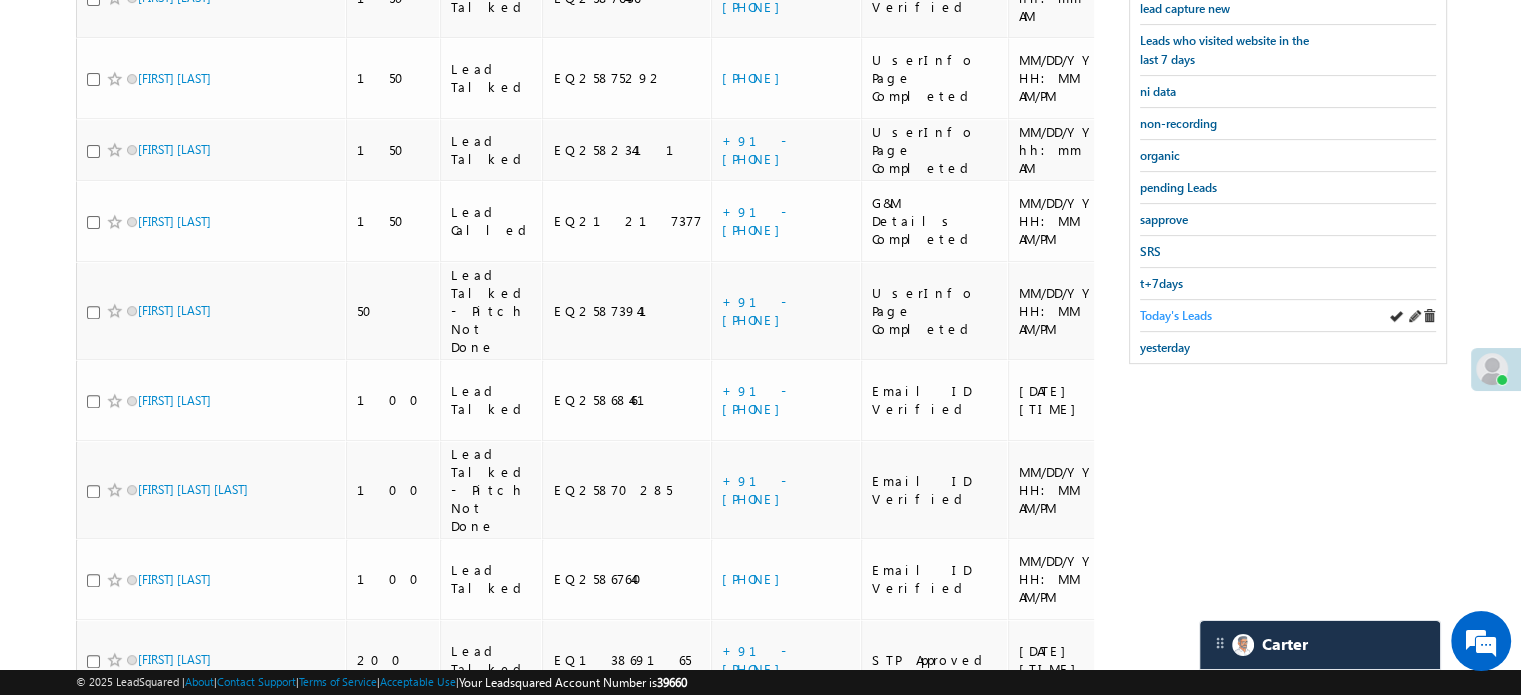 click on "Today's Leads" at bounding box center (1176, 315) 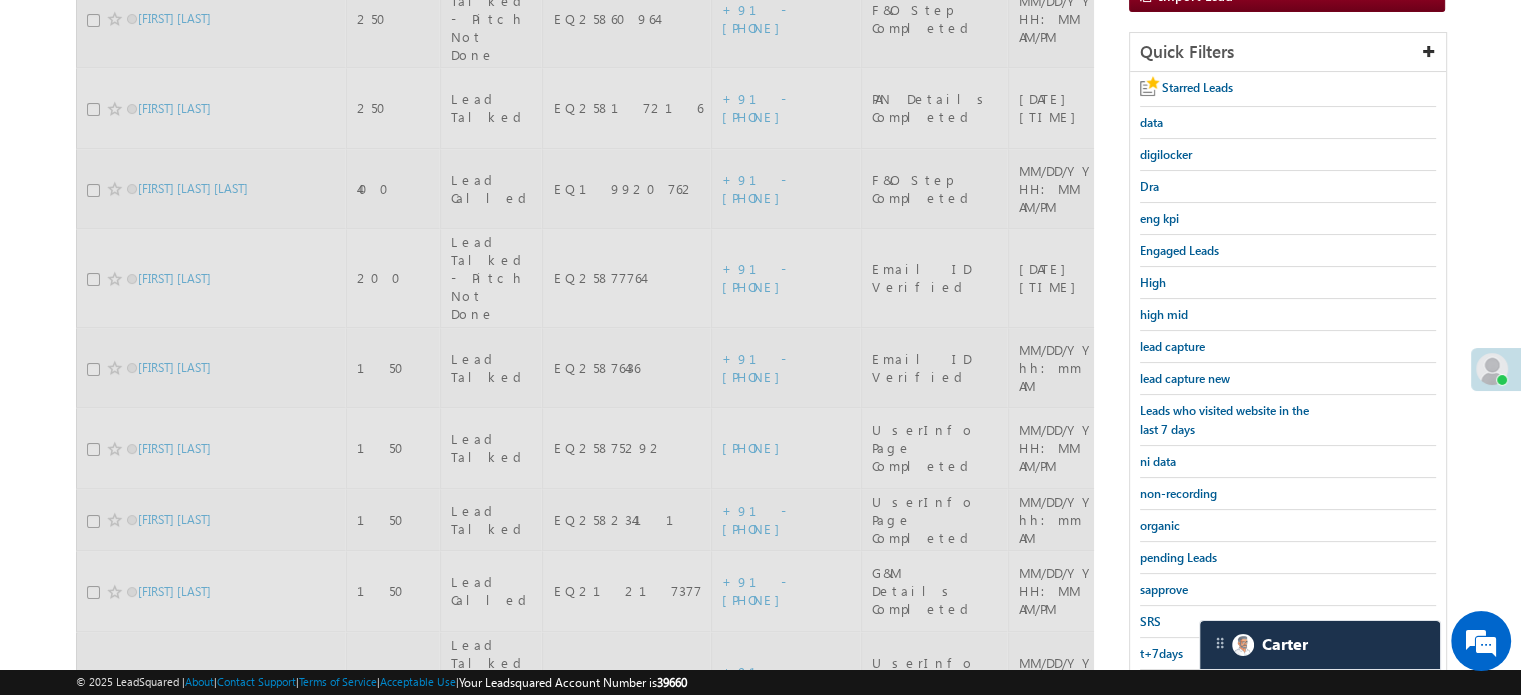 scroll, scrollTop: 100, scrollLeft: 0, axis: vertical 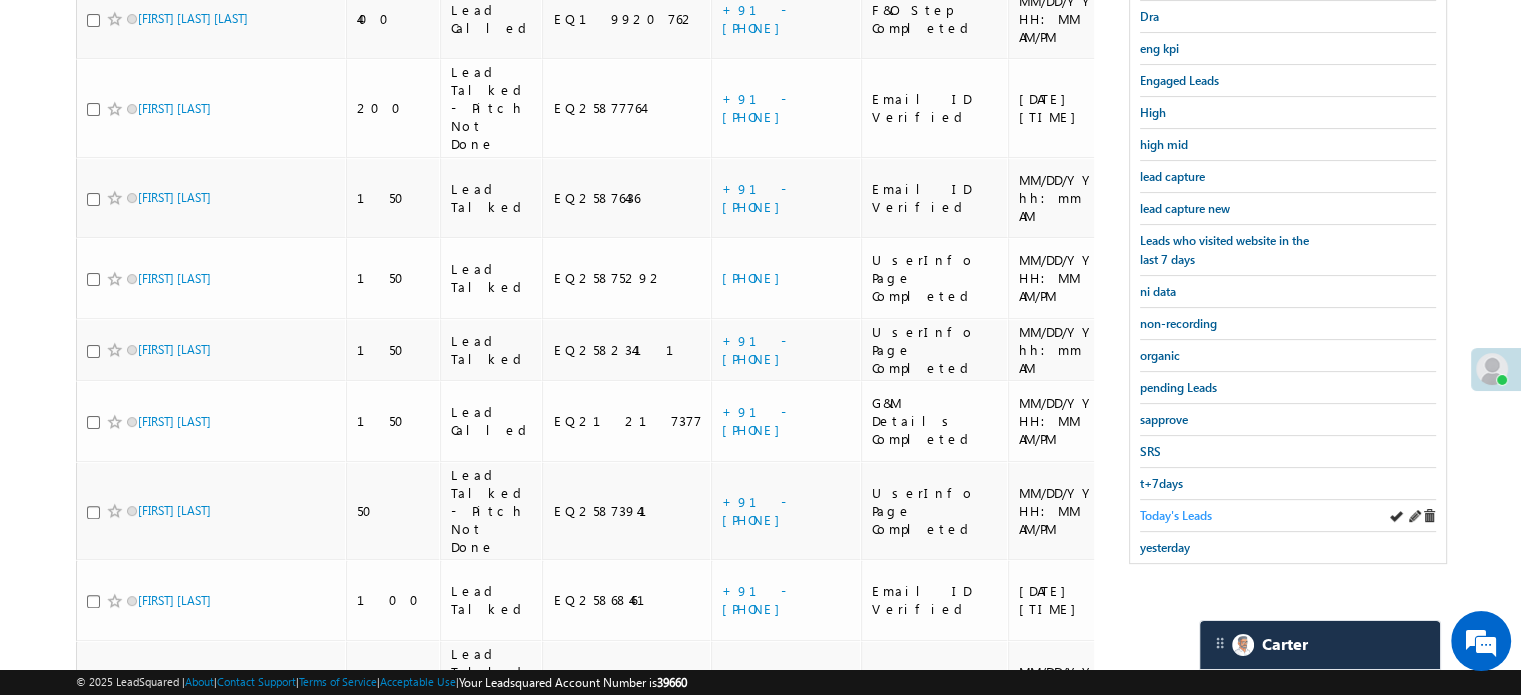 click on "Today's Leads" at bounding box center (1176, 515) 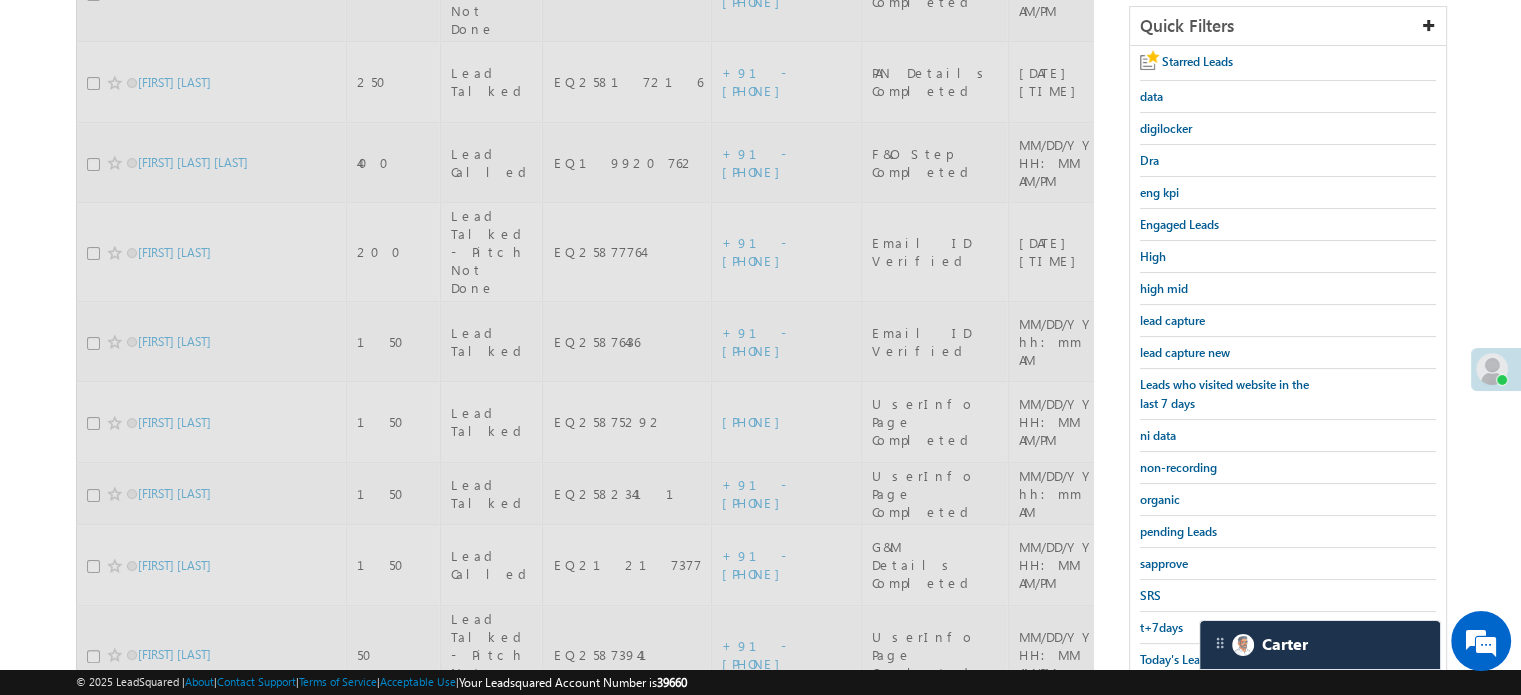 scroll, scrollTop: 300, scrollLeft: 0, axis: vertical 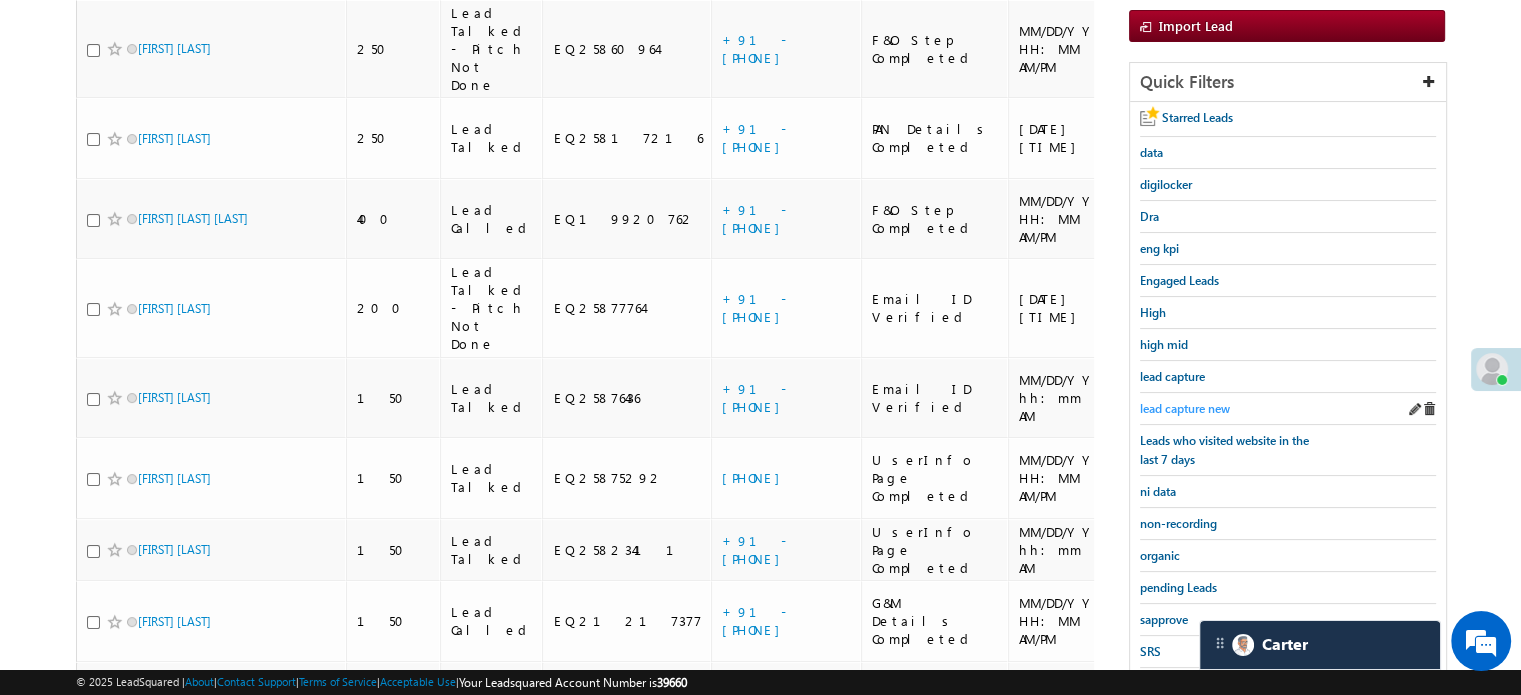 click on "lead capture new" at bounding box center (1185, 408) 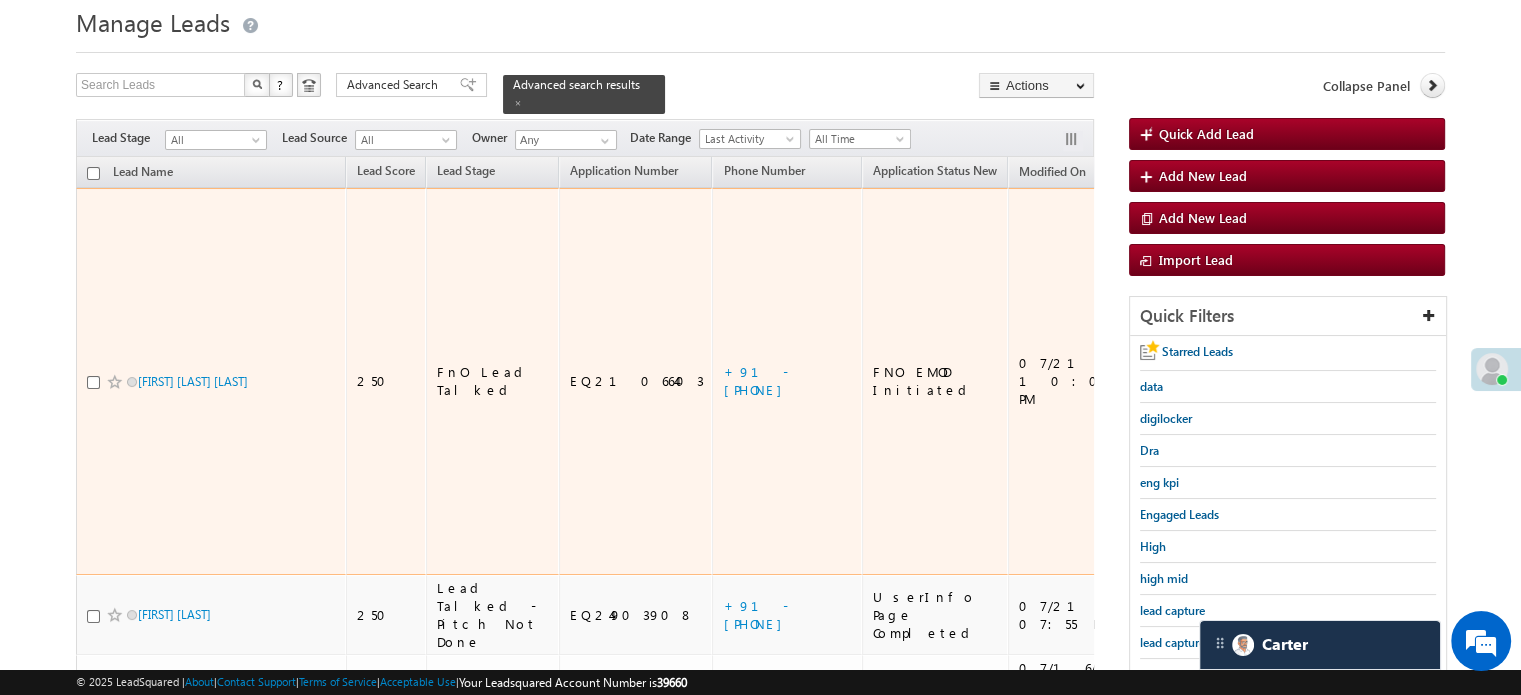 scroll, scrollTop: 100, scrollLeft: 0, axis: vertical 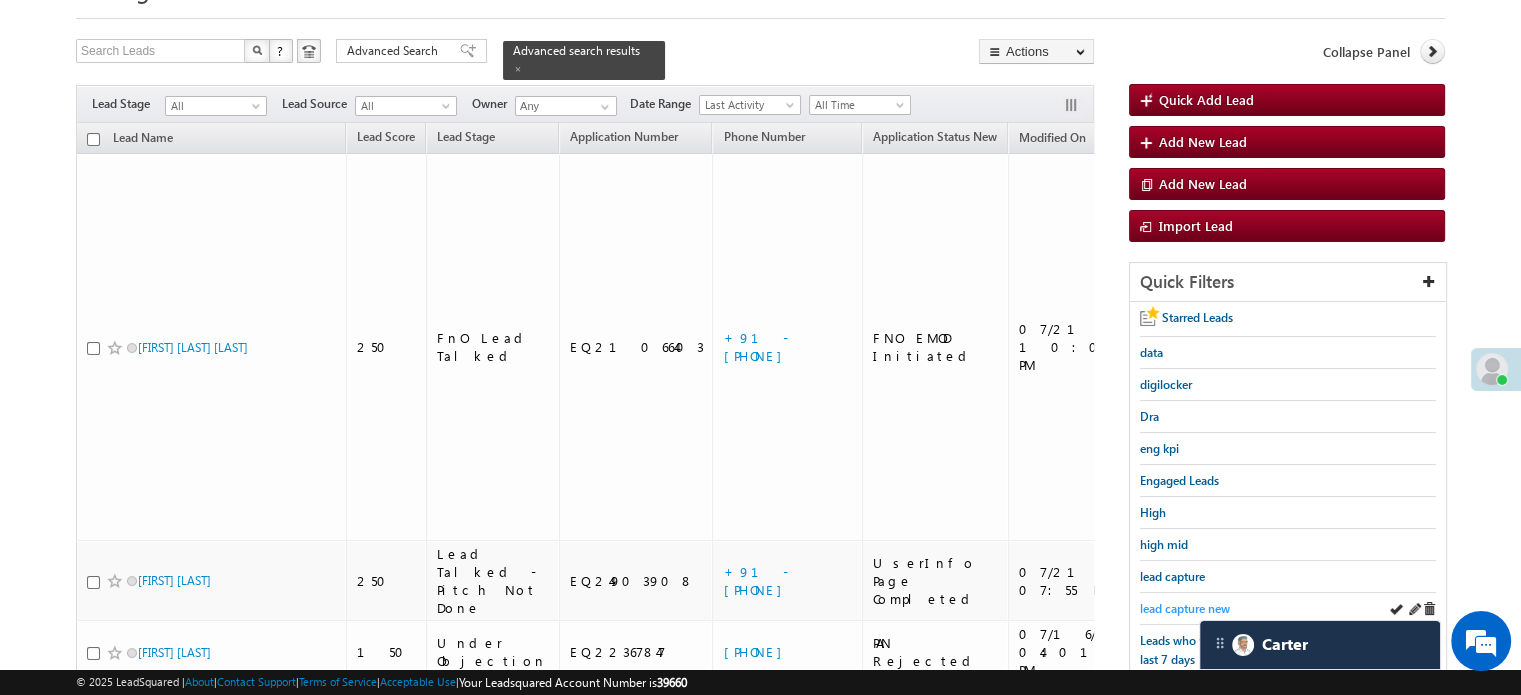 click on "lead capture new" at bounding box center [1185, 608] 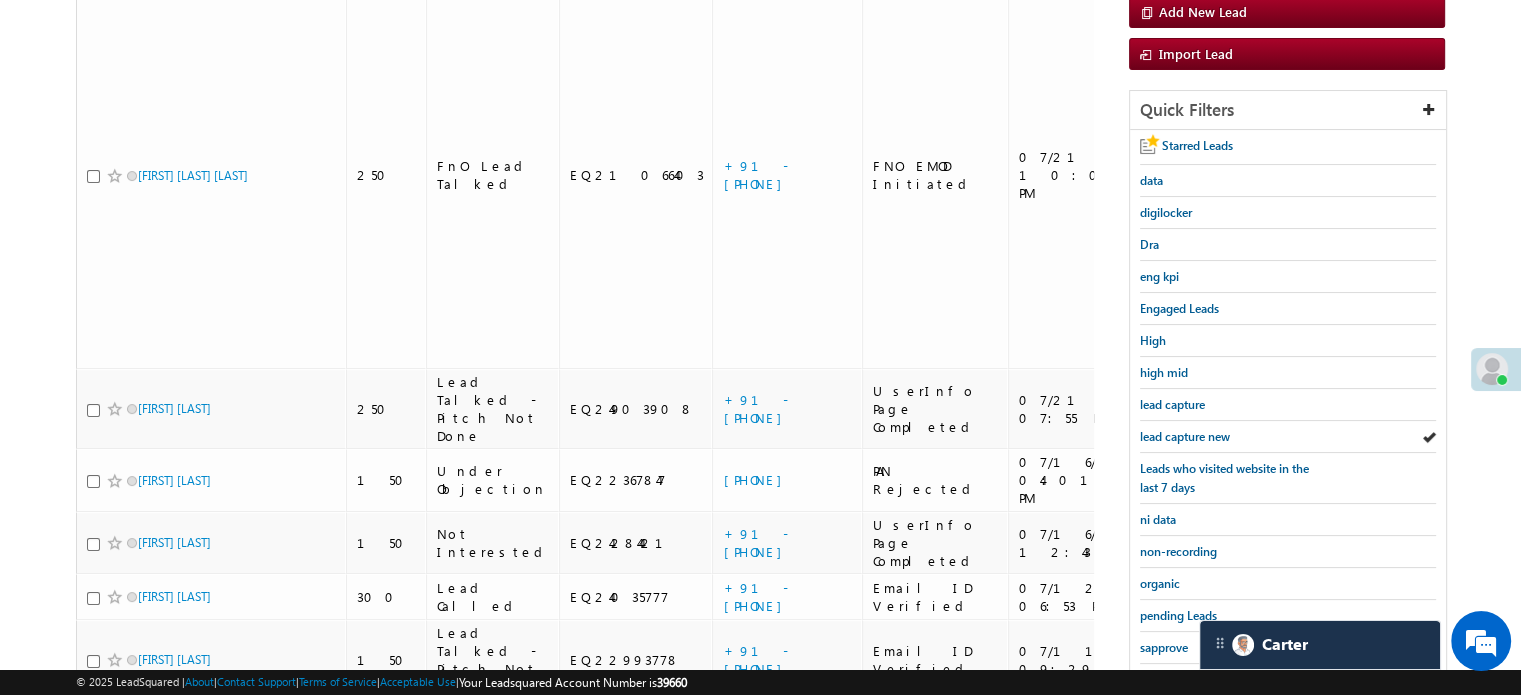 scroll, scrollTop: 429, scrollLeft: 0, axis: vertical 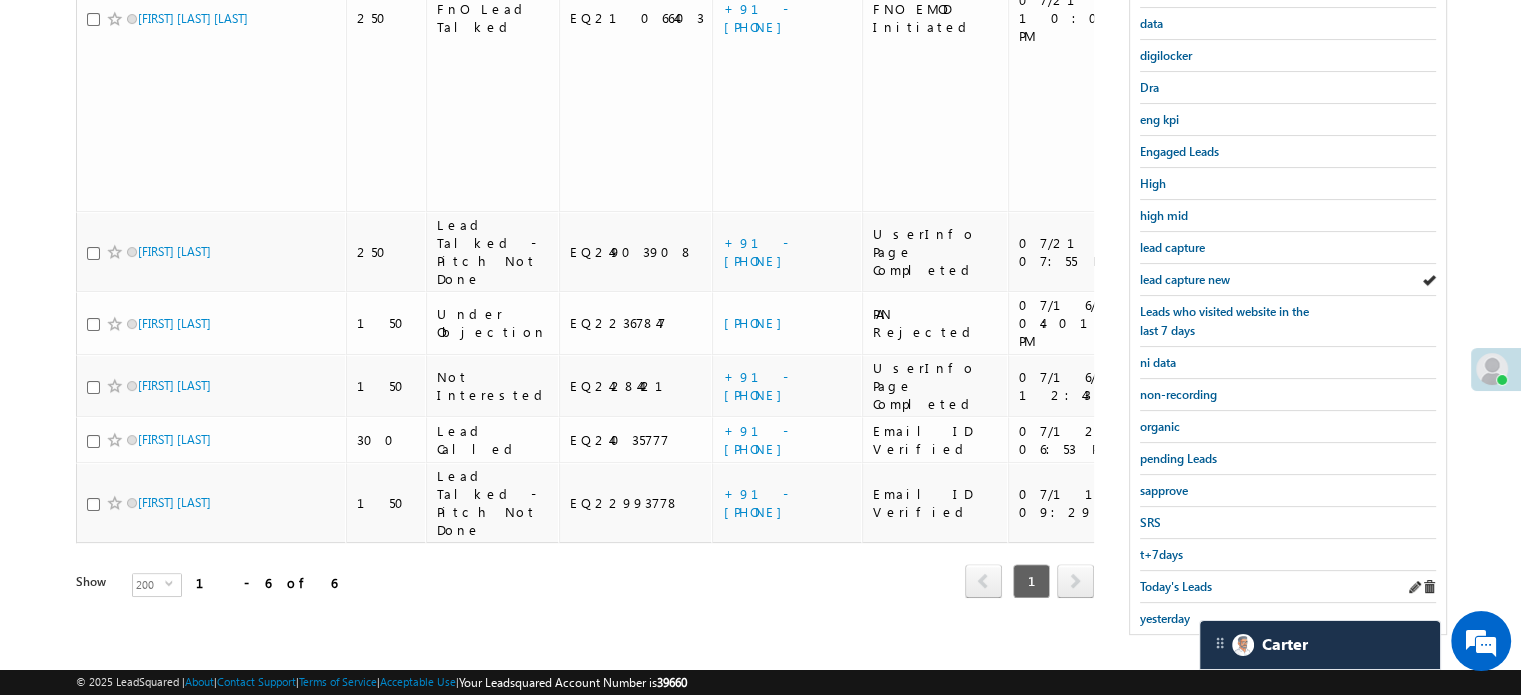 click on "Today's Leads" at bounding box center [1288, 587] 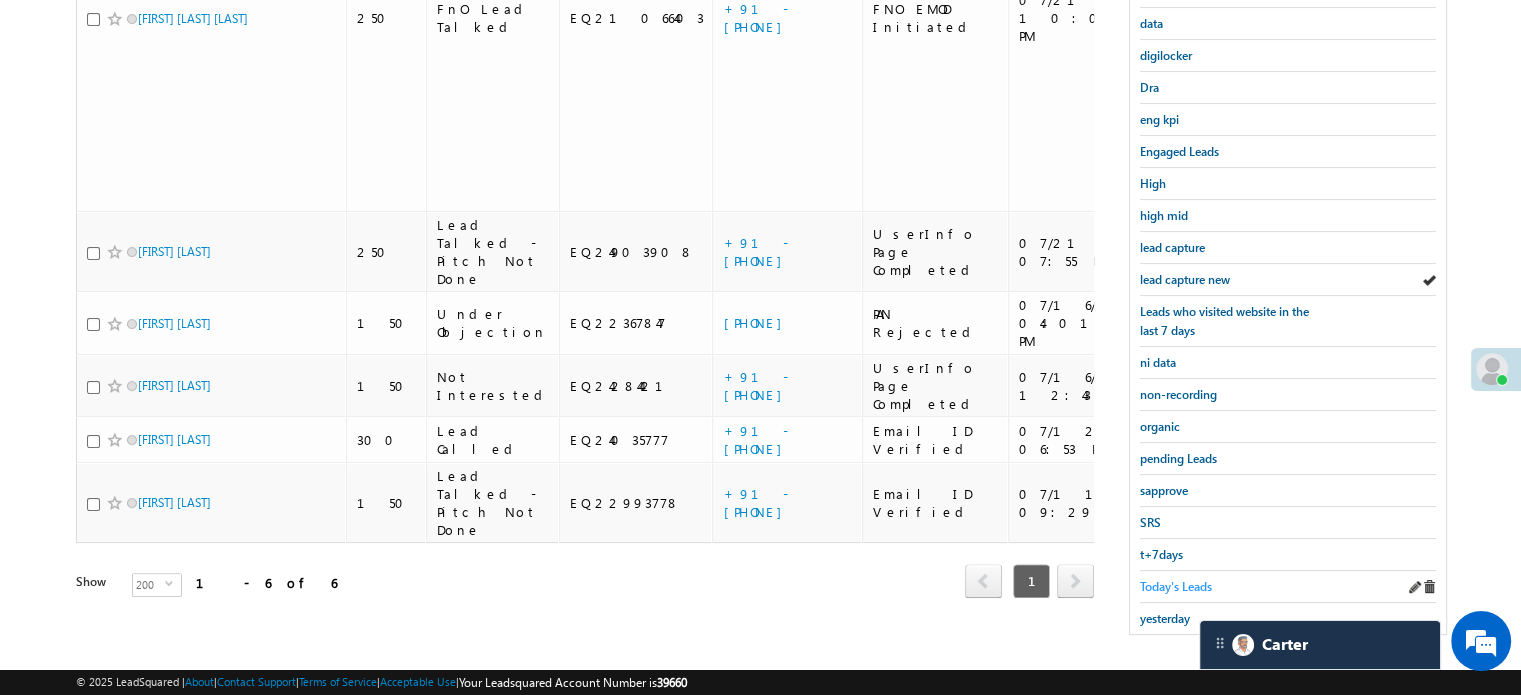 click on "Today's Leads" at bounding box center [1176, 586] 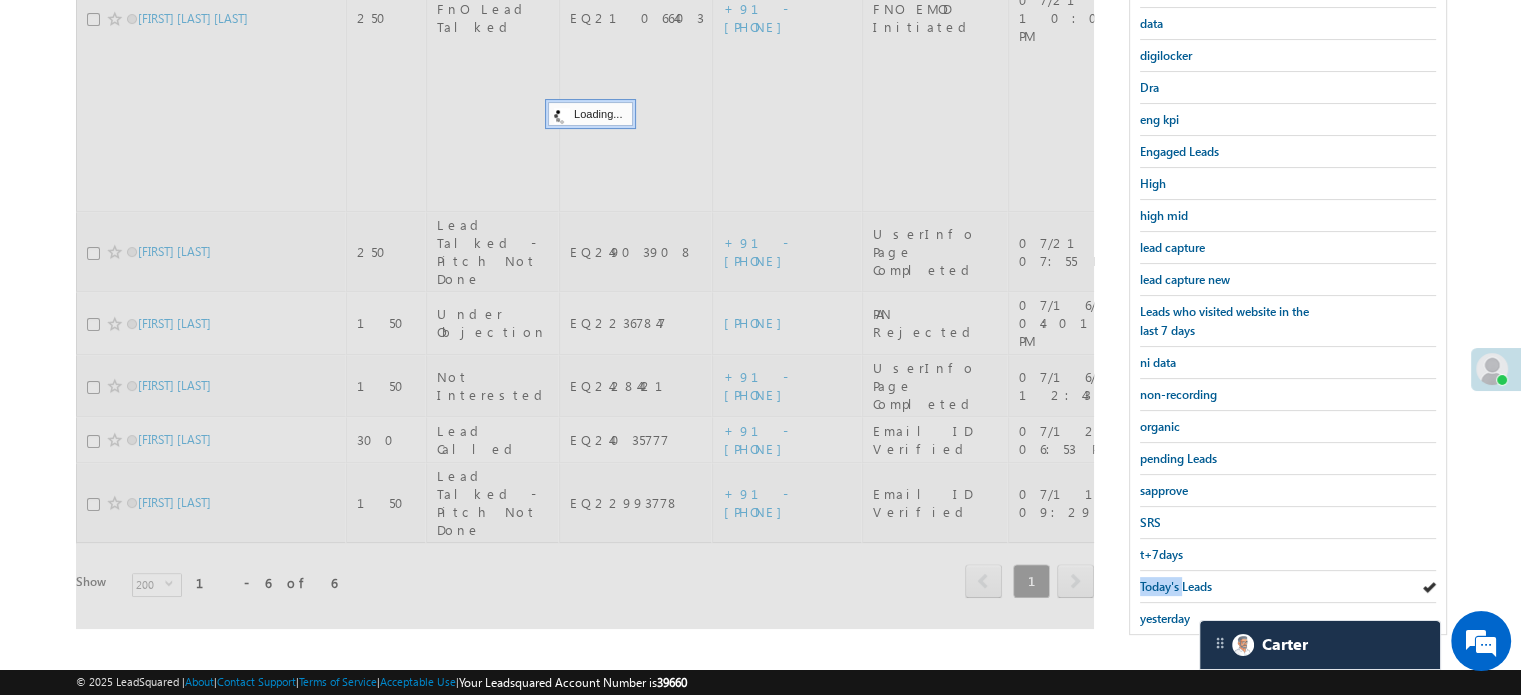 click on "Today's Leads" at bounding box center (1176, 586) 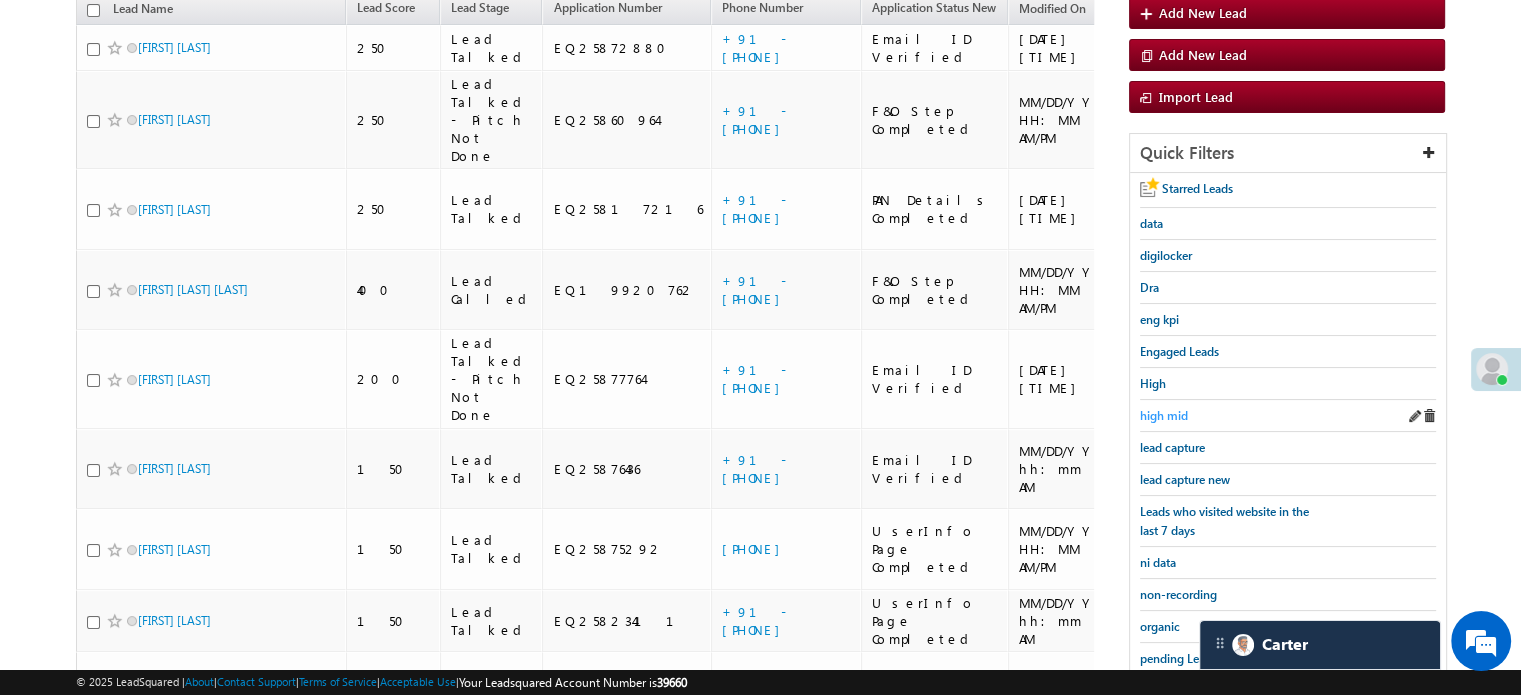scroll, scrollTop: 29, scrollLeft: 0, axis: vertical 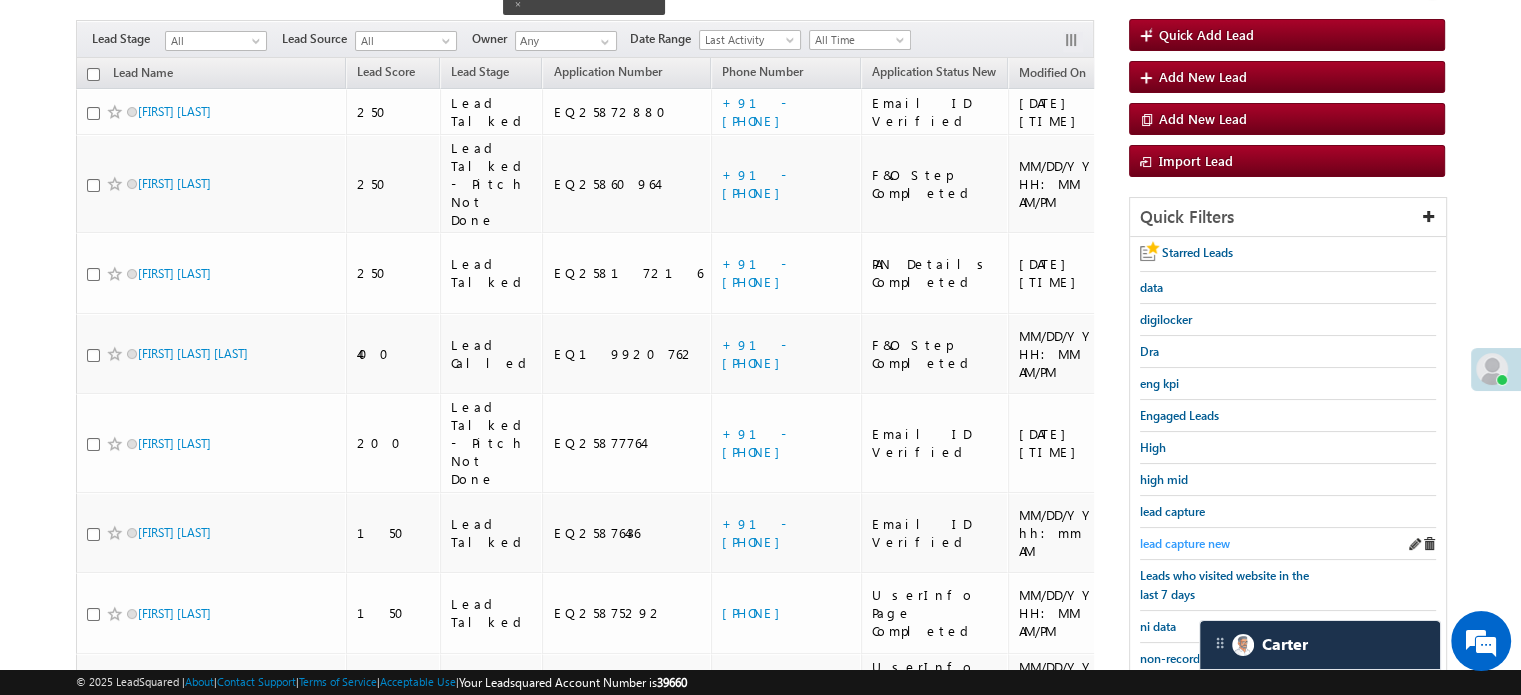 click on "lead capture new" at bounding box center [1185, 543] 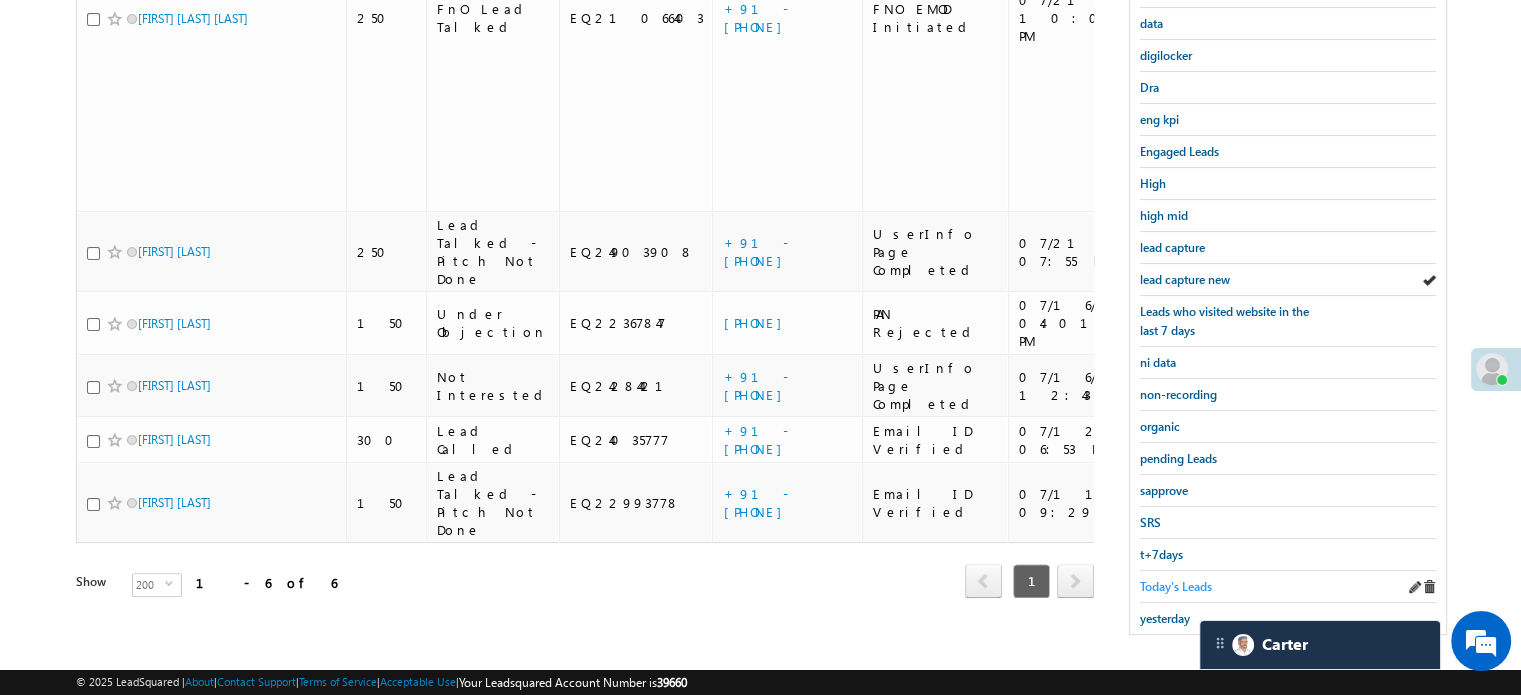 click on "Today's Leads" at bounding box center [1176, 586] 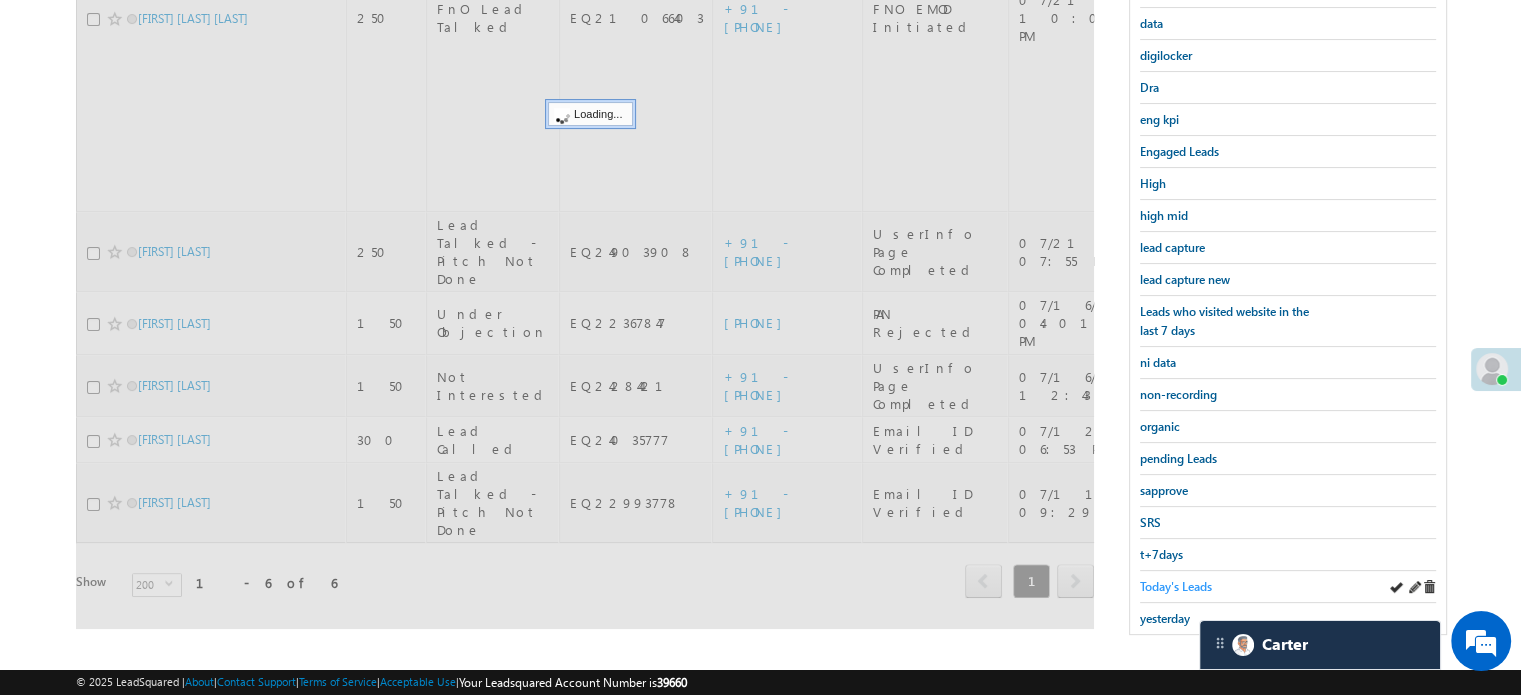 scroll, scrollTop: 129, scrollLeft: 0, axis: vertical 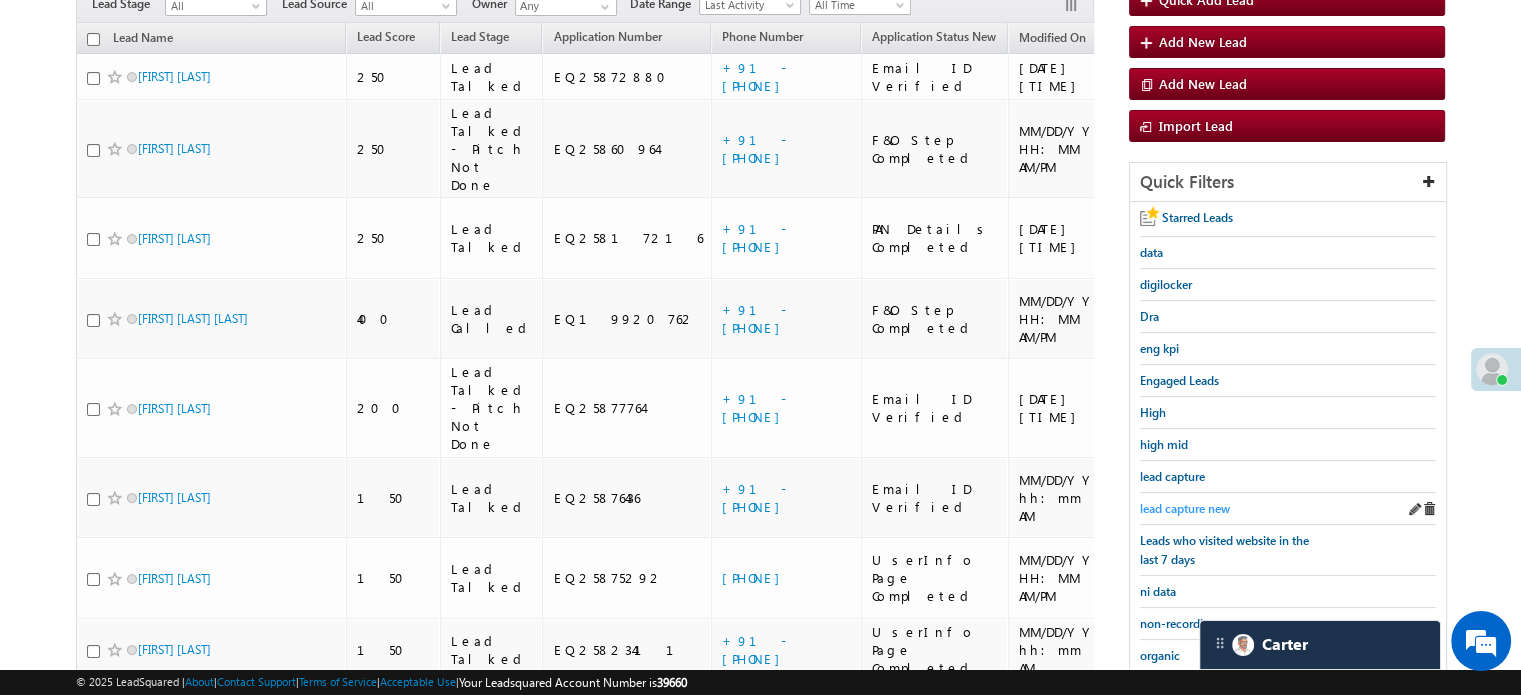 click on "lead capture new" at bounding box center [1185, 508] 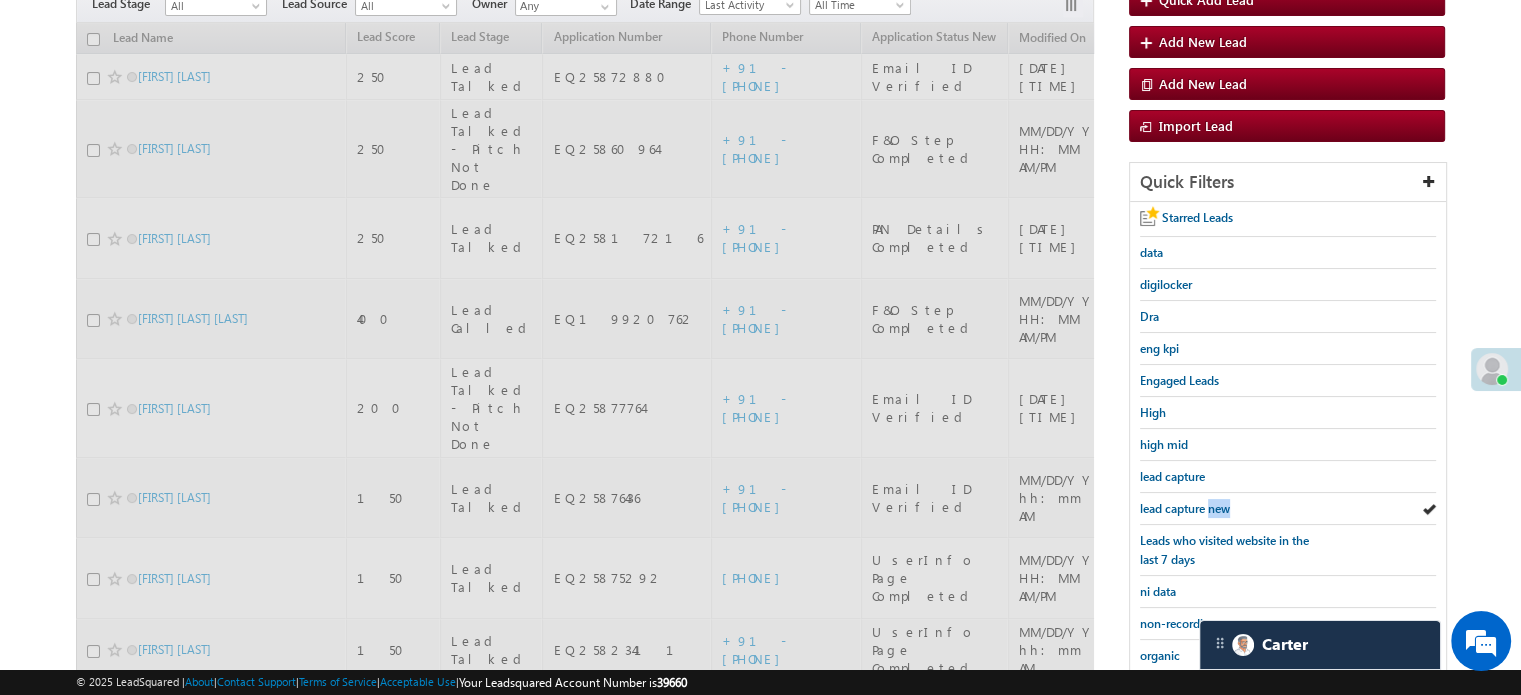 click on "lead capture new" at bounding box center (1185, 508) 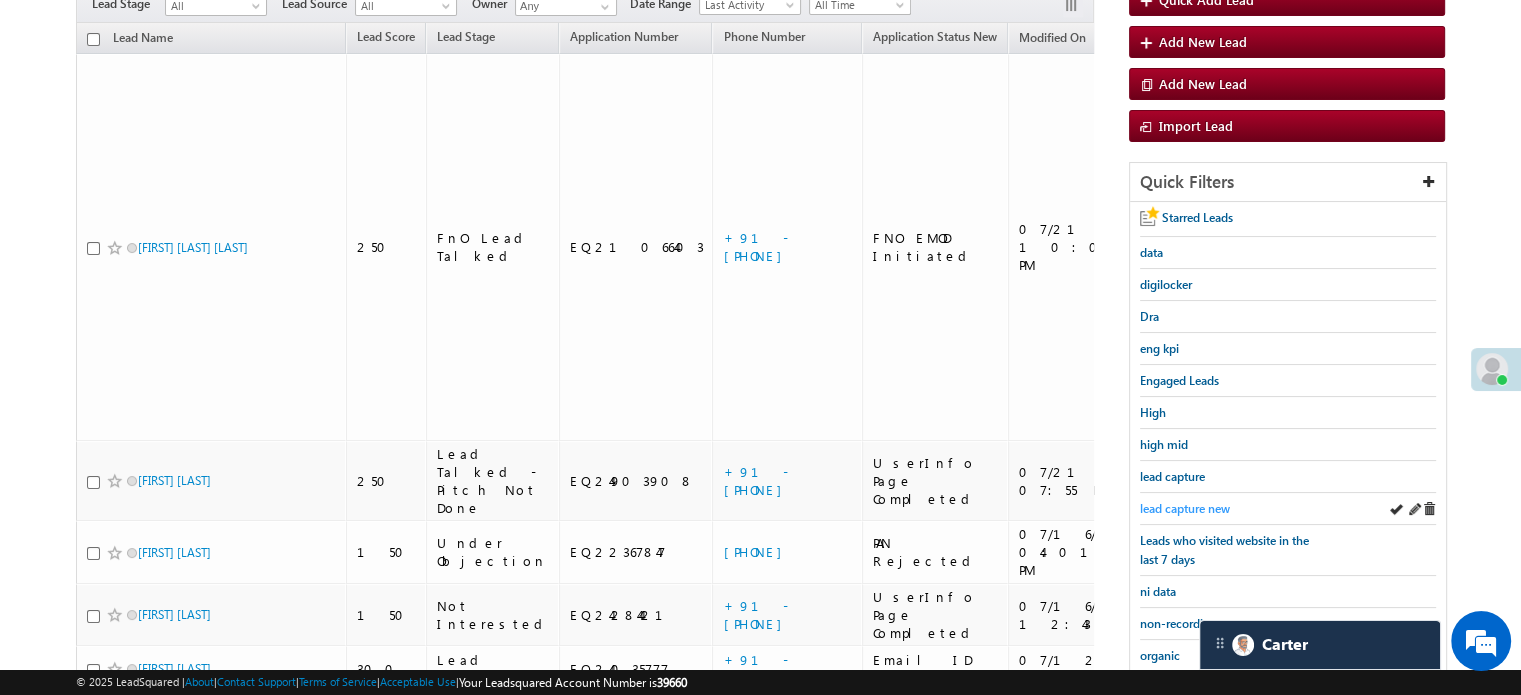 click on "lead capture new" at bounding box center [1185, 508] 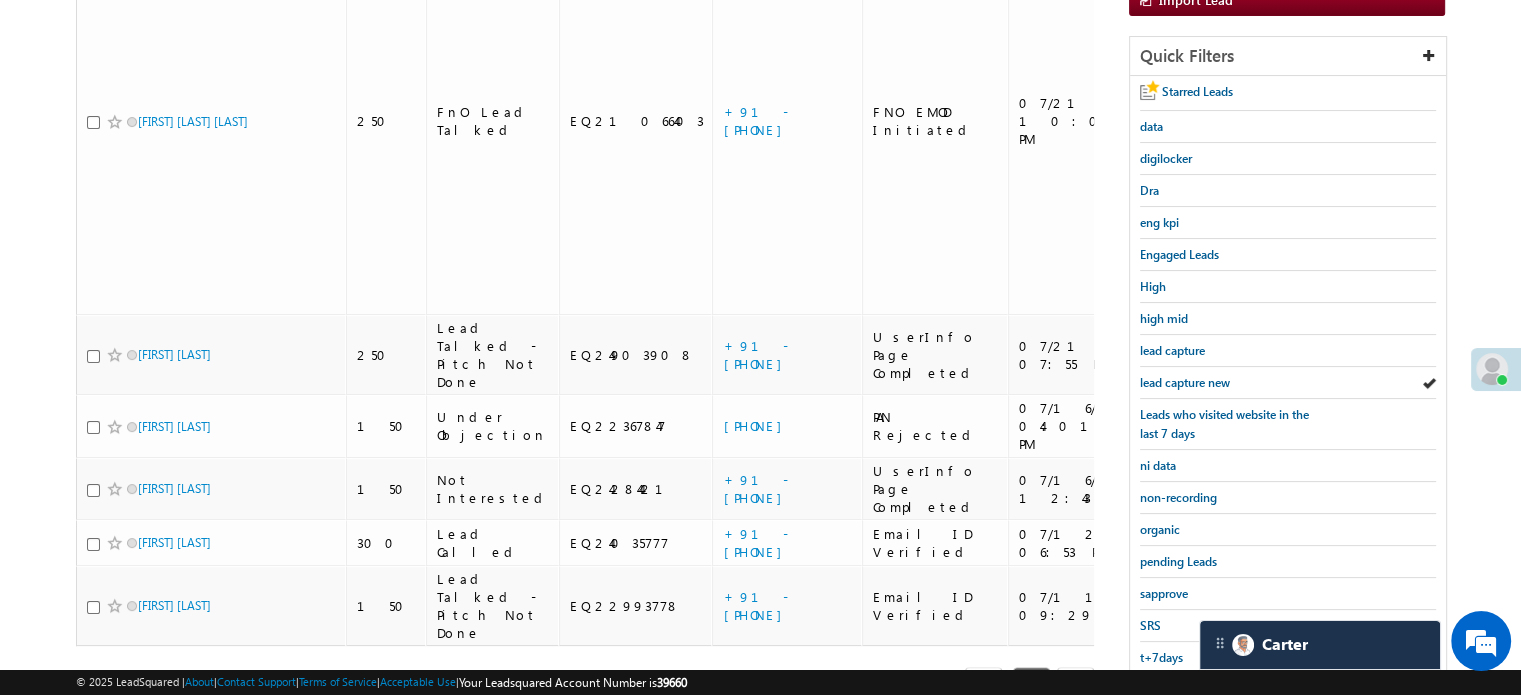 scroll, scrollTop: 429, scrollLeft: 0, axis: vertical 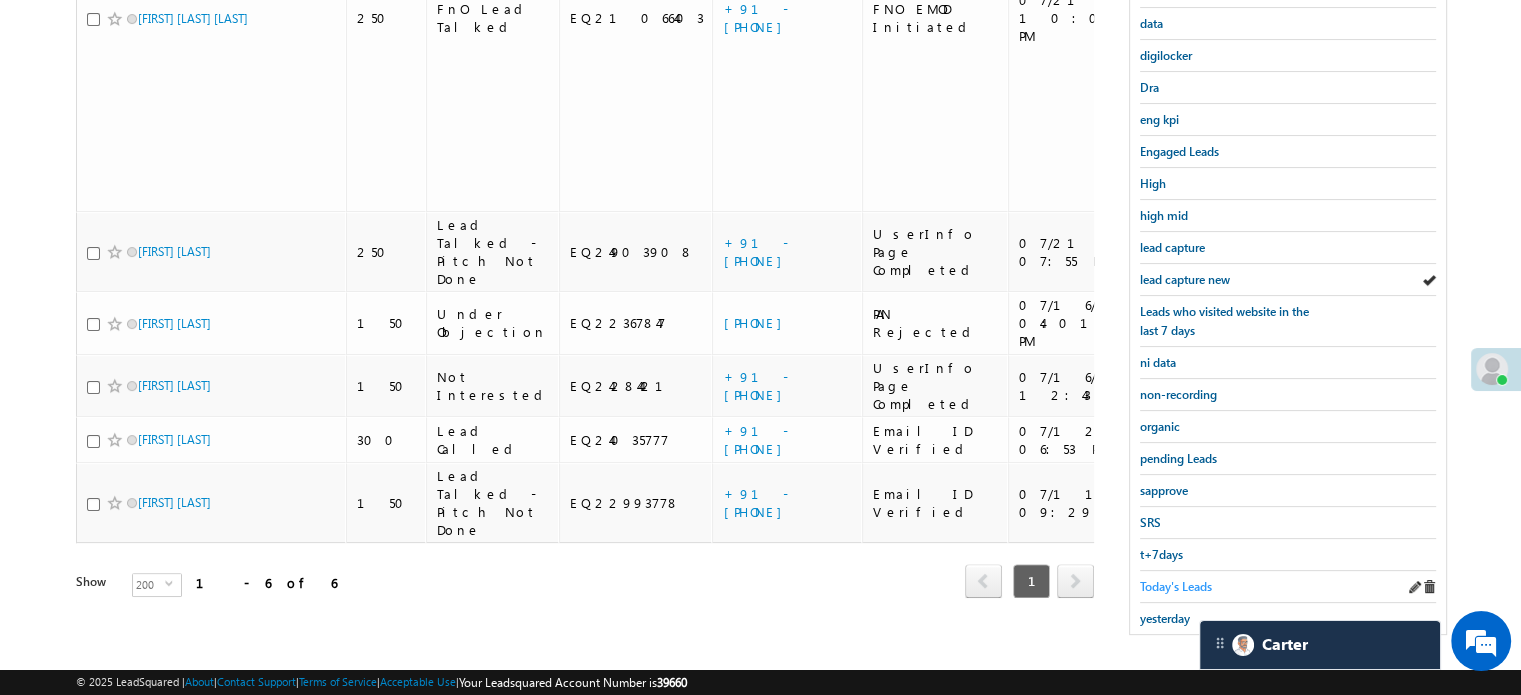 click on "Today's Leads" at bounding box center [1176, 586] 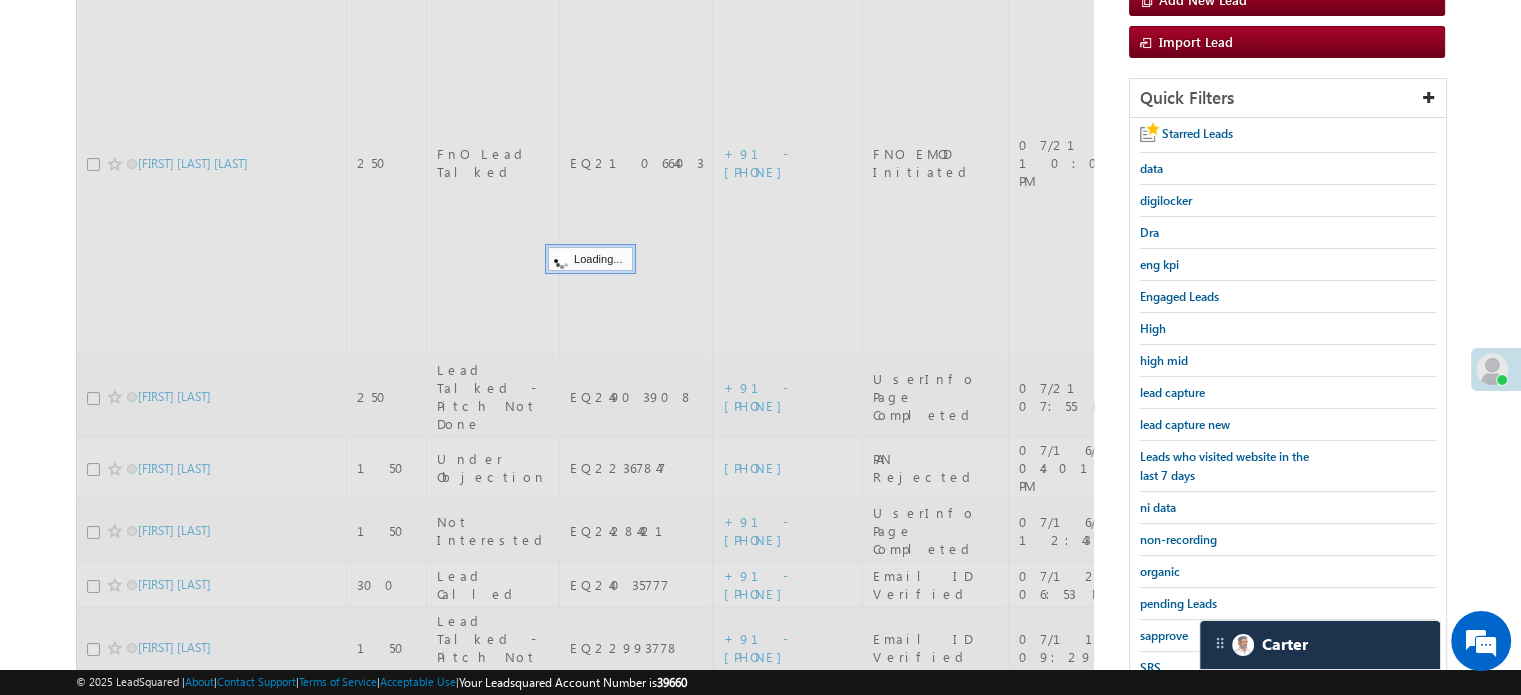 scroll, scrollTop: 129, scrollLeft: 0, axis: vertical 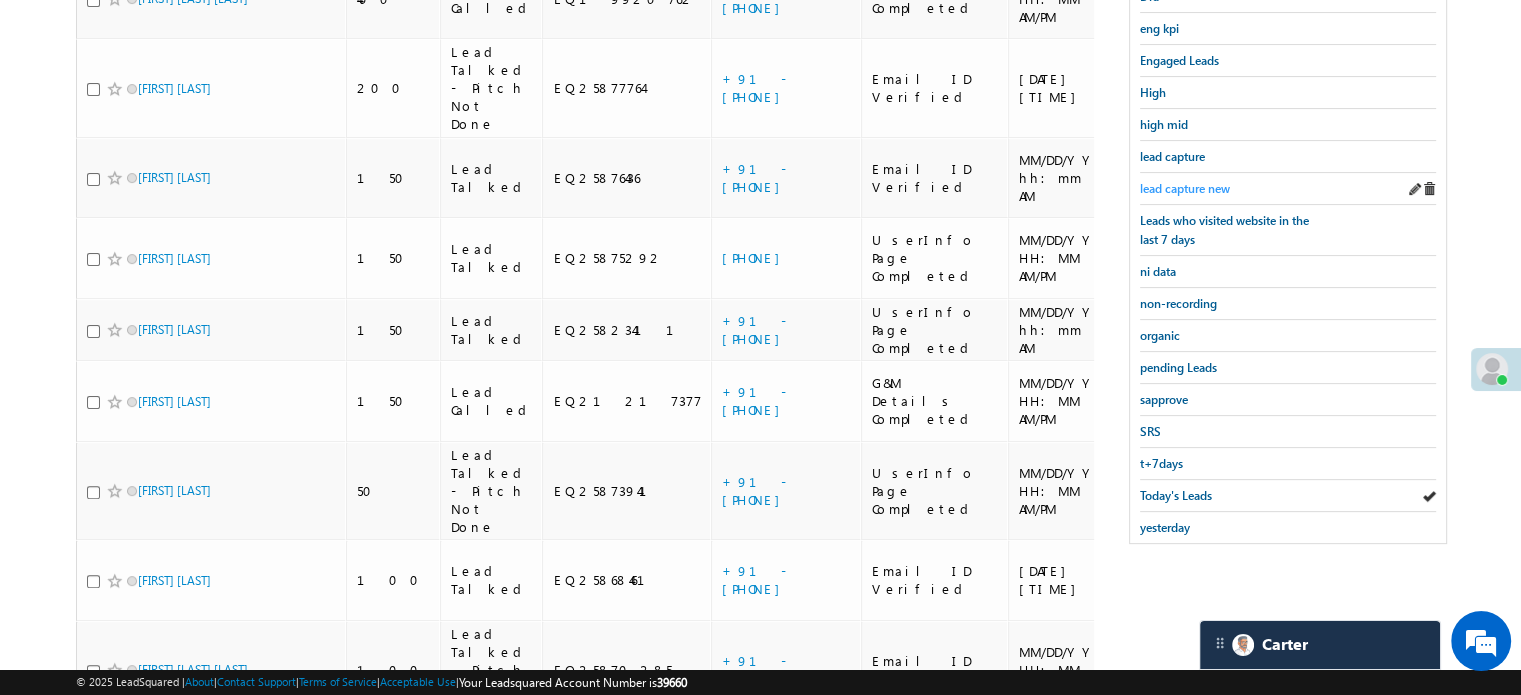 click on "lead capture new" at bounding box center (1185, 188) 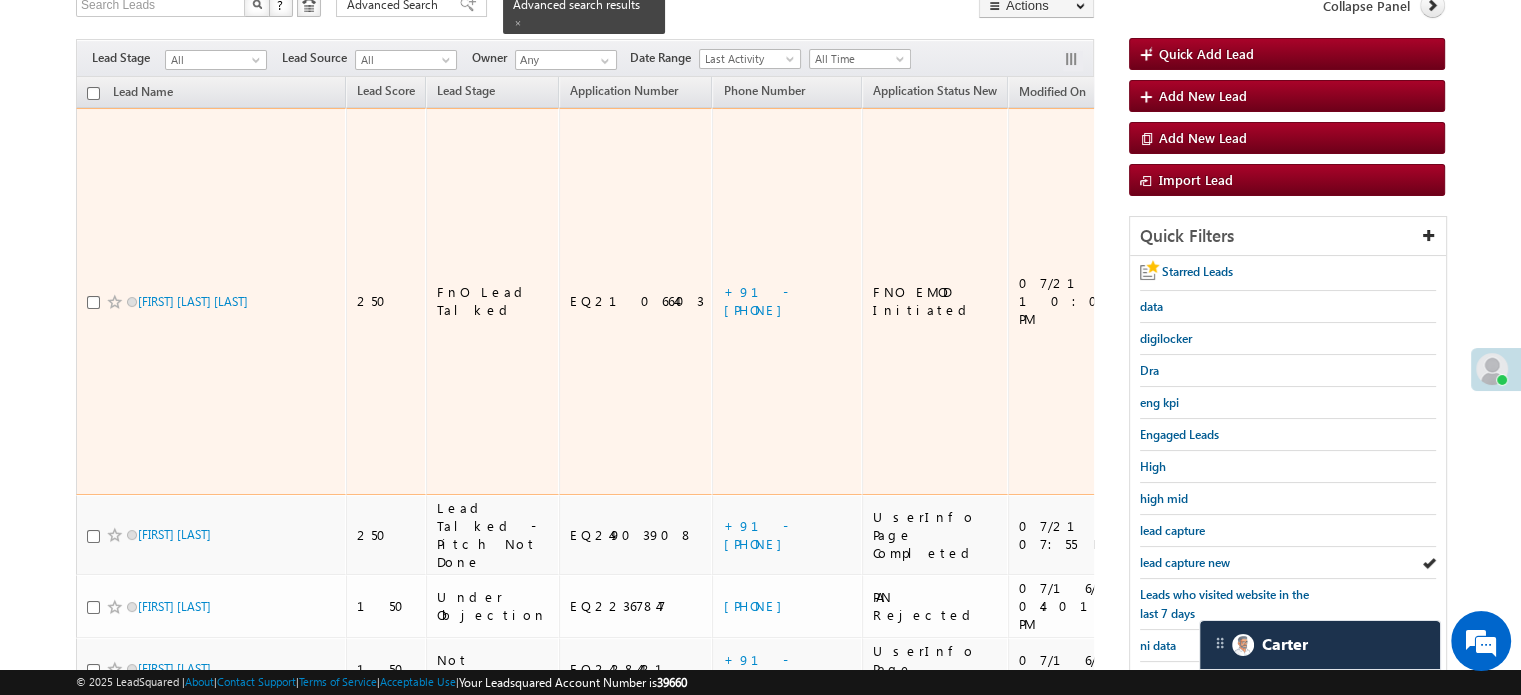 scroll, scrollTop: 300, scrollLeft: 0, axis: vertical 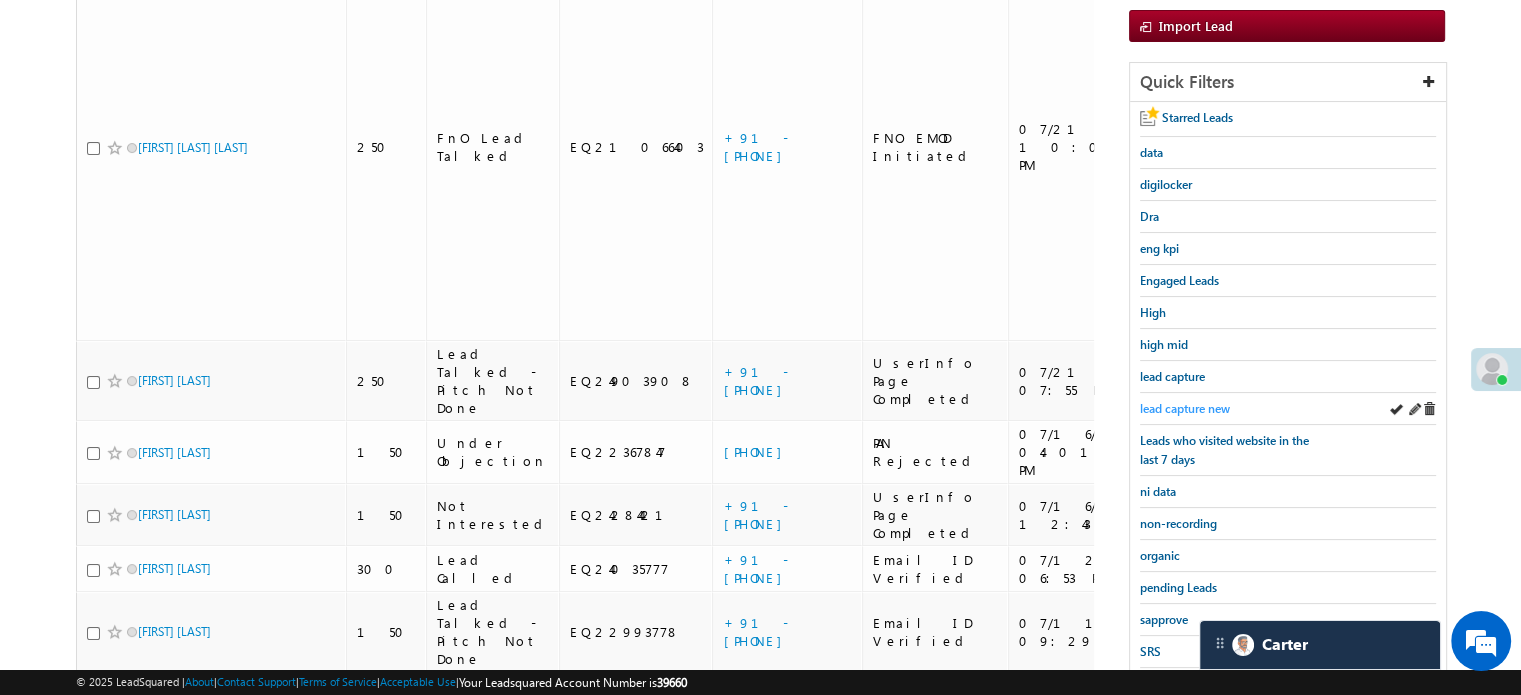 click on "lead capture new" at bounding box center [1185, 408] 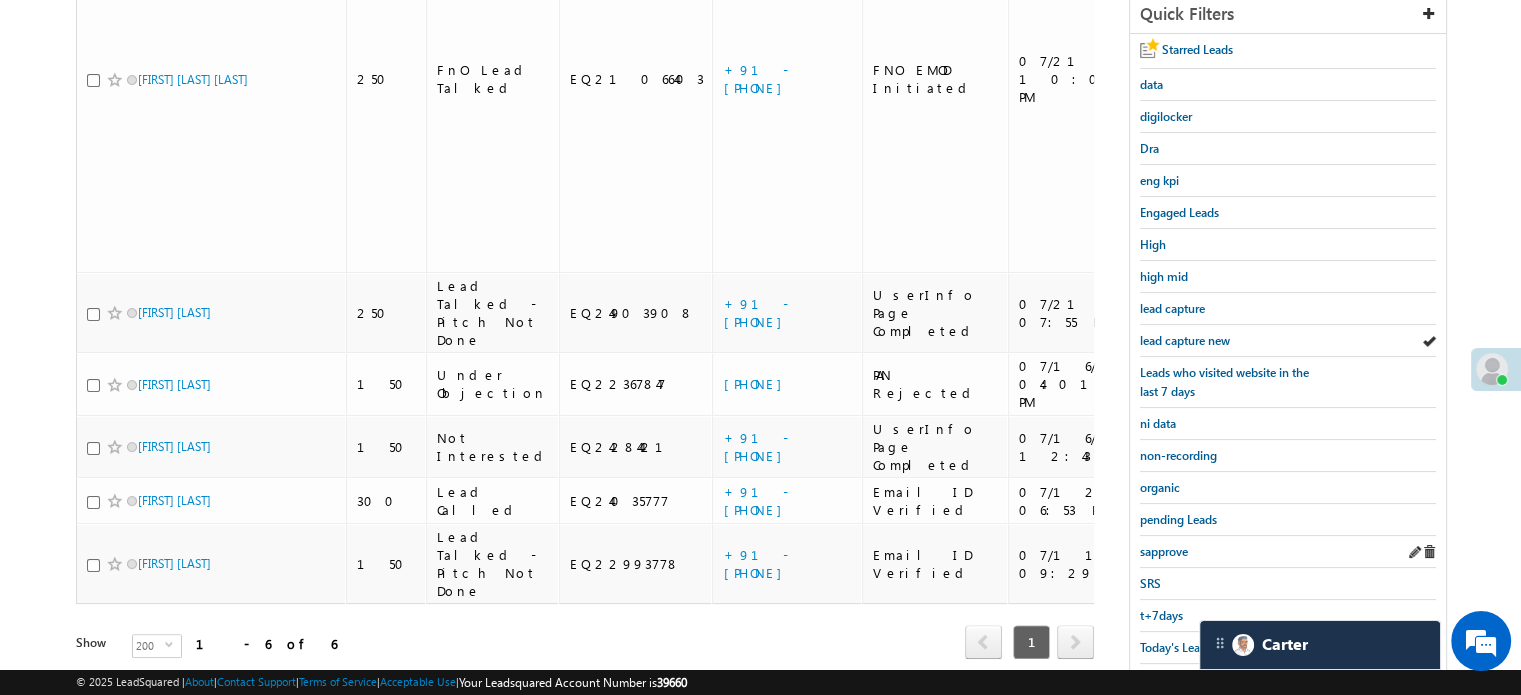 scroll, scrollTop: 429, scrollLeft: 0, axis: vertical 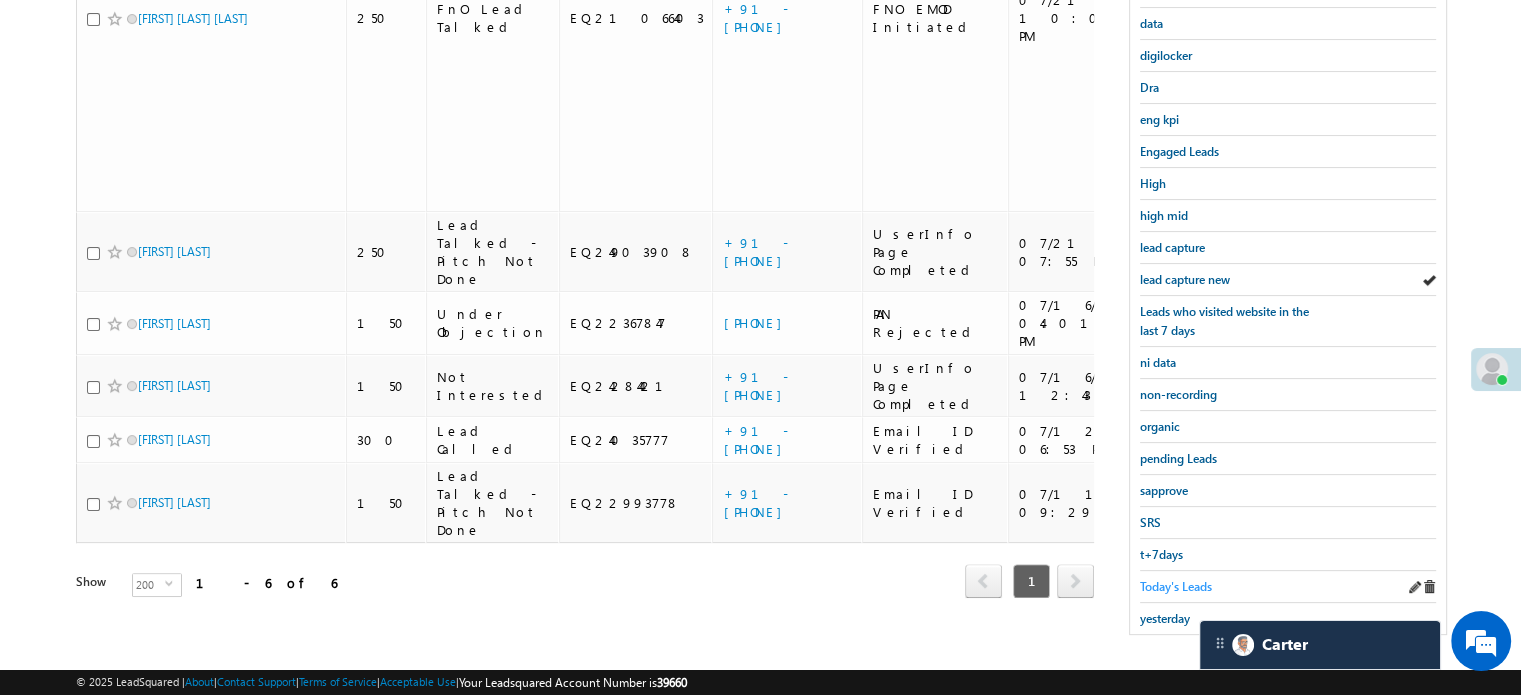 click on "Today's Leads" at bounding box center [1176, 586] 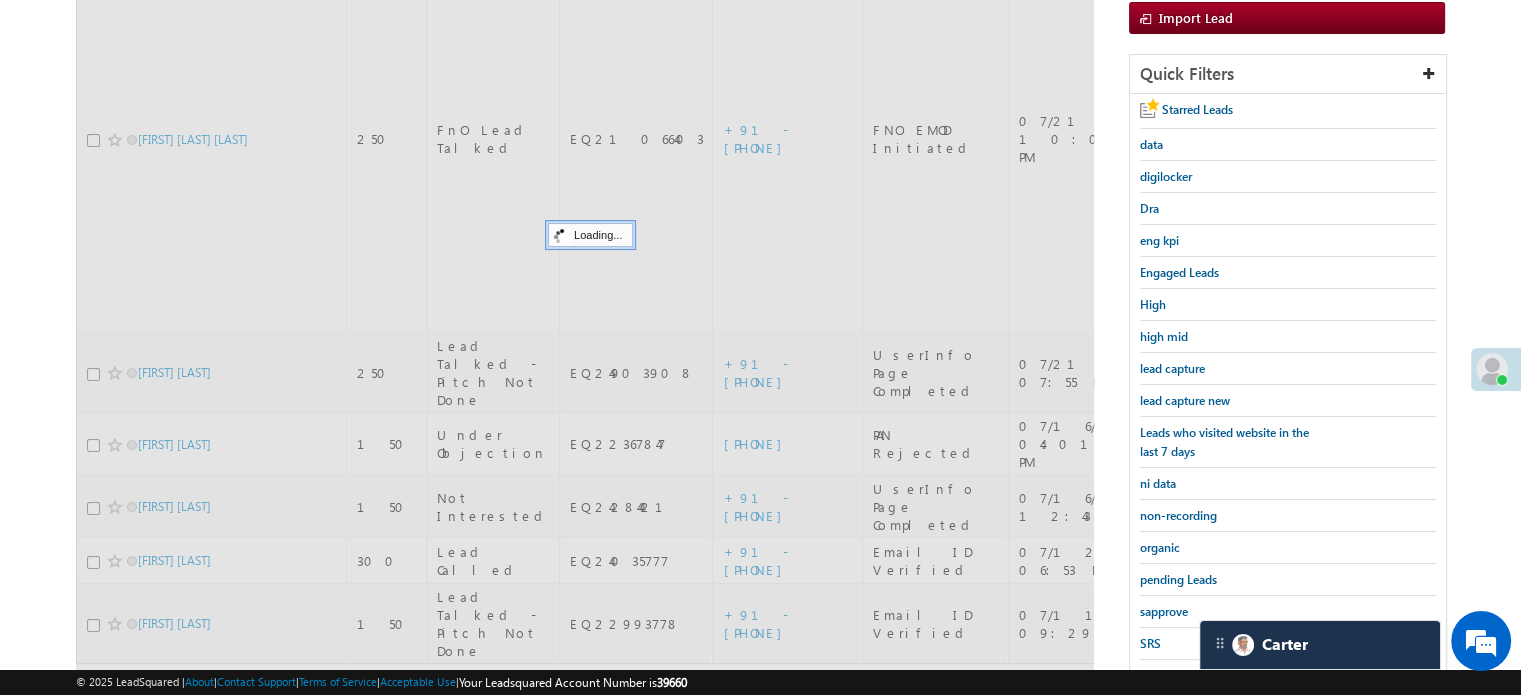 scroll, scrollTop: 129, scrollLeft: 0, axis: vertical 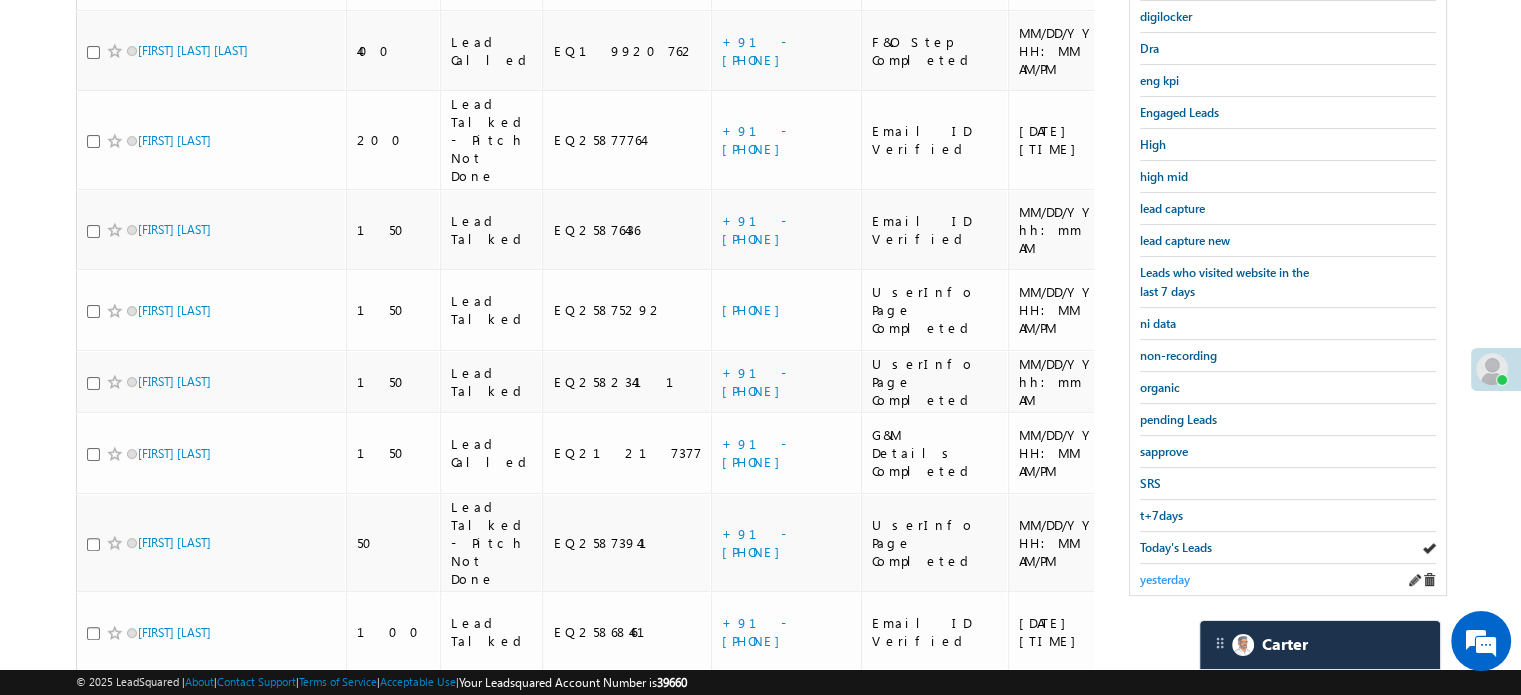 click on "yesterday" at bounding box center (1165, 579) 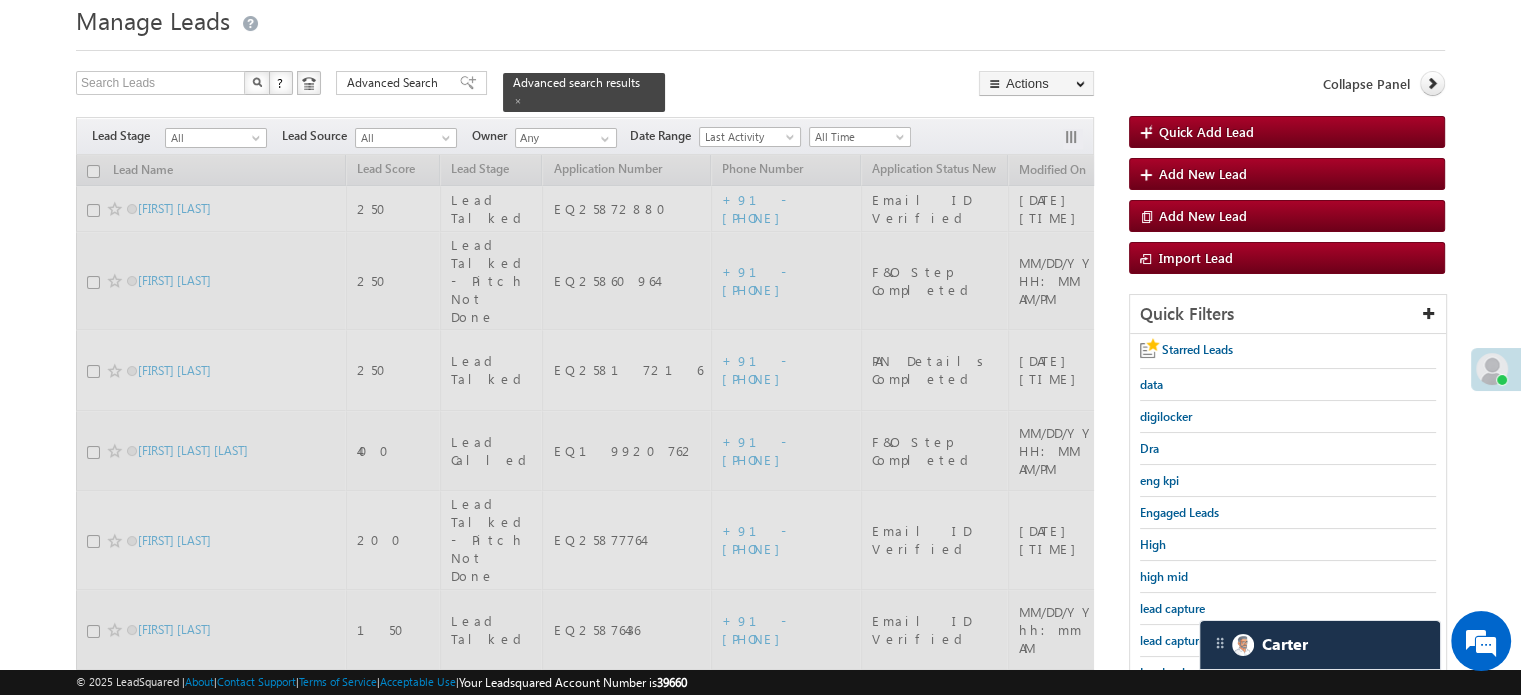 scroll, scrollTop: 68, scrollLeft: 0, axis: vertical 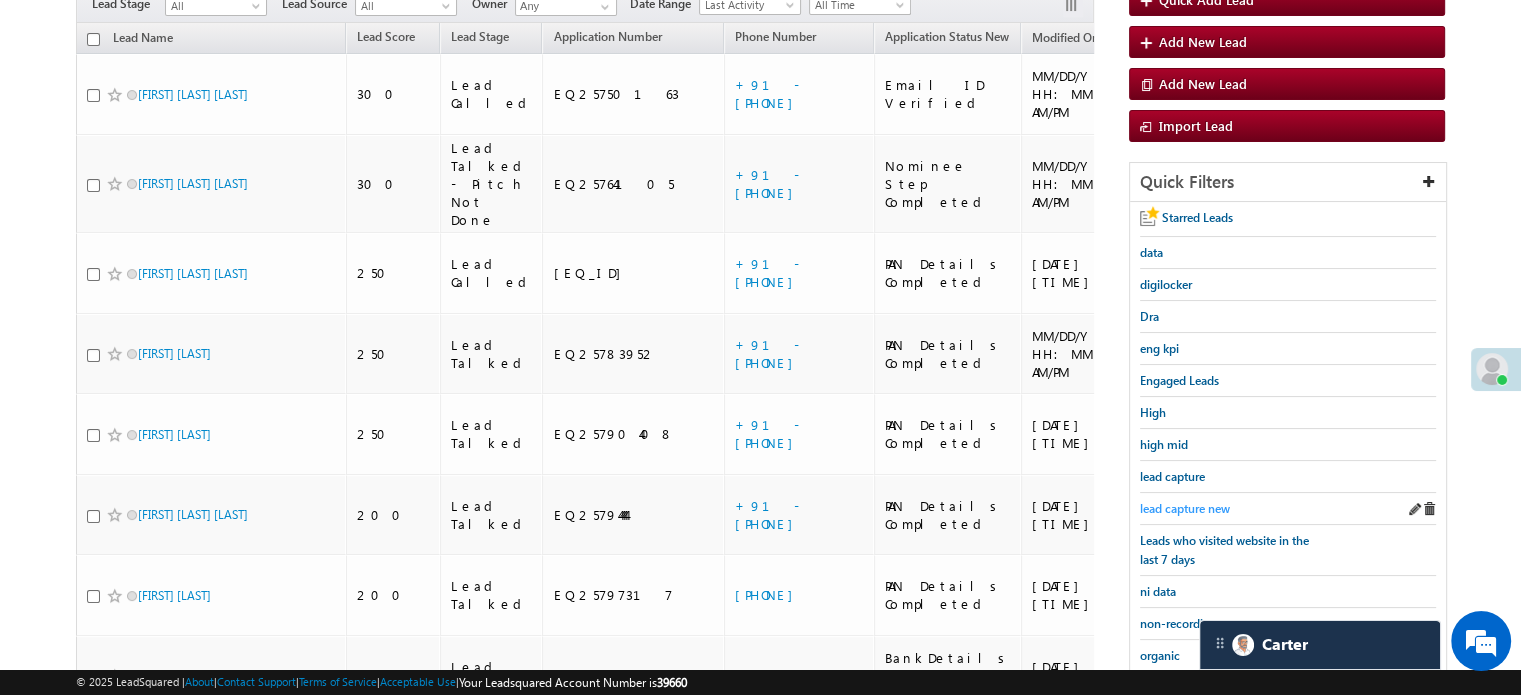 click on "lead capture new" at bounding box center (1185, 508) 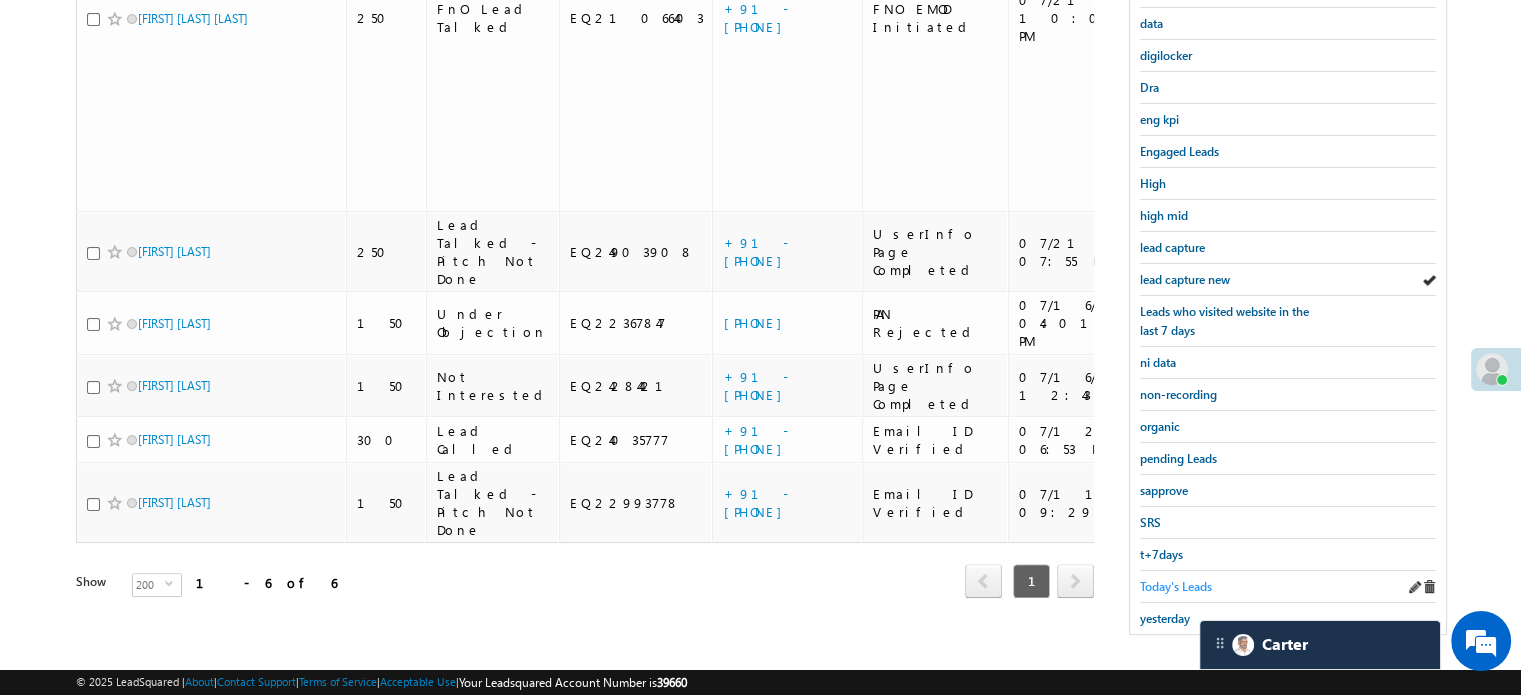 click on "Today's Leads" at bounding box center (1176, 586) 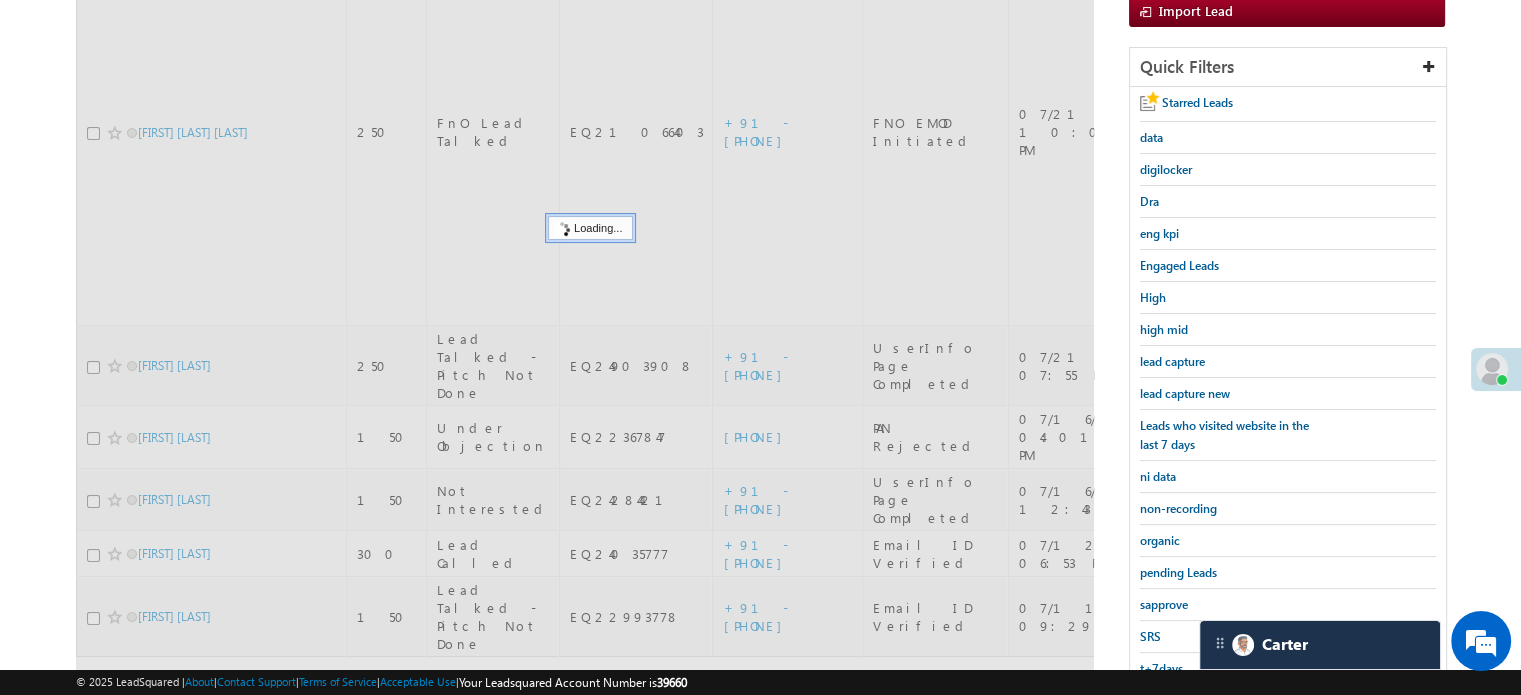 scroll, scrollTop: 229, scrollLeft: 0, axis: vertical 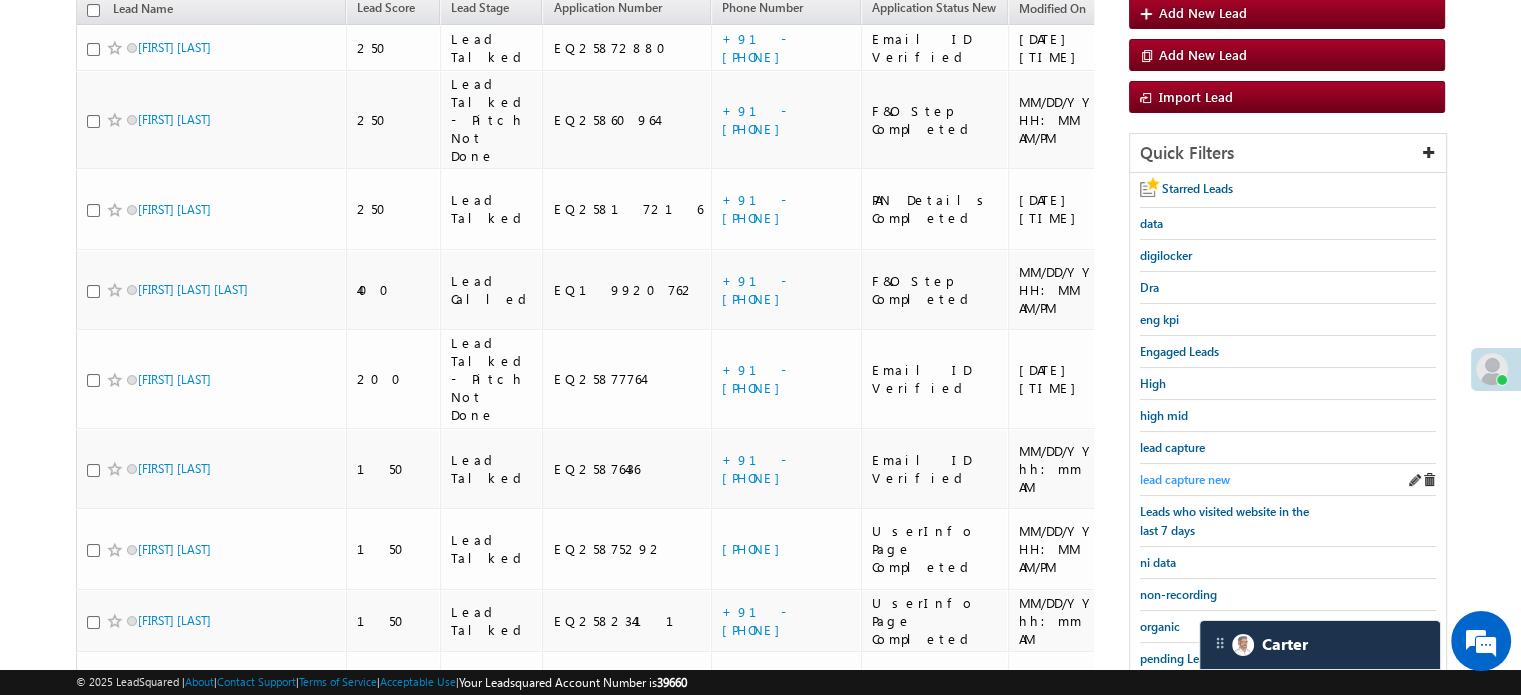 click on "lead capture new" at bounding box center [1185, 479] 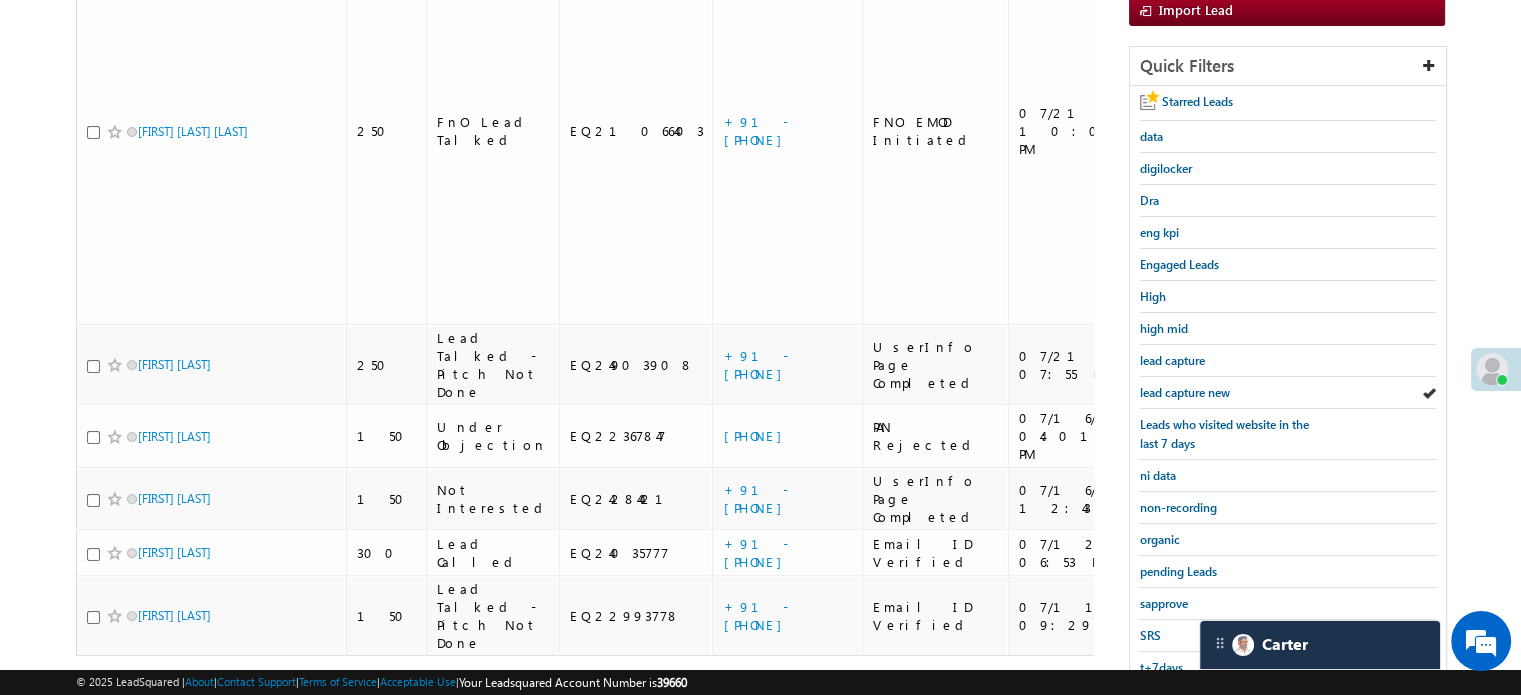 scroll, scrollTop: 429, scrollLeft: 0, axis: vertical 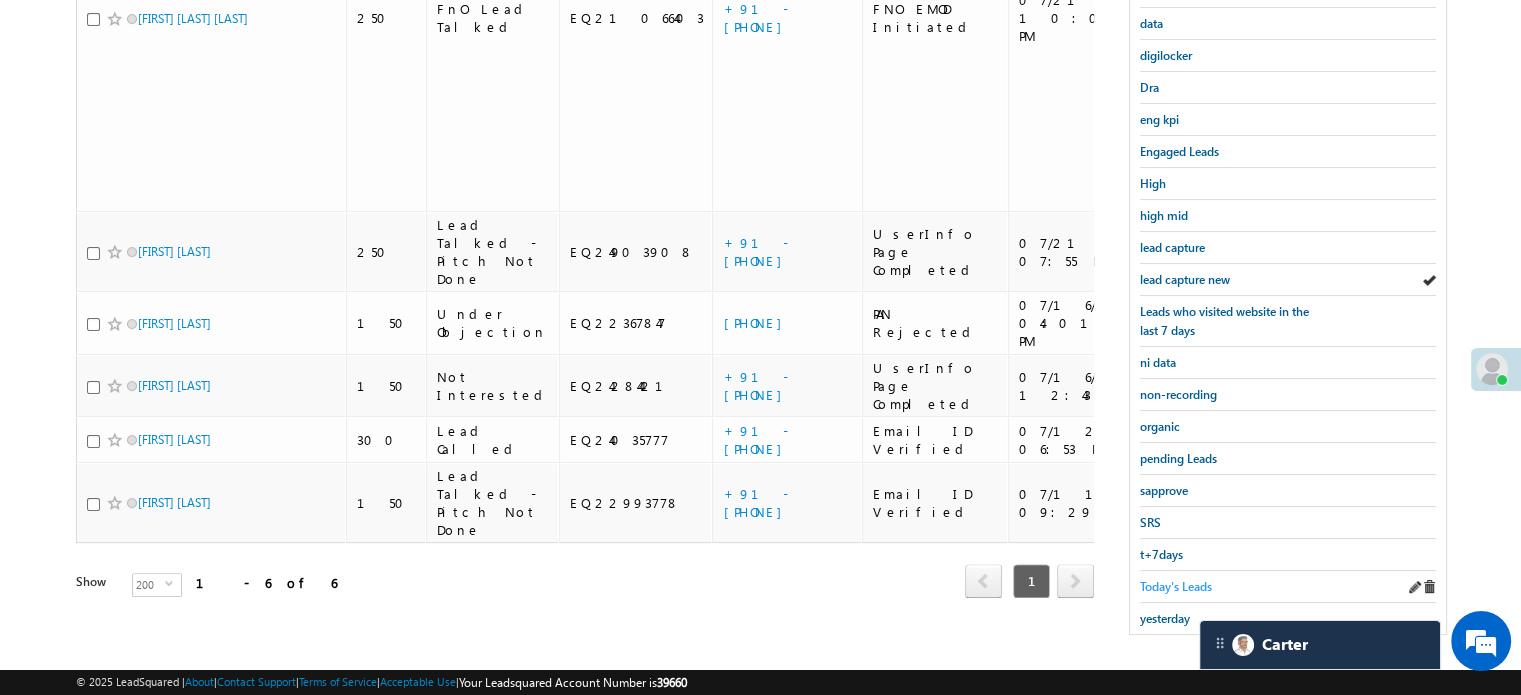 click on "Today's Leads" at bounding box center [1176, 586] 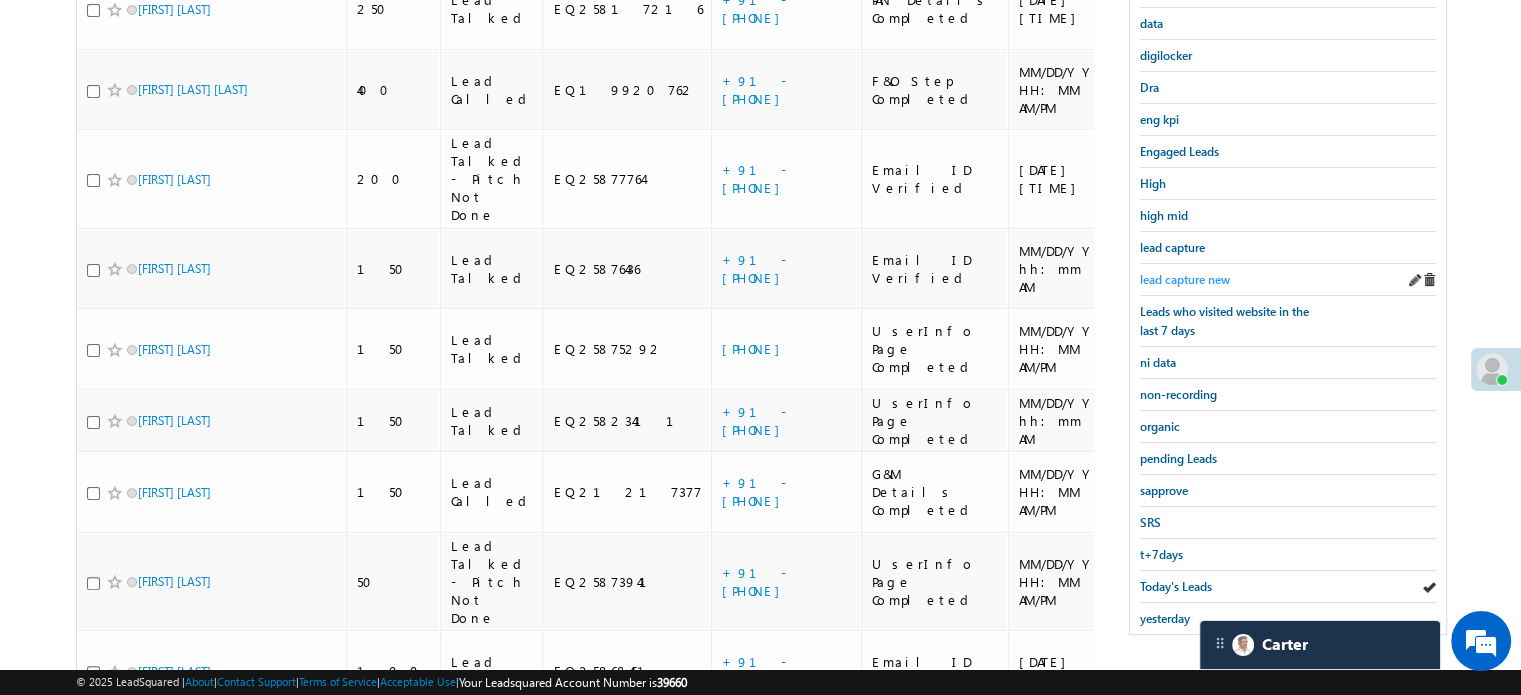 click on "lead capture new" at bounding box center [1185, 279] 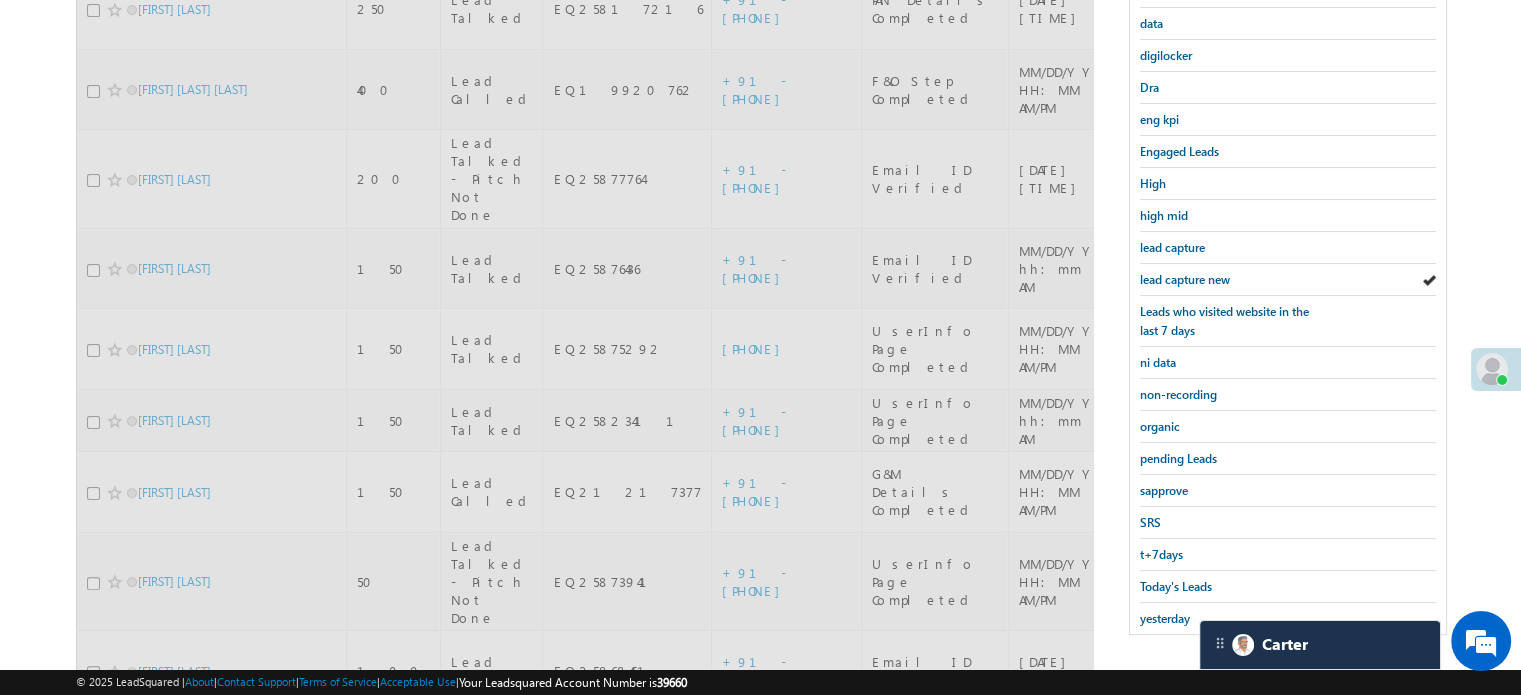 click on "lead capture new" at bounding box center (1185, 279) 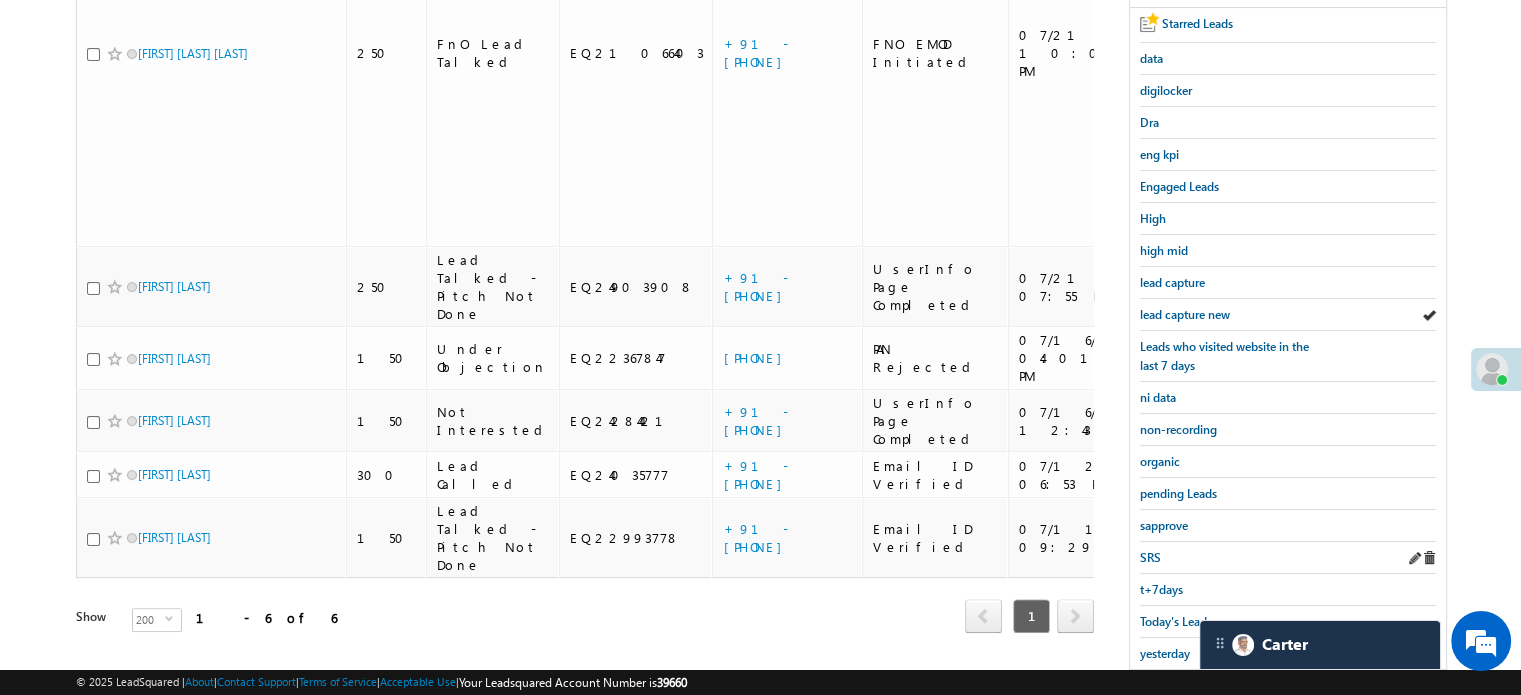 scroll, scrollTop: 429, scrollLeft: 0, axis: vertical 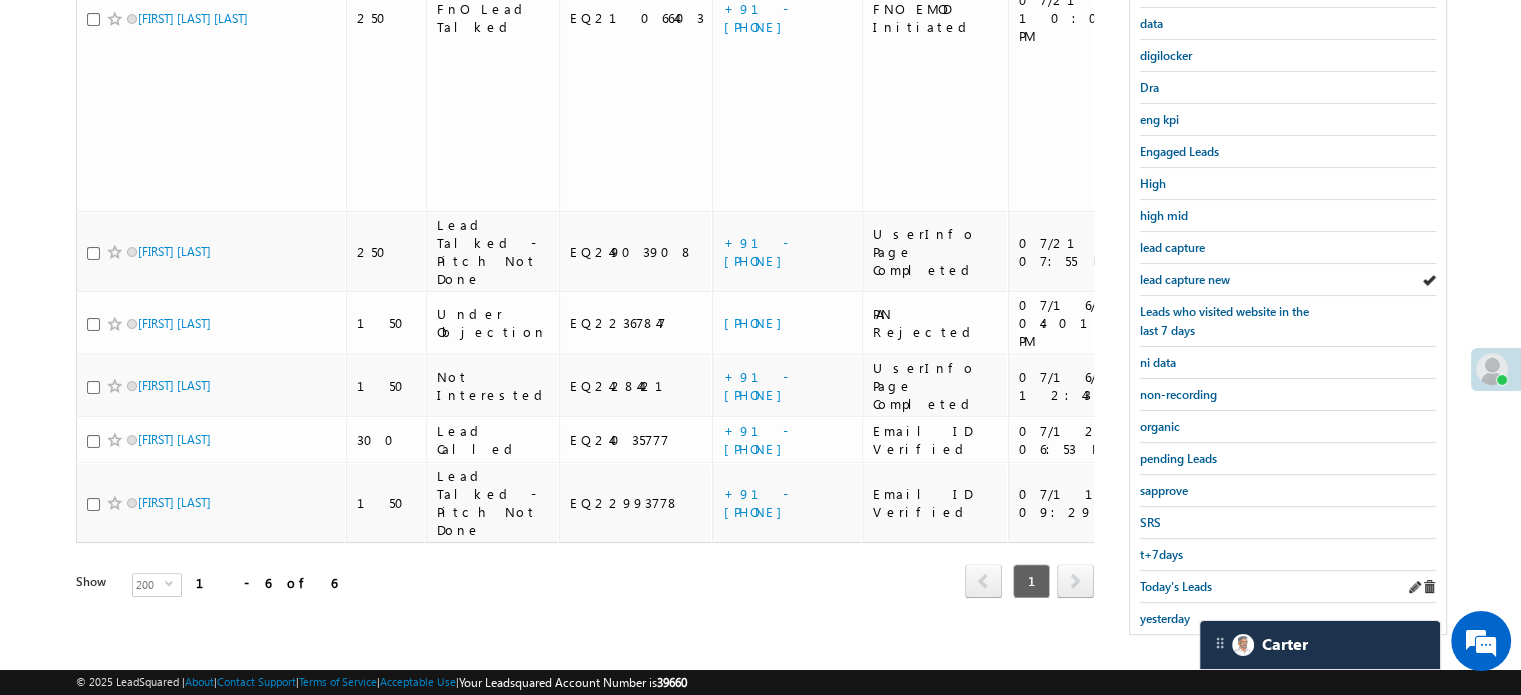 click on "Today's Leads" at bounding box center (1288, 587) 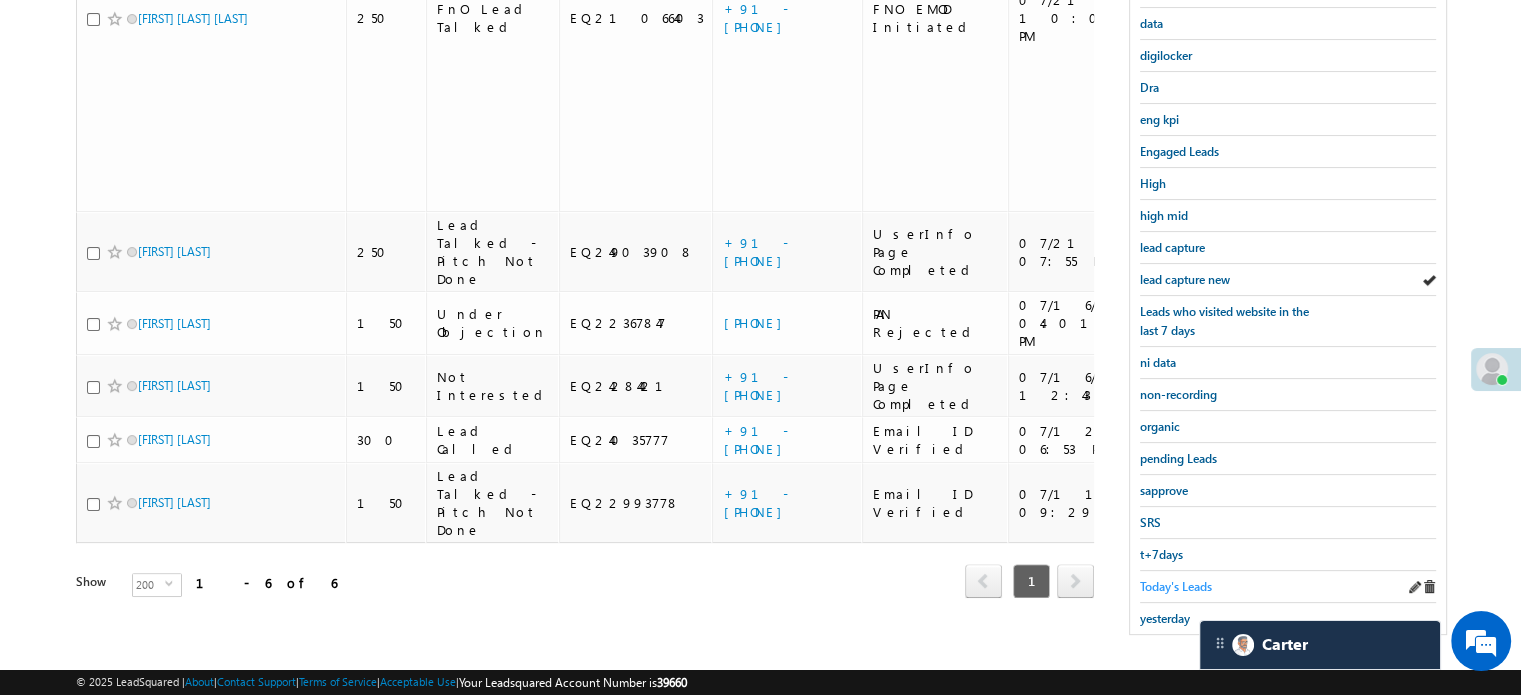 click on "Today's Leads" at bounding box center [1176, 586] 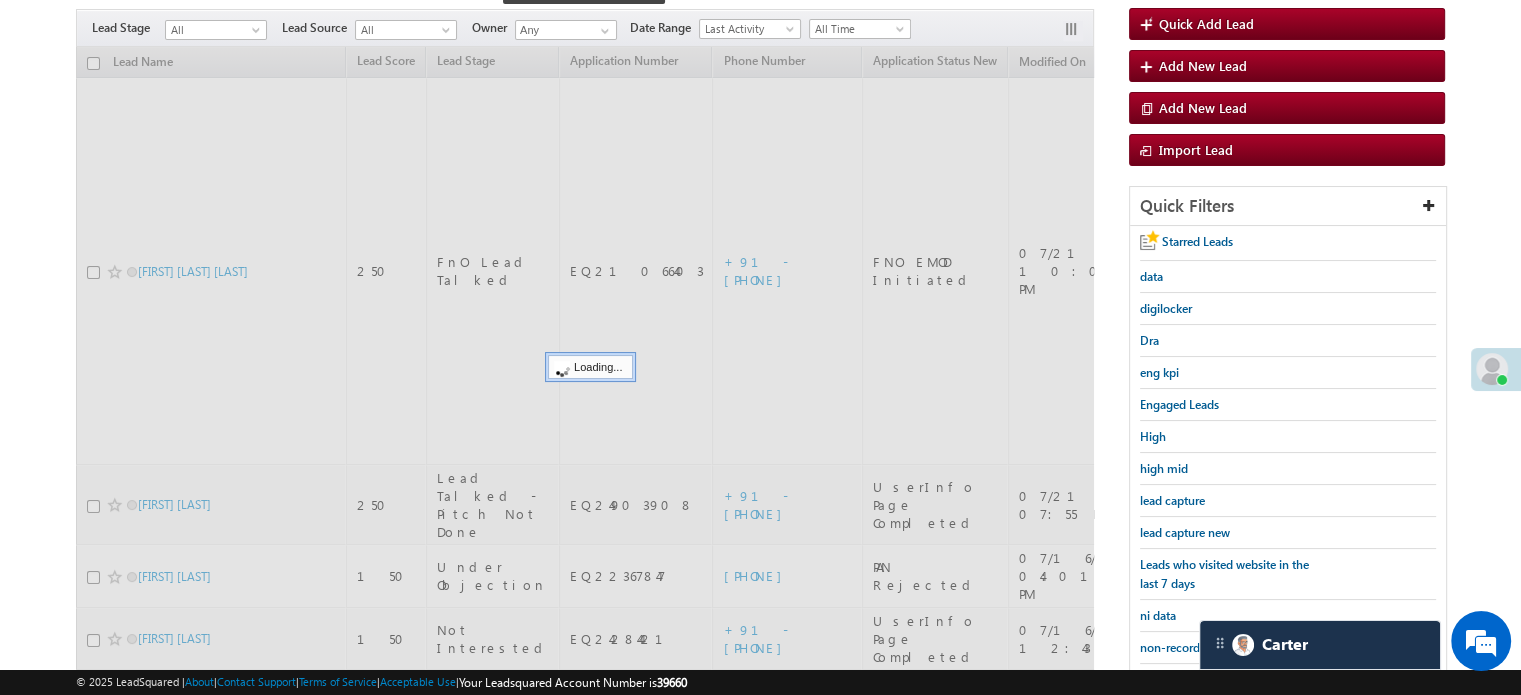 scroll, scrollTop: 129, scrollLeft: 0, axis: vertical 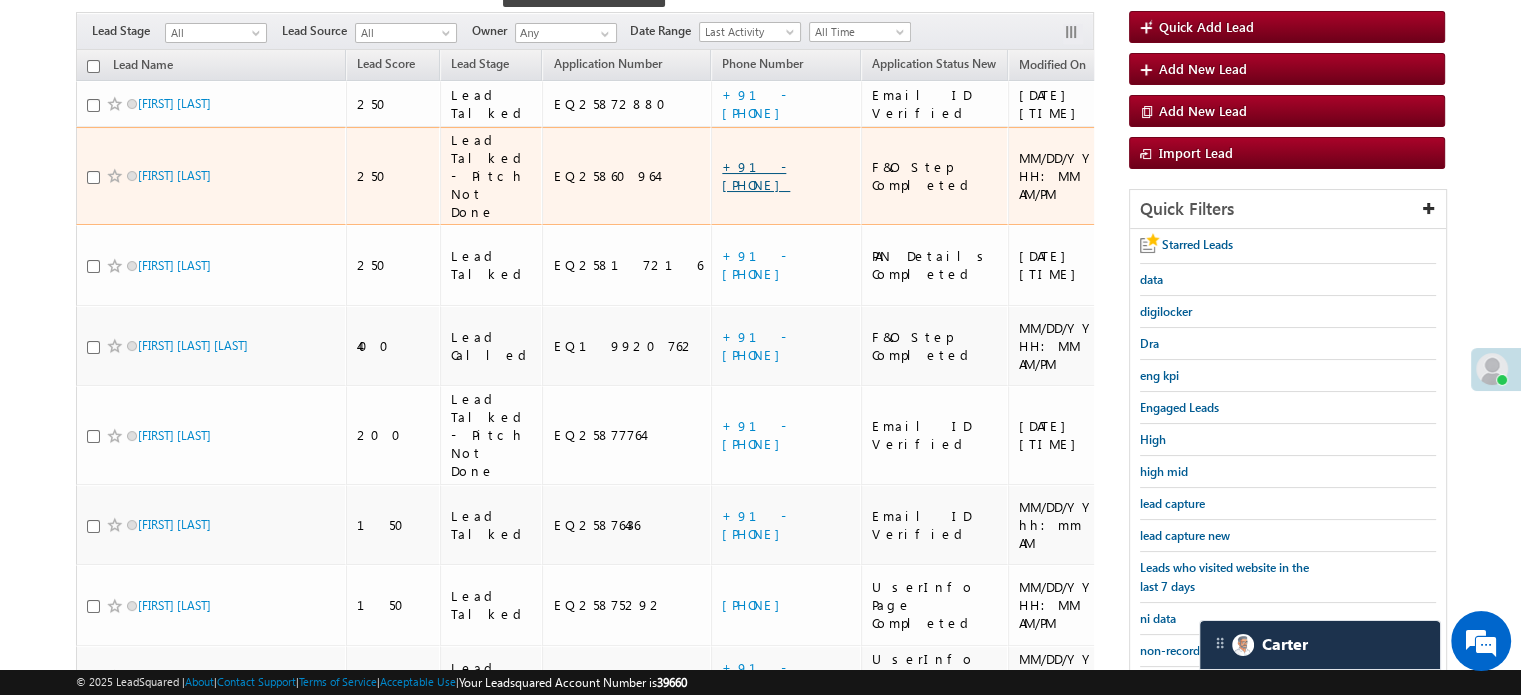 click on "+91-6394057211" at bounding box center [756, 175] 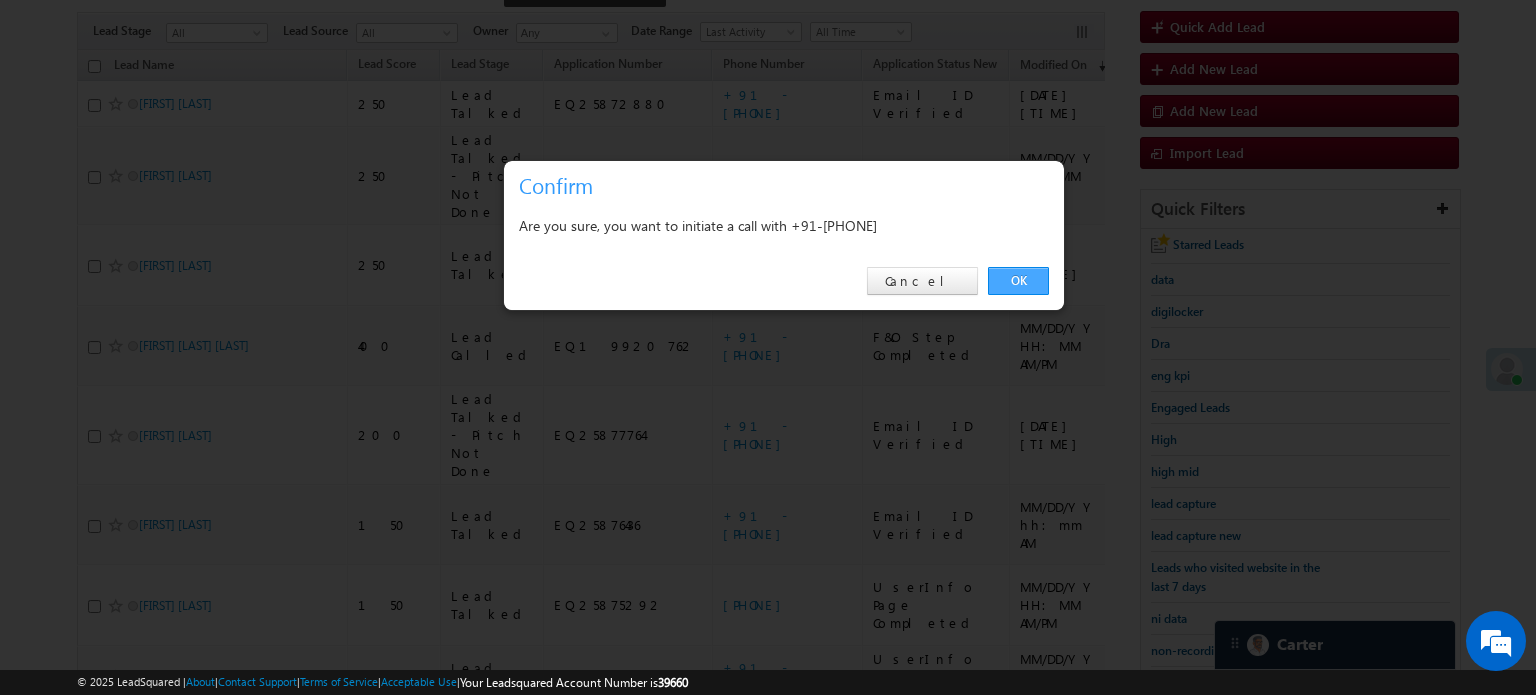 click on "OK" at bounding box center (1018, 281) 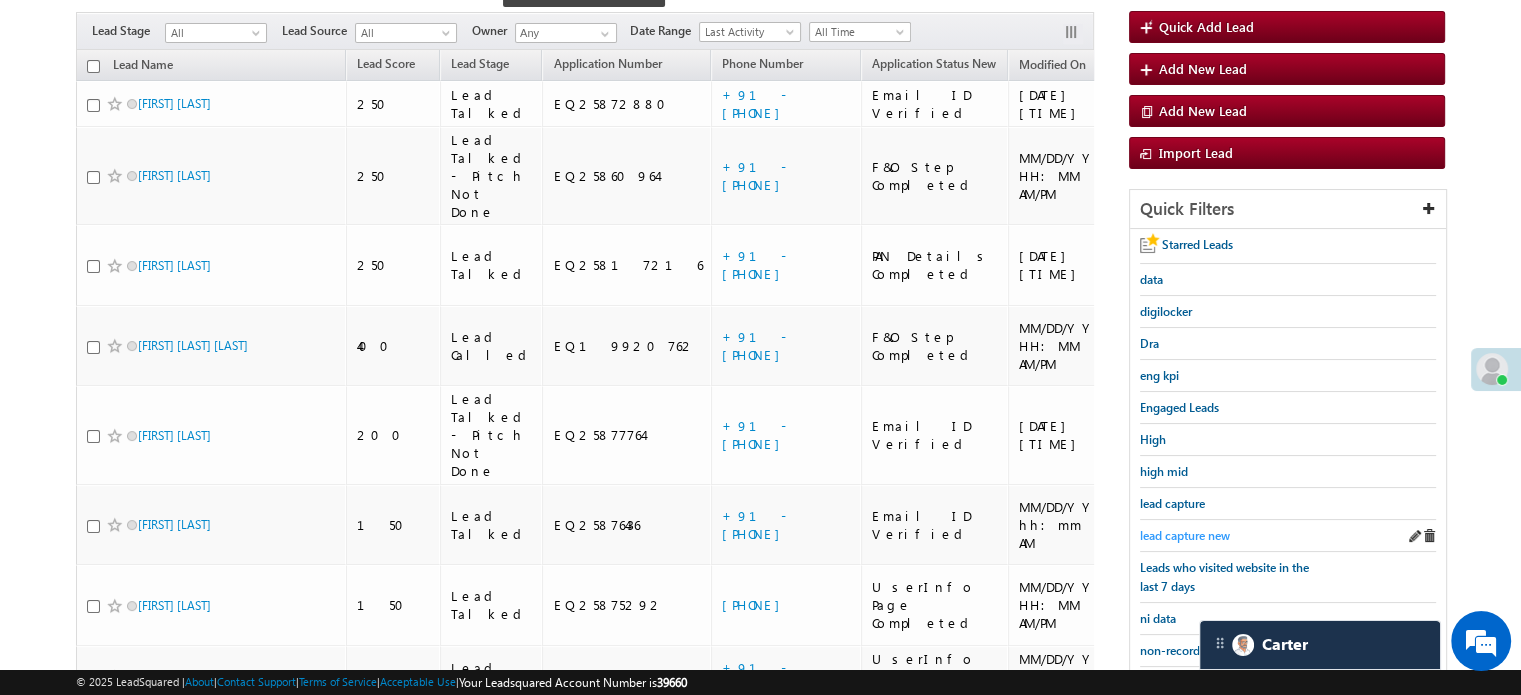 click on "lead capture new" at bounding box center [1185, 535] 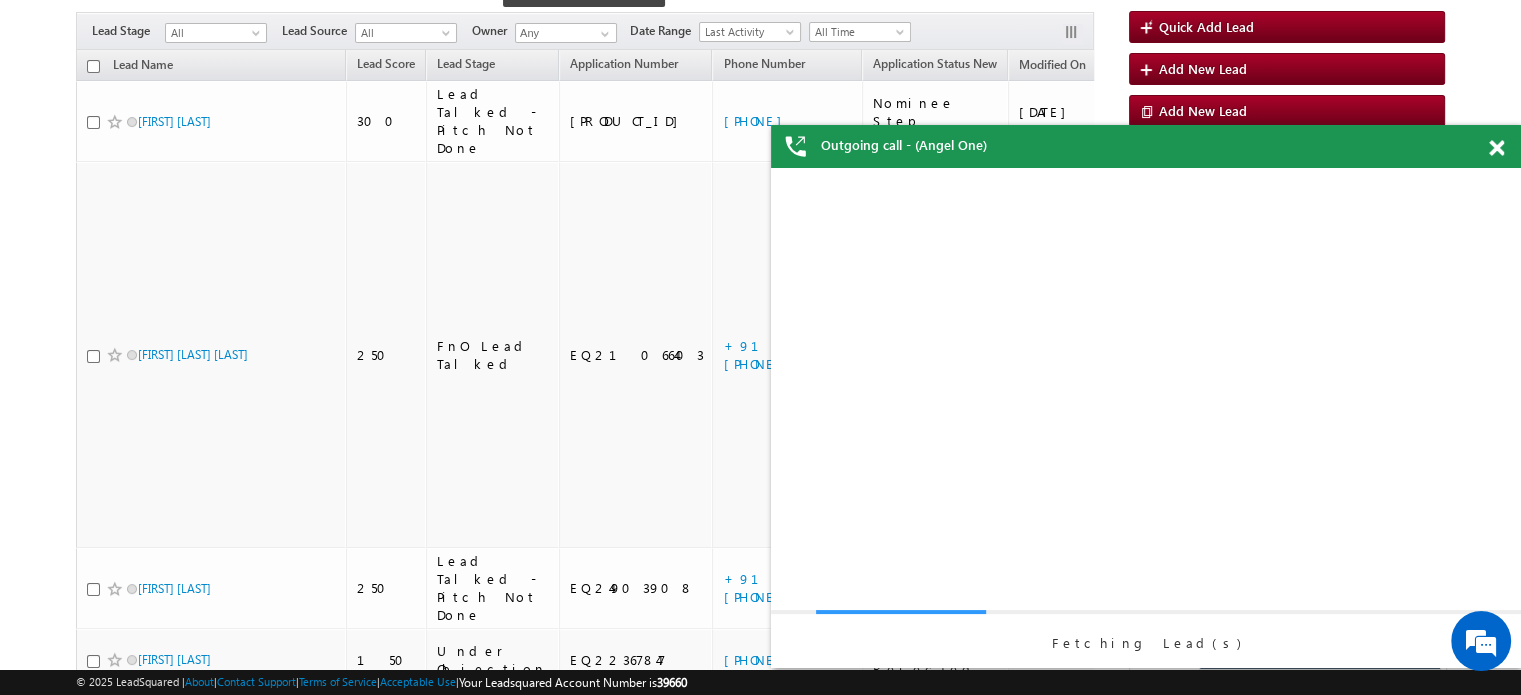scroll, scrollTop: 0, scrollLeft: 0, axis: both 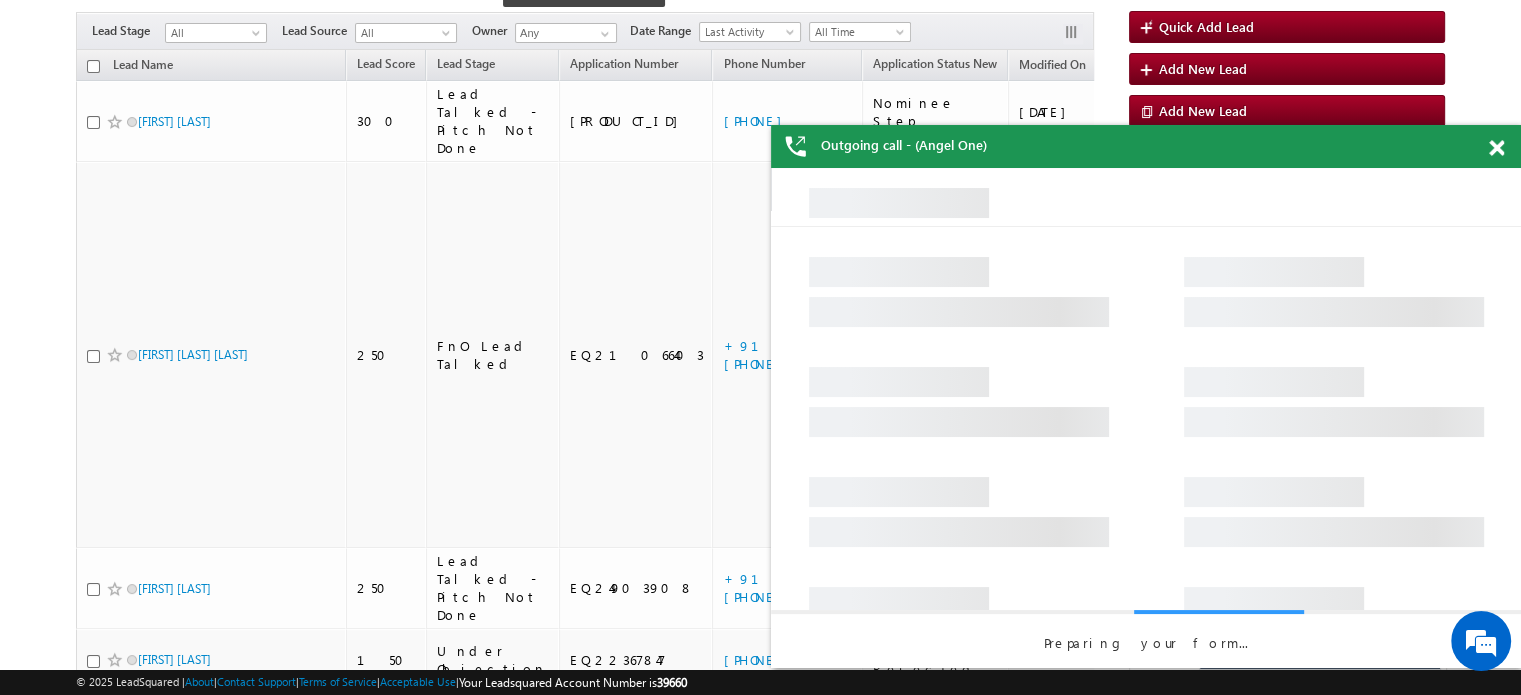 click at bounding box center (1496, 148) 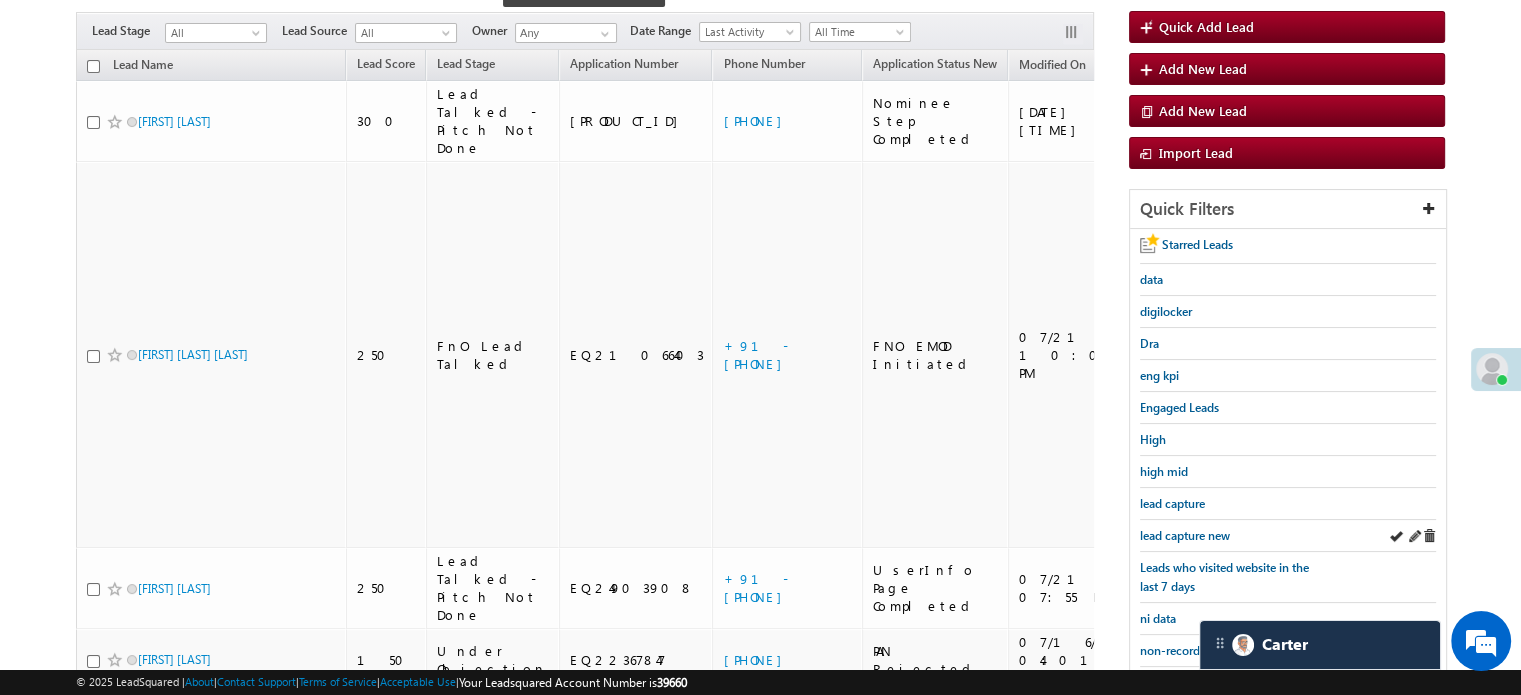 click on "lead capture new" at bounding box center (1288, 536) 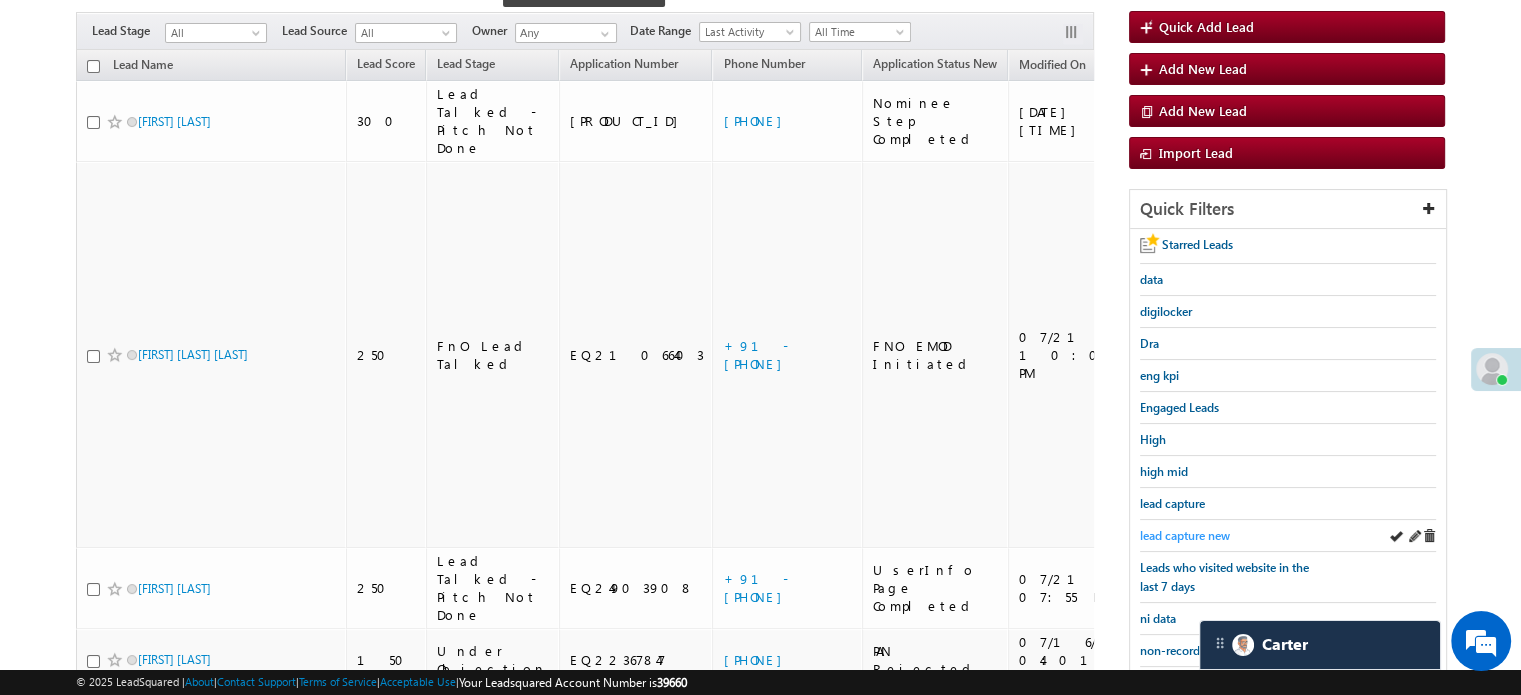 click on "lead capture new" at bounding box center [1185, 535] 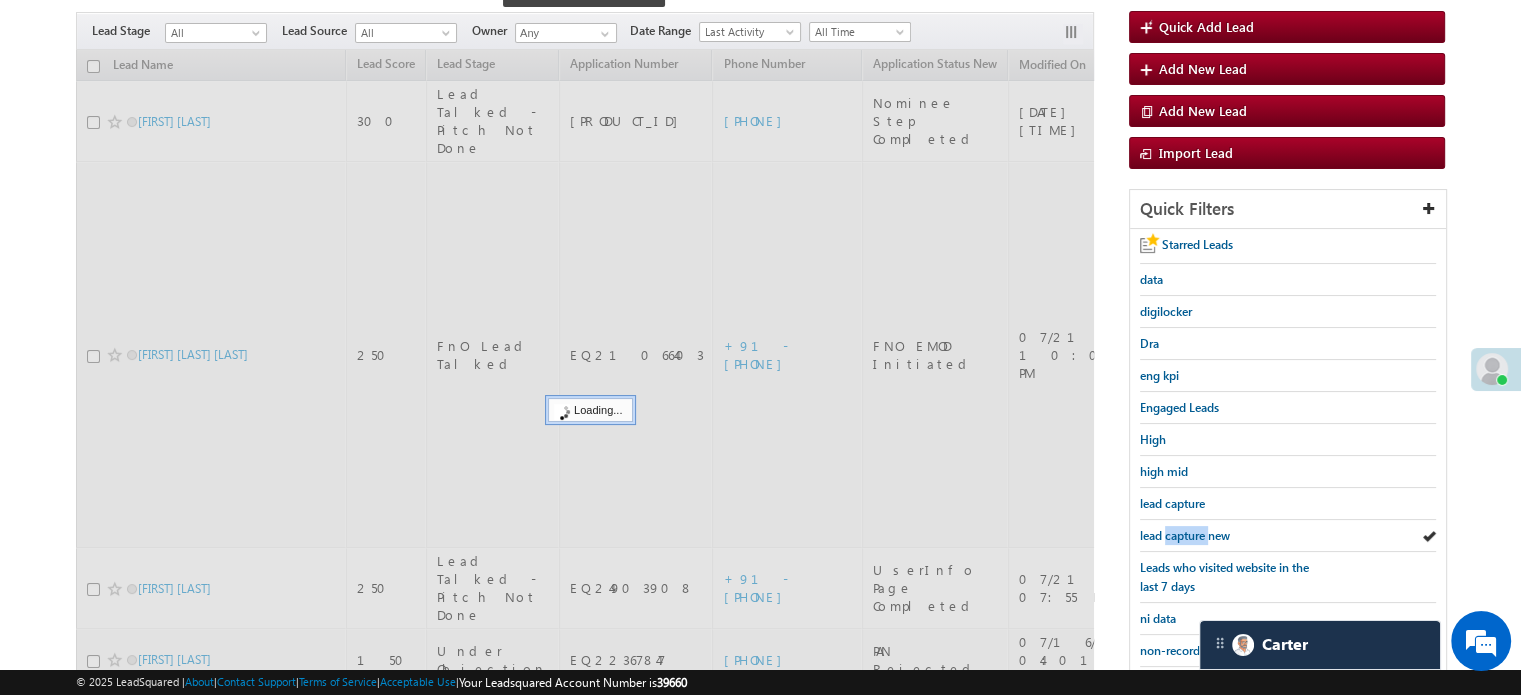 click on "lead capture new" at bounding box center [1185, 535] 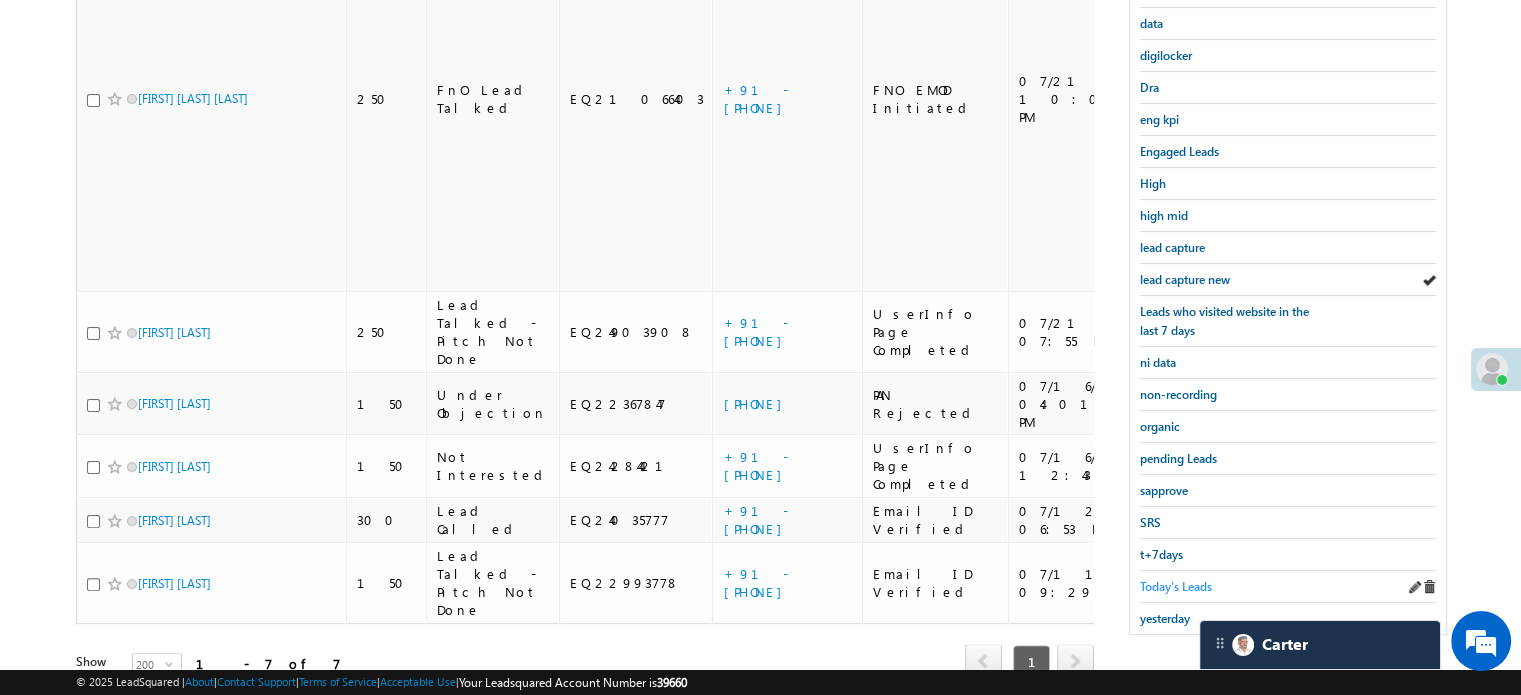 click on "Today's Leads" at bounding box center (1176, 586) 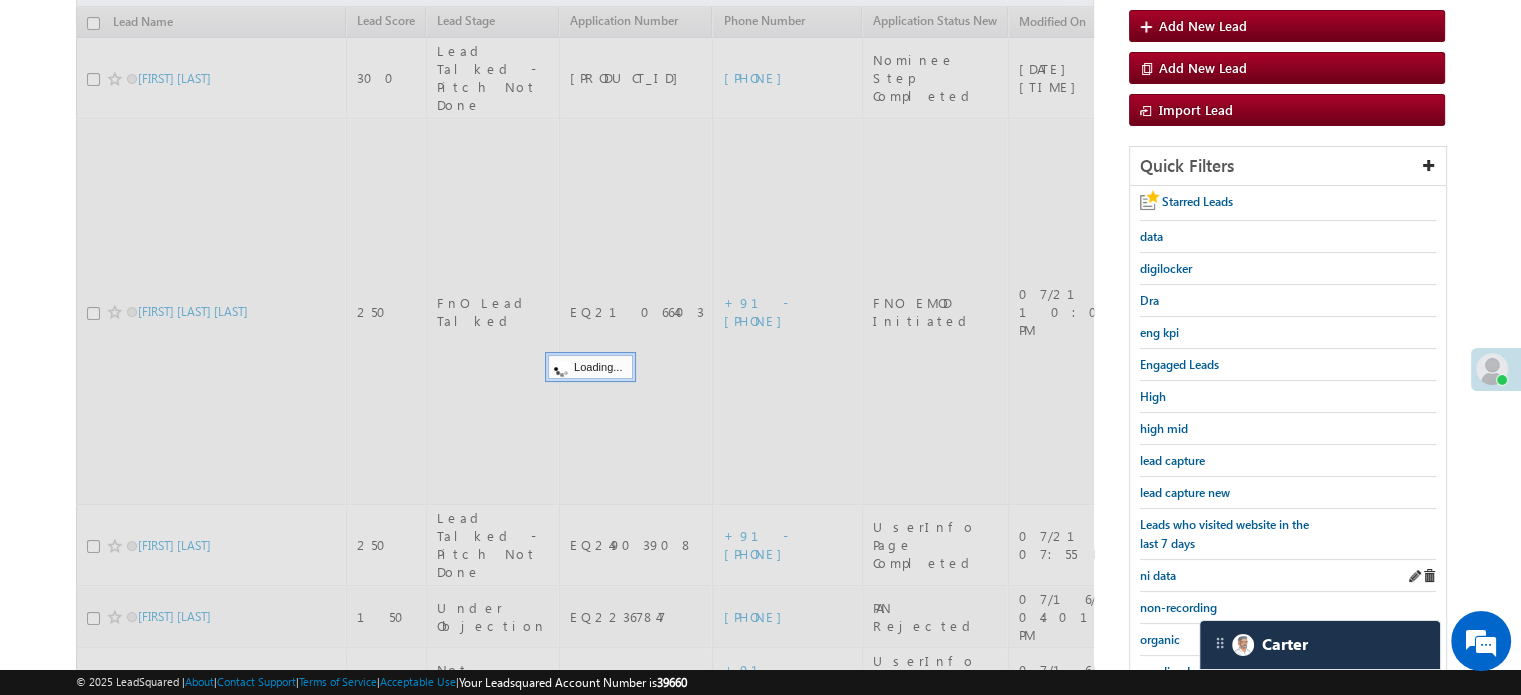 scroll, scrollTop: 29, scrollLeft: 0, axis: vertical 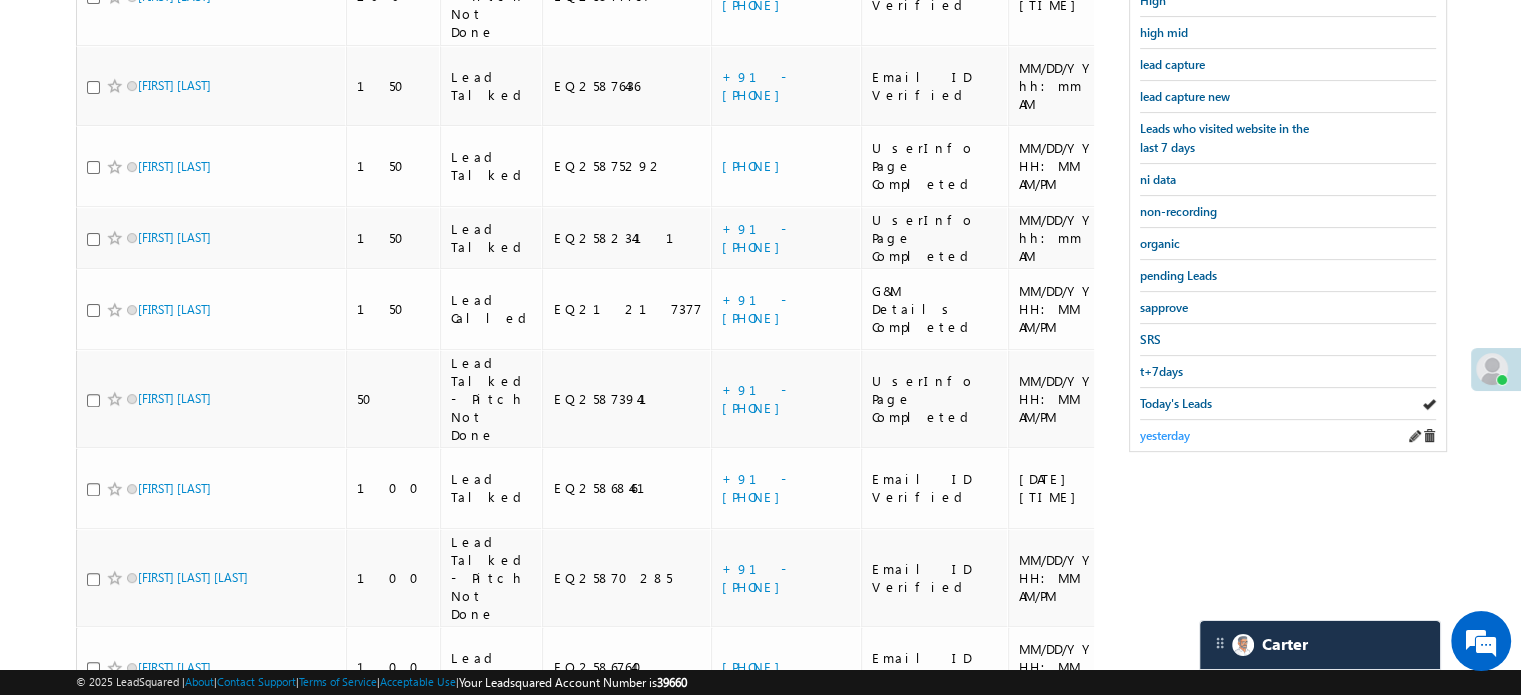 click on "yesterday" at bounding box center [1165, 435] 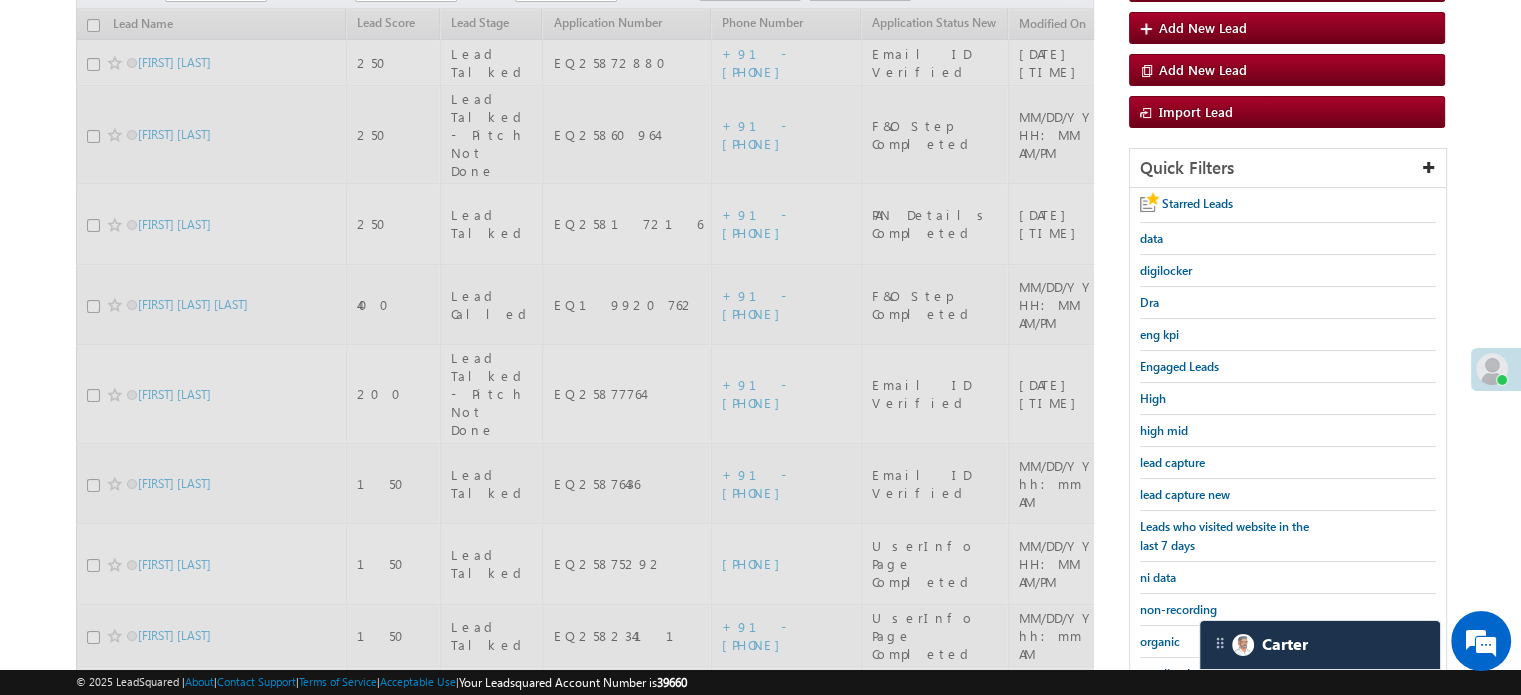 scroll, scrollTop: 212, scrollLeft: 0, axis: vertical 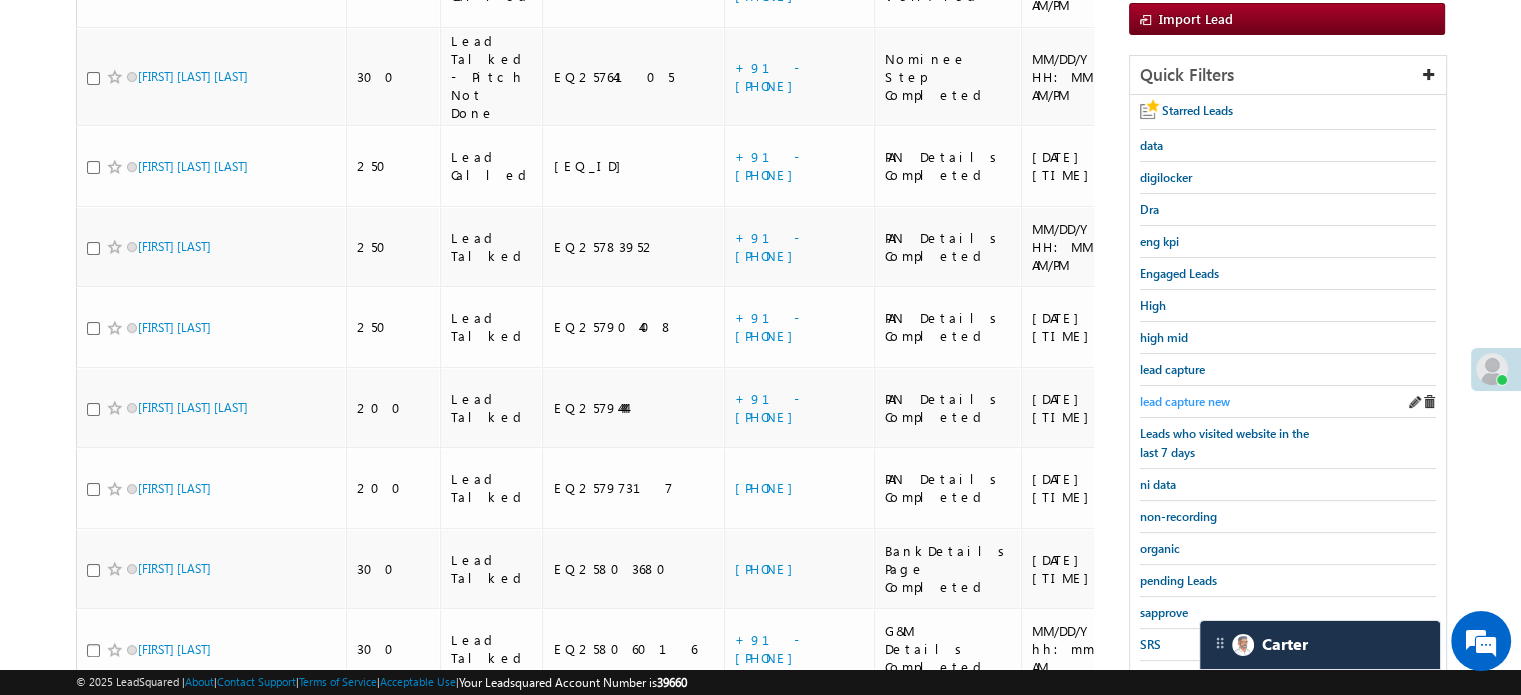 click on "lead capture new" at bounding box center [1185, 401] 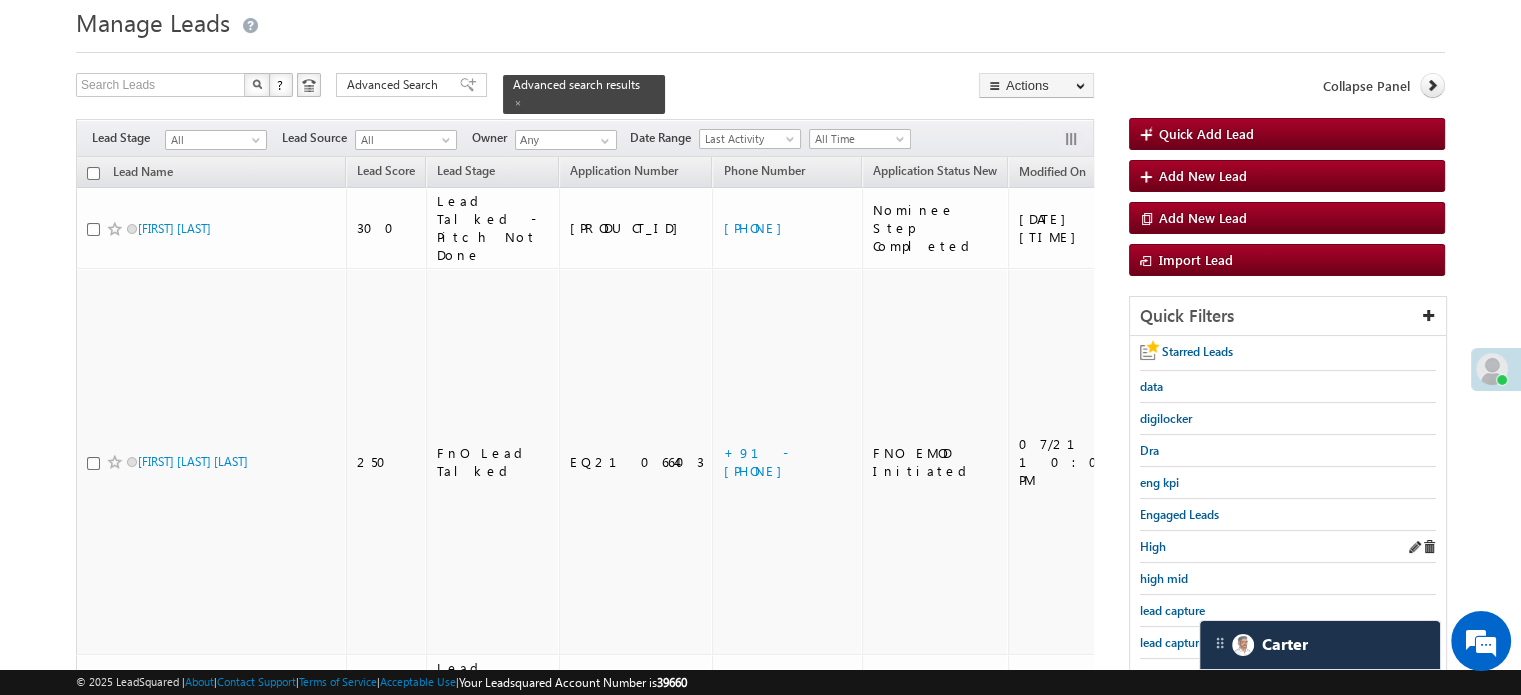 scroll, scrollTop: 100, scrollLeft: 0, axis: vertical 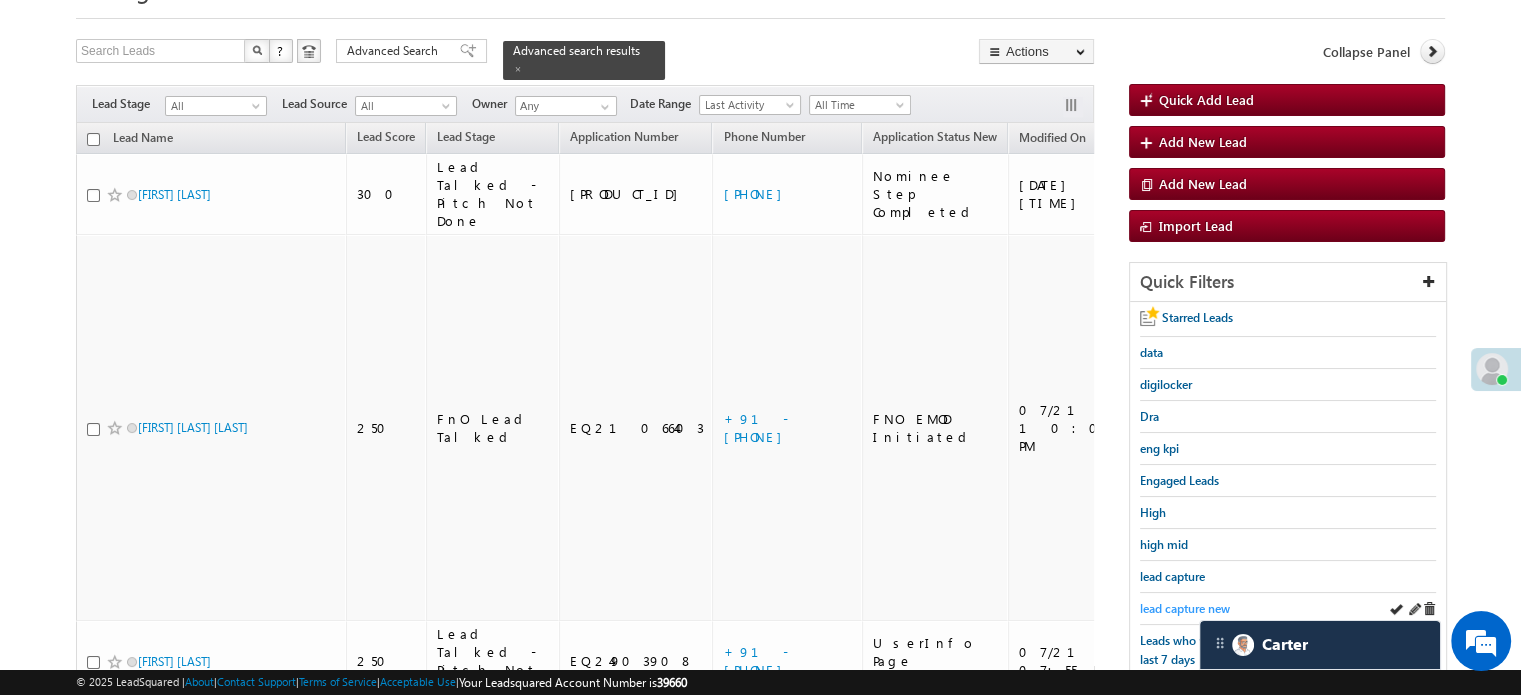 click on "lead capture new" at bounding box center [1185, 608] 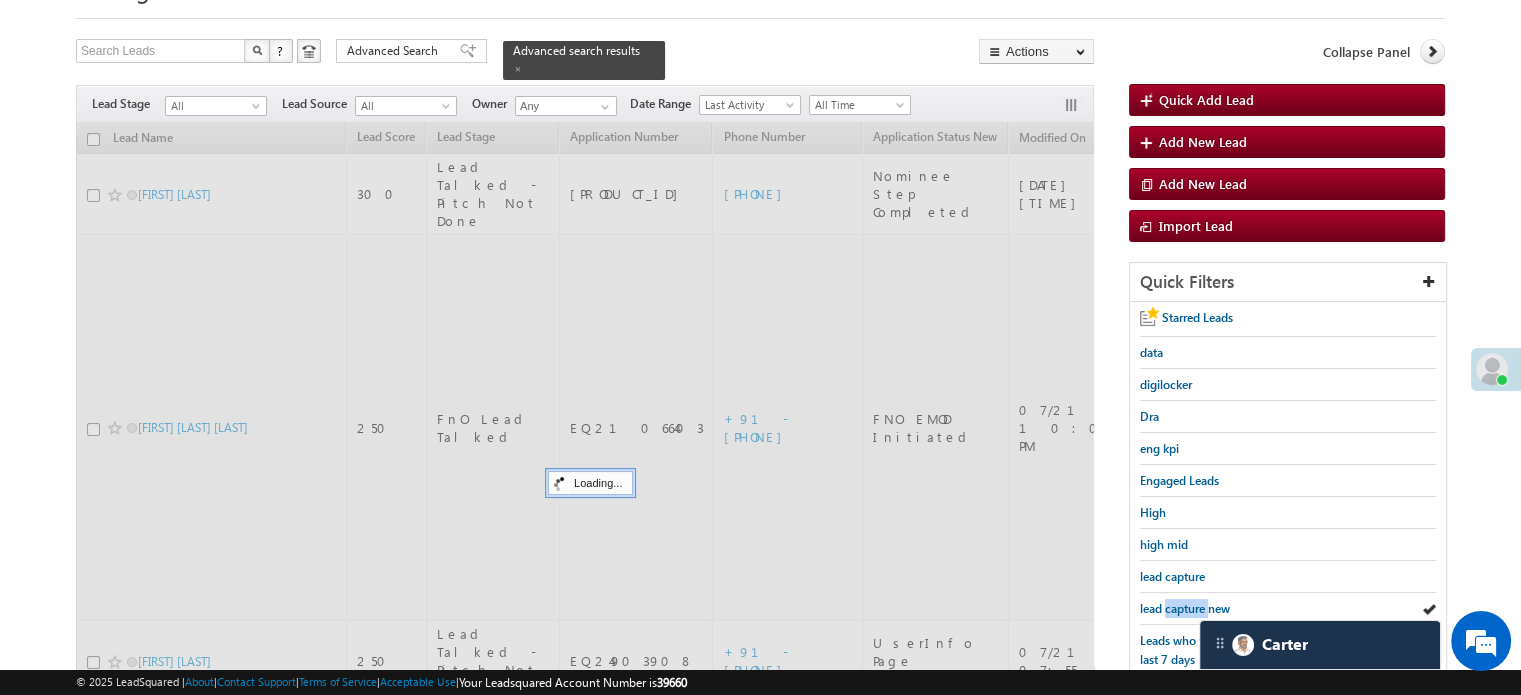 click on "lead capture new" at bounding box center [1185, 608] 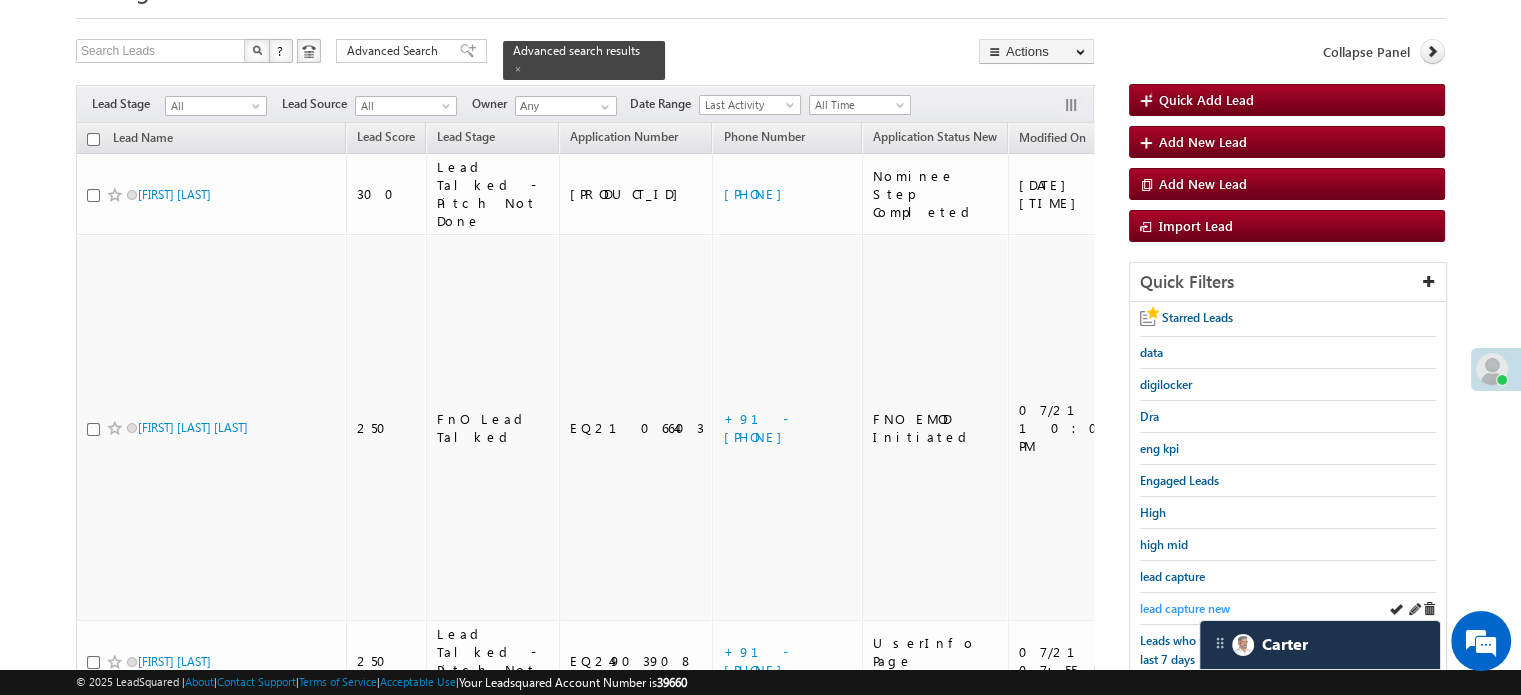 click on "lead capture new" at bounding box center (1185, 608) 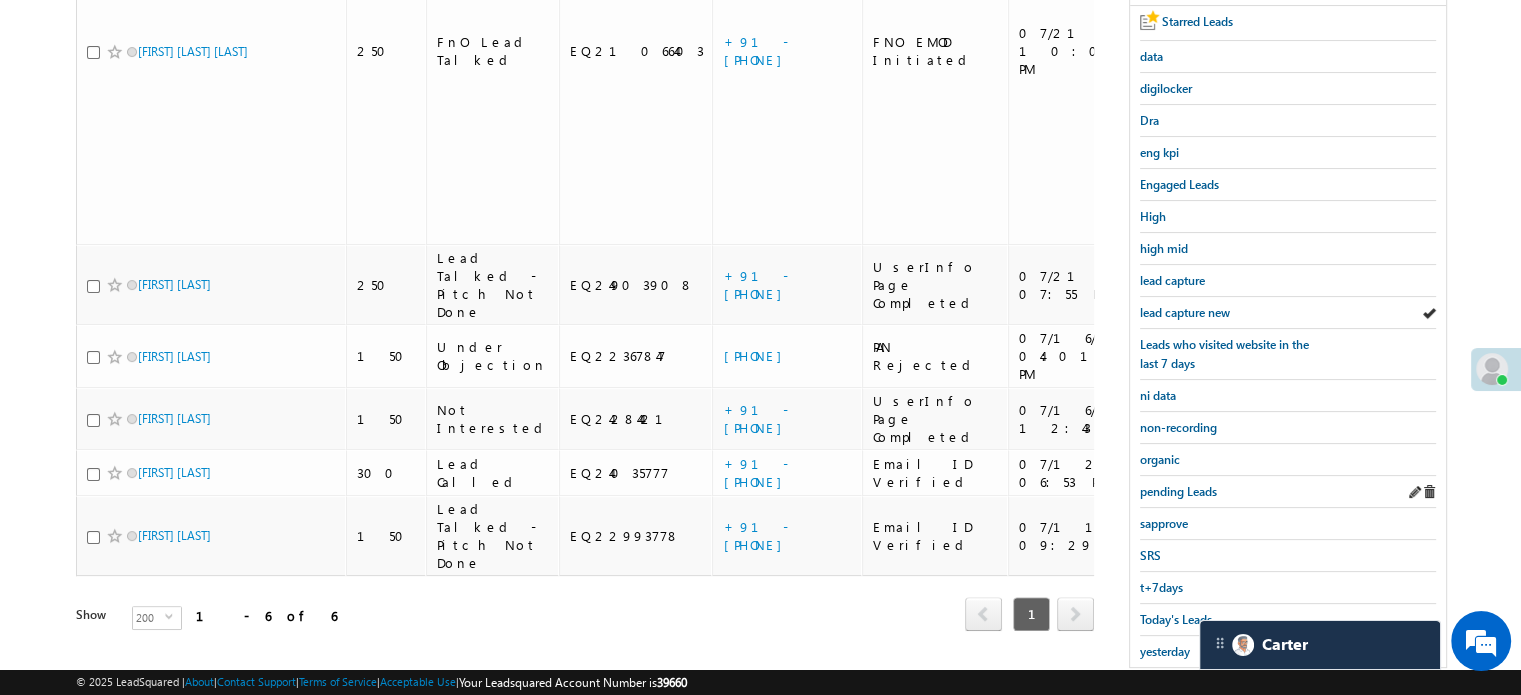 scroll, scrollTop: 400, scrollLeft: 0, axis: vertical 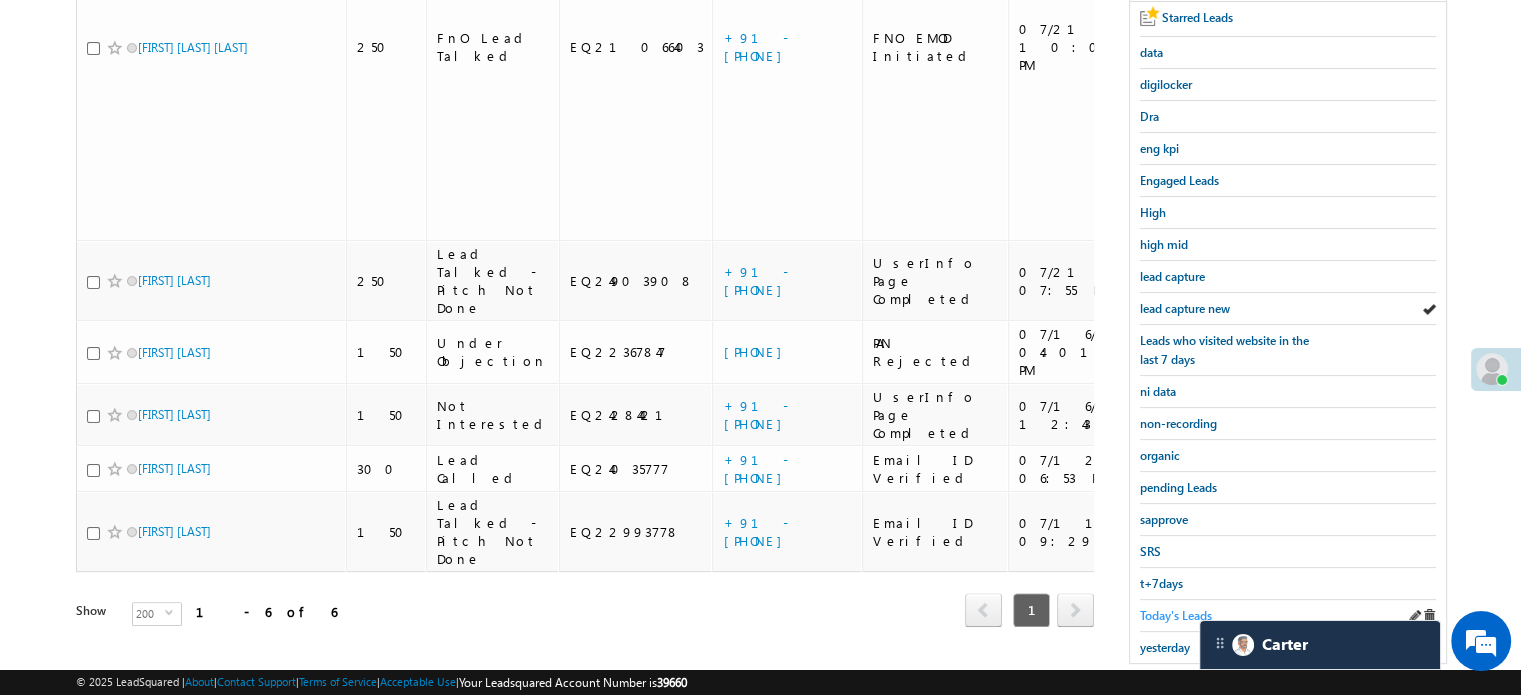 click on "Today's Leads" at bounding box center (1176, 615) 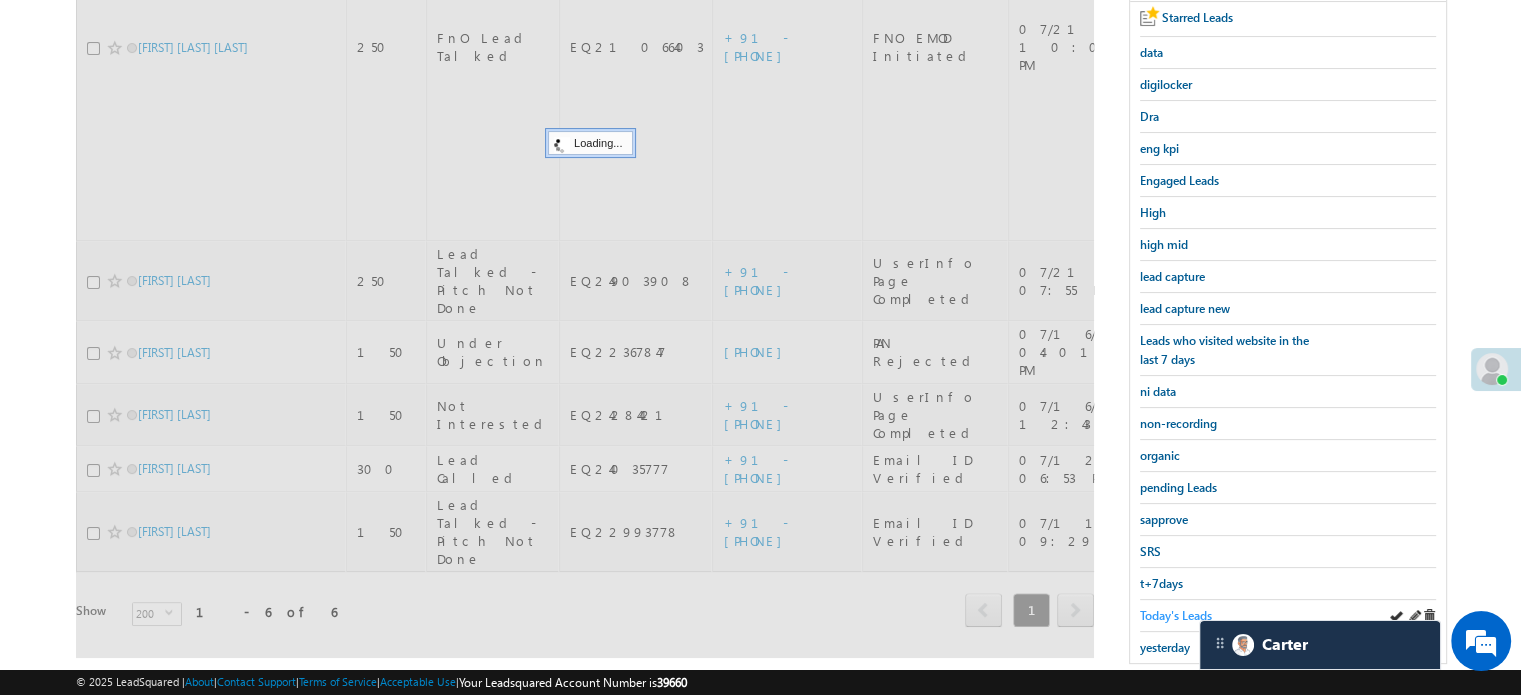 scroll, scrollTop: 200, scrollLeft: 0, axis: vertical 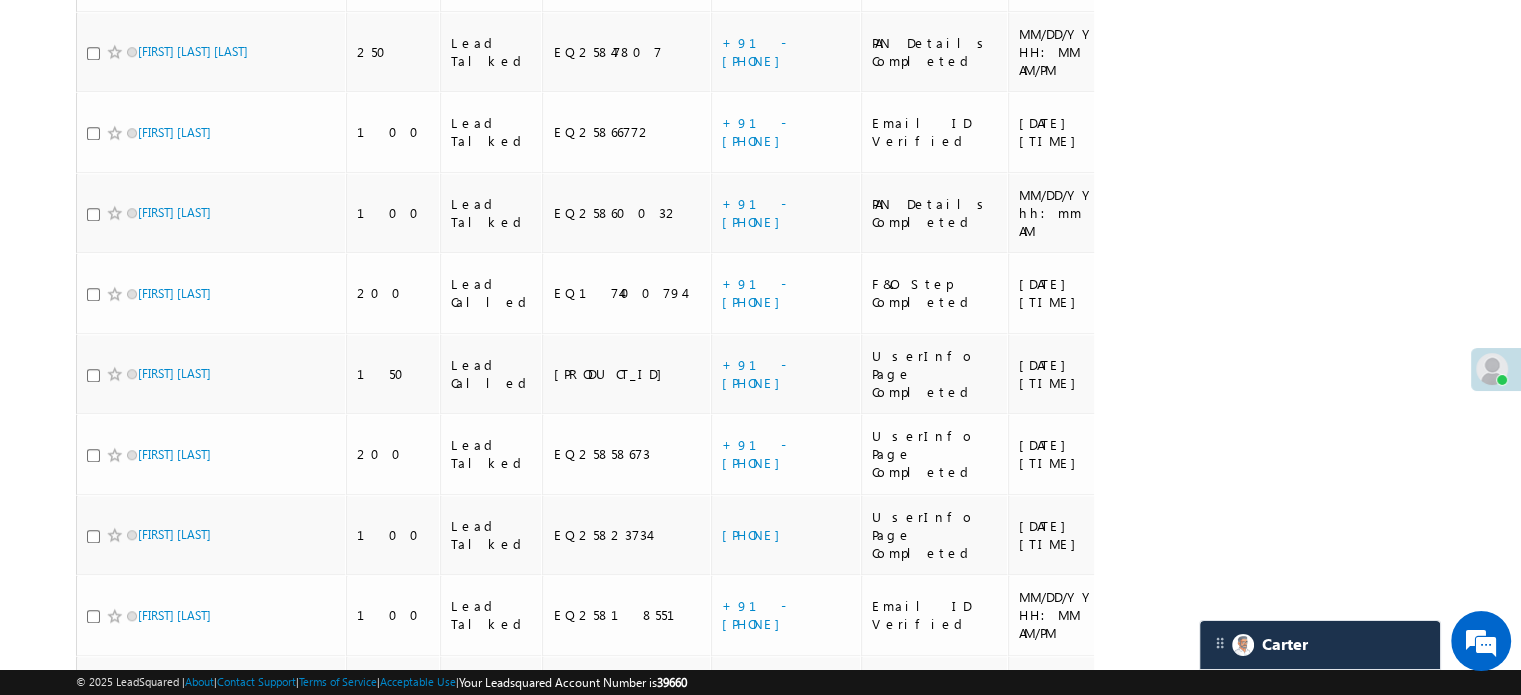 click on "+91-9732487709" at bounding box center (756, 1017) 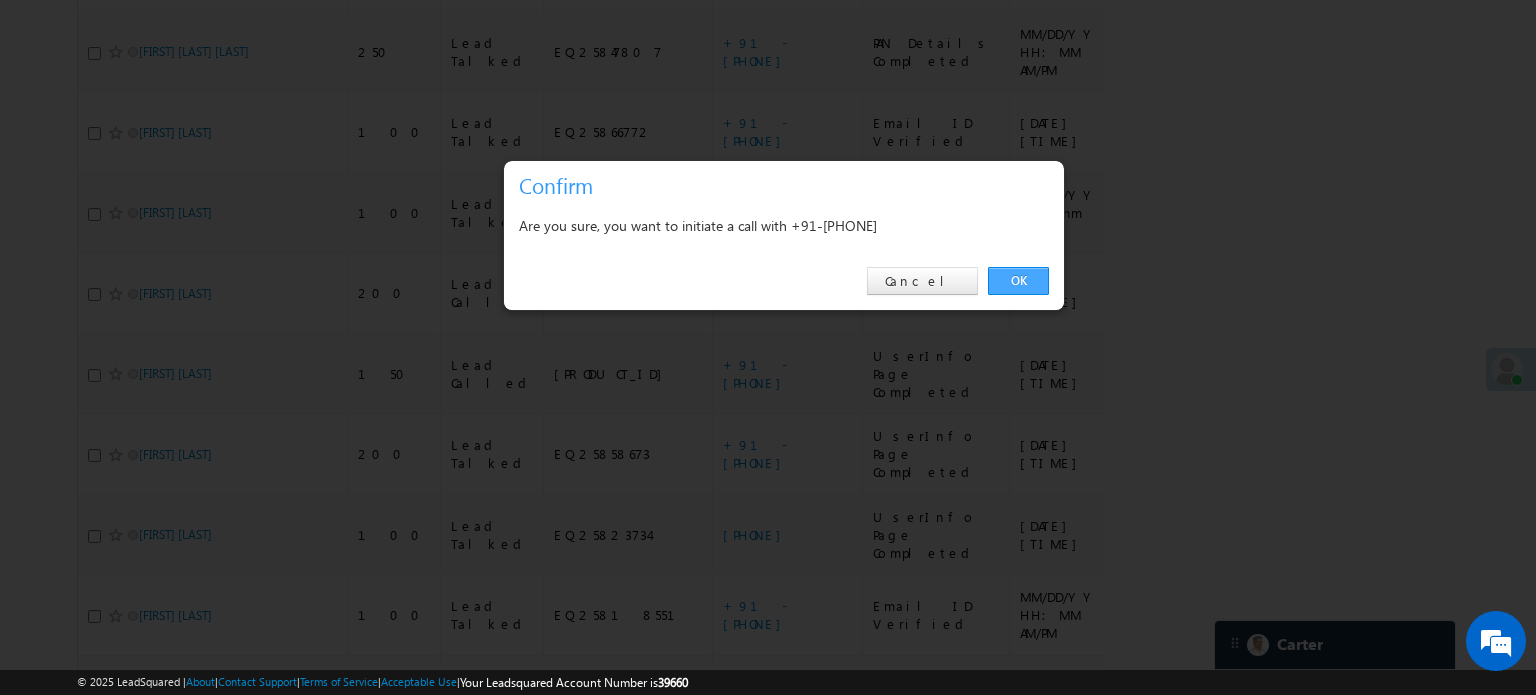 click on "OK" at bounding box center [1018, 281] 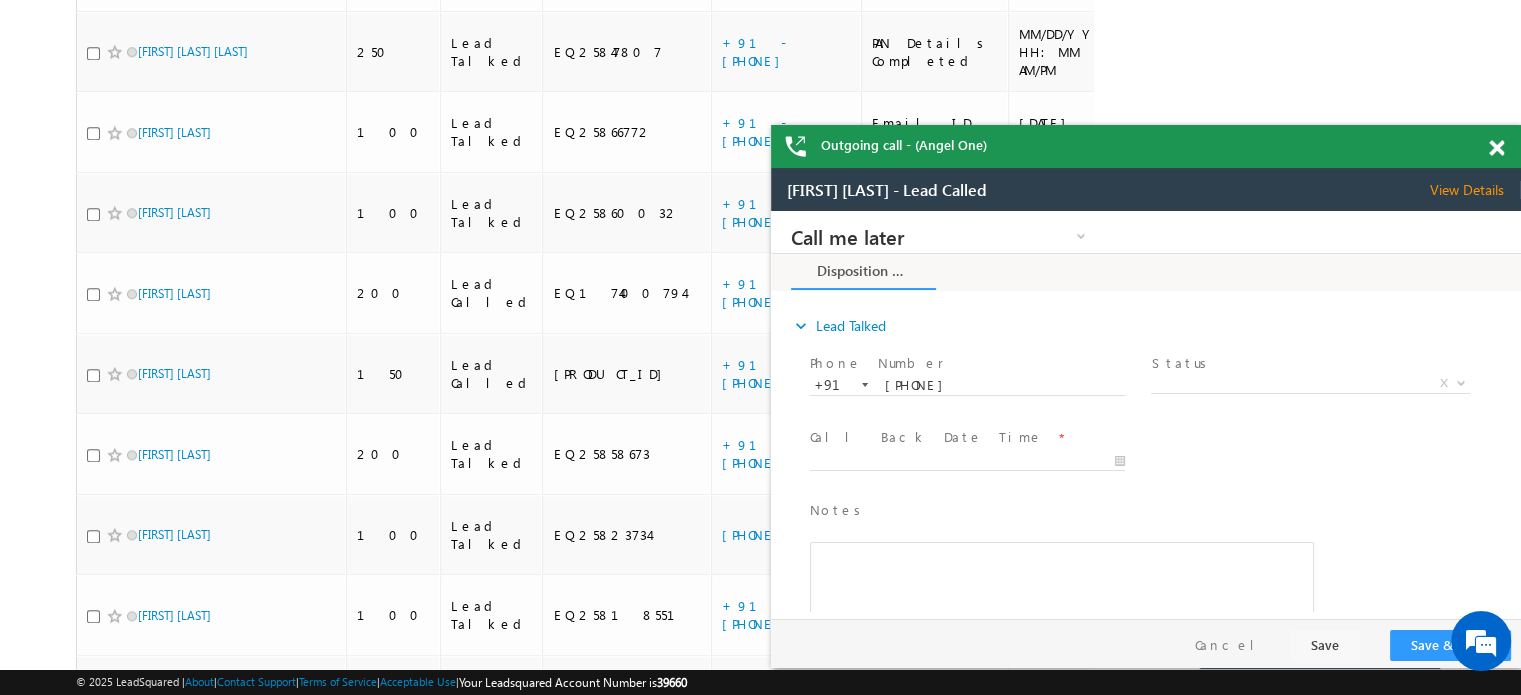 scroll, scrollTop: 0, scrollLeft: 0, axis: both 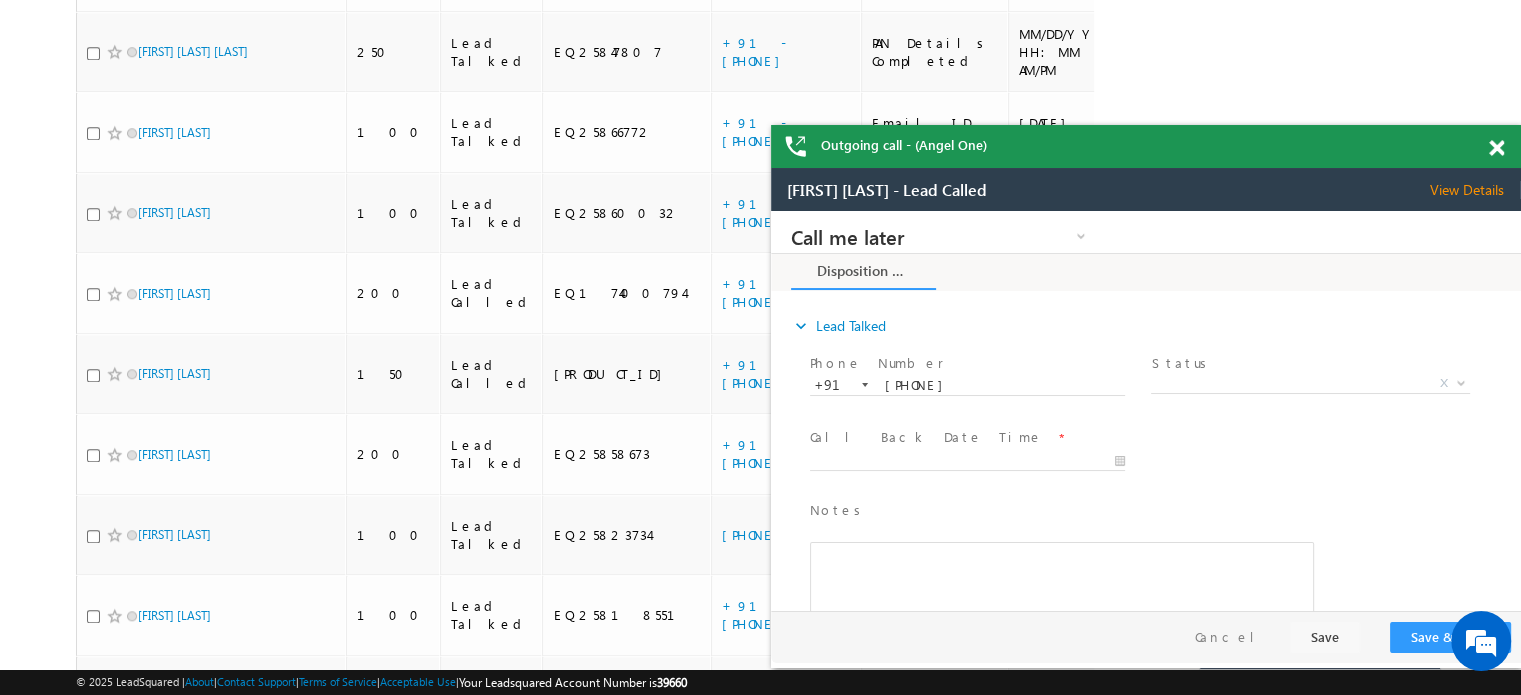 click on "+91-9026974861" at bounding box center [756, 775] 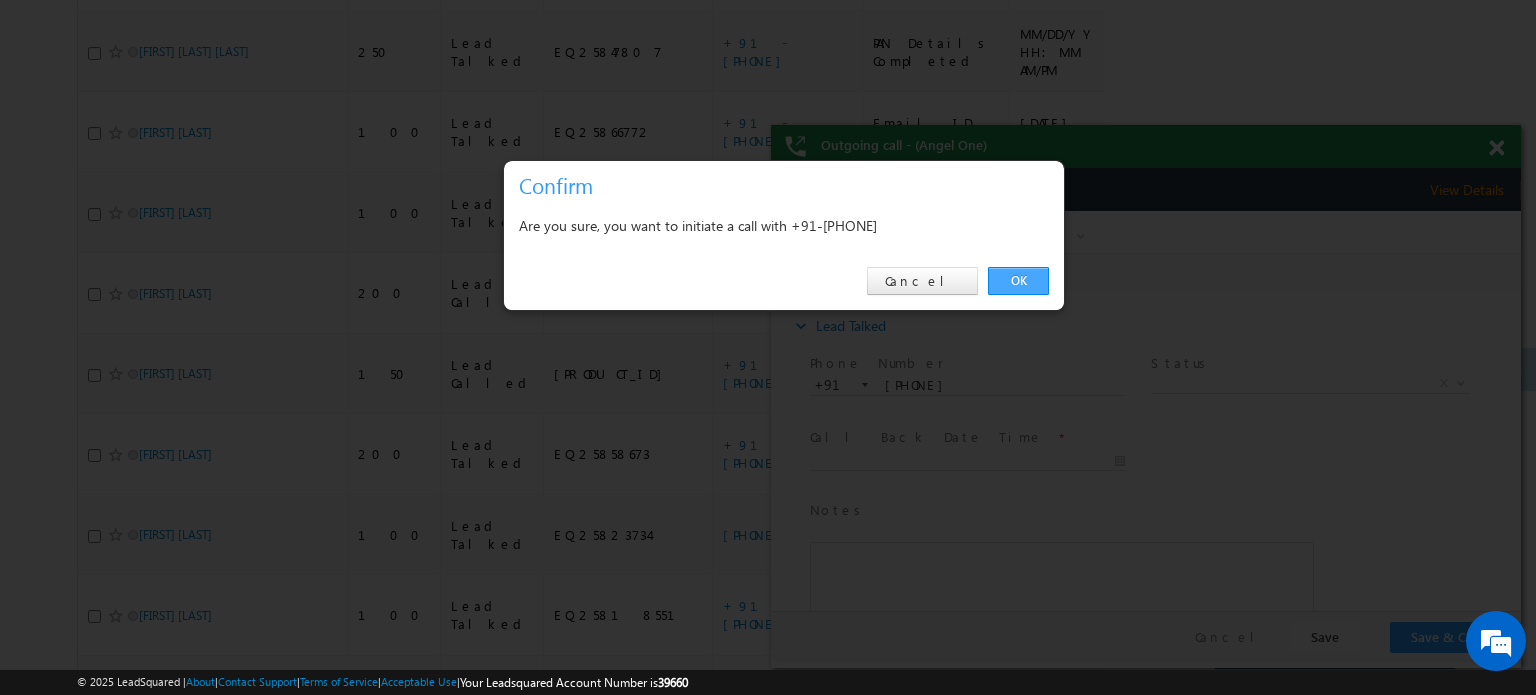 click on "OK" at bounding box center (1018, 281) 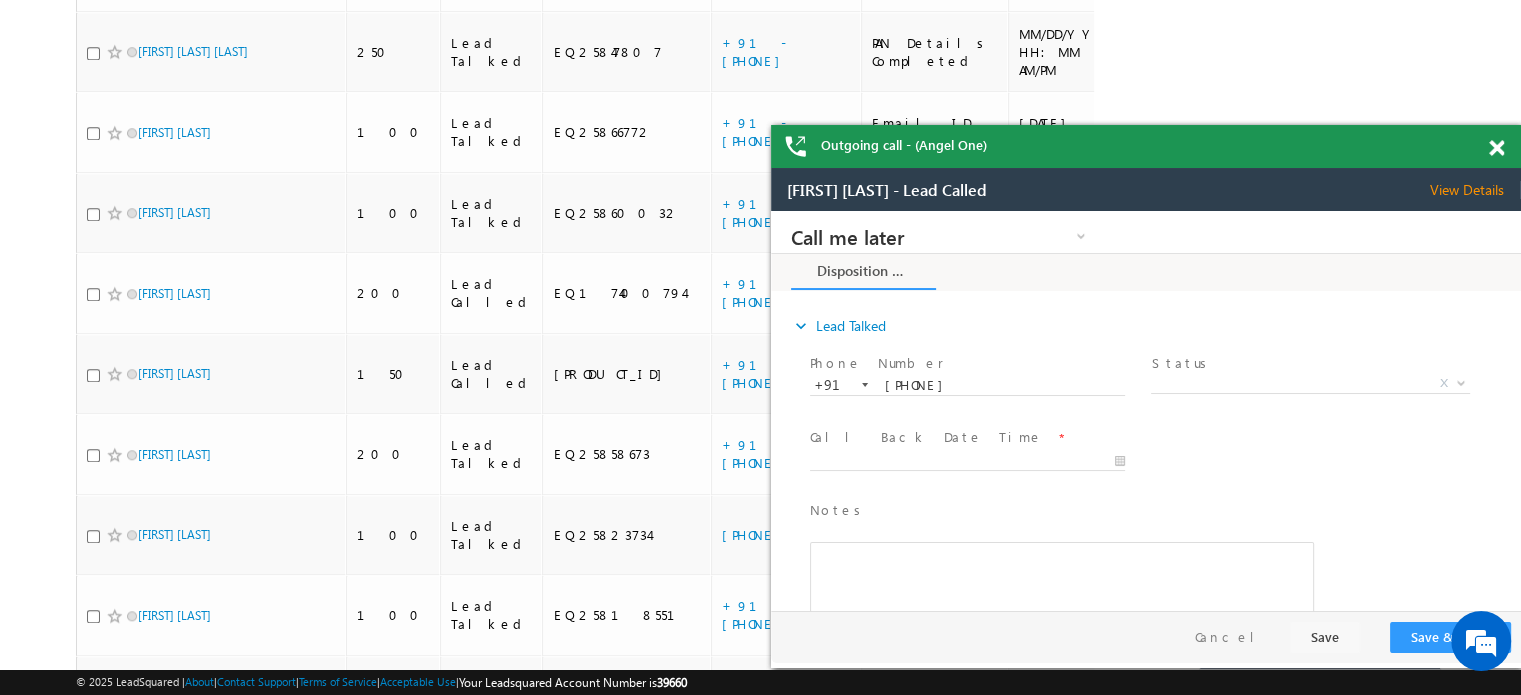 scroll, scrollTop: 0, scrollLeft: 0, axis: both 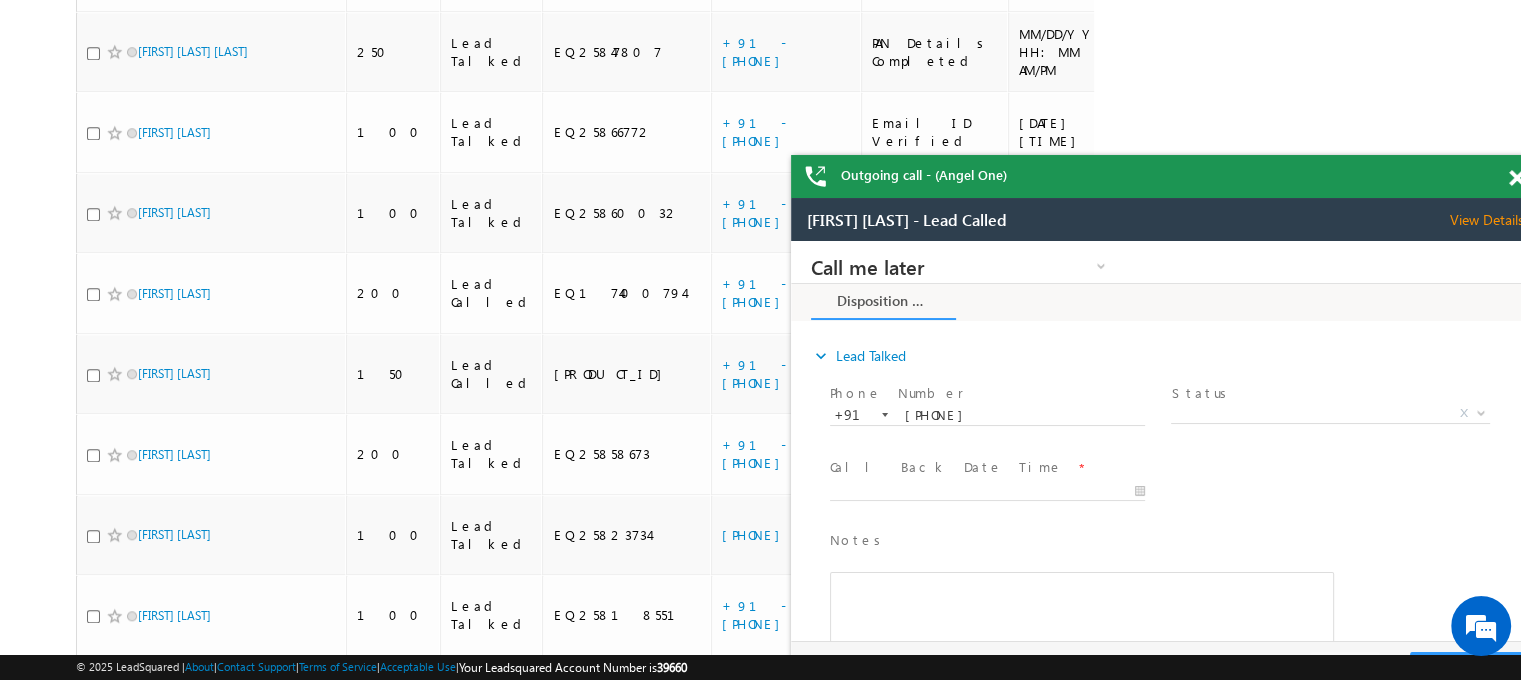 click on "Outgoing call -  (Angel One)" at bounding box center [1166, 176] 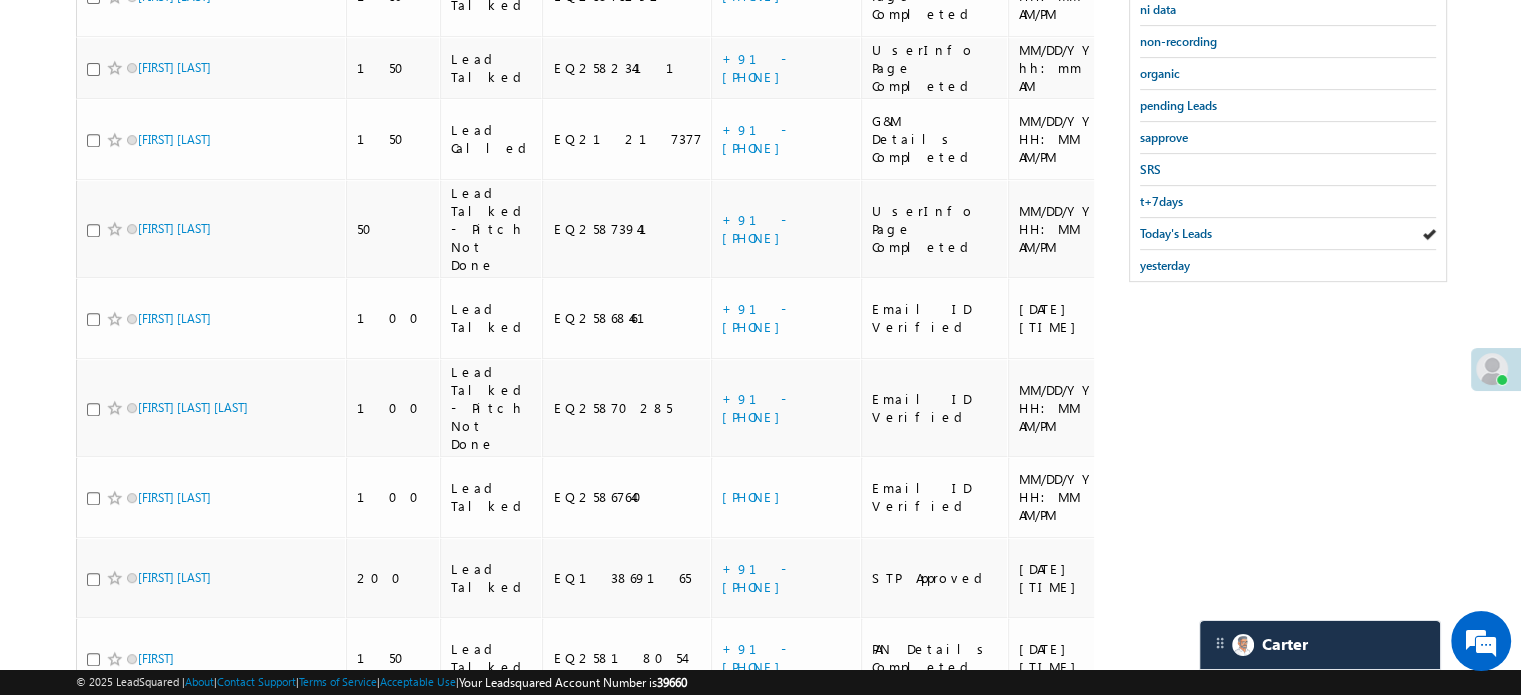 scroll, scrollTop: 520, scrollLeft: 0, axis: vertical 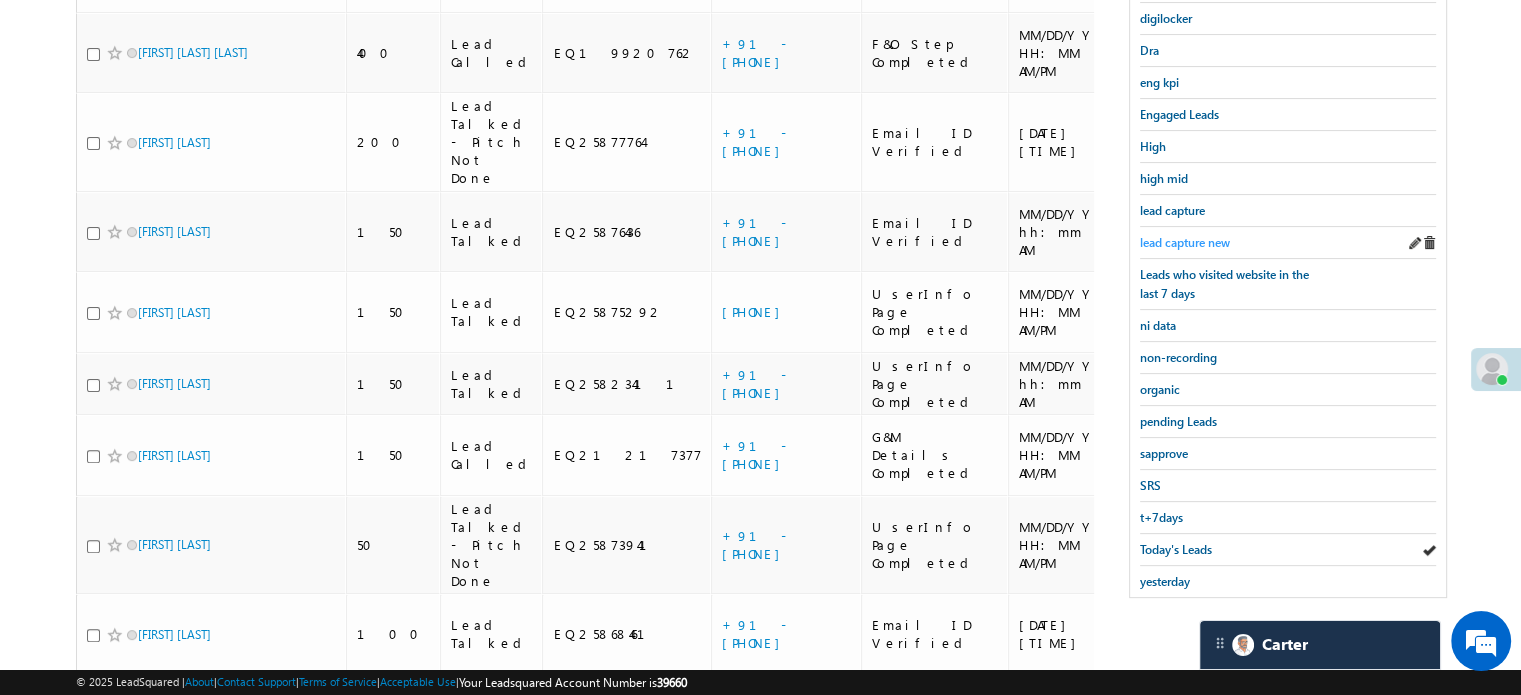 click on "lead capture new" at bounding box center (1185, 242) 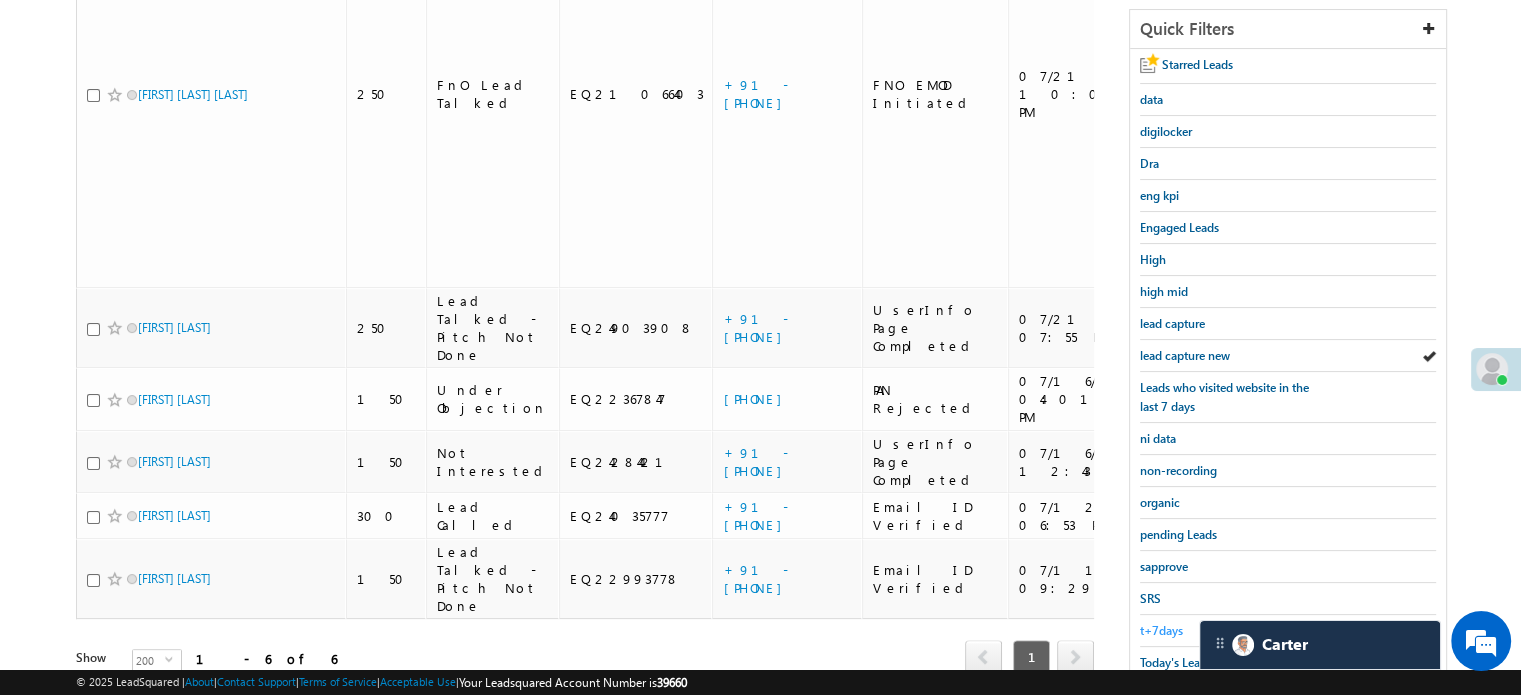 scroll, scrollTop: 429, scrollLeft: 0, axis: vertical 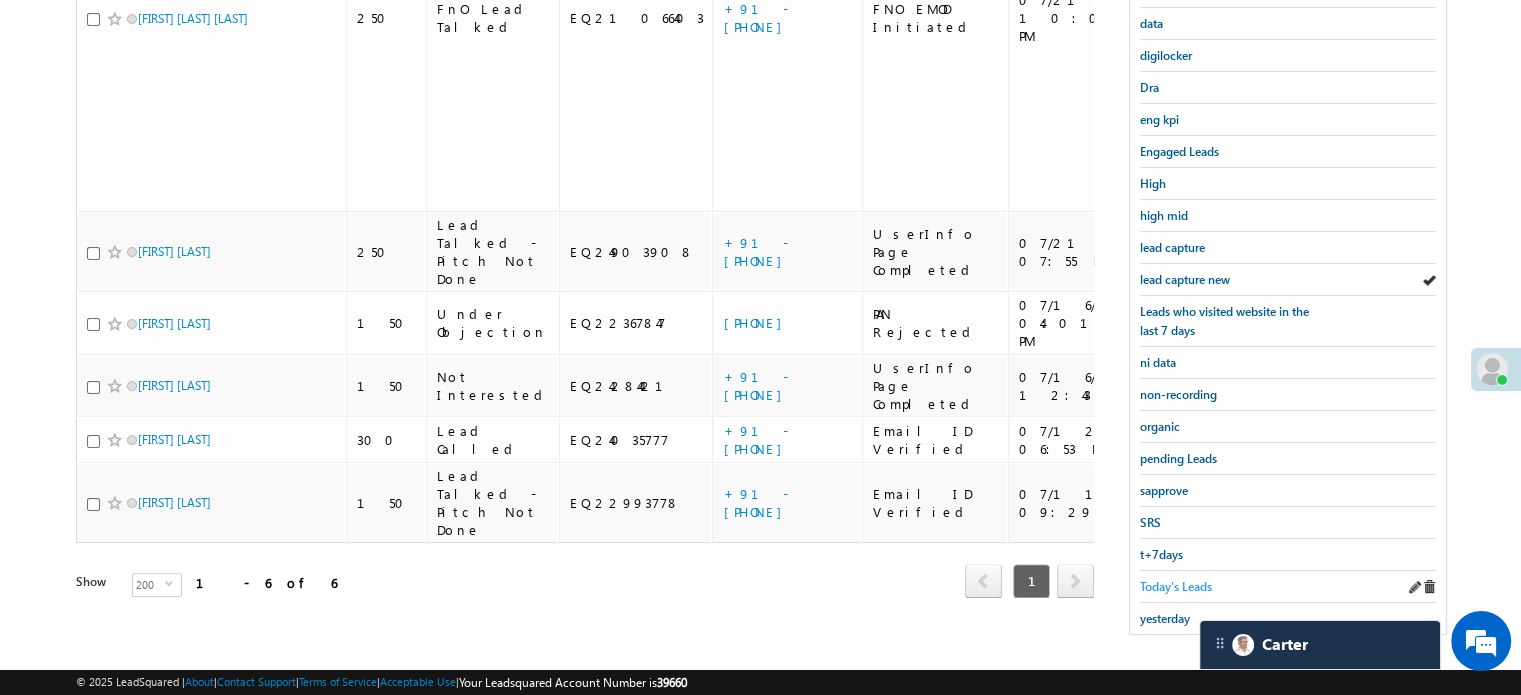 click on "Today's Leads" at bounding box center (1176, 586) 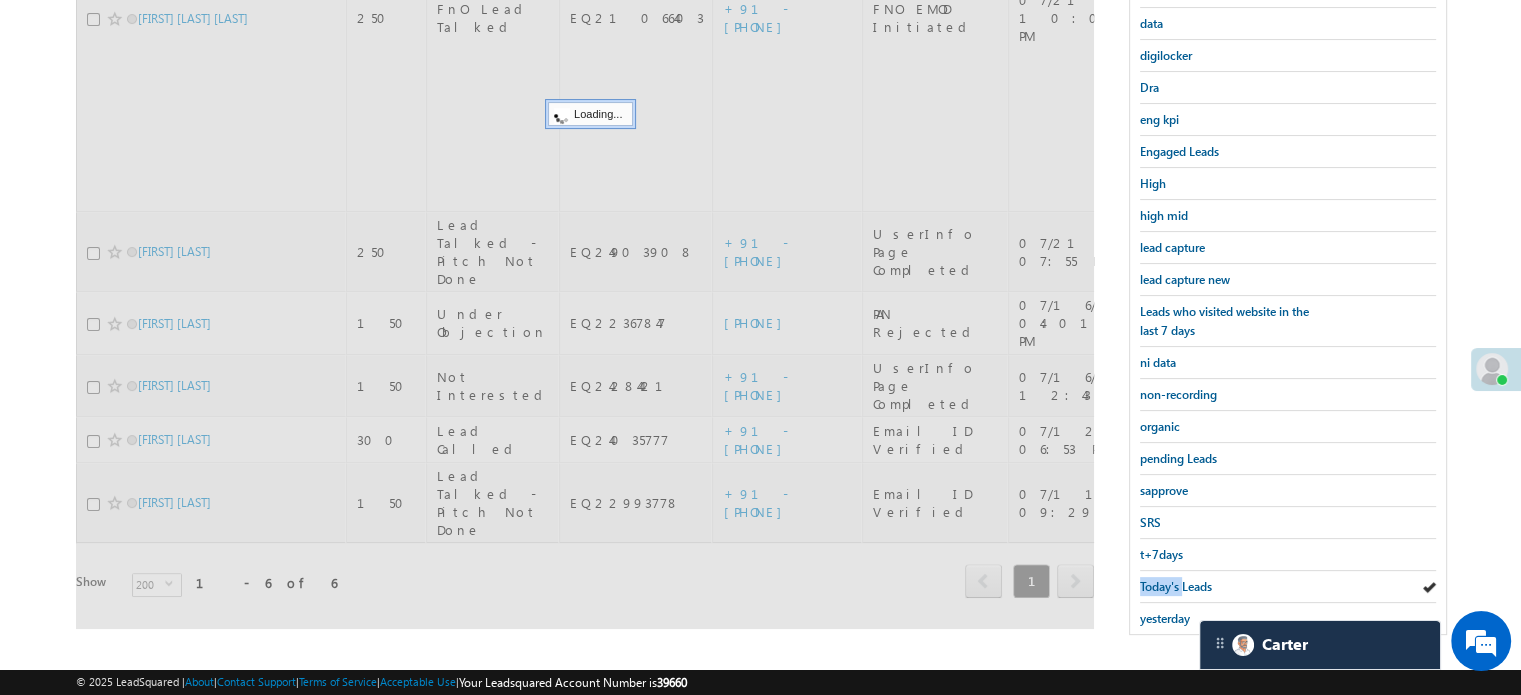 click on "Today's Leads" at bounding box center [1176, 586] 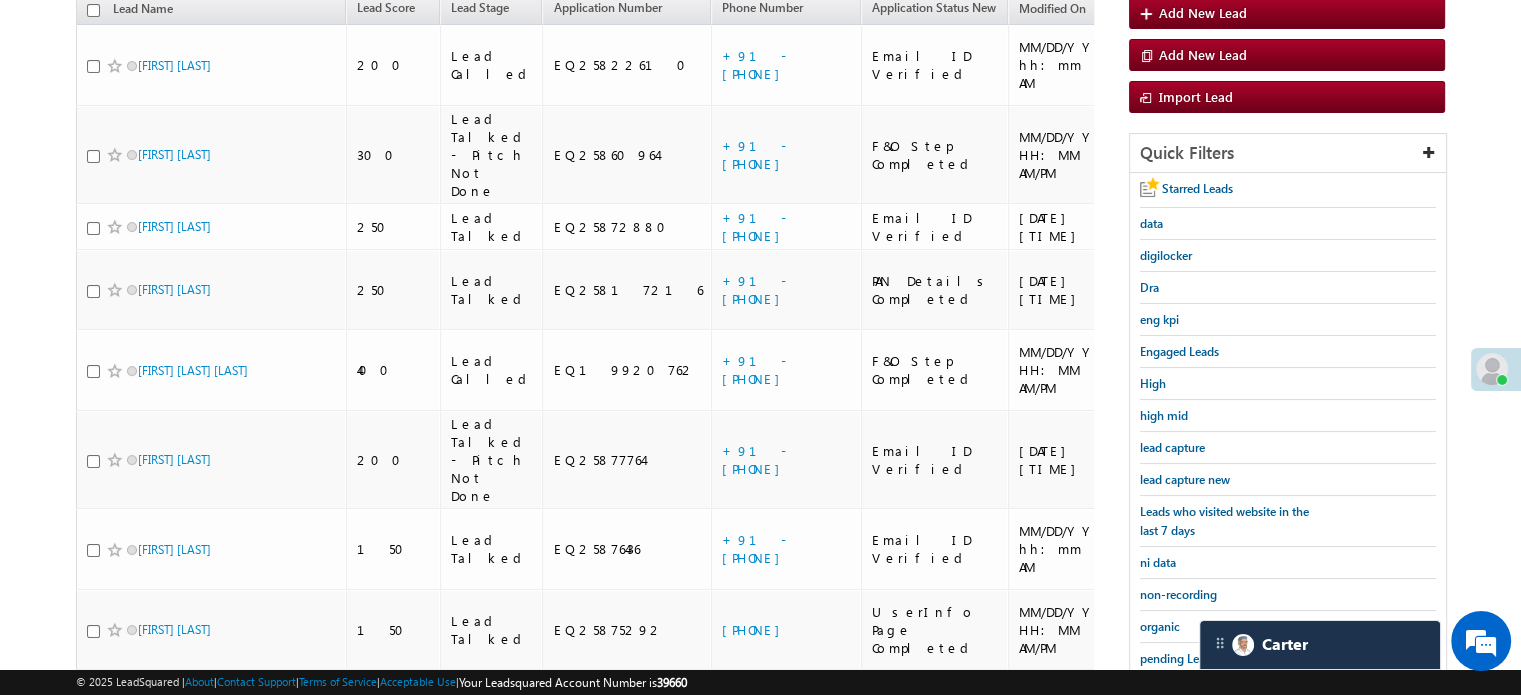 scroll, scrollTop: 129, scrollLeft: 0, axis: vertical 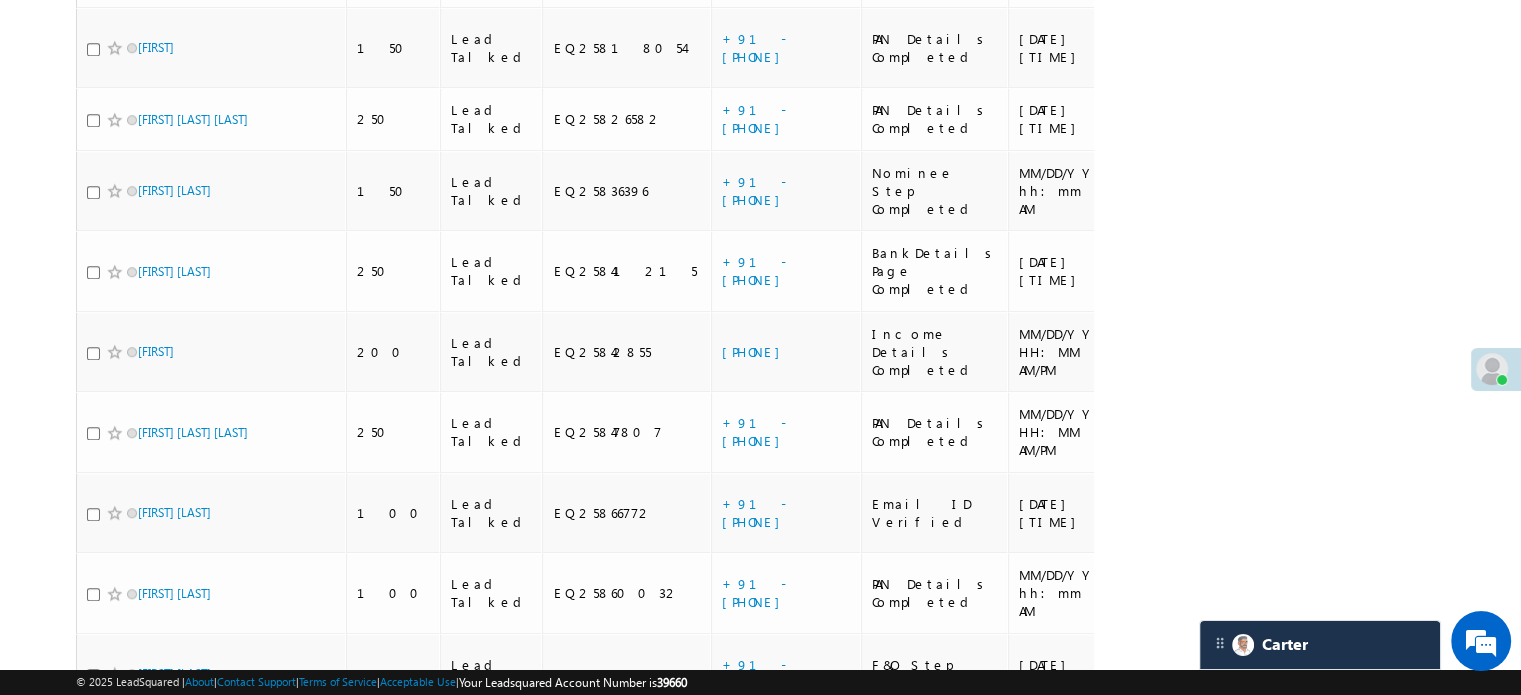 click on "+91-7775992926" at bounding box center (756, 753) 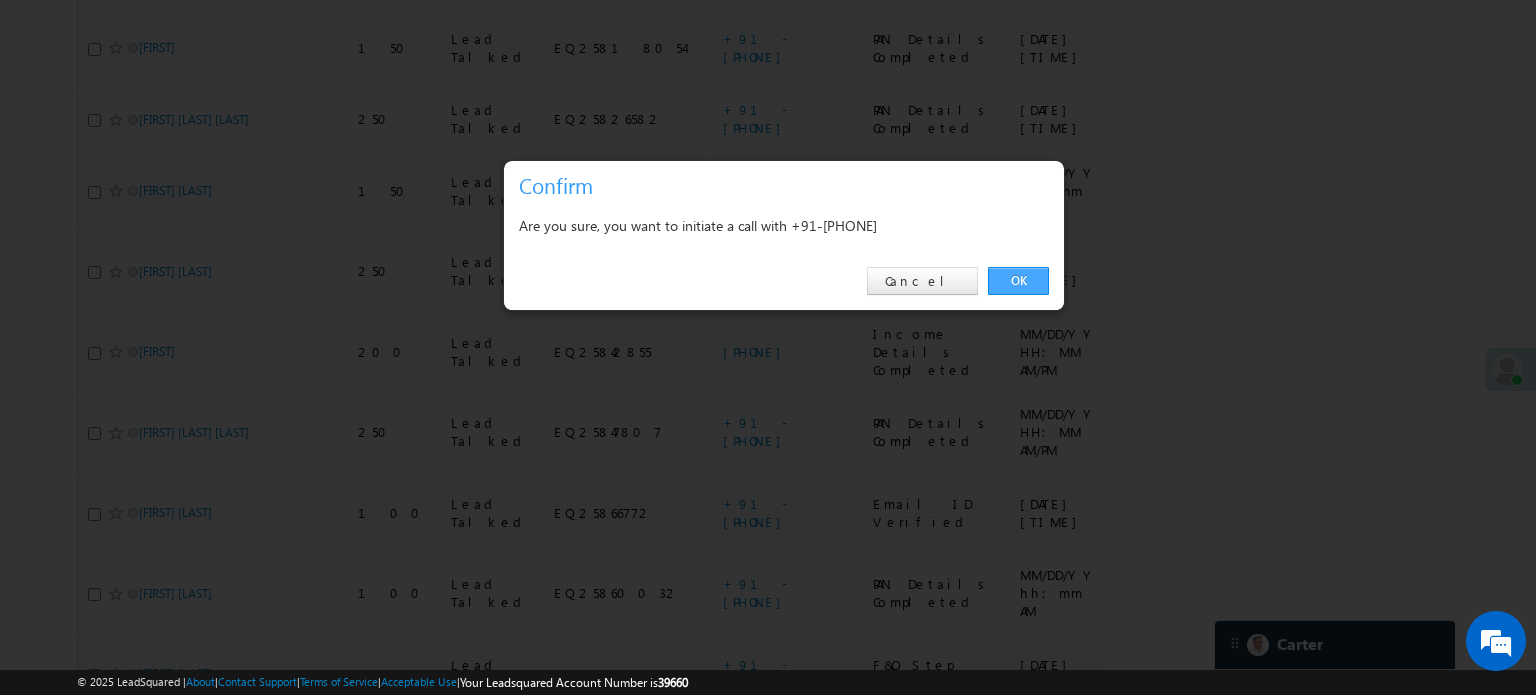 click on "OK" at bounding box center (1018, 281) 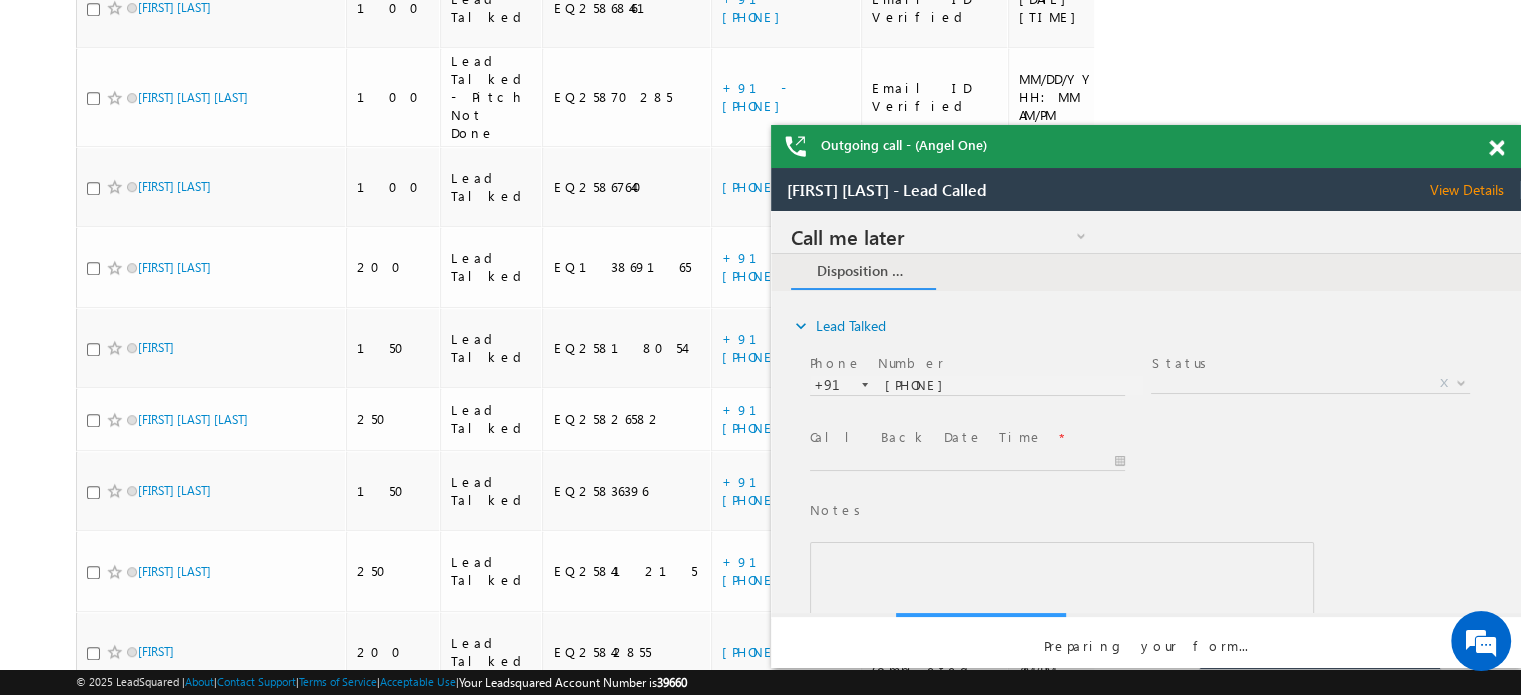 scroll, scrollTop: 0, scrollLeft: 0, axis: both 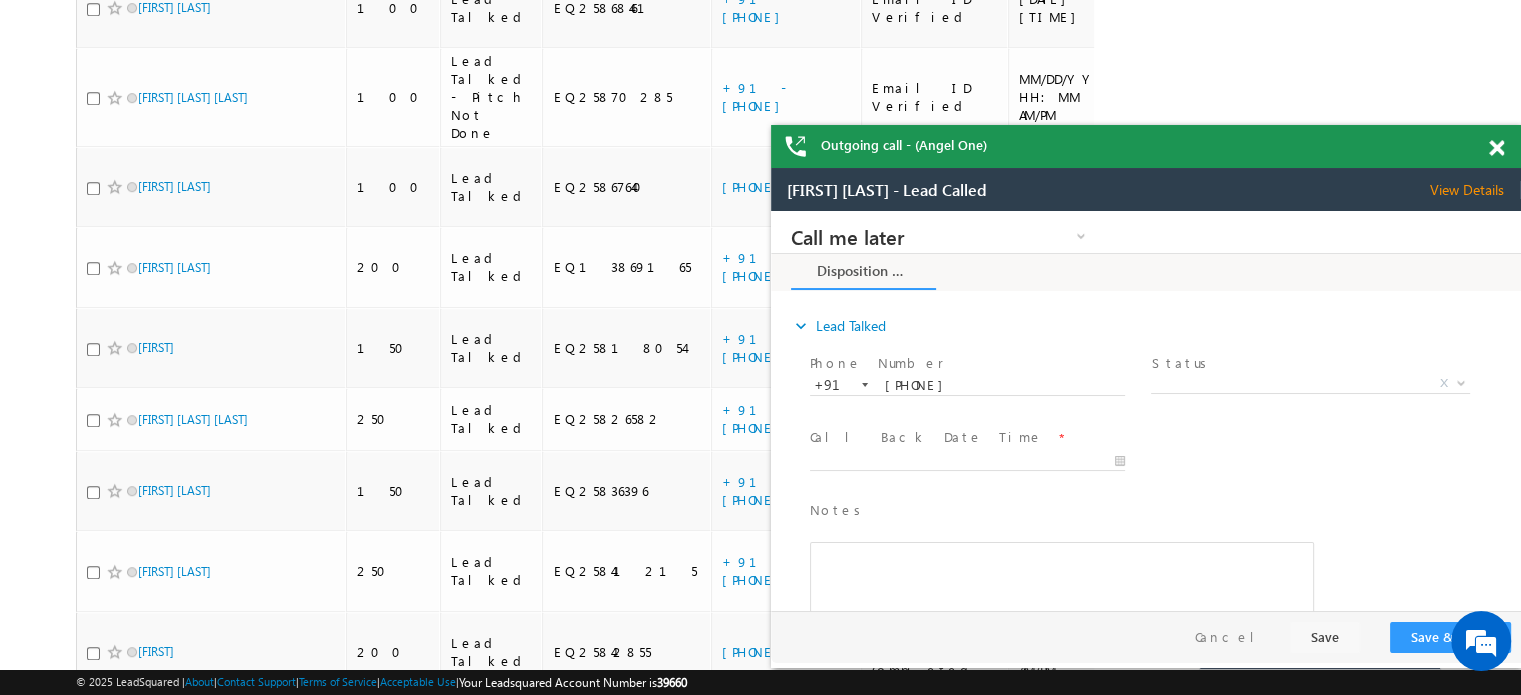 click on "Outgoing call -  (Angel One)" at bounding box center (1146, 146) 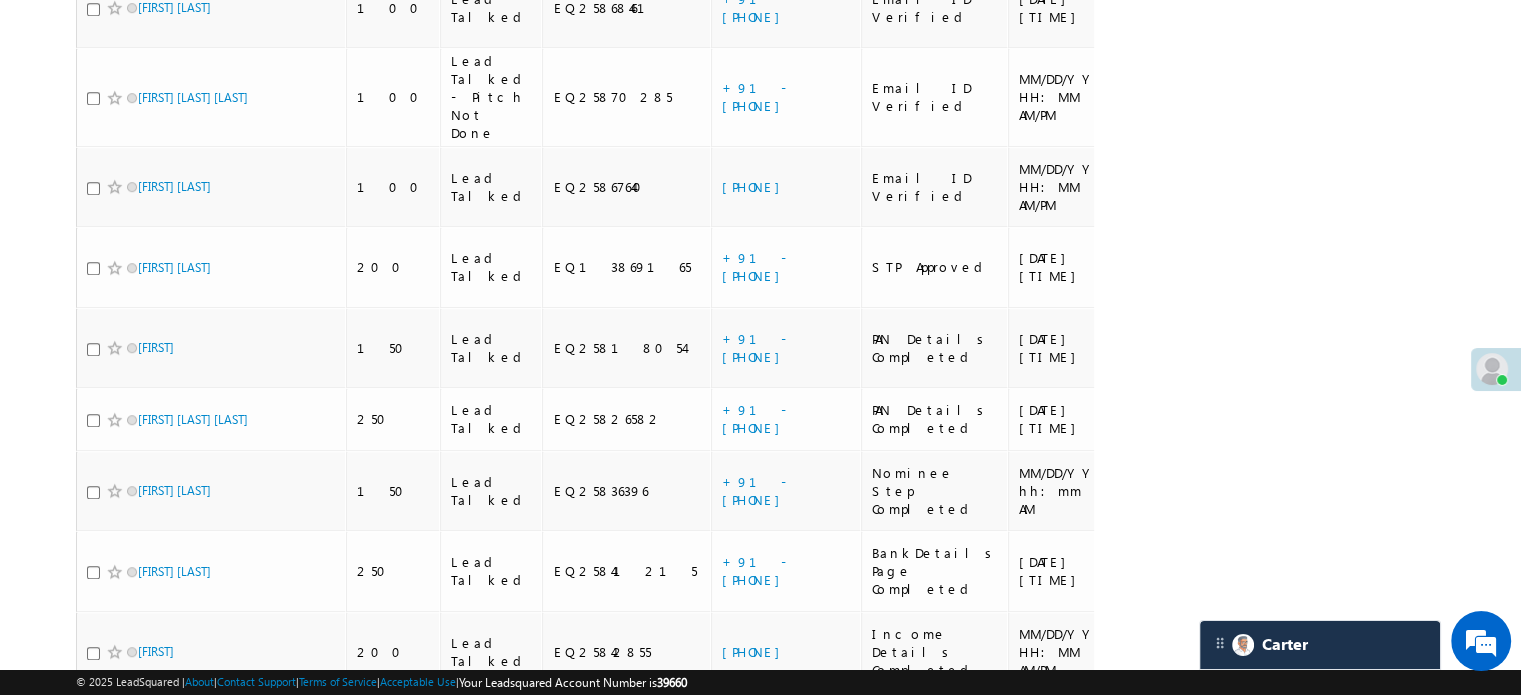 scroll, scrollTop: 521, scrollLeft: 0, axis: vertical 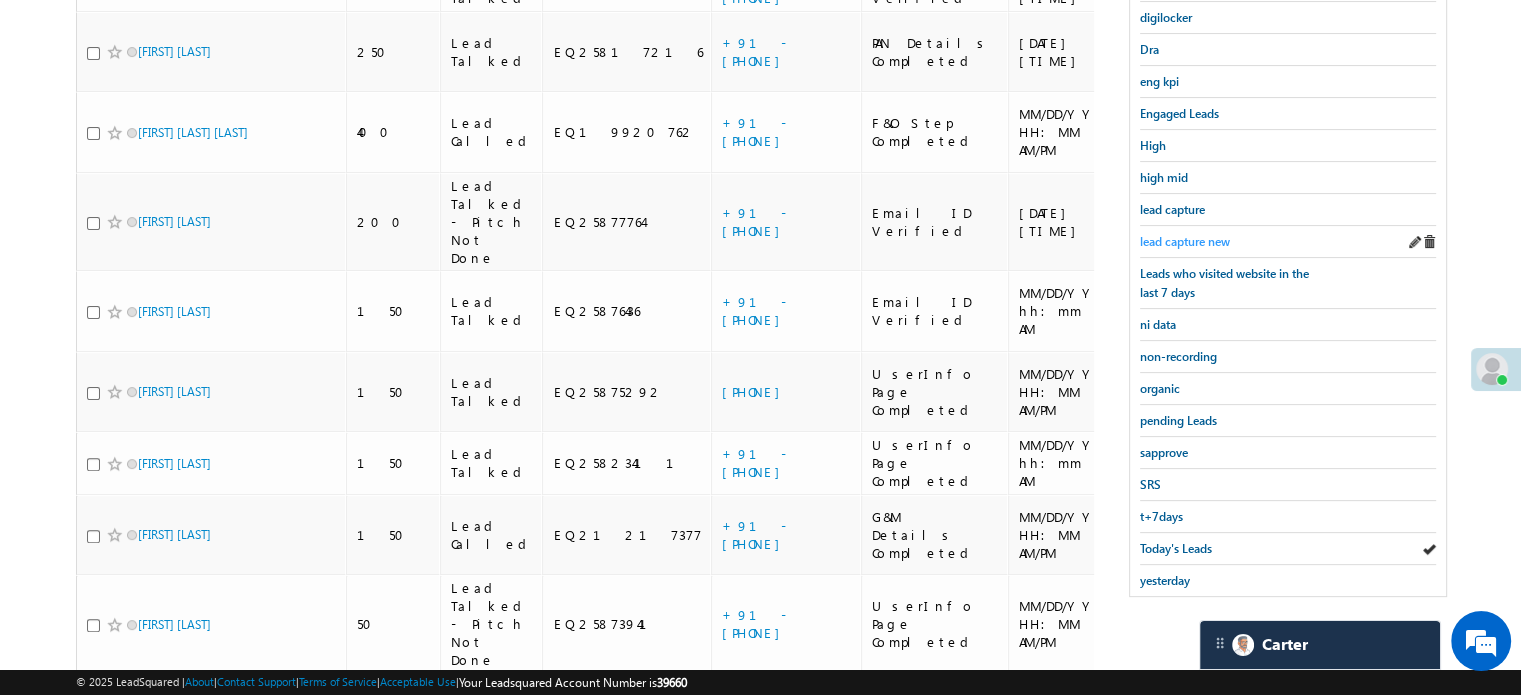 click on "lead capture new" at bounding box center (1185, 241) 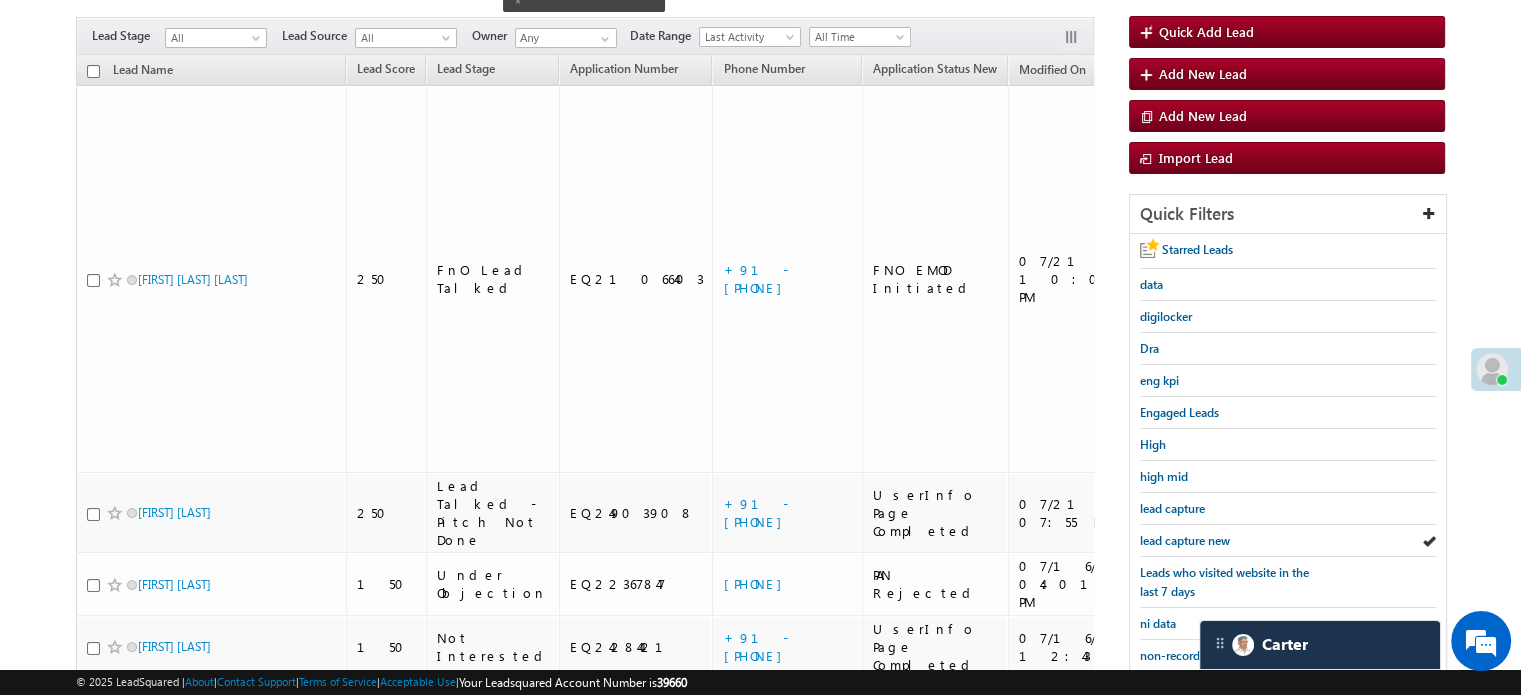 scroll, scrollTop: 429, scrollLeft: 0, axis: vertical 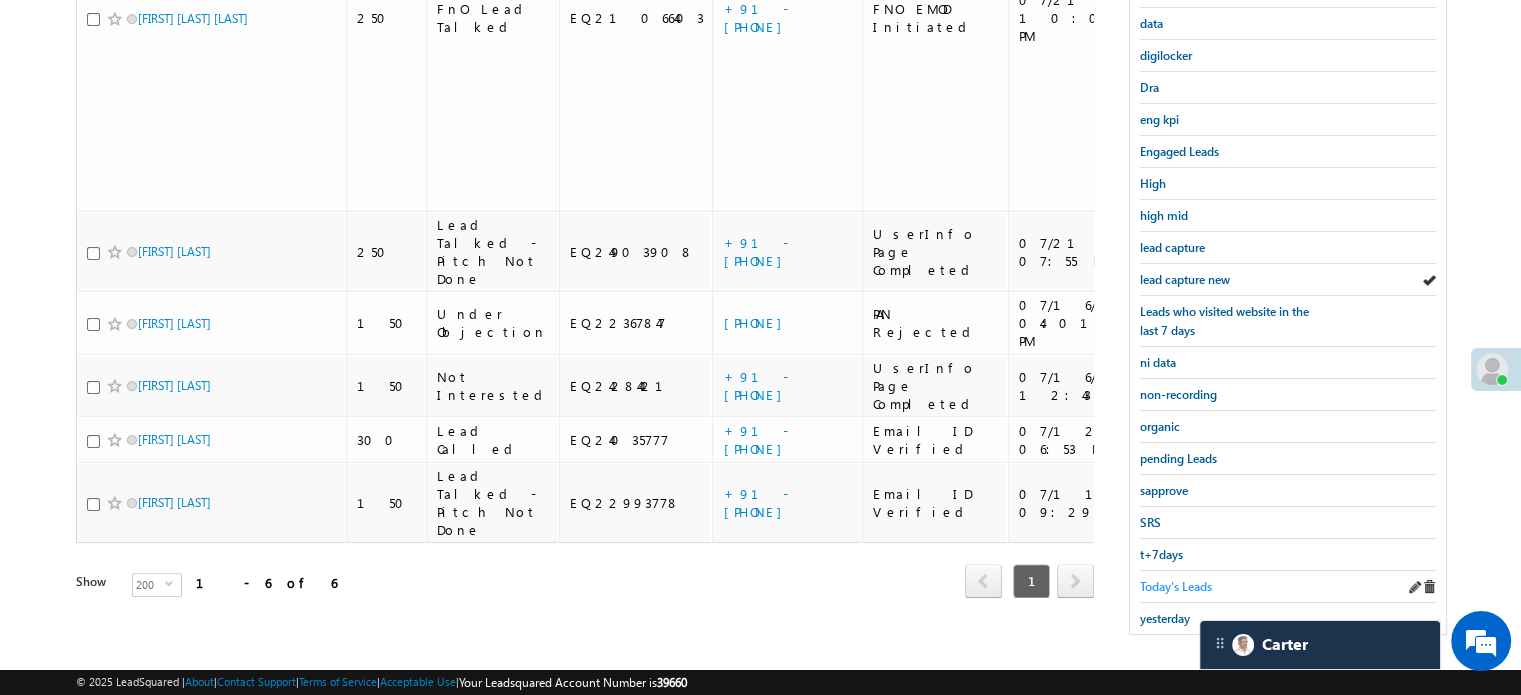 click on "Today's Leads" at bounding box center [1176, 586] 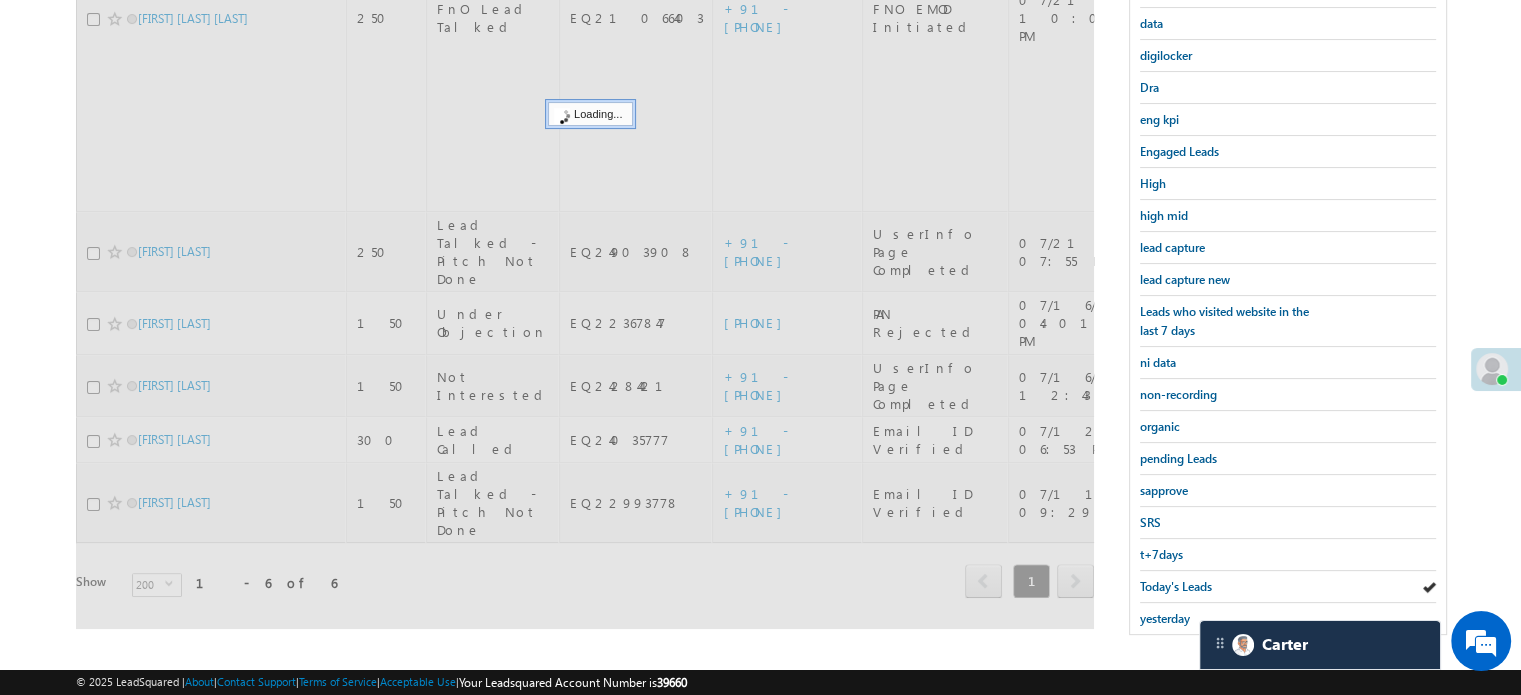 click on "Today's Leads" at bounding box center [1176, 586] 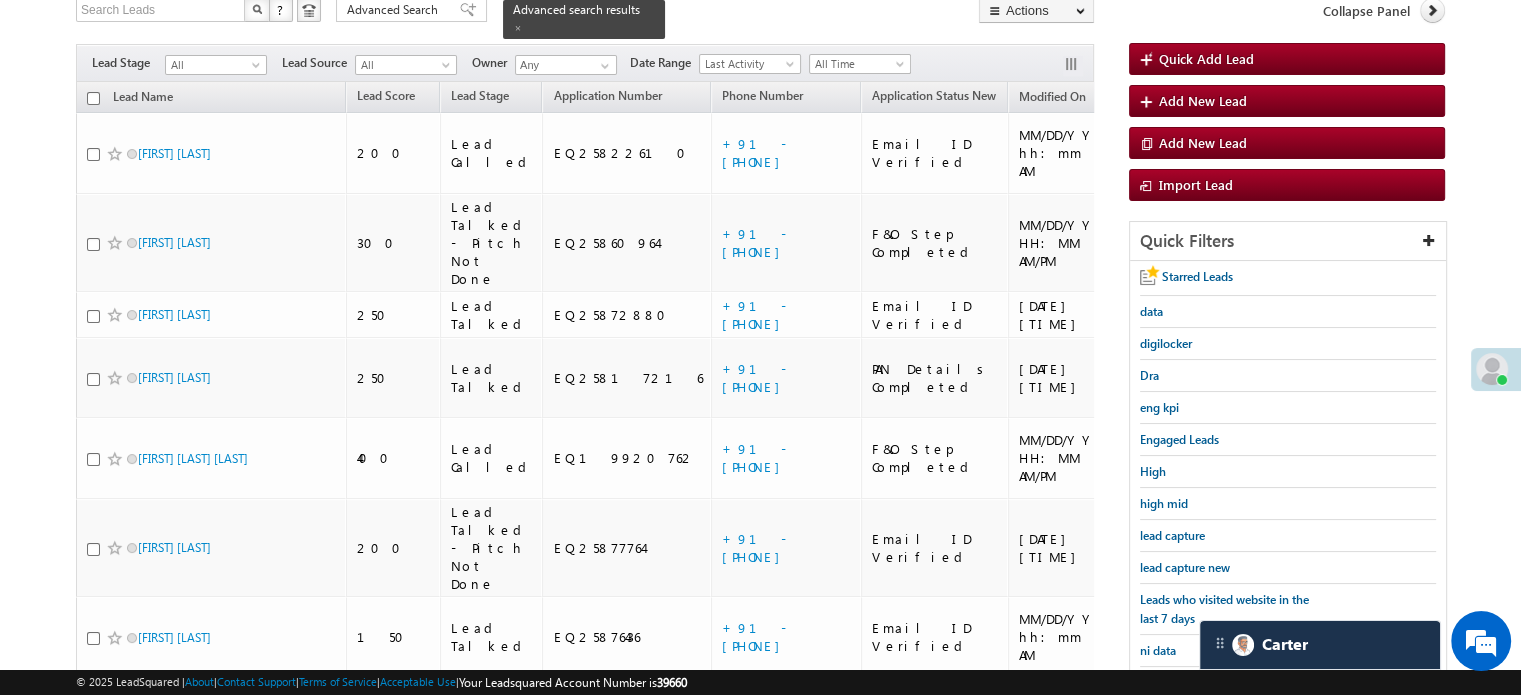 scroll, scrollTop: 129, scrollLeft: 0, axis: vertical 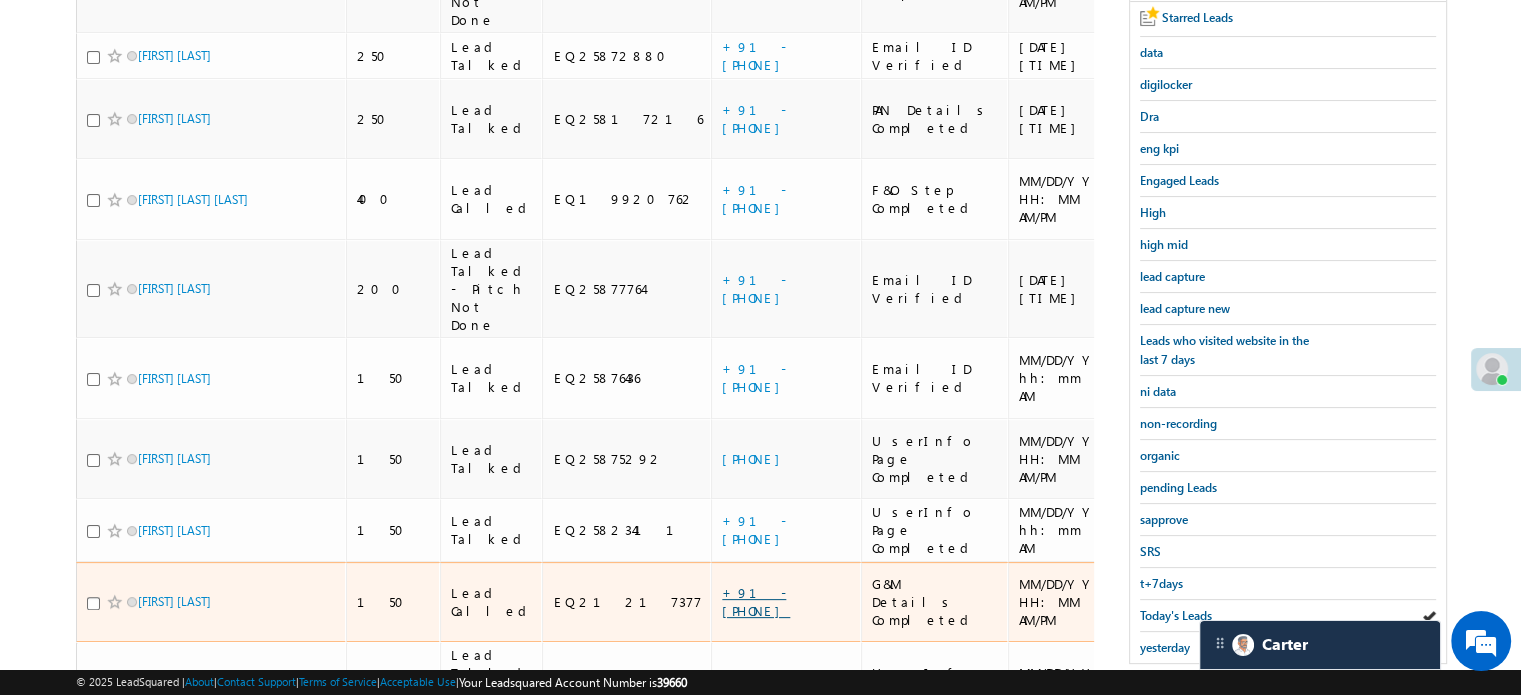 click on "+91-8709229342" at bounding box center (756, 601) 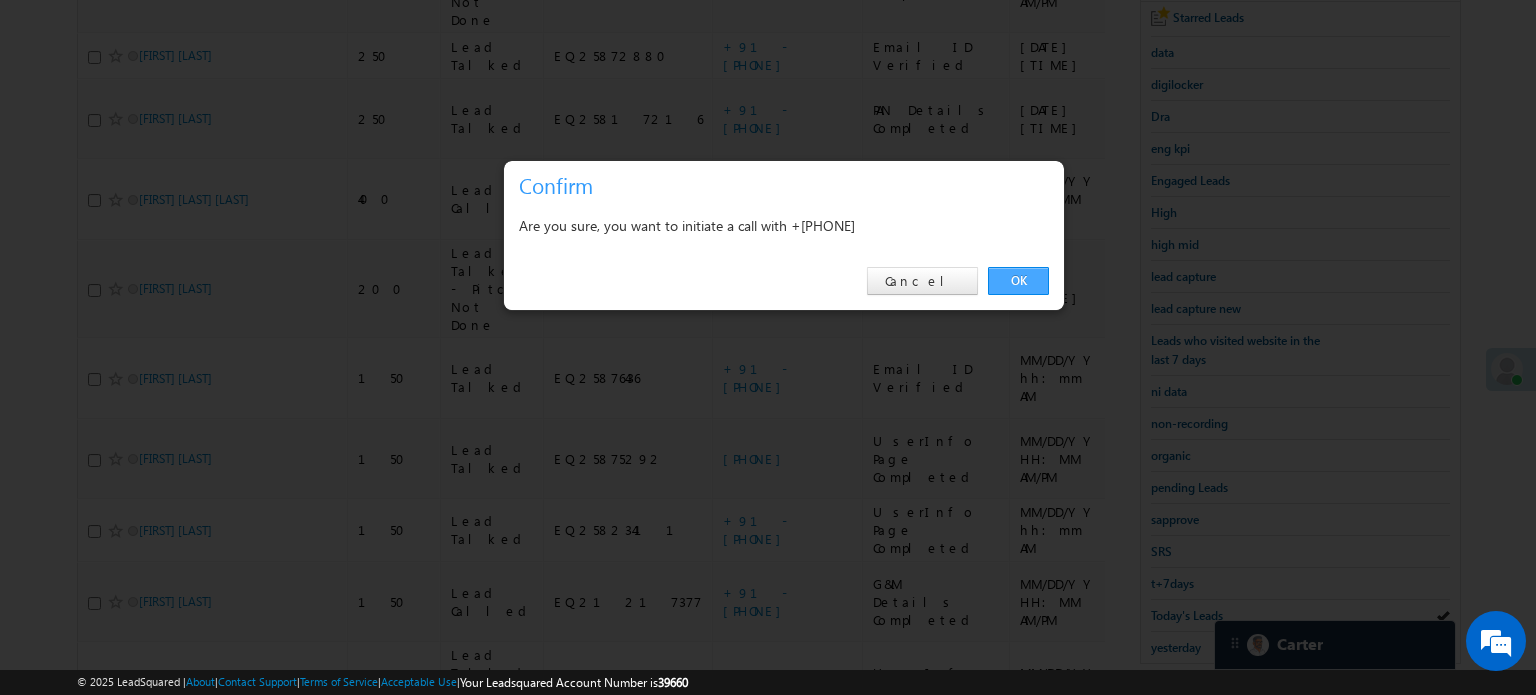 click on "OK" at bounding box center [1018, 281] 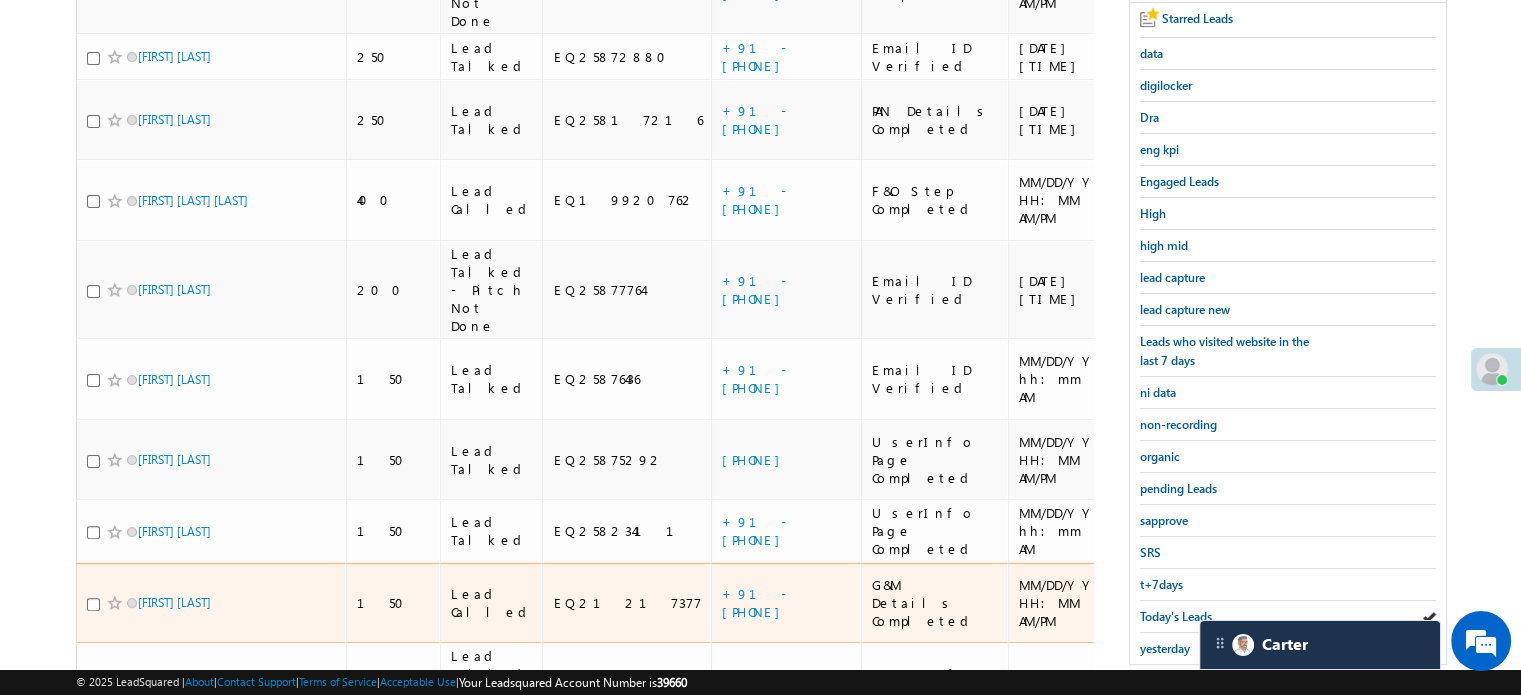 scroll, scrollTop: 253, scrollLeft: 0, axis: vertical 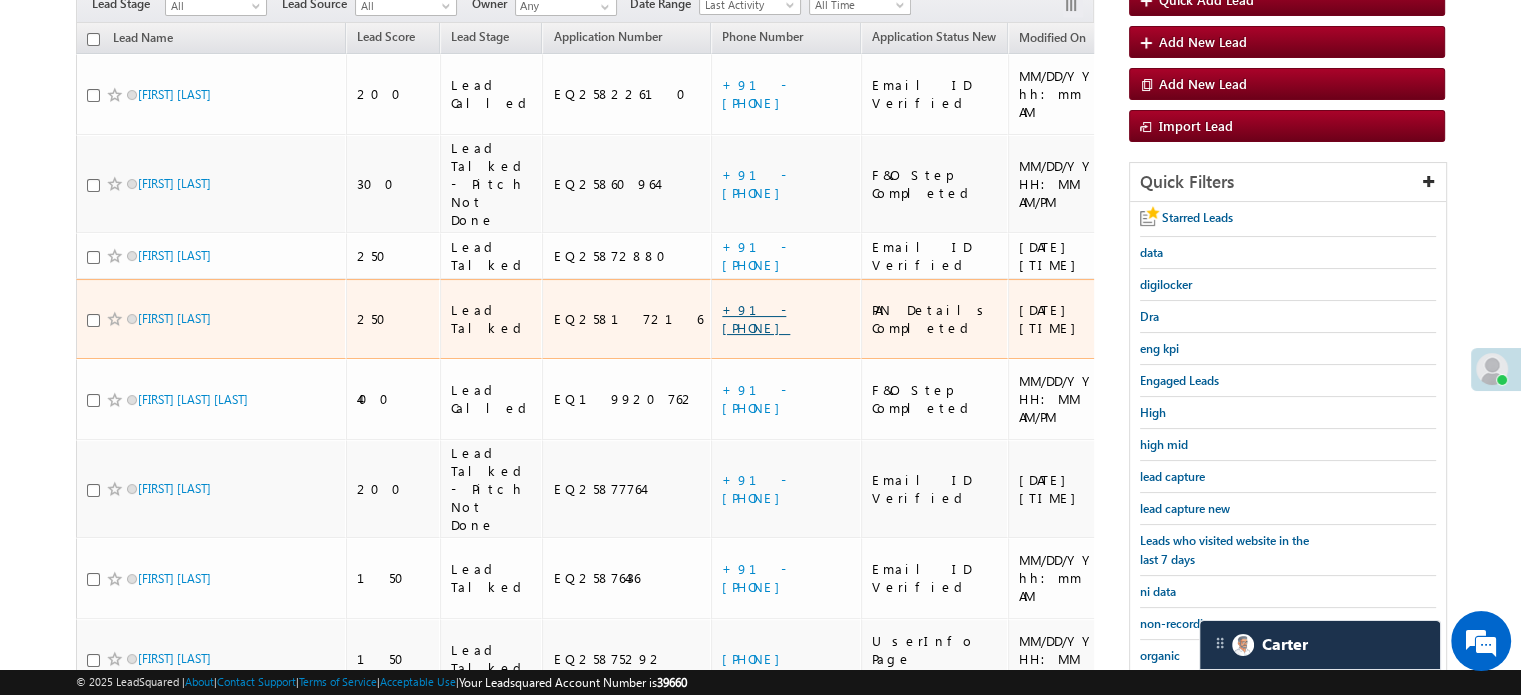 click on "+91-9597563527" at bounding box center [756, 318] 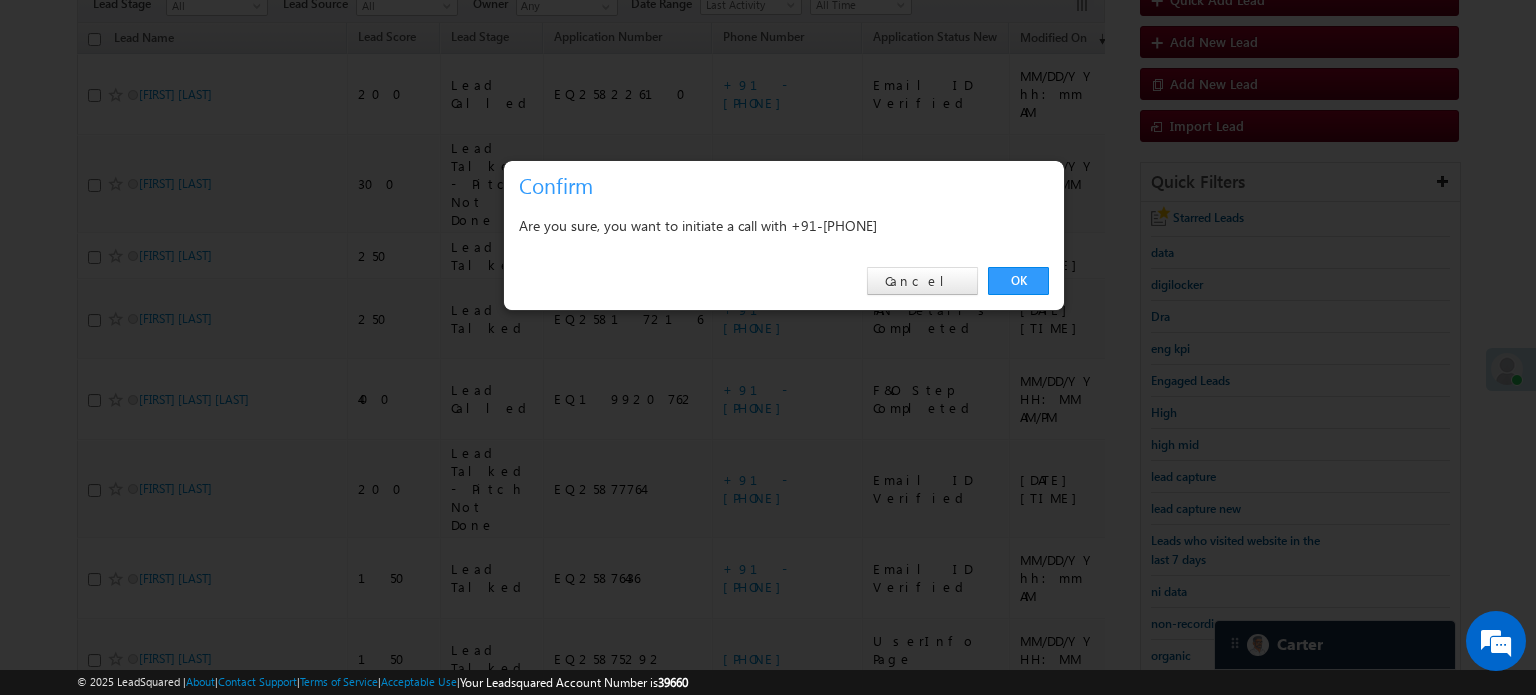 click on "OK" at bounding box center [1018, 281] 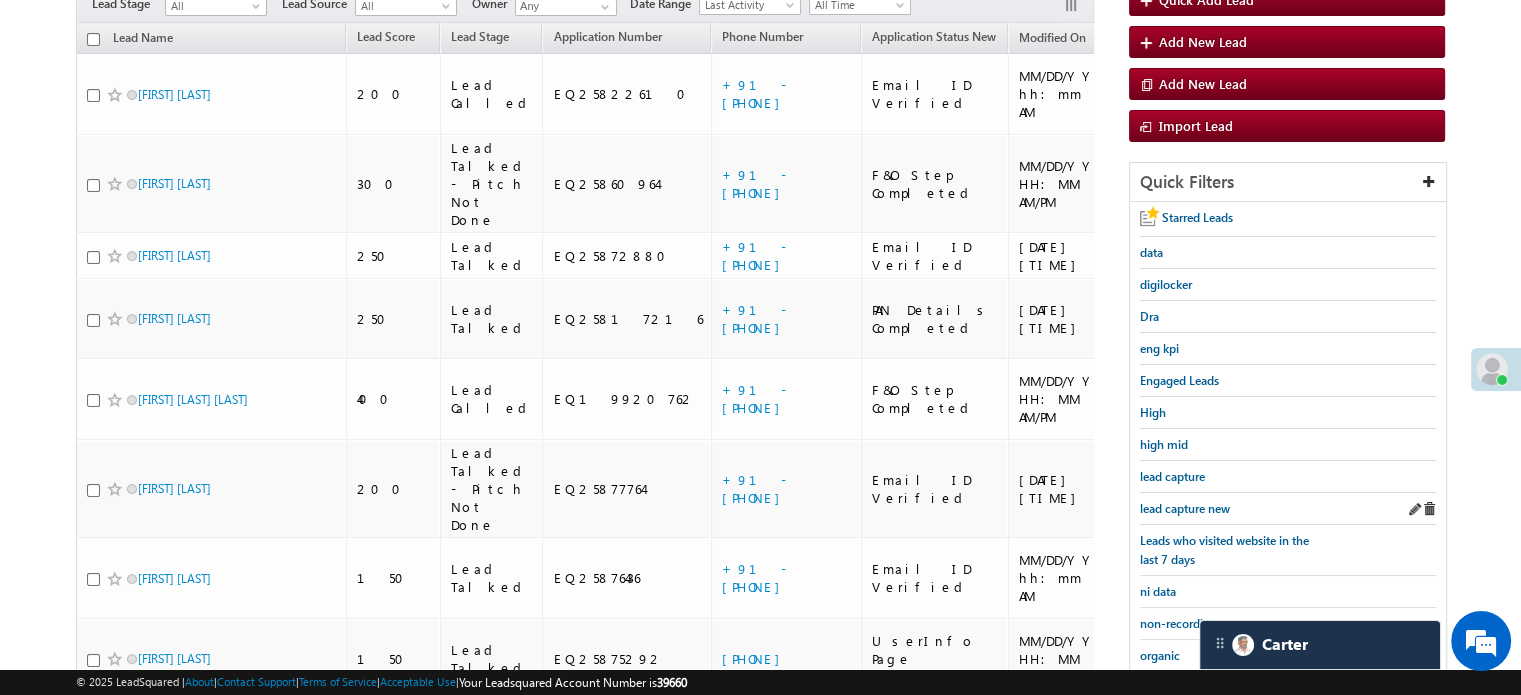 click on "lead capture new" at bounding box center [1288, 509] 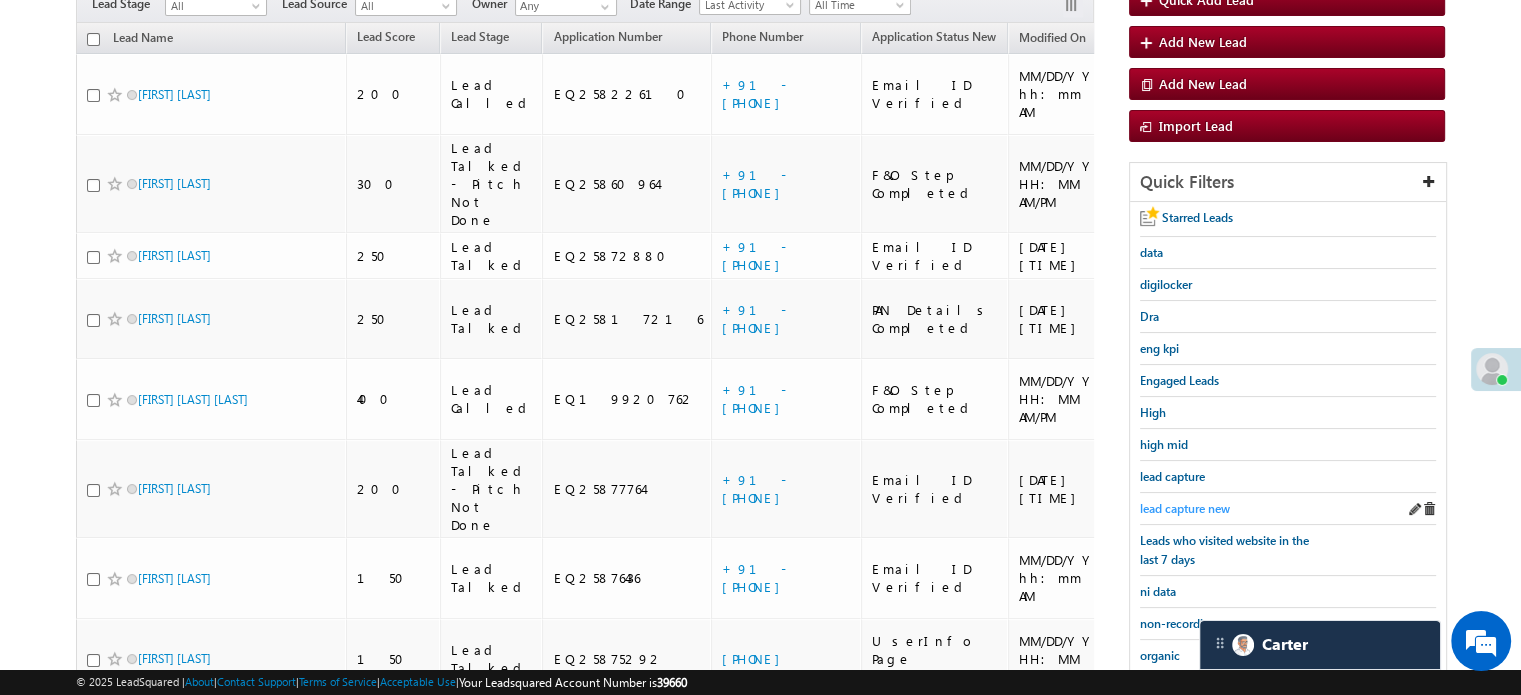 click on "lead capture new" at bounding box center (1185, 508) 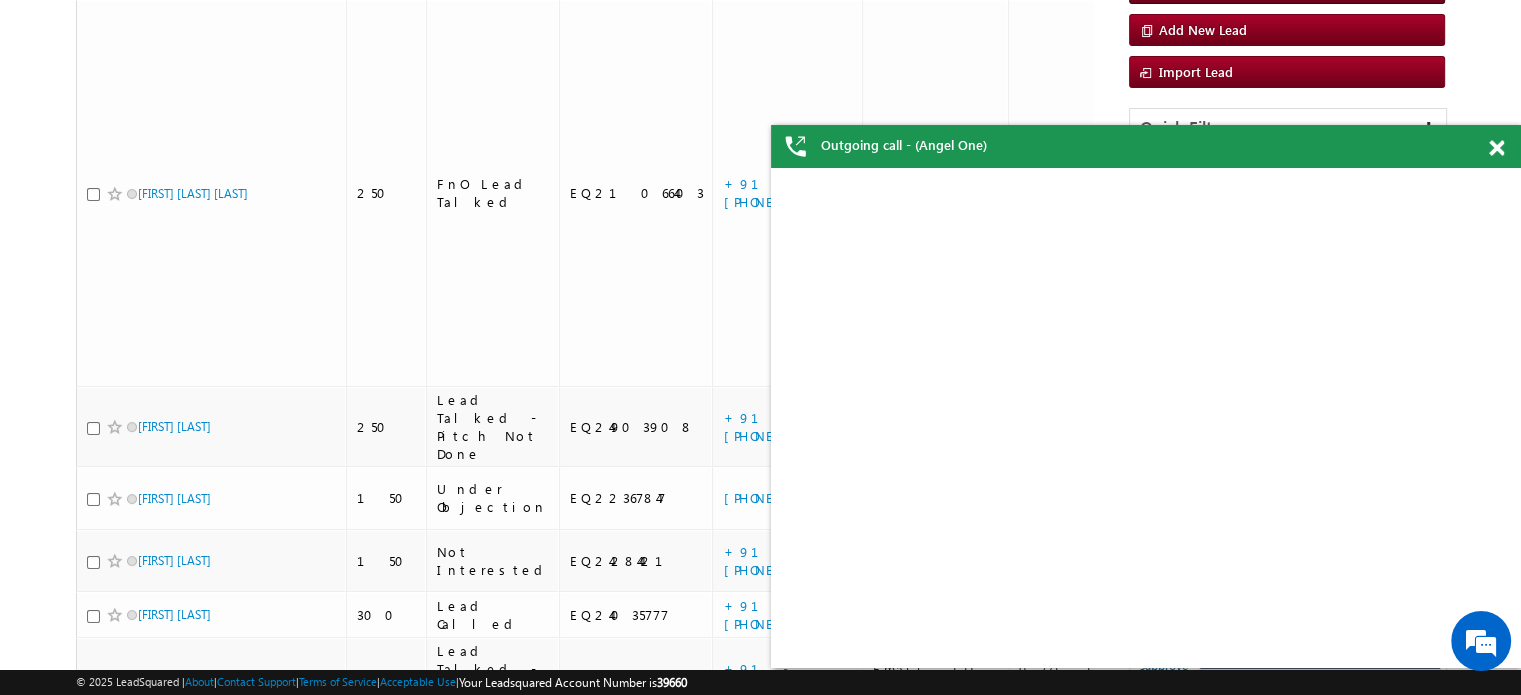 scroll, scrollTop: 200, scrollLeft: 0, axis: vertical 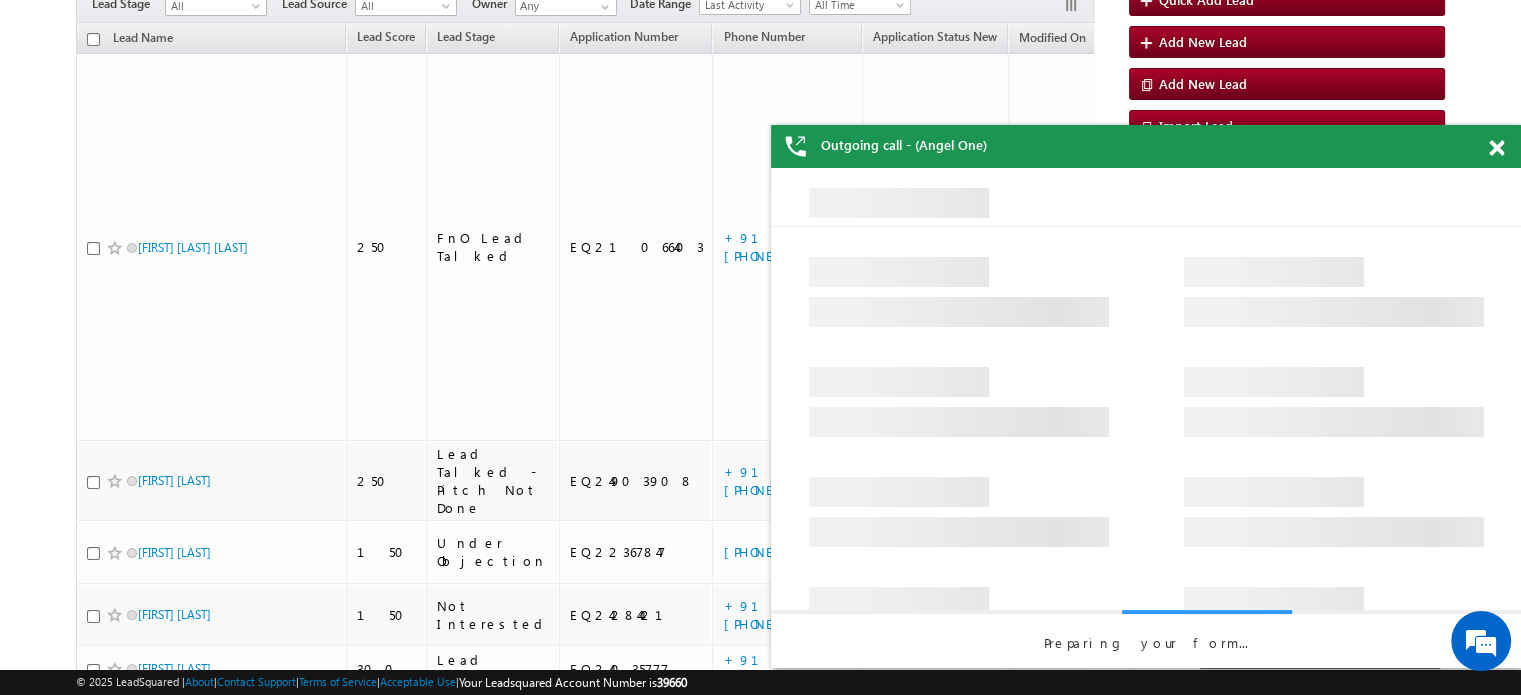 click on "Outgoing call -  (Angel One)" at bounding box center [1146, 146] 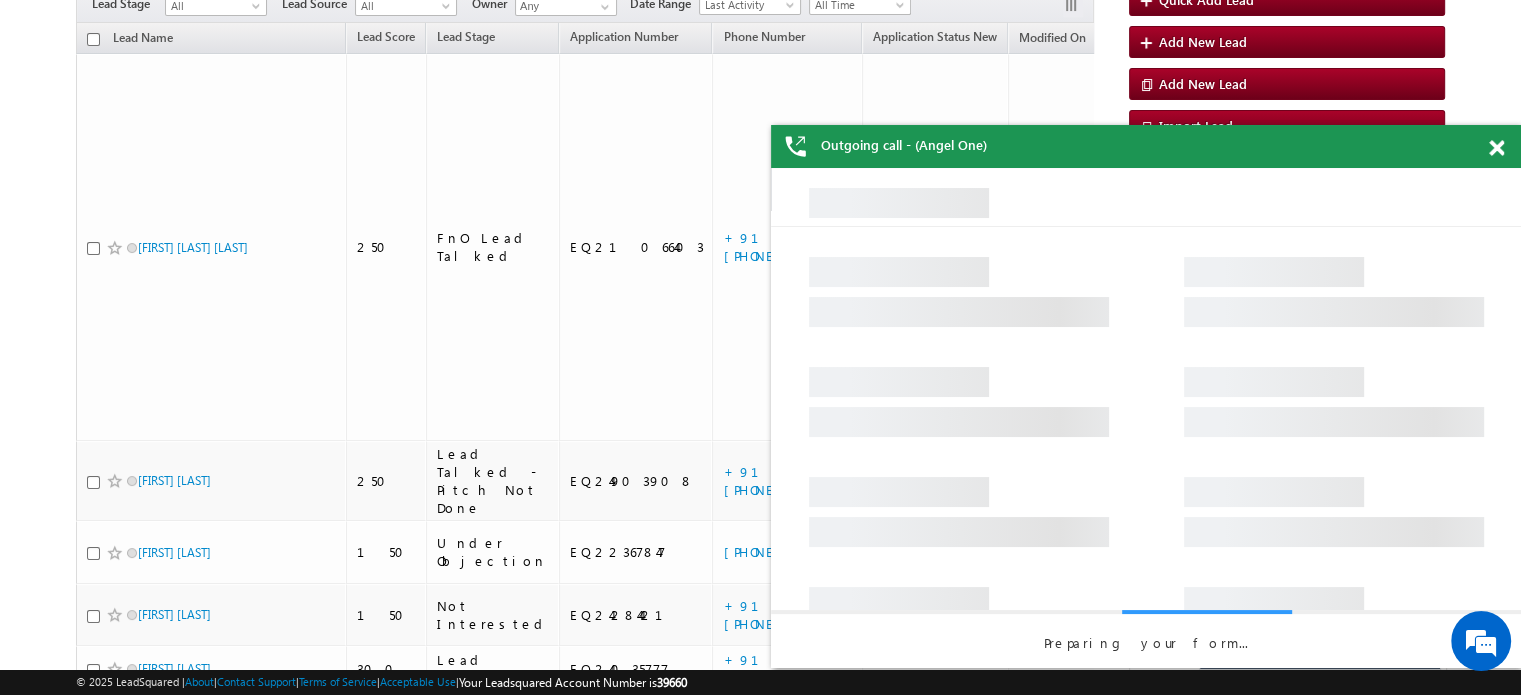 click at bounding box center [1496, 148] 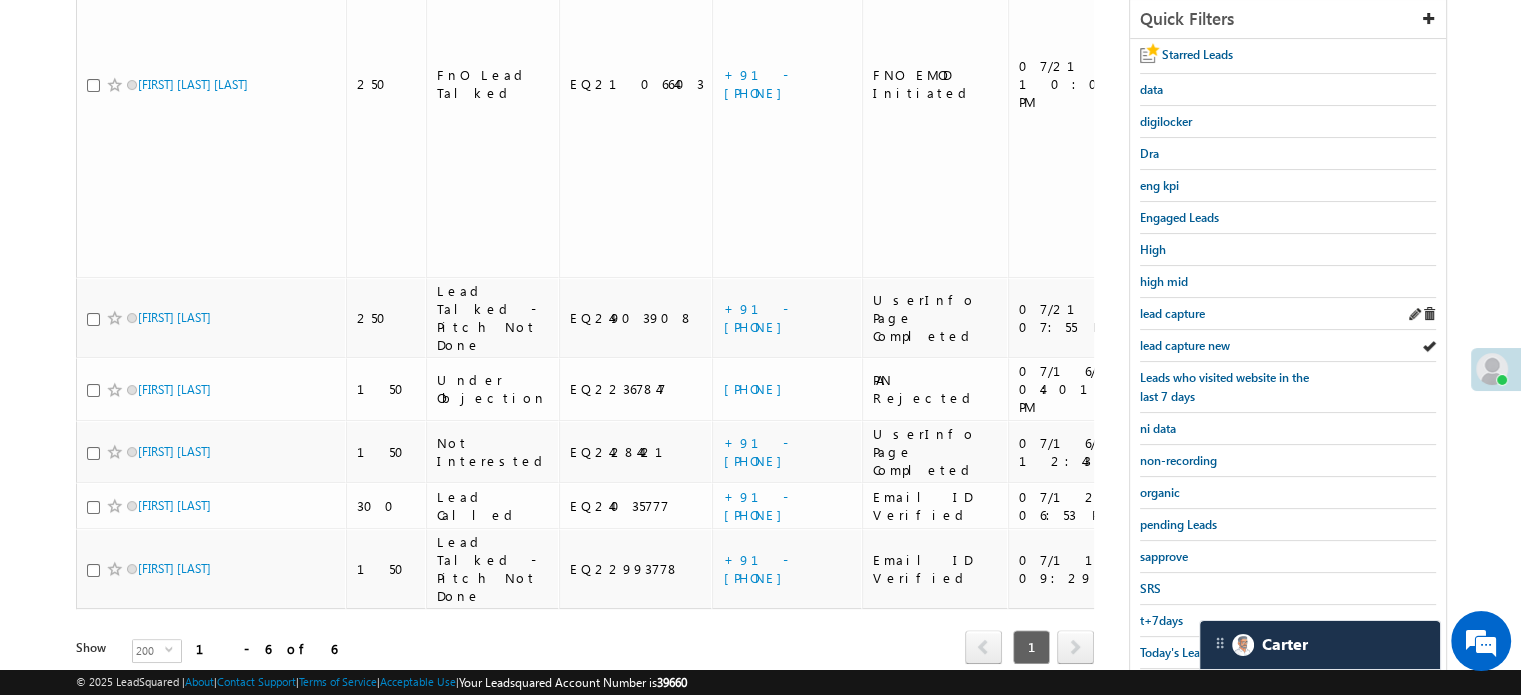 scroll, scrollTop: 429, scrollLeft: 0, axis: vertical 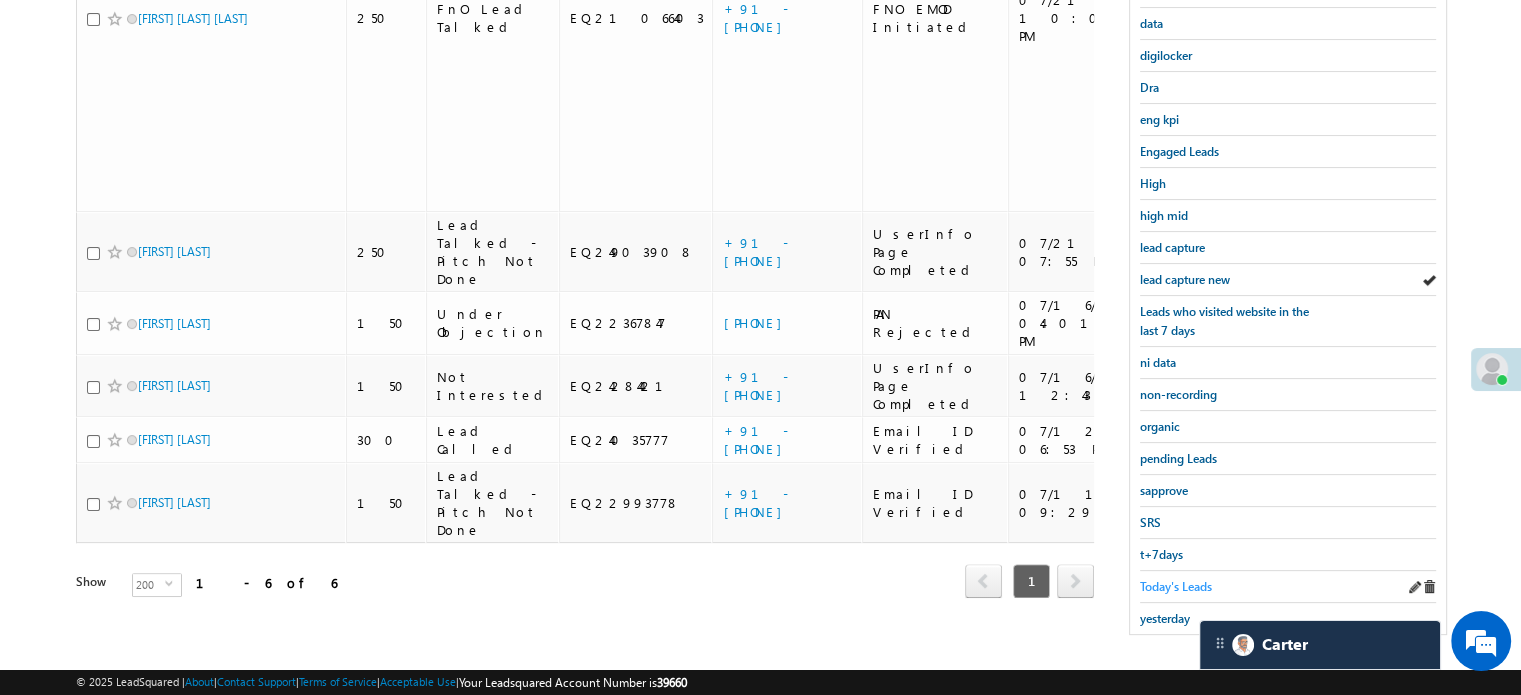 click on "Today's Leads" at bounding box center [1176, 586] 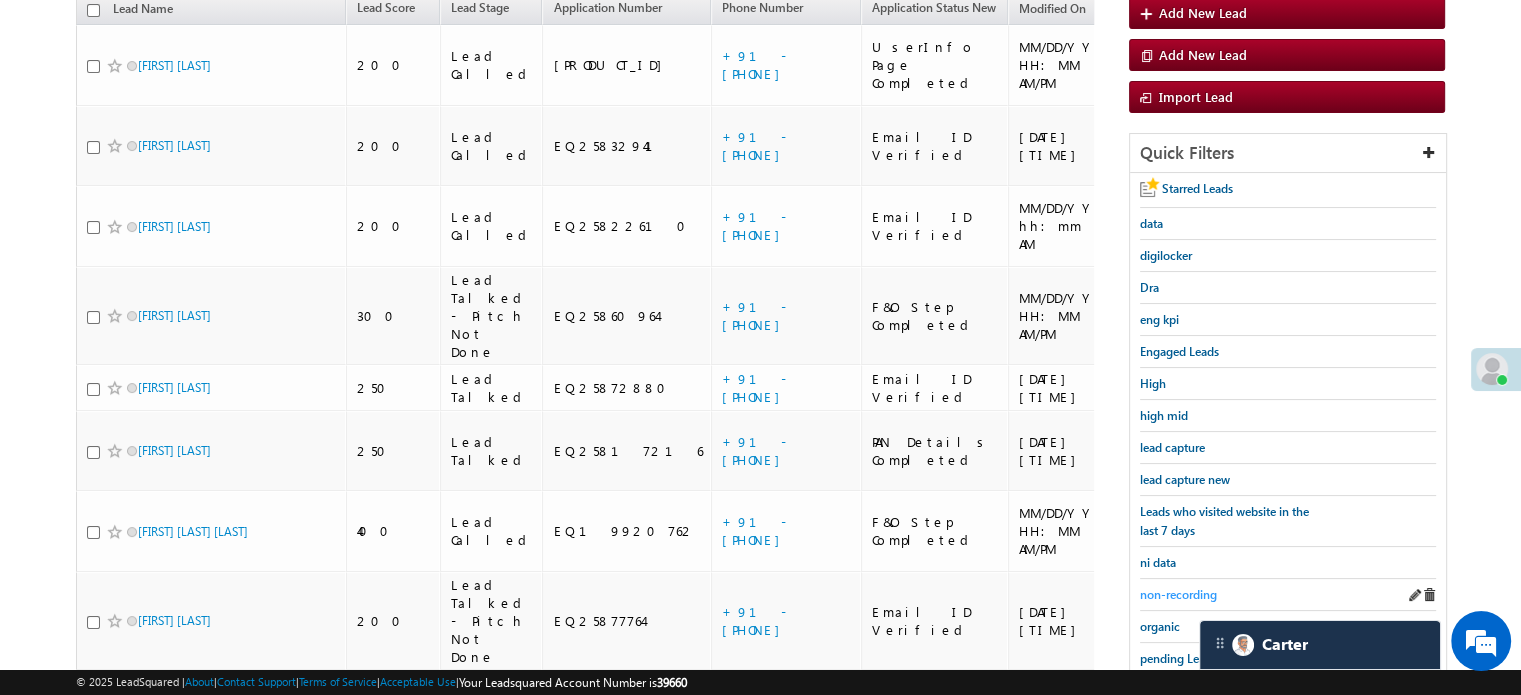 scroll, scrollTop: 129, scrollLeft: 0, axis: vertical 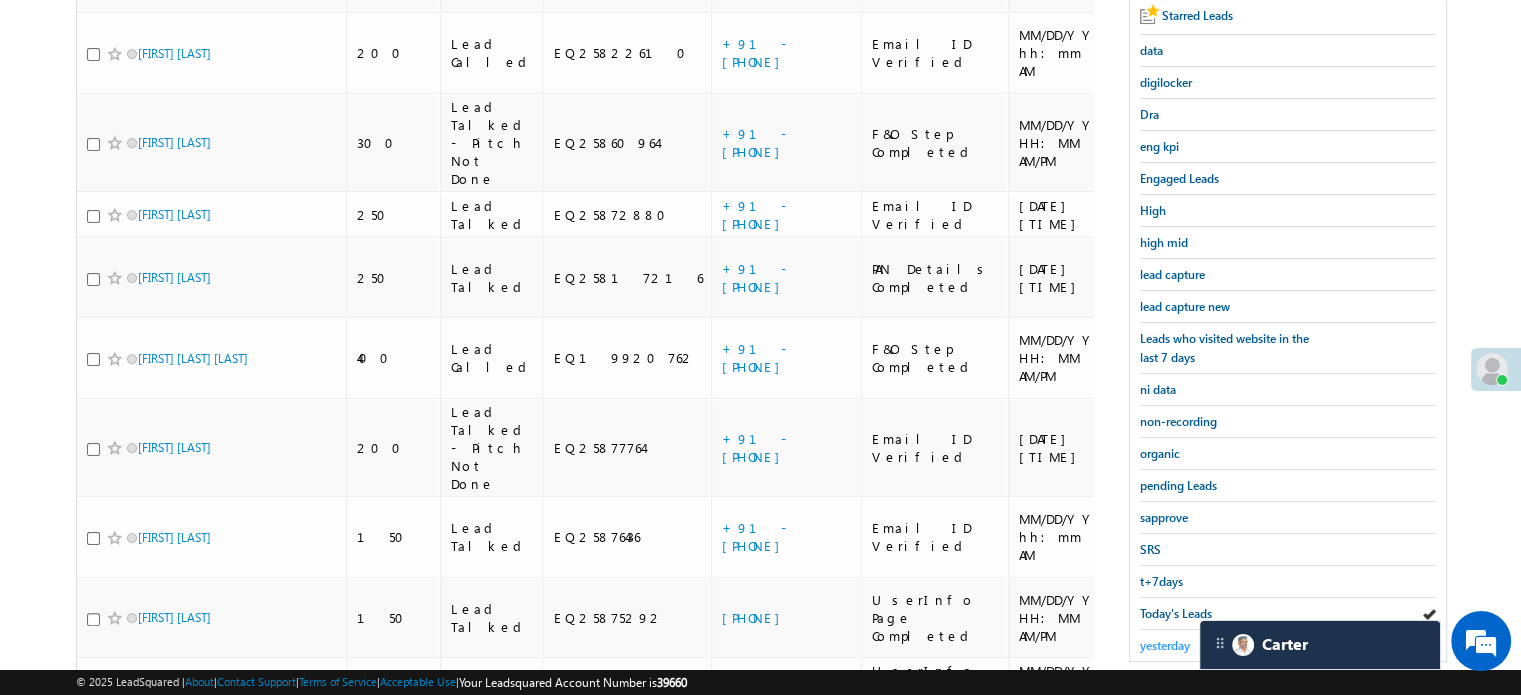 click on "yesterday" at bounding box center [1165, 645] 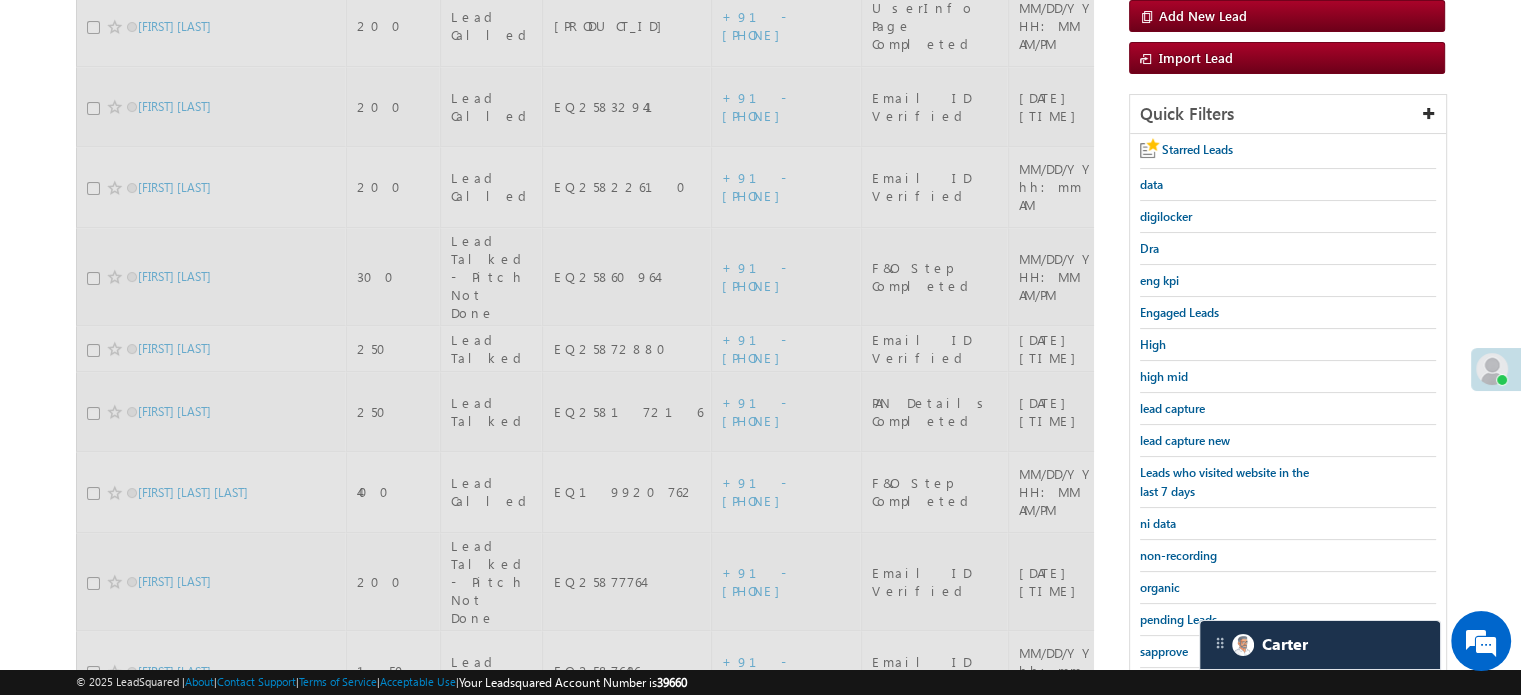 scroll, scrollTop: 102, scrollLeft: 0, axis: vertical 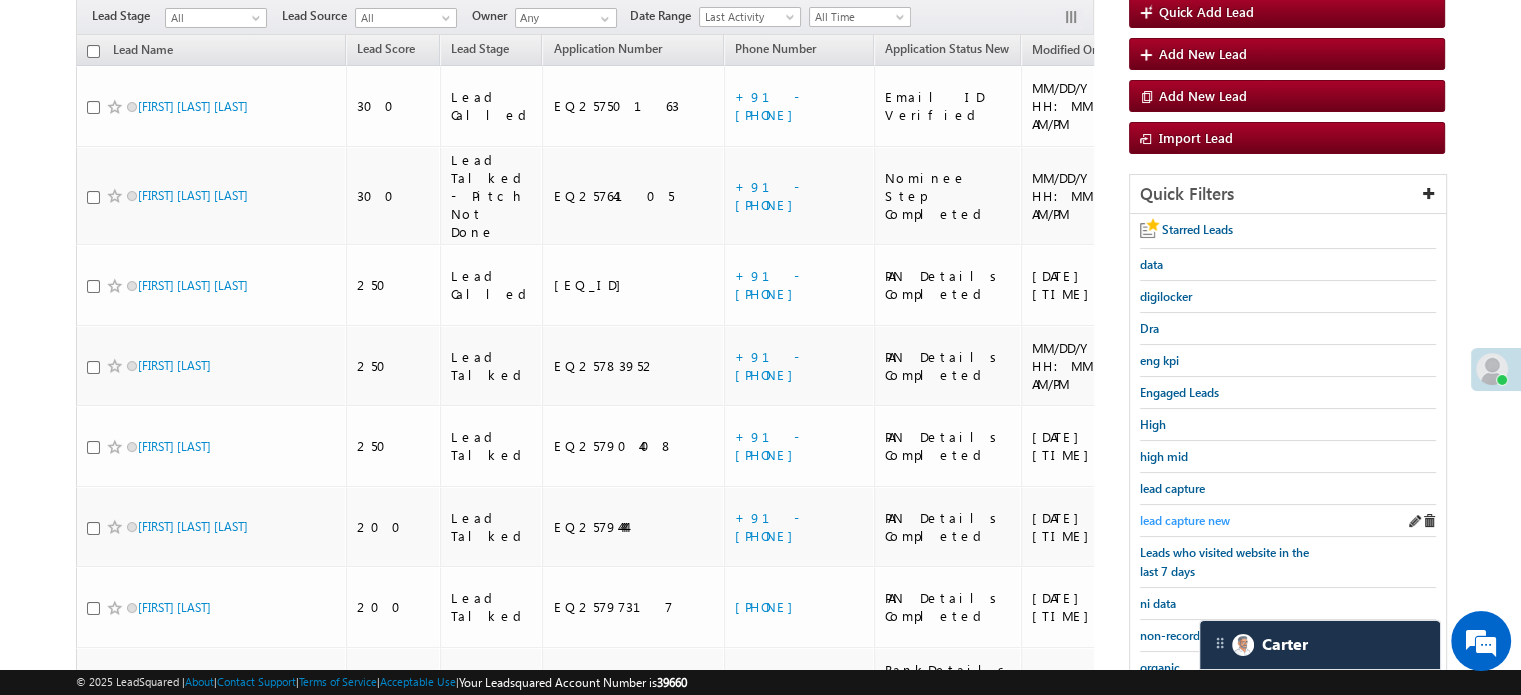 click on "lead capture new" at bounding box center (1185, 520) 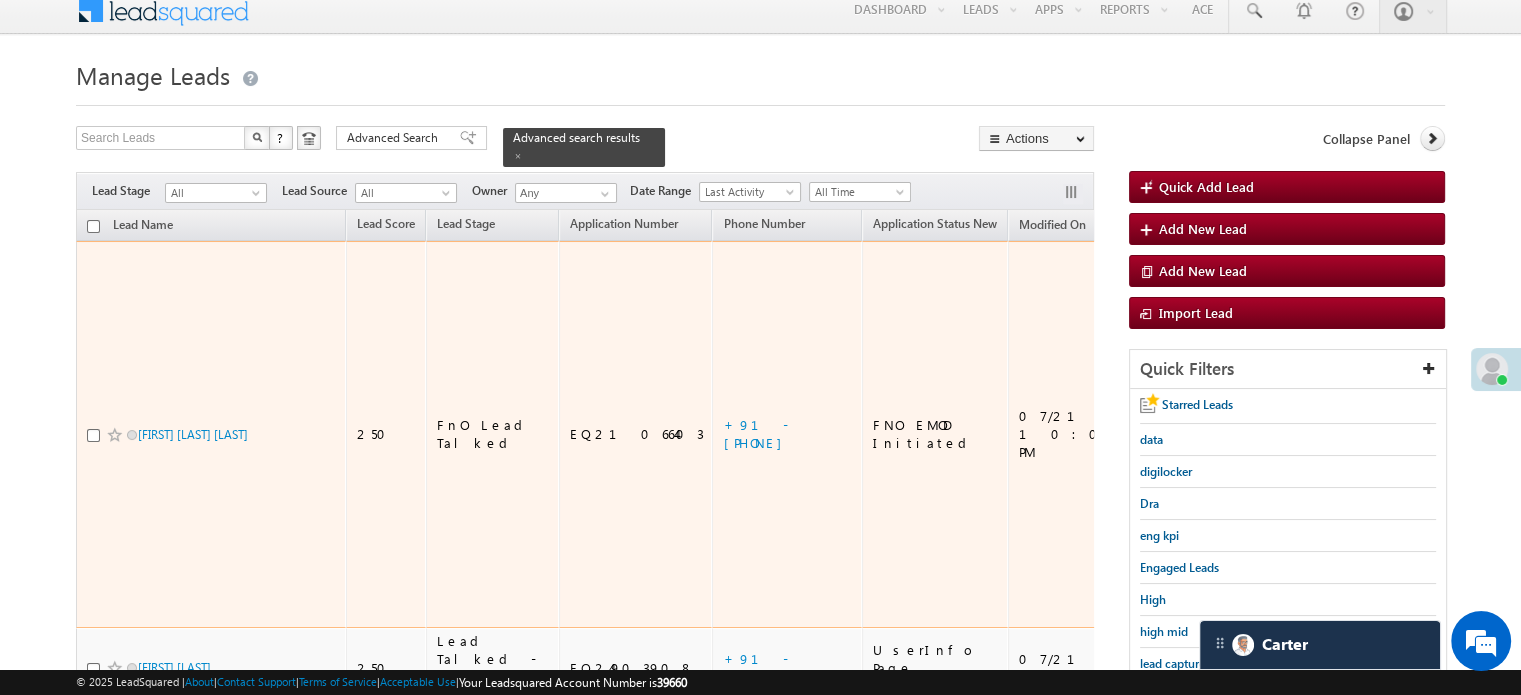scroll, scrollTop: 200, scrollLeft: 0, axis: vertical 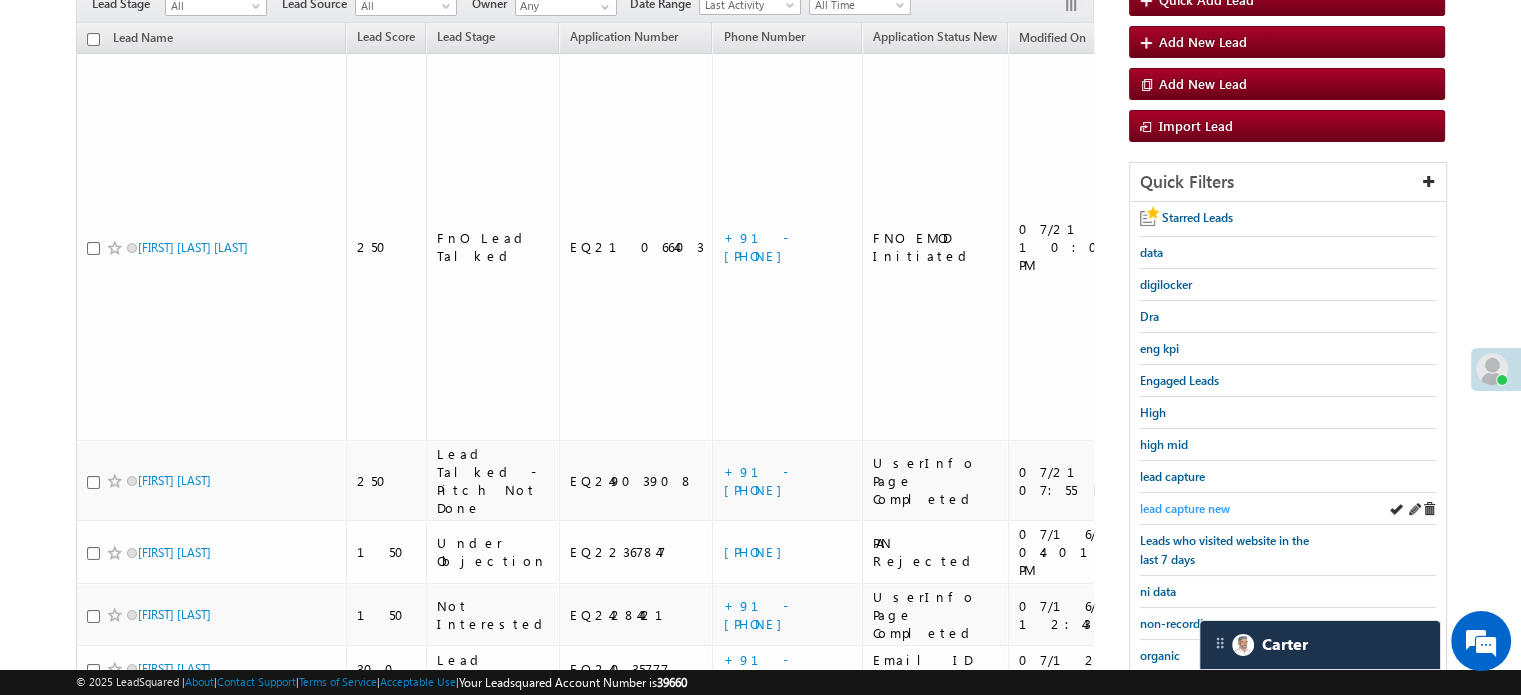 click on "lead capture new" at bounding box center [1185, 508] 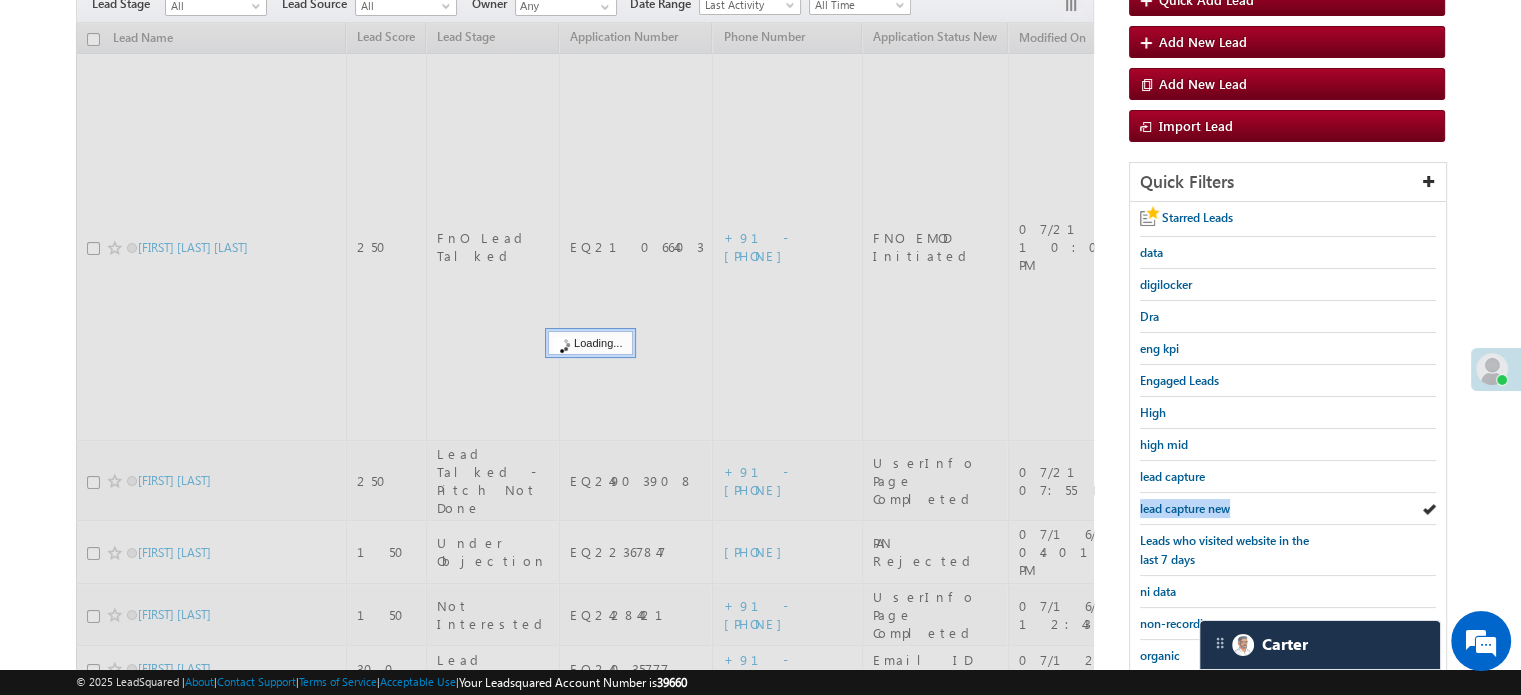 click on "lead capture new" at bounding box center (1185, 508) 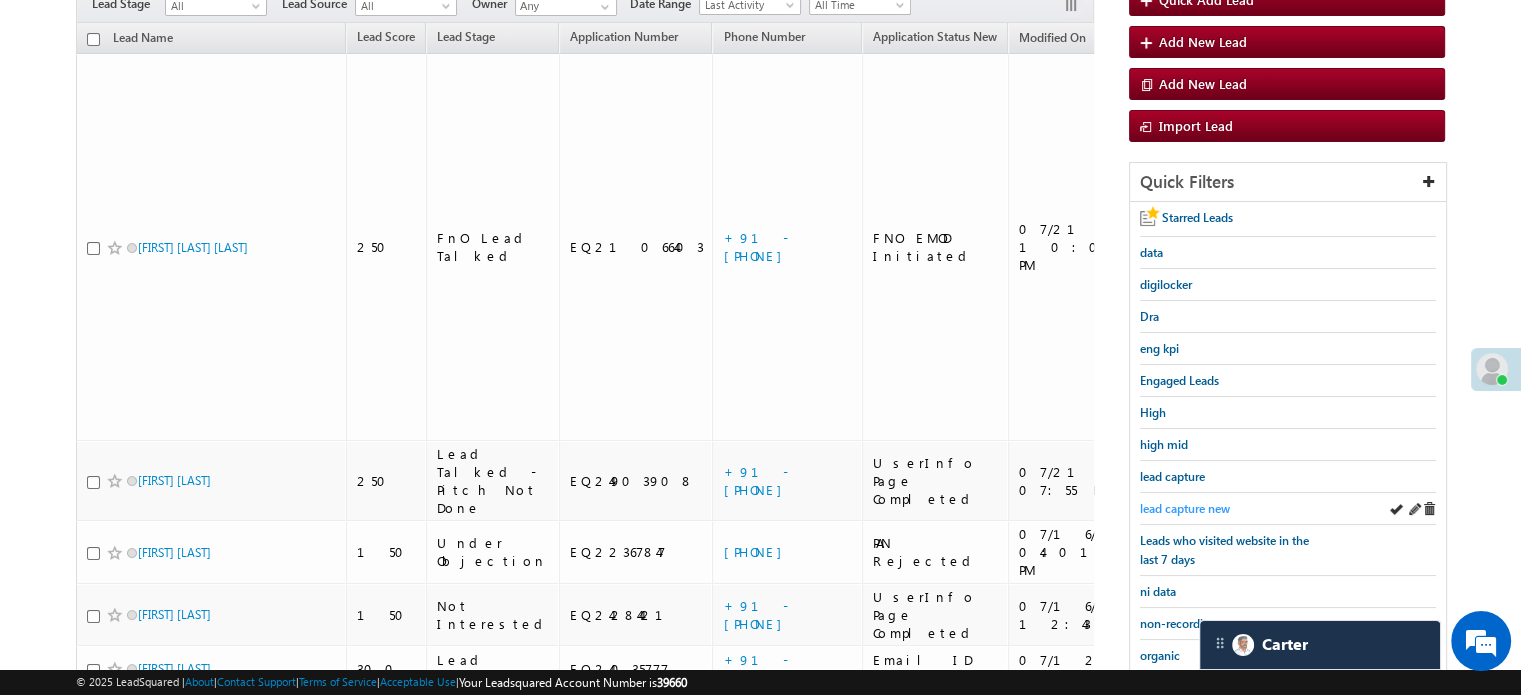 click on "lead capture new" at bounding box center (1185, 508) 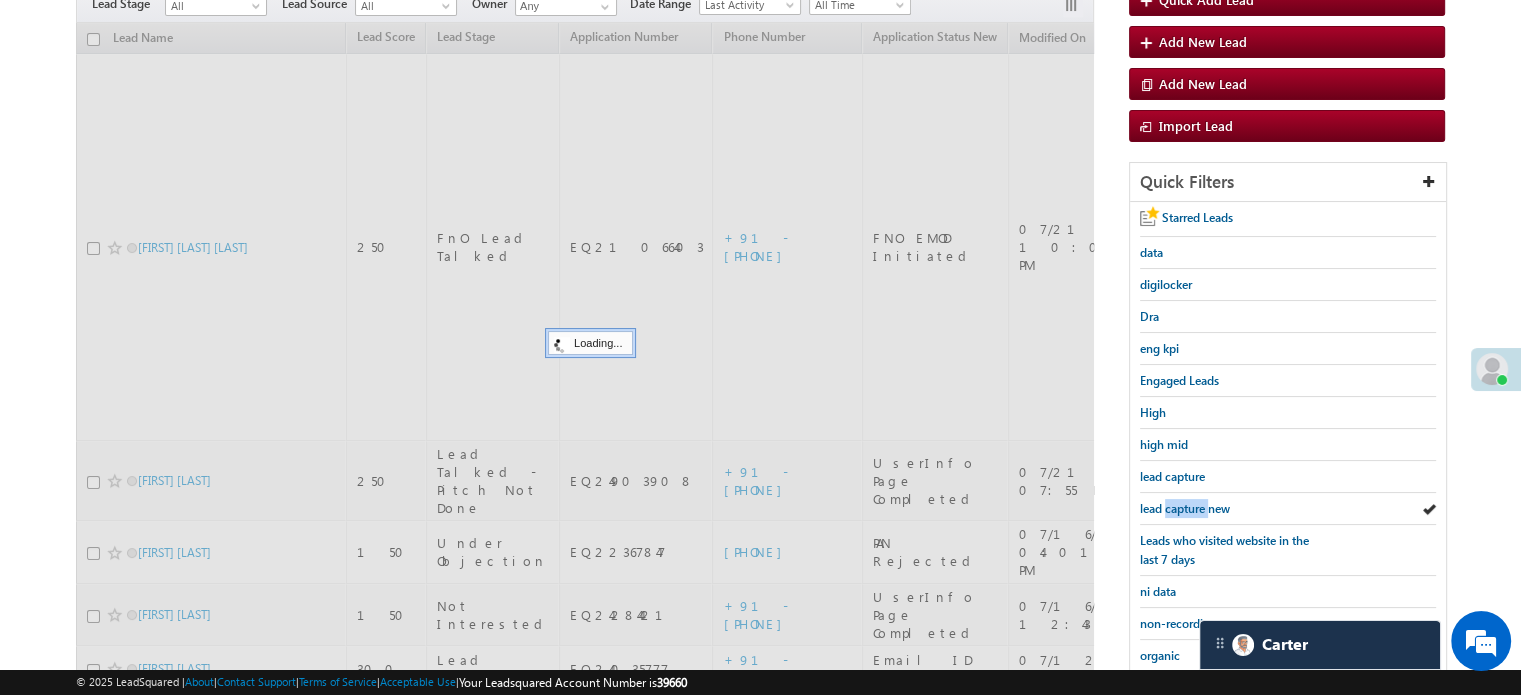 click on "lead capture new" at bounding box center (1185, 508) 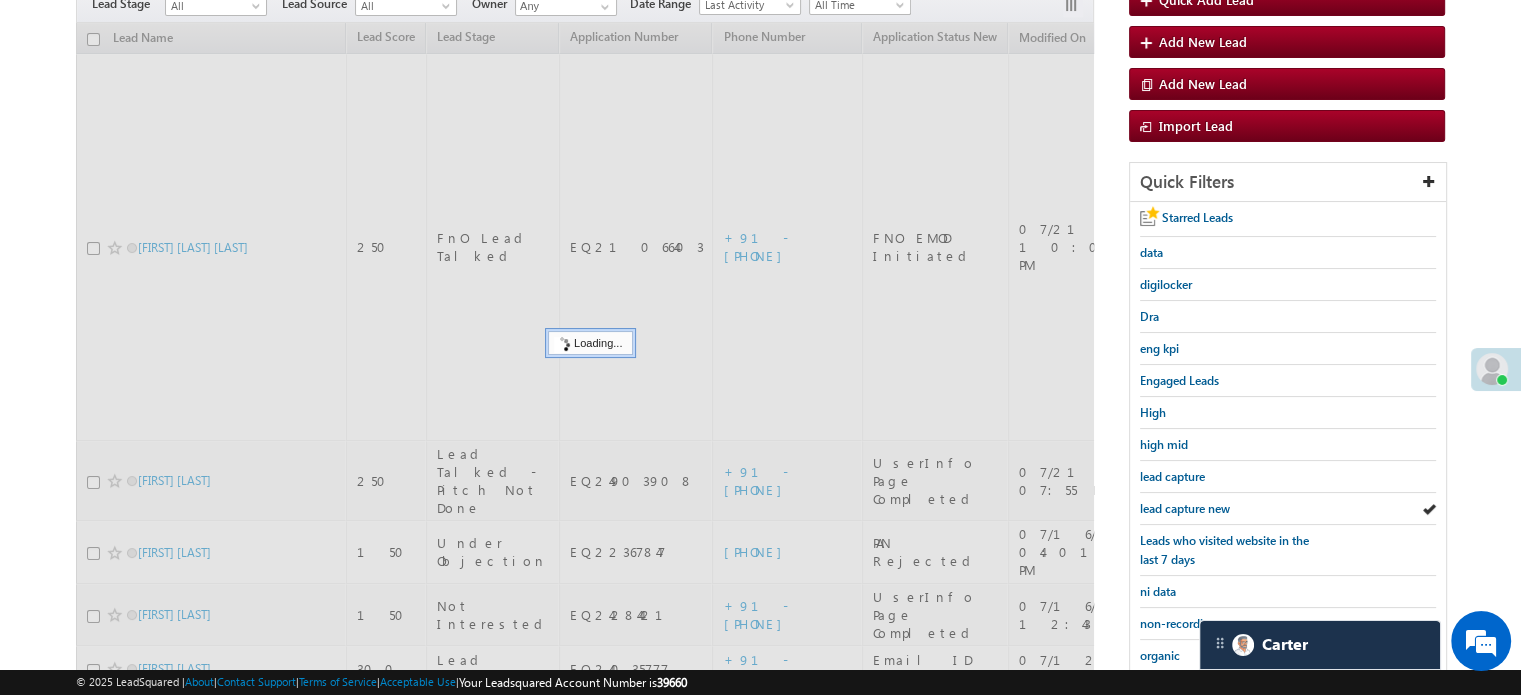 click on "lead capture new" at bounding box center (1185, 508) 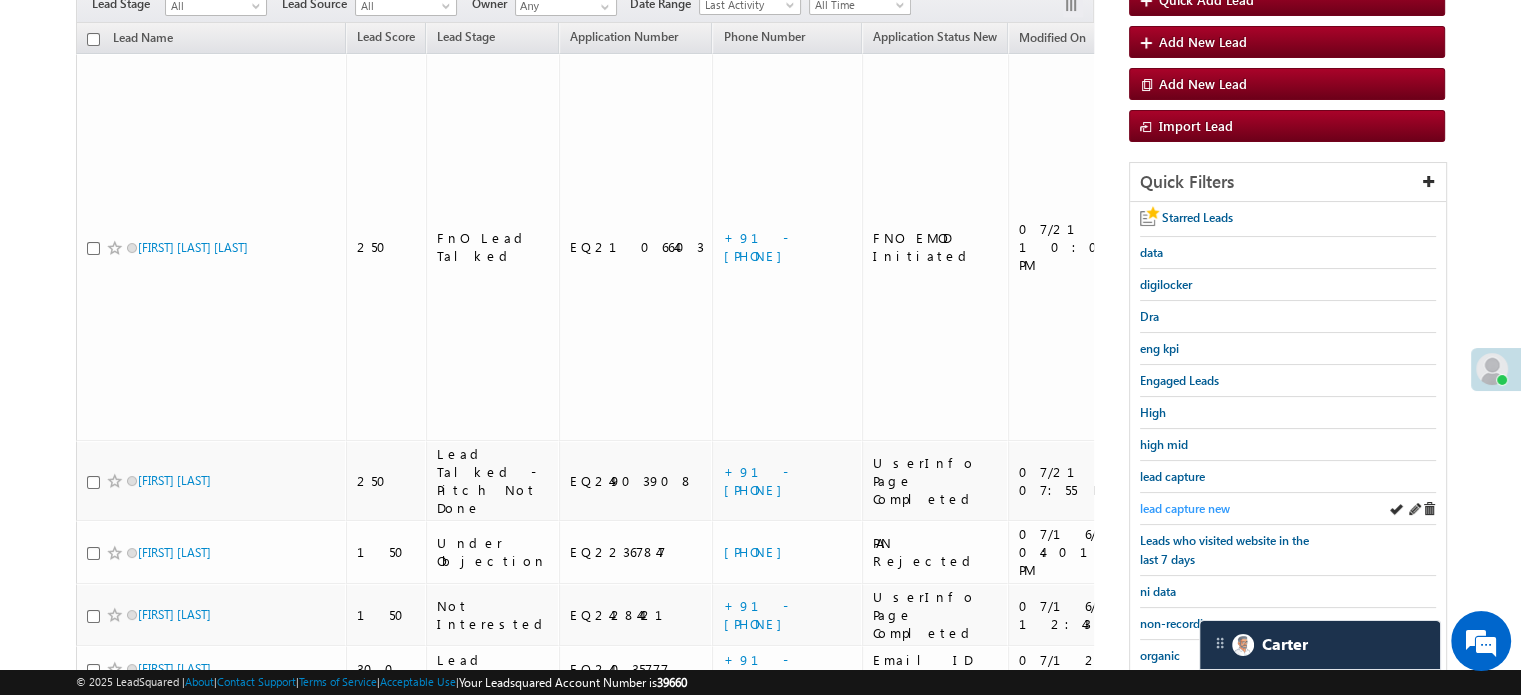 click on "lead capture new" at bounding box center [1185, 508] 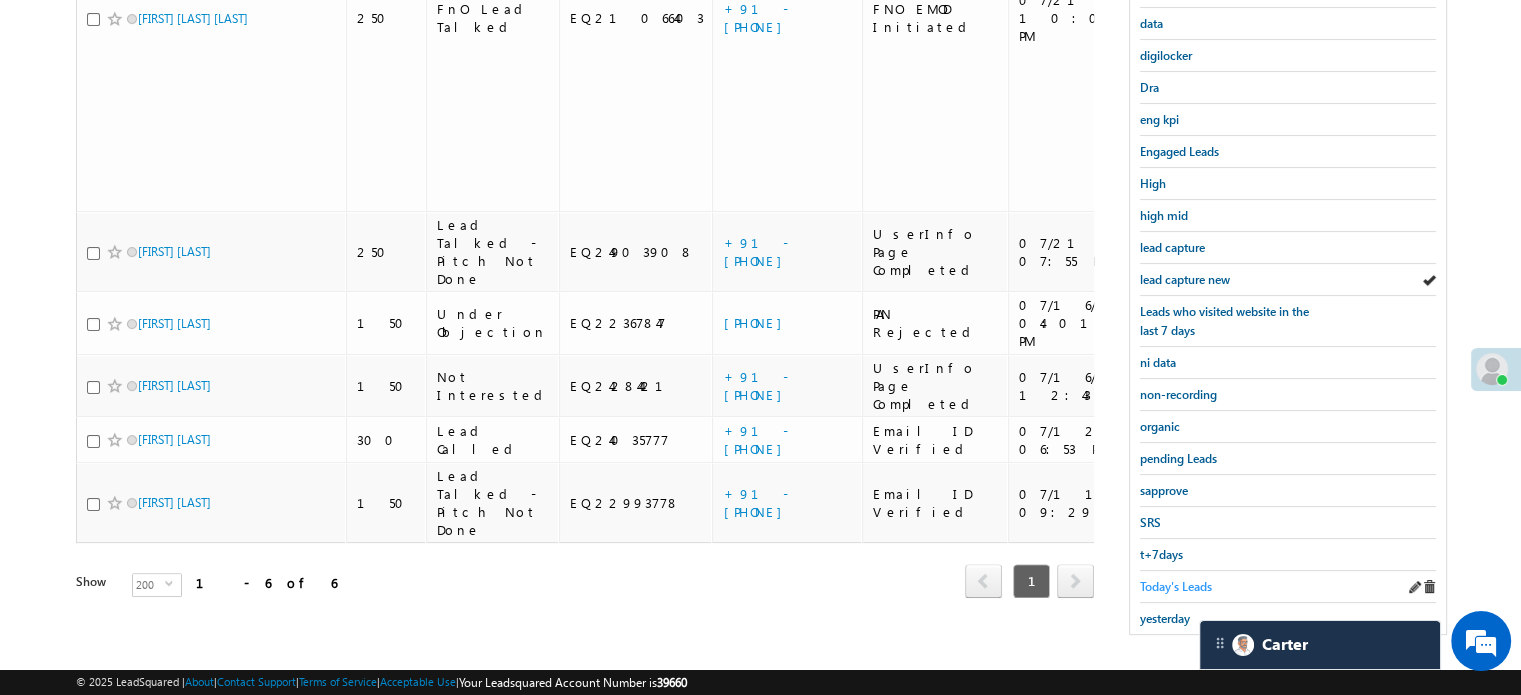 click on "Today's Leads" at bounding box center (1176, 586) 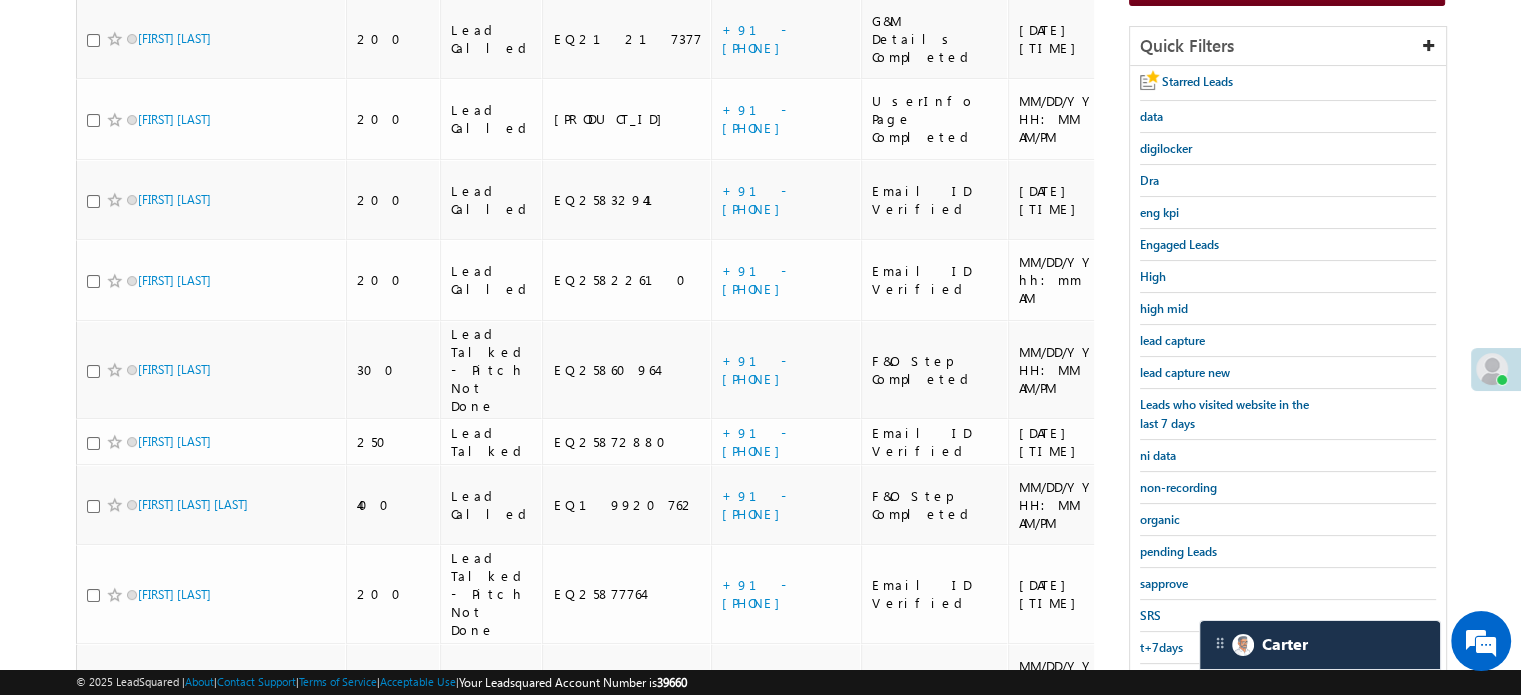 scroll, scrollTop: 429, scrollLeft: 0, axis: vertical 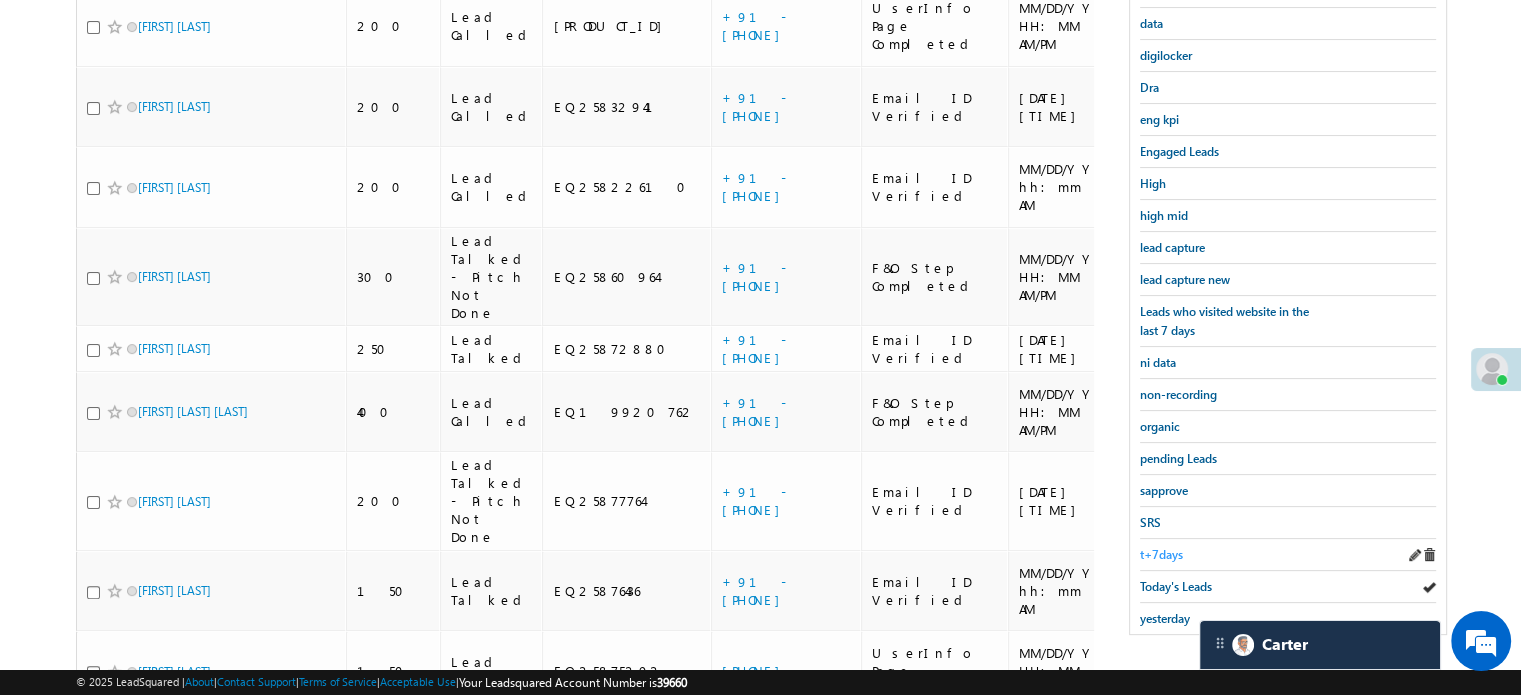 click on "t+7days" at bounding box center [1161, 554] 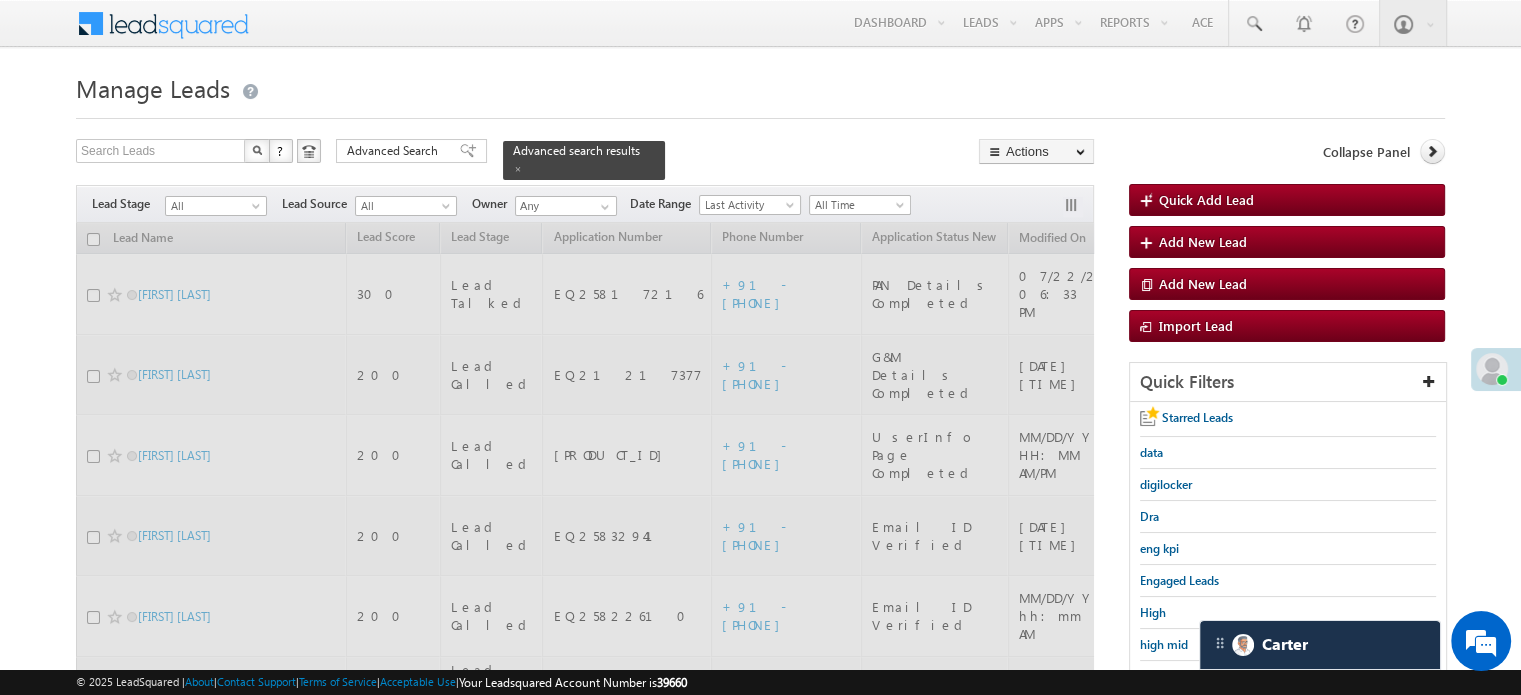 scroll, scrollTop: 0, scrollLeft: 0, axis: both 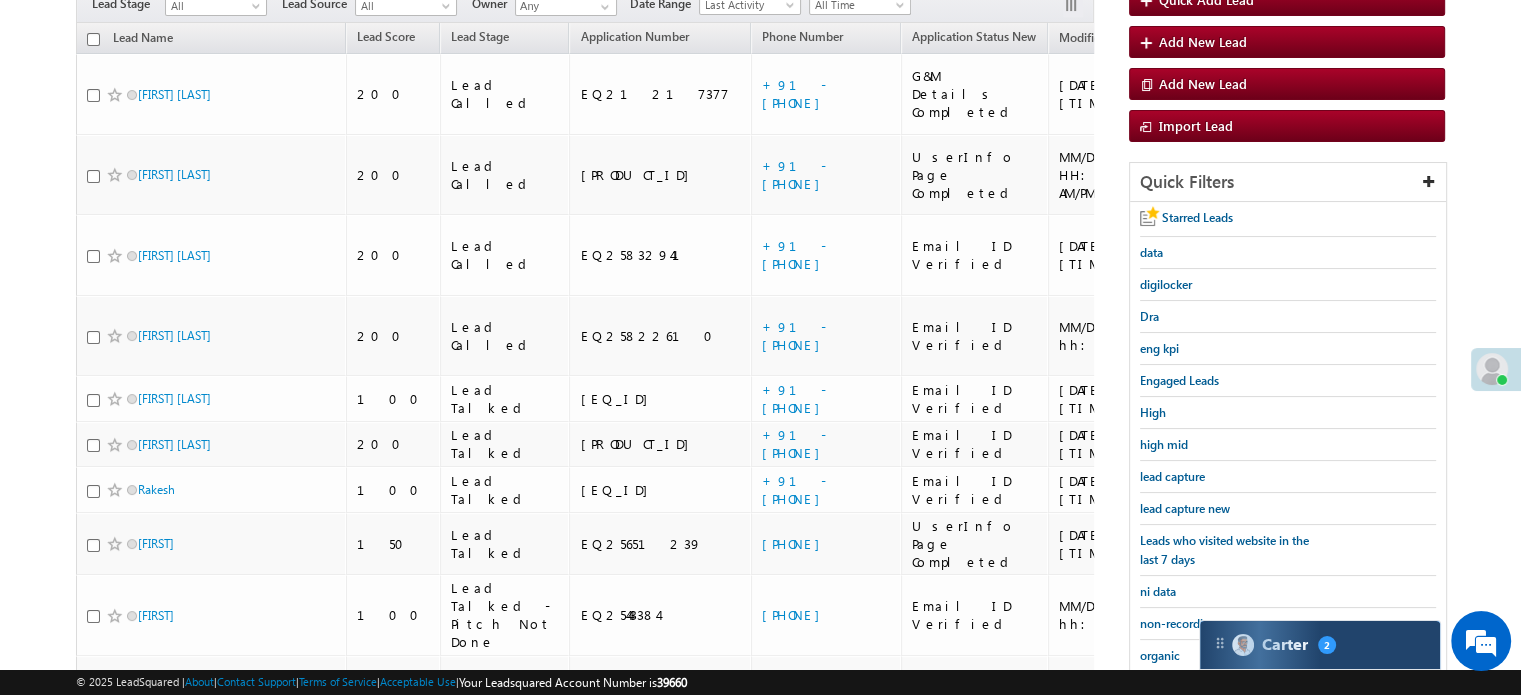 click on "Carter 2" at bounding box center [1320, 645] 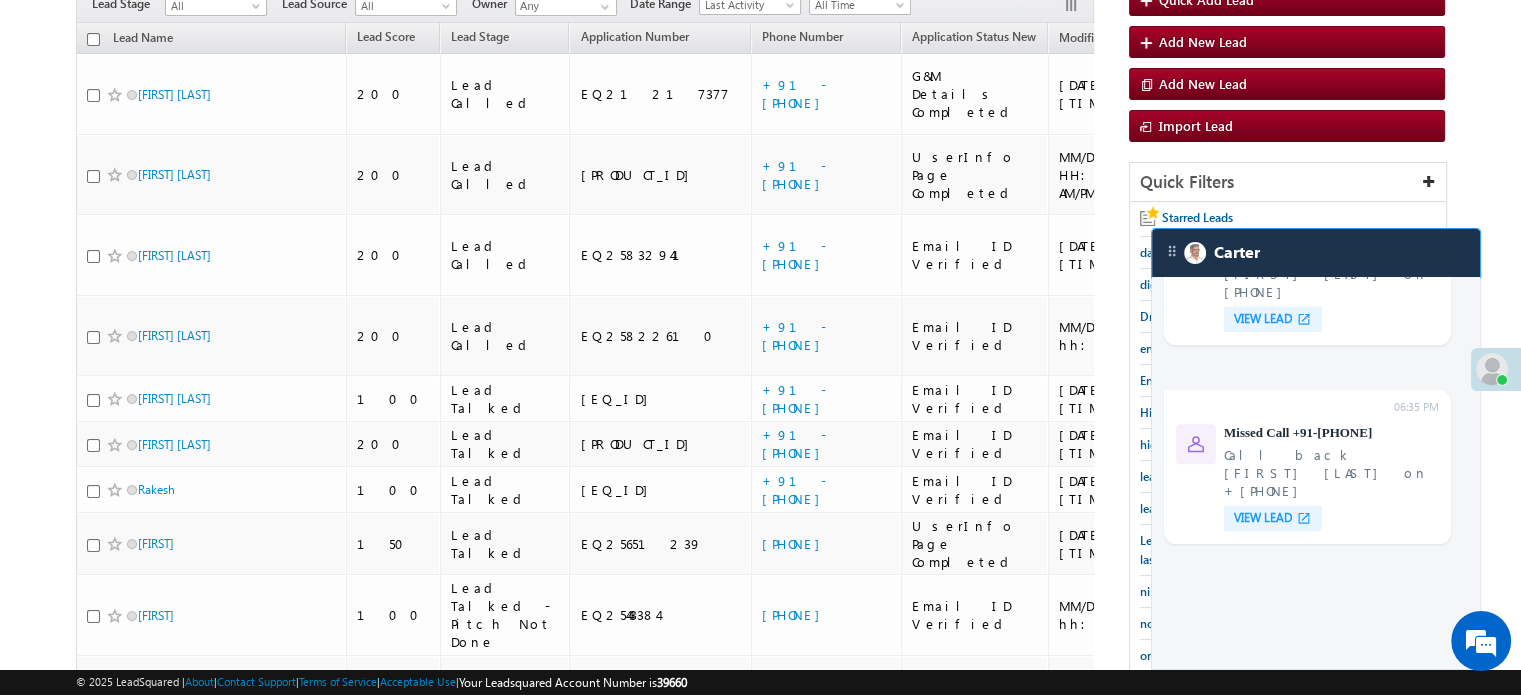 scroll, scrollTop: 9072, scrollLeft: 0, axis: vertical 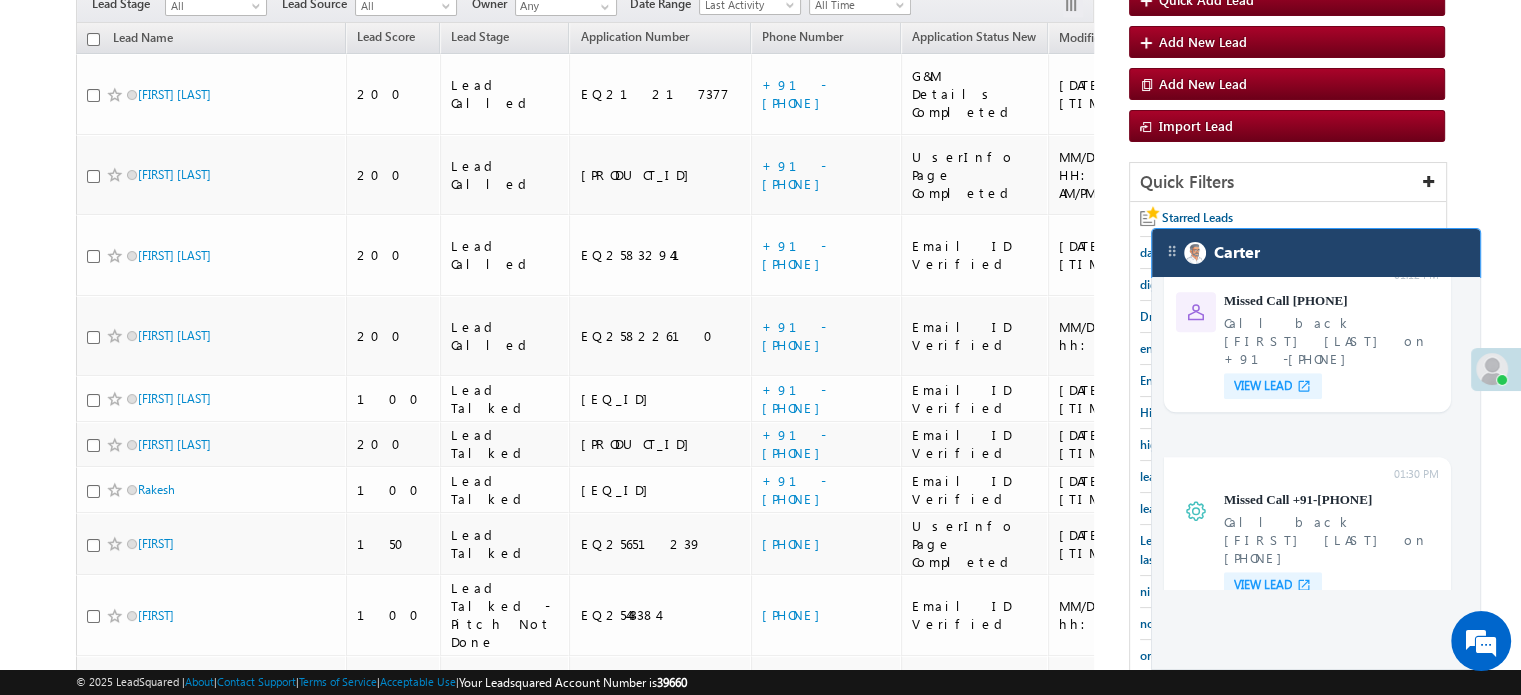 click on "Carter" at bounding box center (1316, 253) 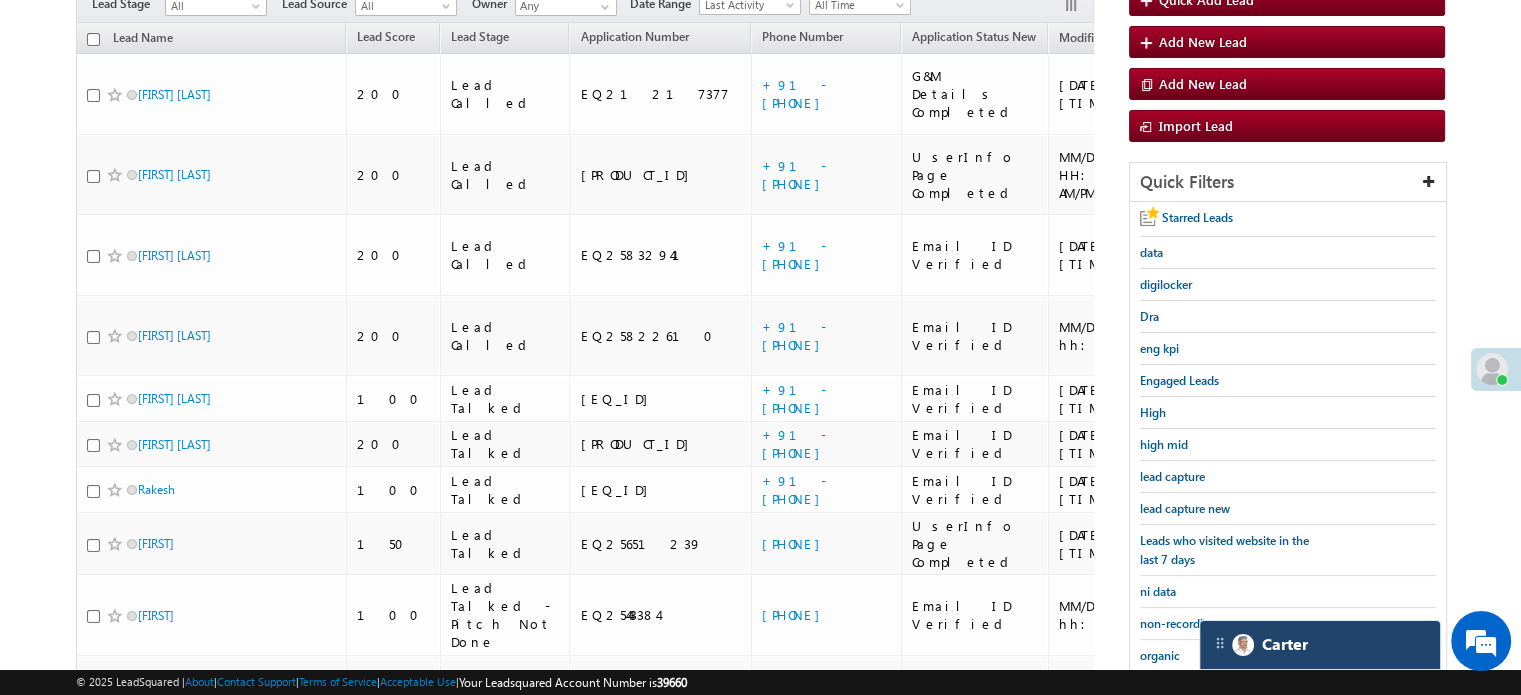 scroll, scrollTop: 10787, scrollLeft: 0, axis: vertical 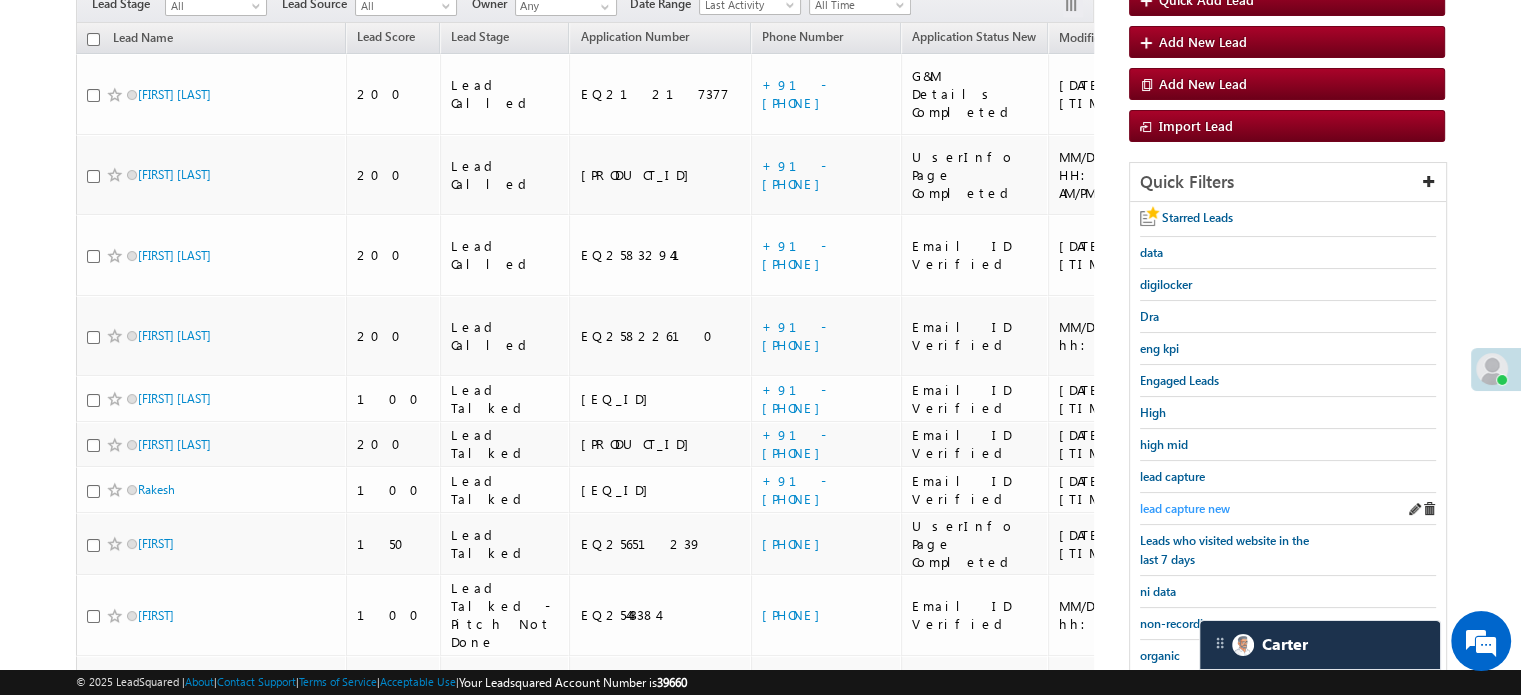 click on "lead capture new" at bounding box center (1185, 508) 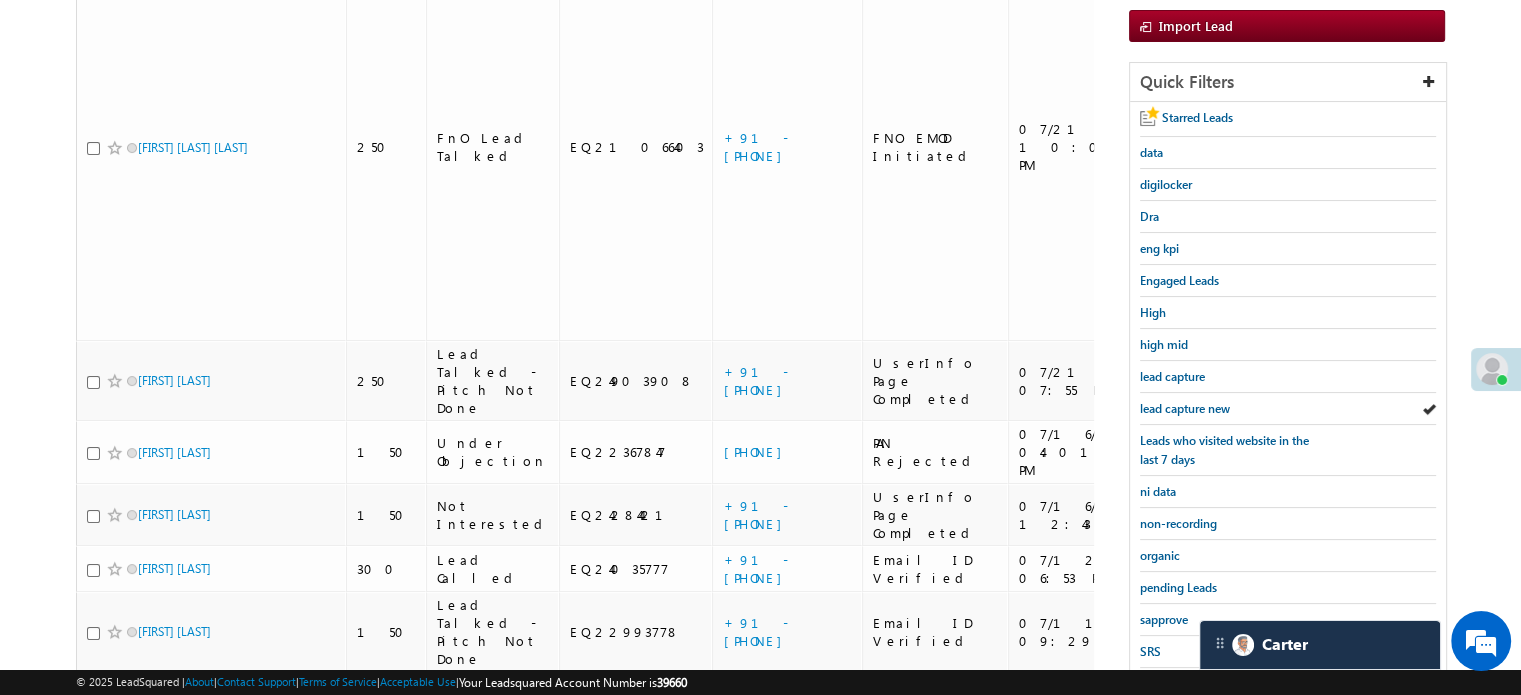 scroll, scrollTop: 429, scrollLeft: 0, axis: vertical 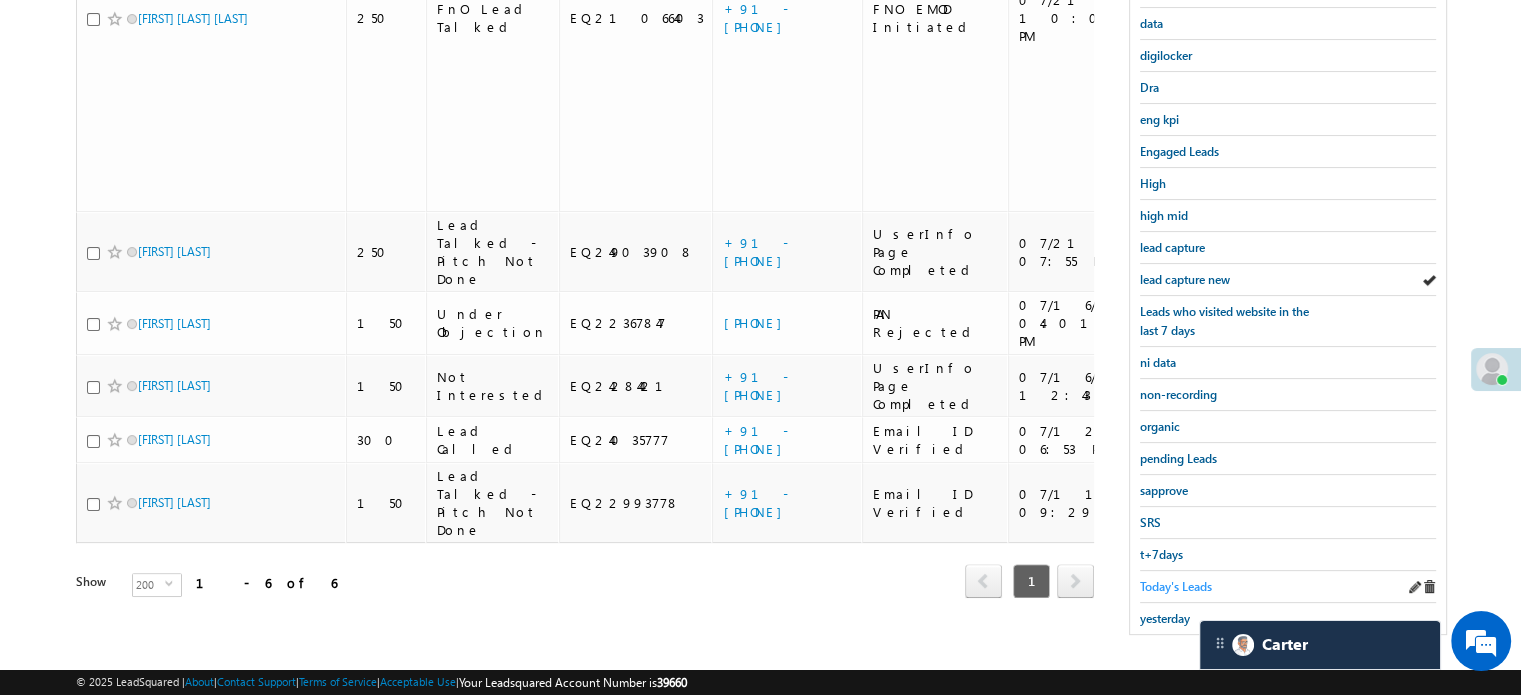 click on "Today's Leads" at bounding box center [1176, 586] 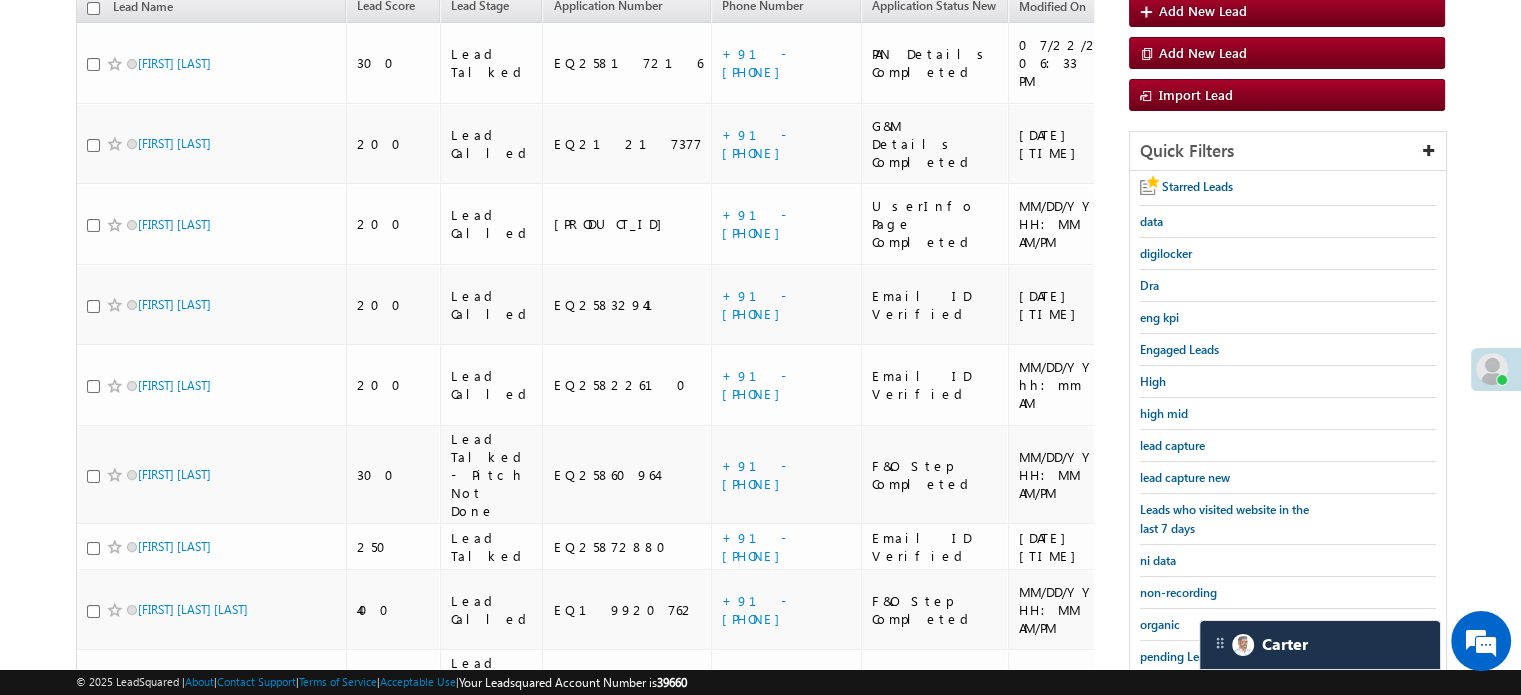 scroll, scrollTop: 229, scrollLeft: 0, axis: vertical 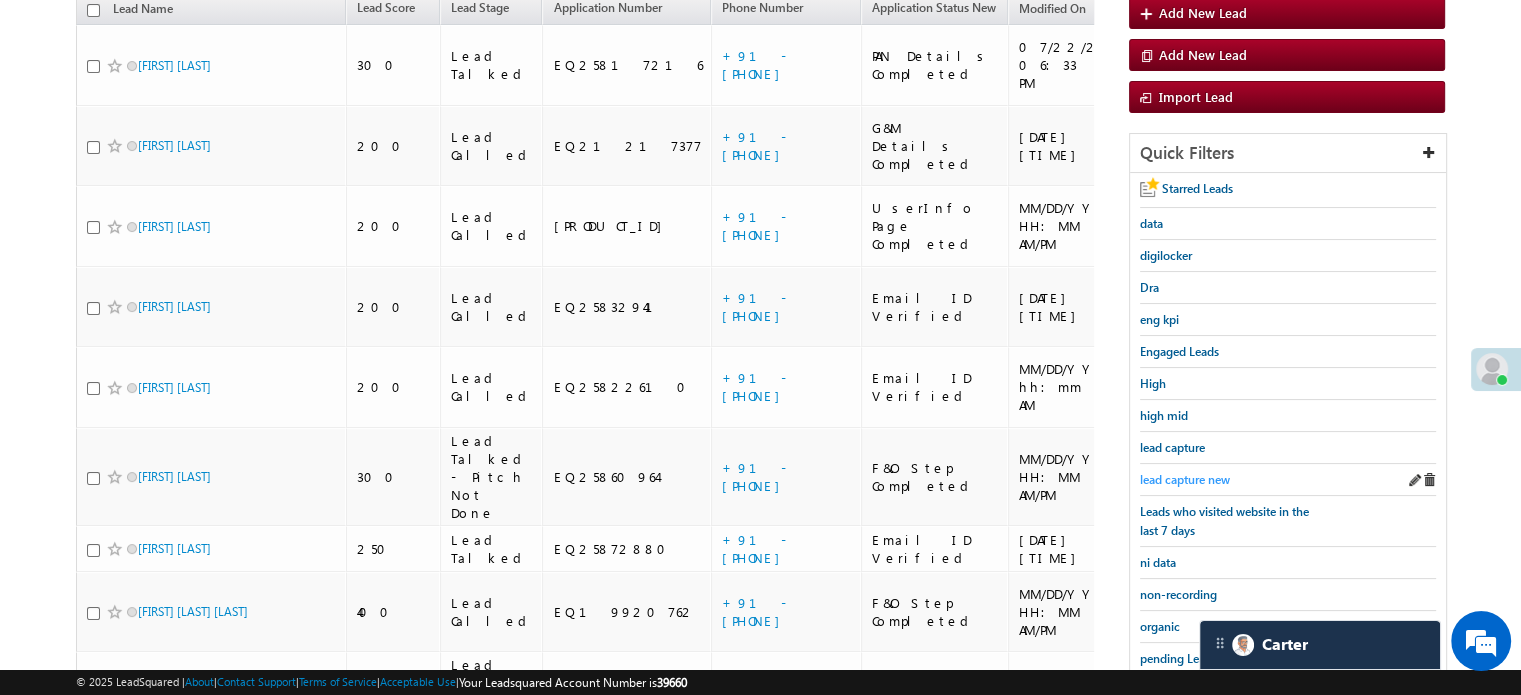 click on "lead capture new" at bounding box center (1185, 479) 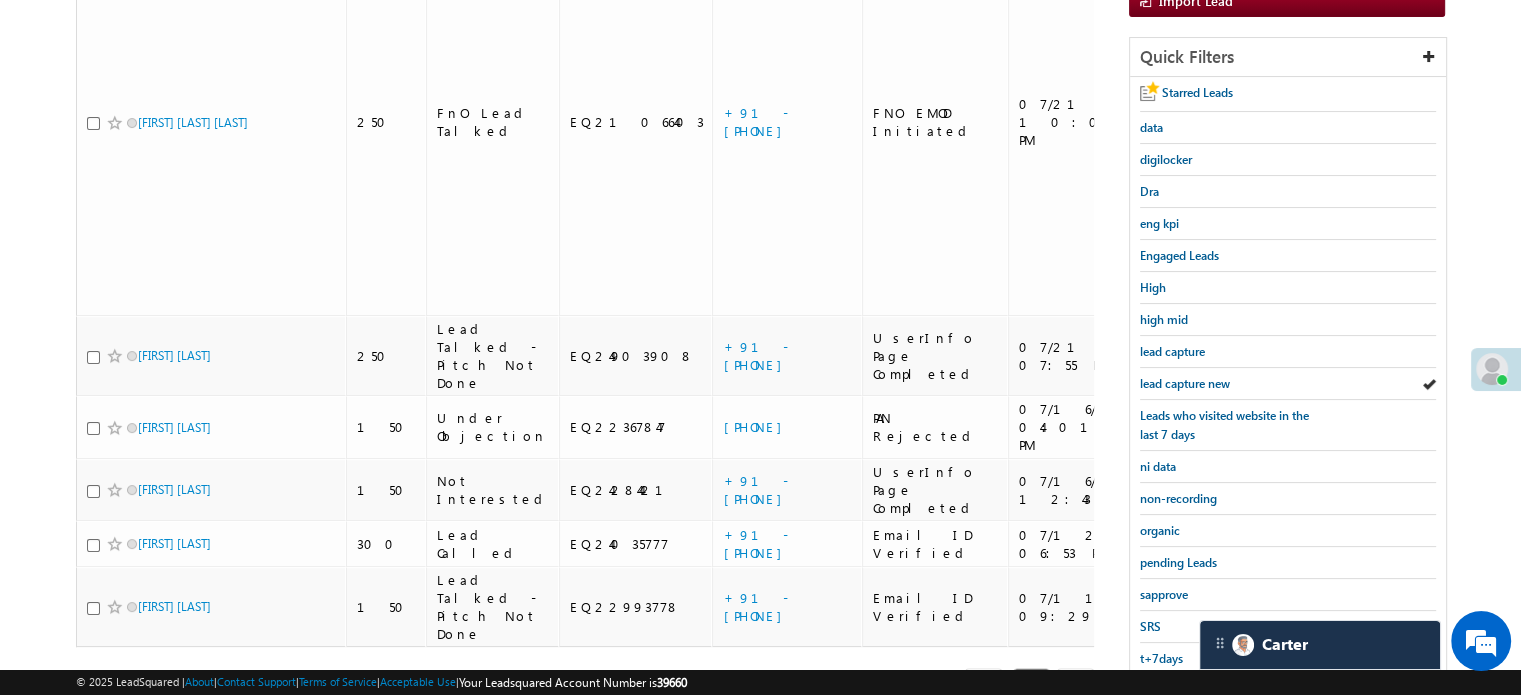 scroll, scrollTop: 329, scrollLeft: 0, axis: vertical 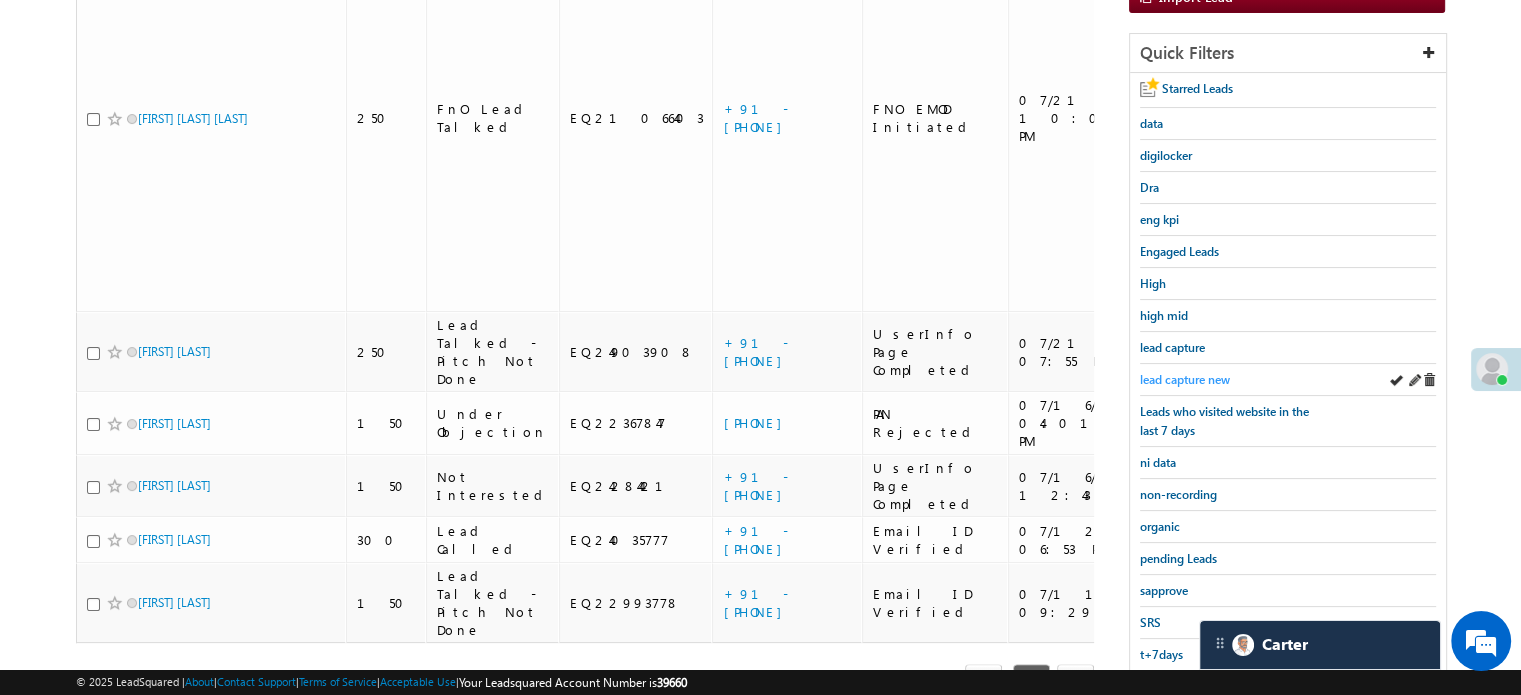 click on "lead capture new" at bounding box center (1185, 379) 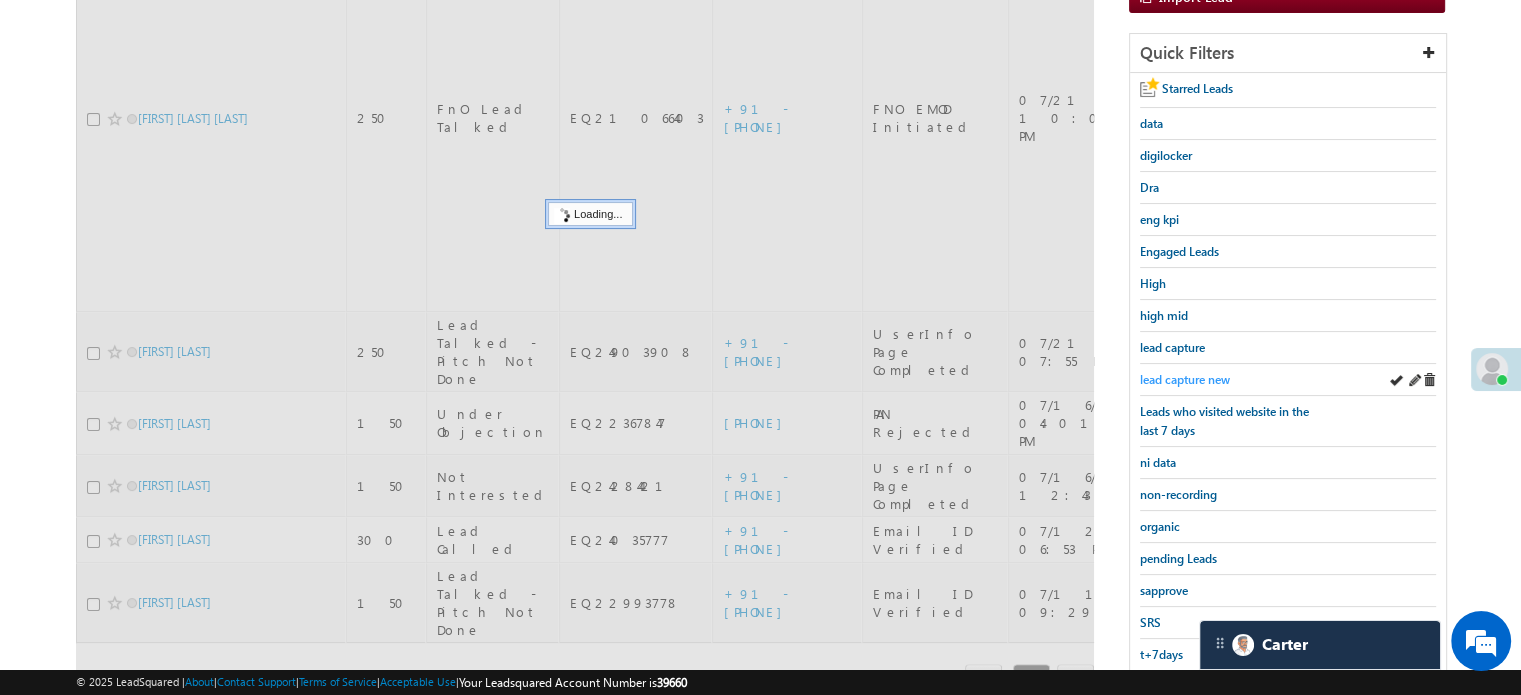 scroll, scrollTop: 129, scrollLeft: 0, axis: vertical 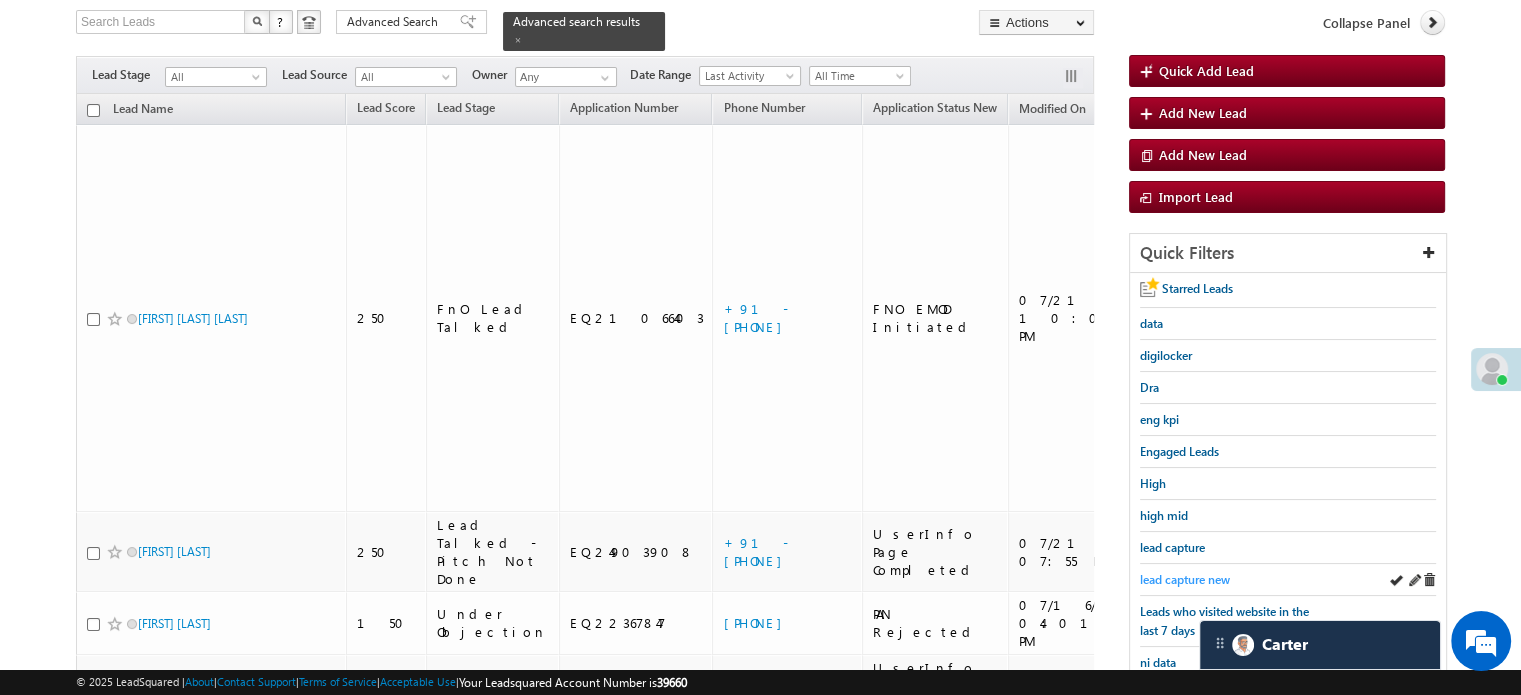 click on "lead capture new" at bounding box center (1185, 579) 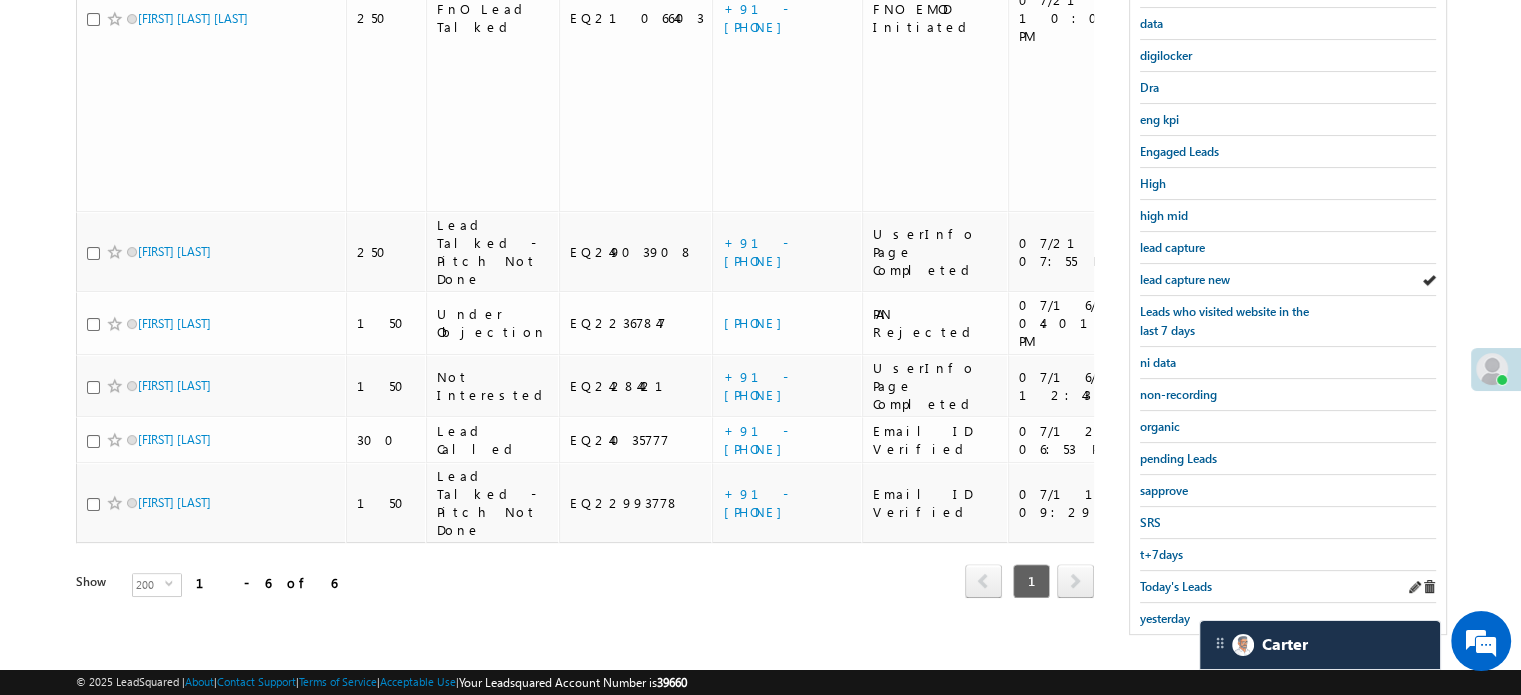 click on "Today's Leads" at bounding box center (1288, 587) 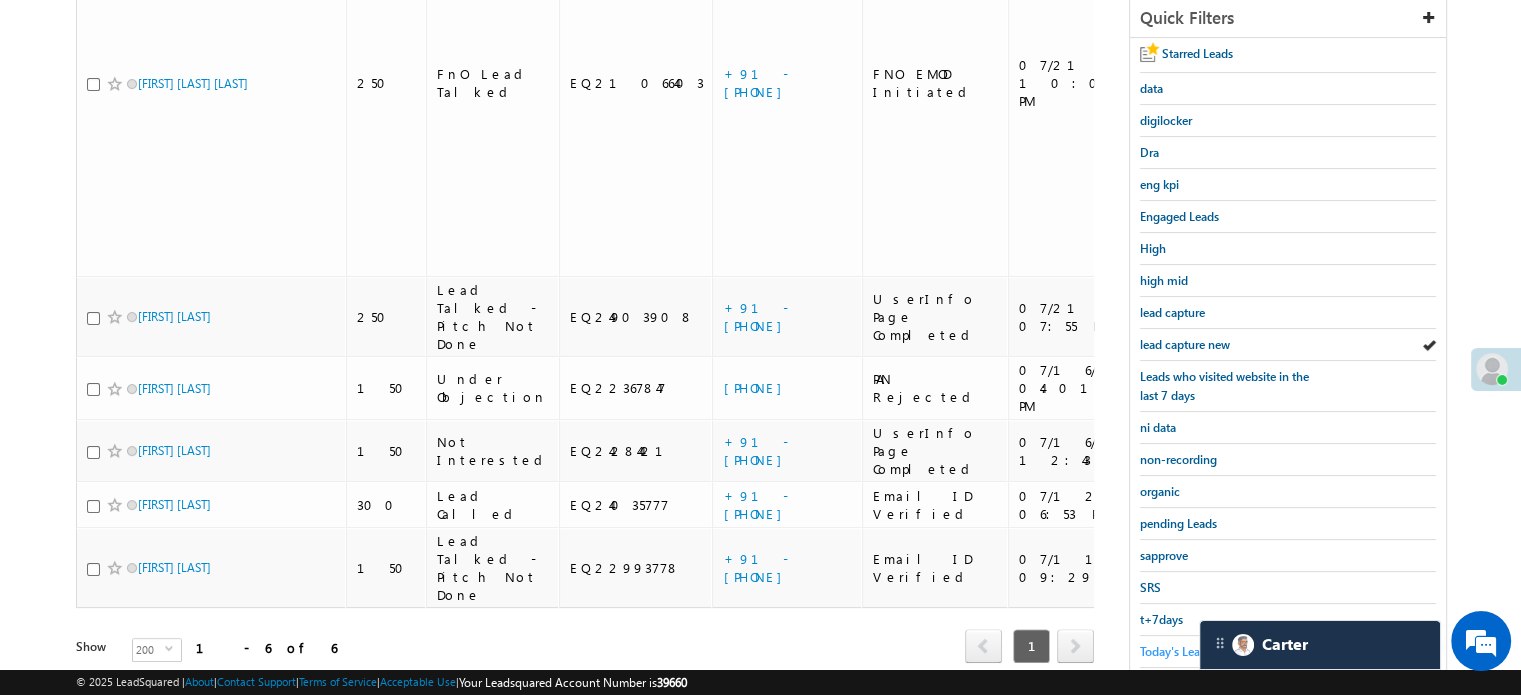 scroll, scrollTop: 329, scrollLeft: 0, axis: vertical 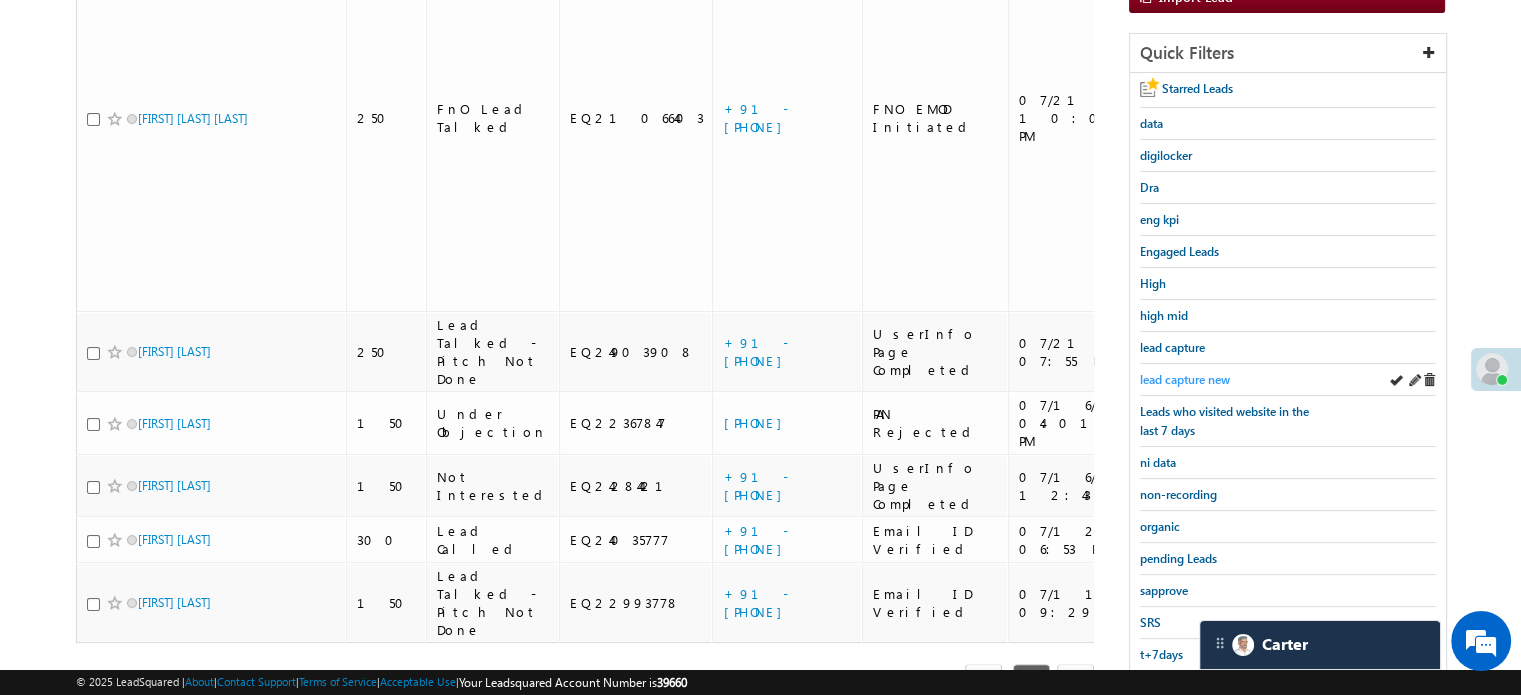 click on "lead capture new" at bounding box center [1185, 379] 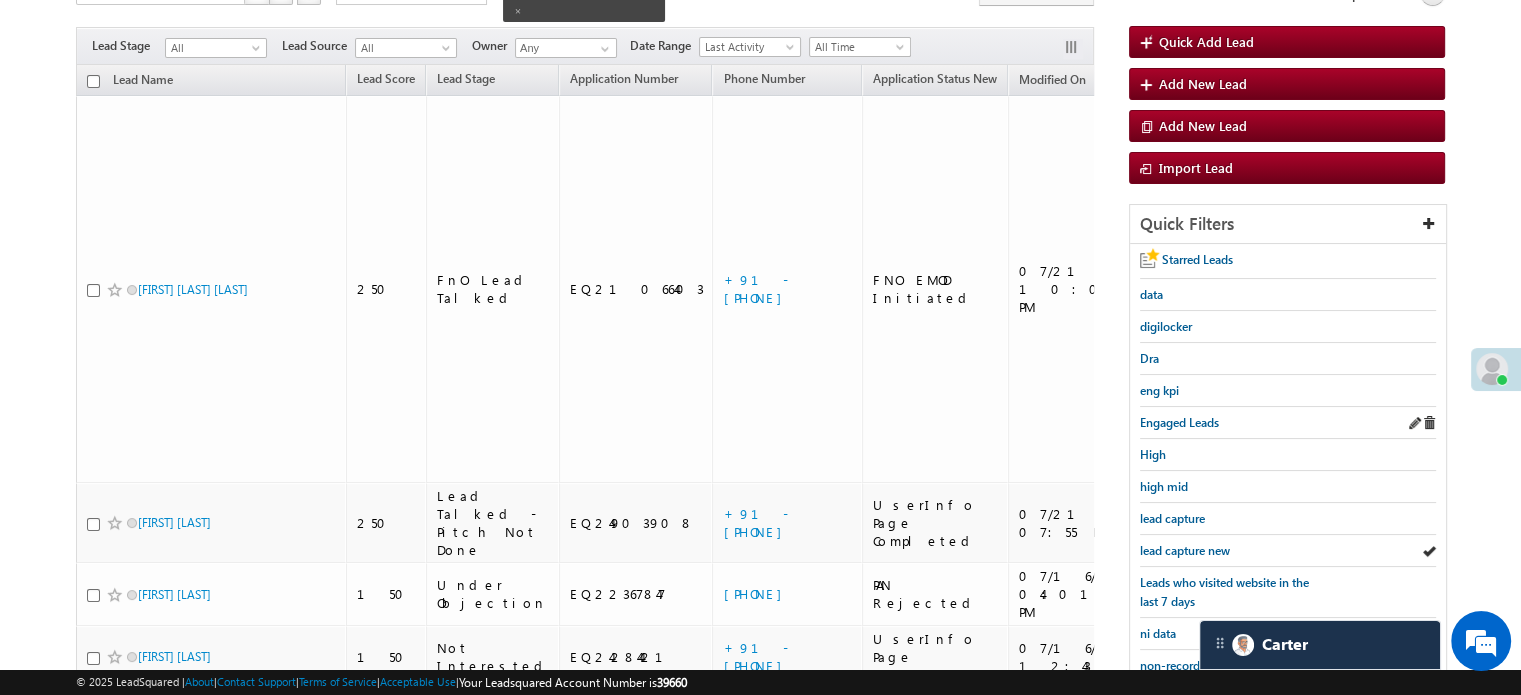 scroll, scrollTop: 129, scrollLeft: 0, axis: vertical 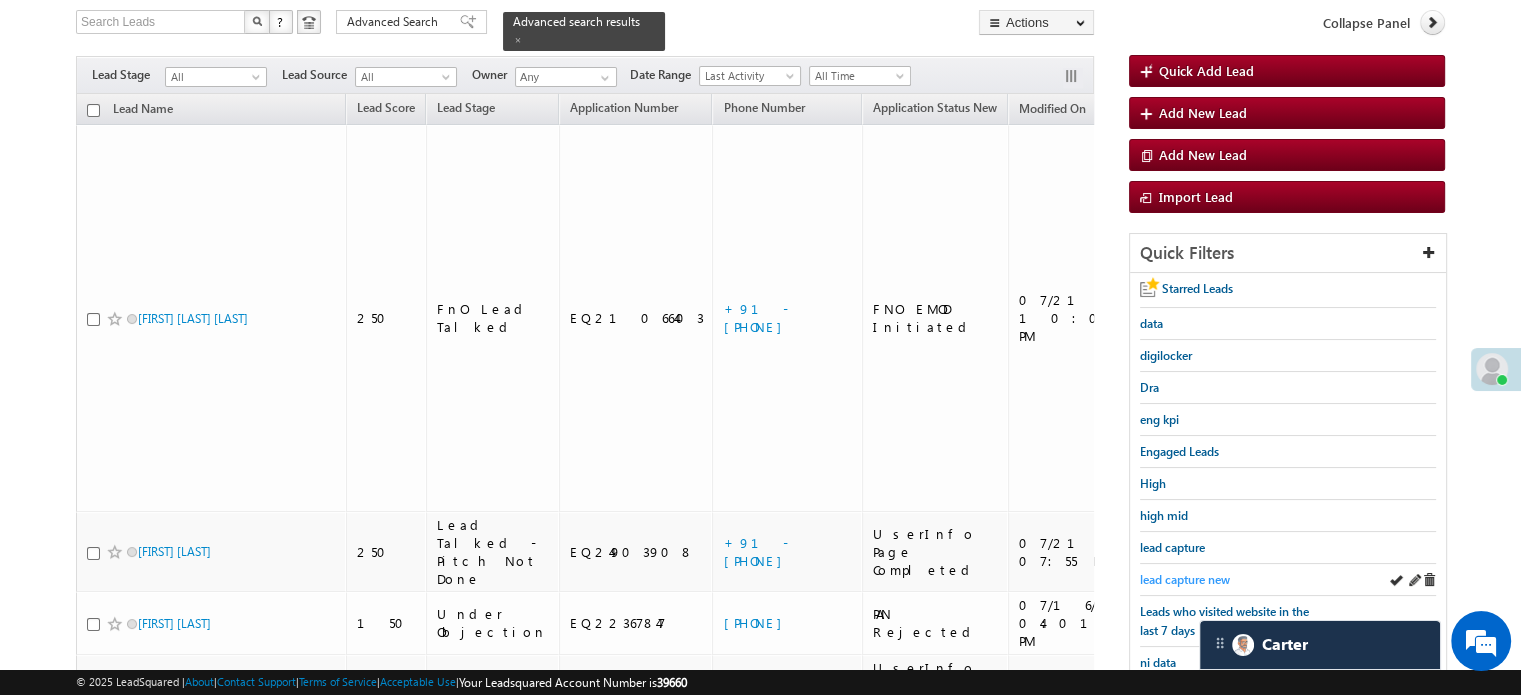 click on "lead capture new" at bounding box center [1185, 579] 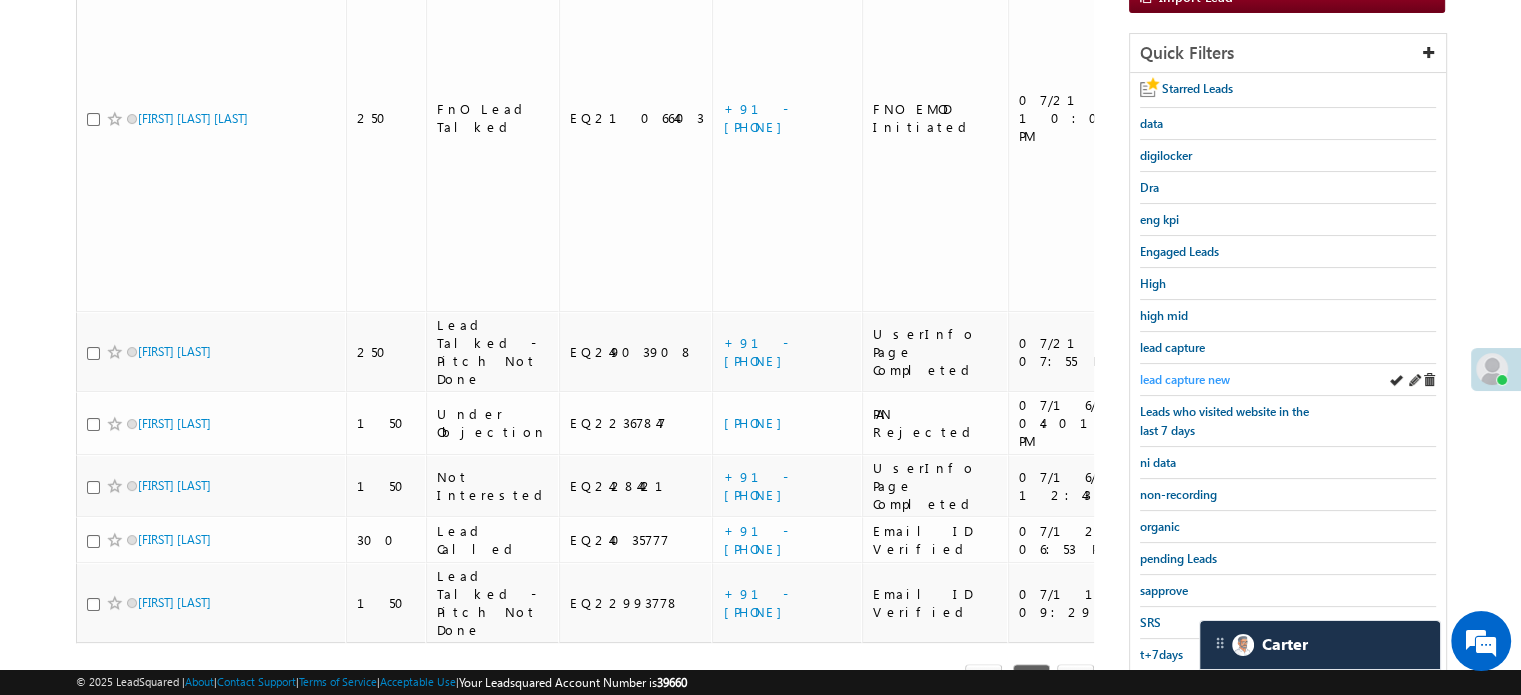 click on "lead capture new" at bounding box center [1185, 379] 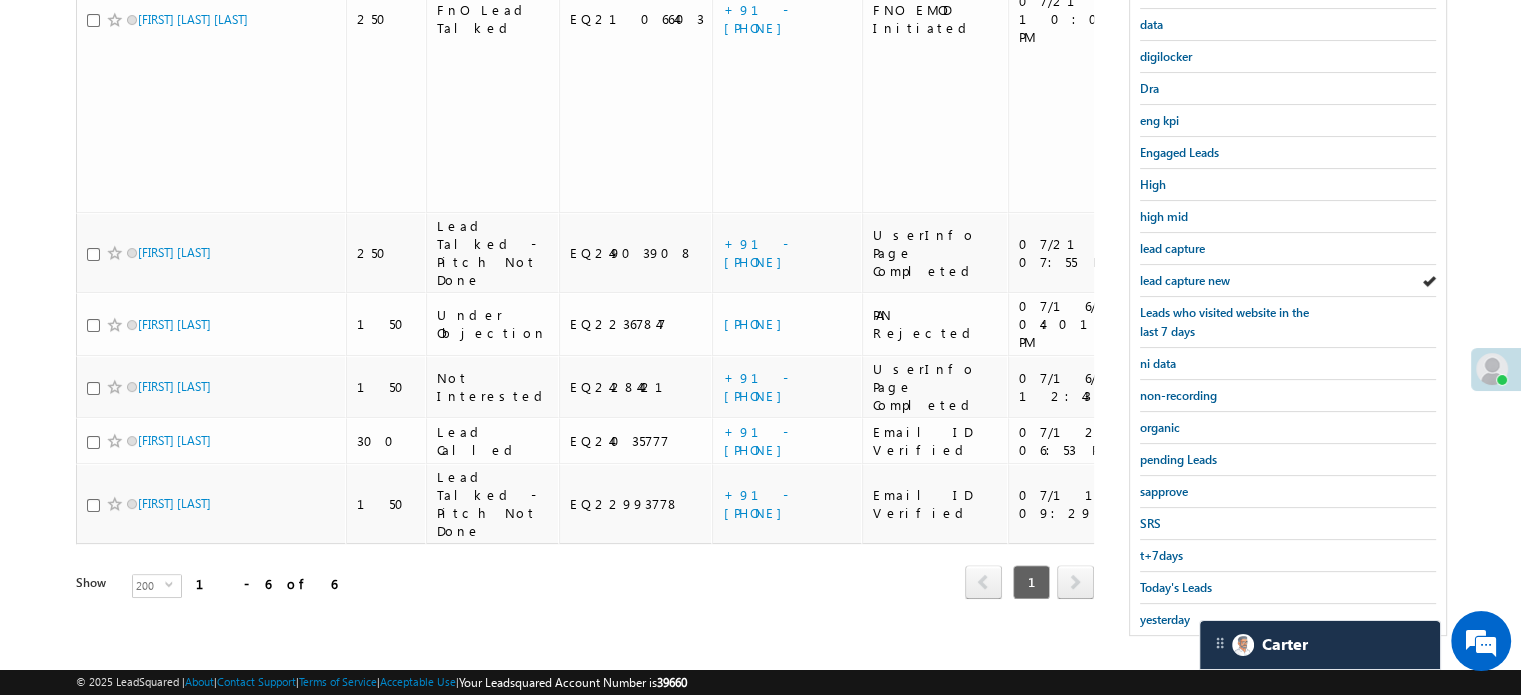 scroll, scrollTop: 429, scrollLeft: 0, axis: vertical 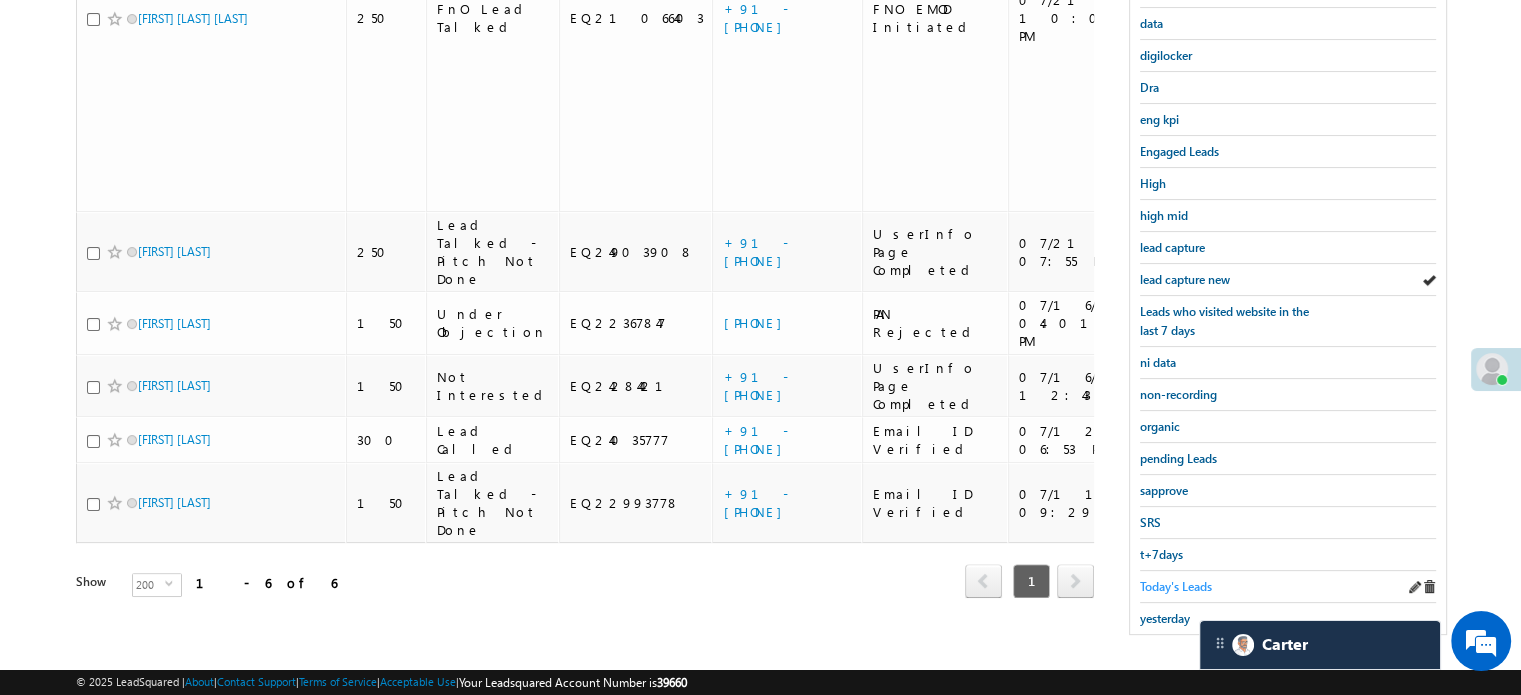 click on "Today's Leads" at bounding box center (1176, 586) 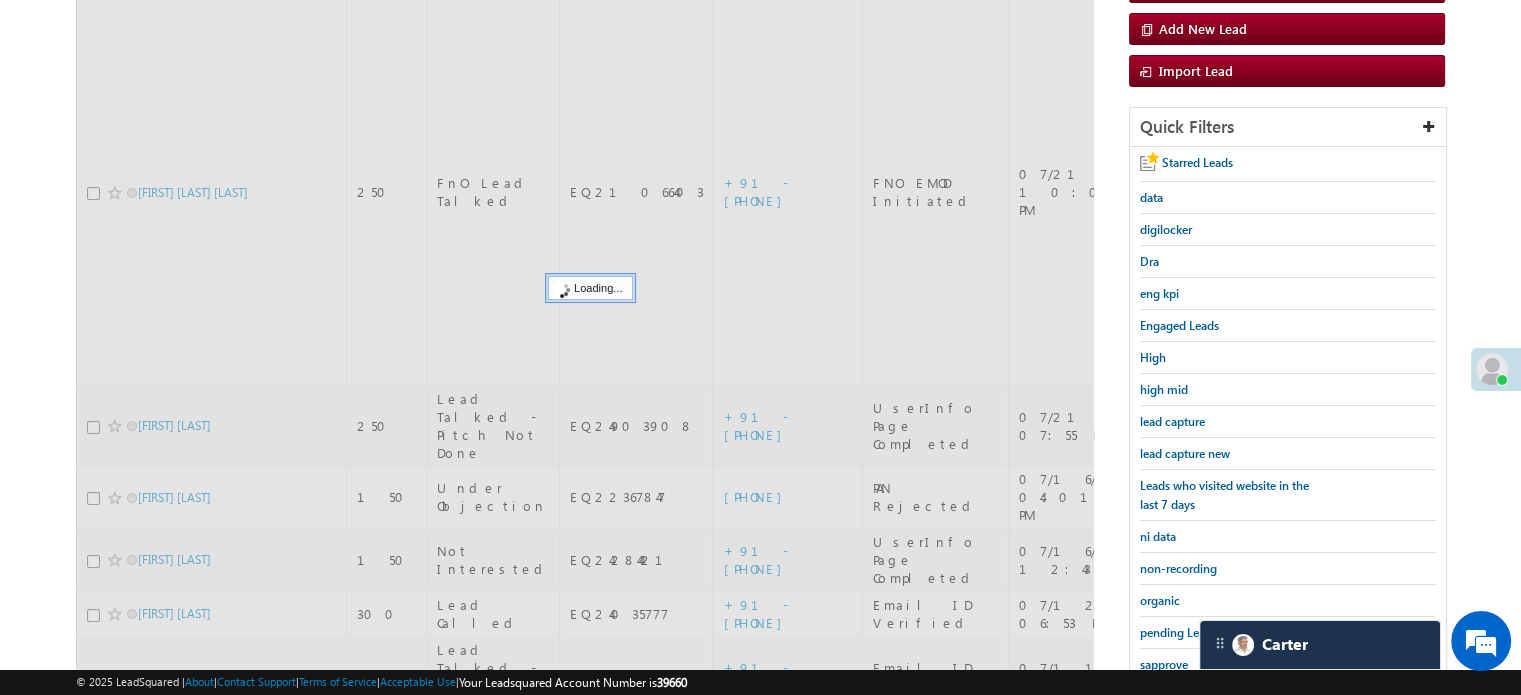 scroll, scrollTop: 229, scrollLeft: 0, axis: vertical 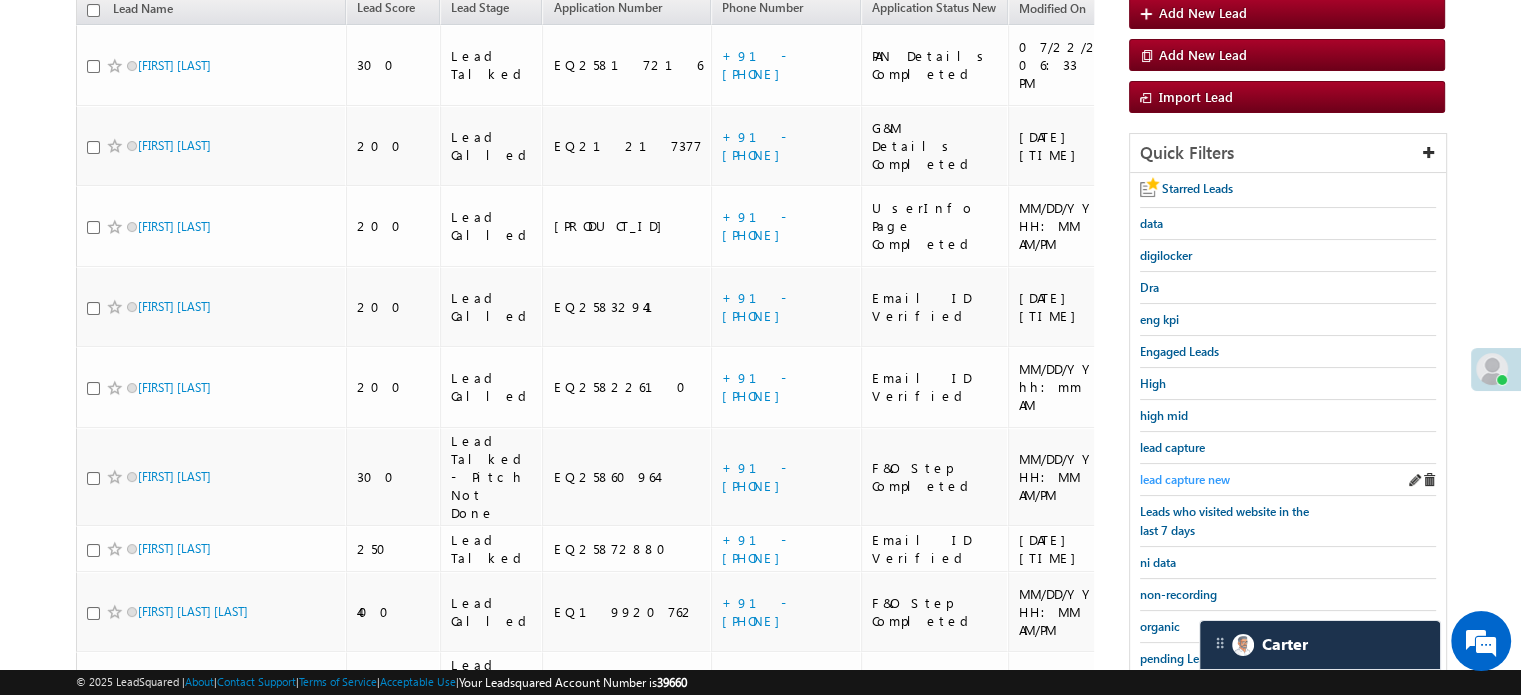 click on "lead capture new" at bounding box center [1185, 479] 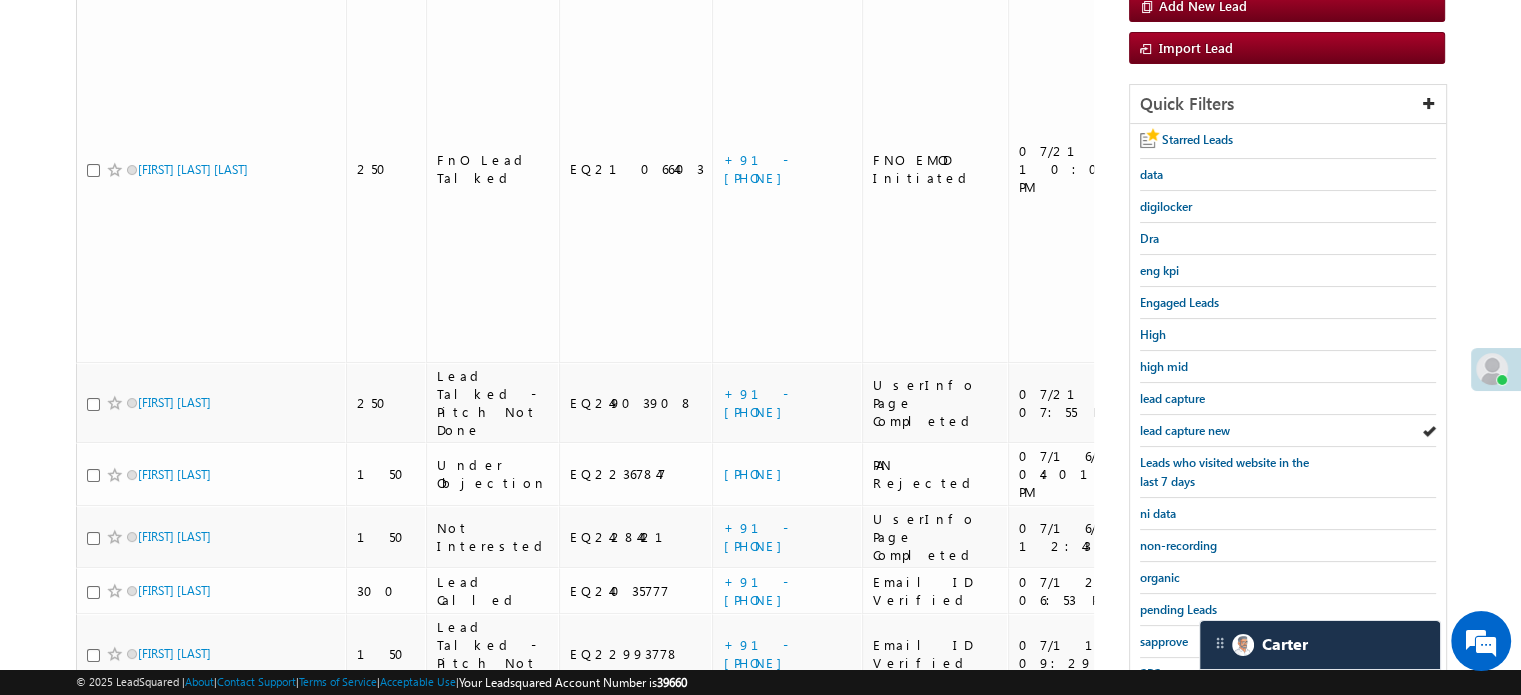 scroll, scrollTop: 429, scrollLeft: 0, axis: vertical 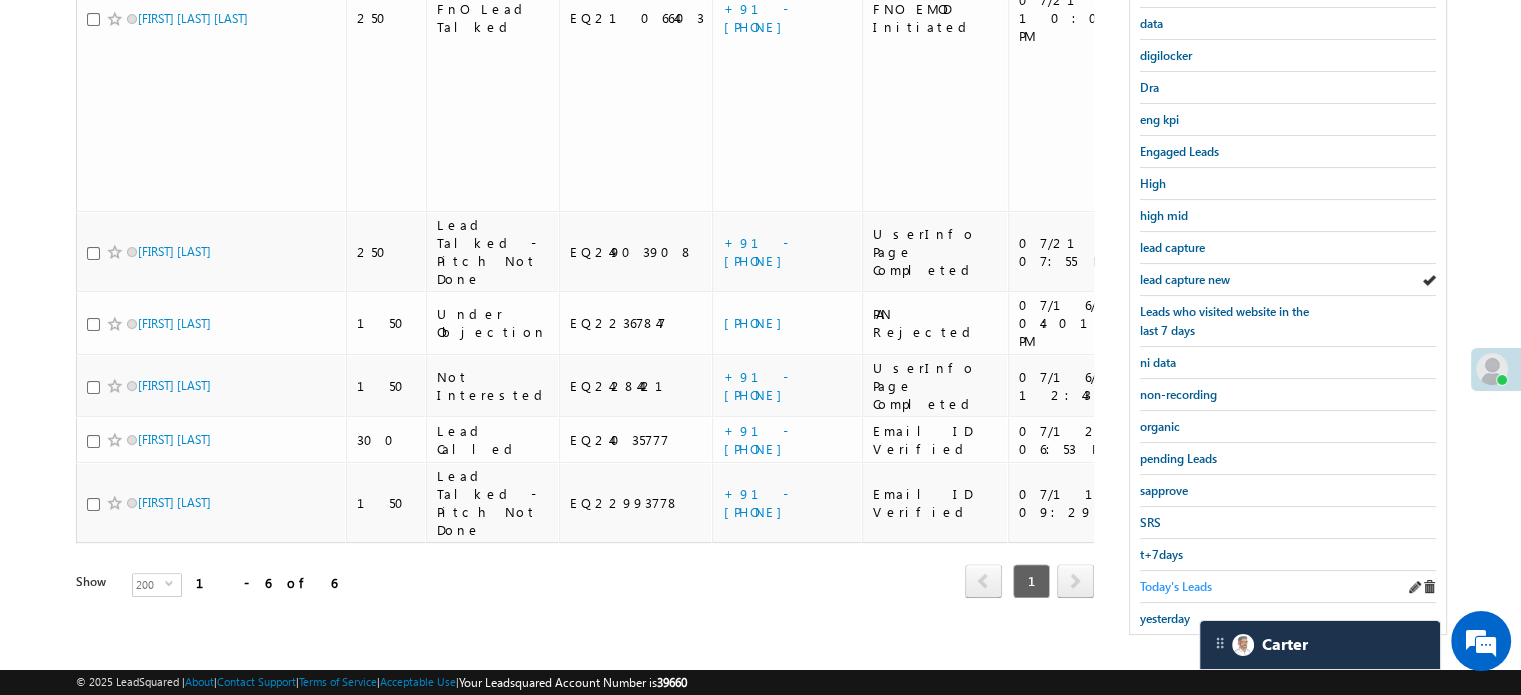 click on "Today's Leads" at bounding box center (1176, 586) 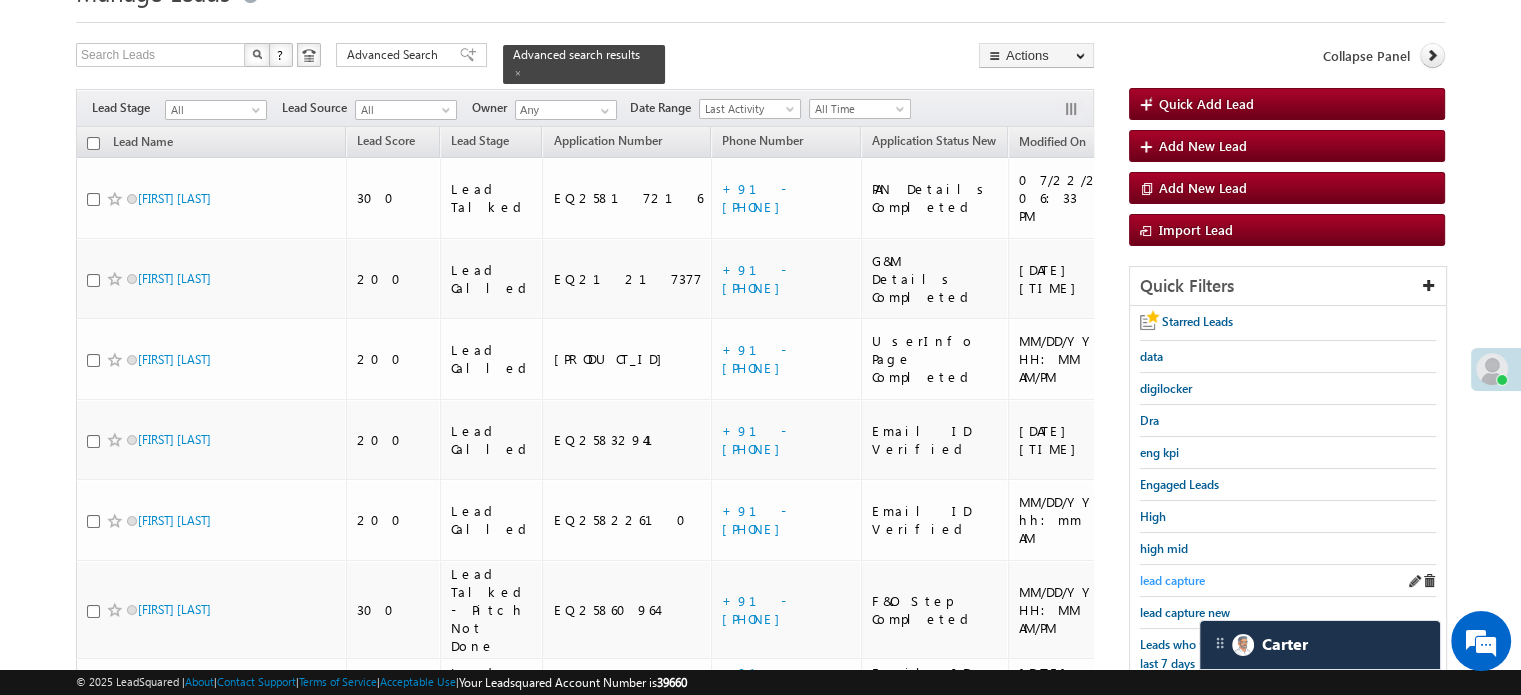 scroll, scrollTop: 229, scrollLeft: 0, axis: vertical 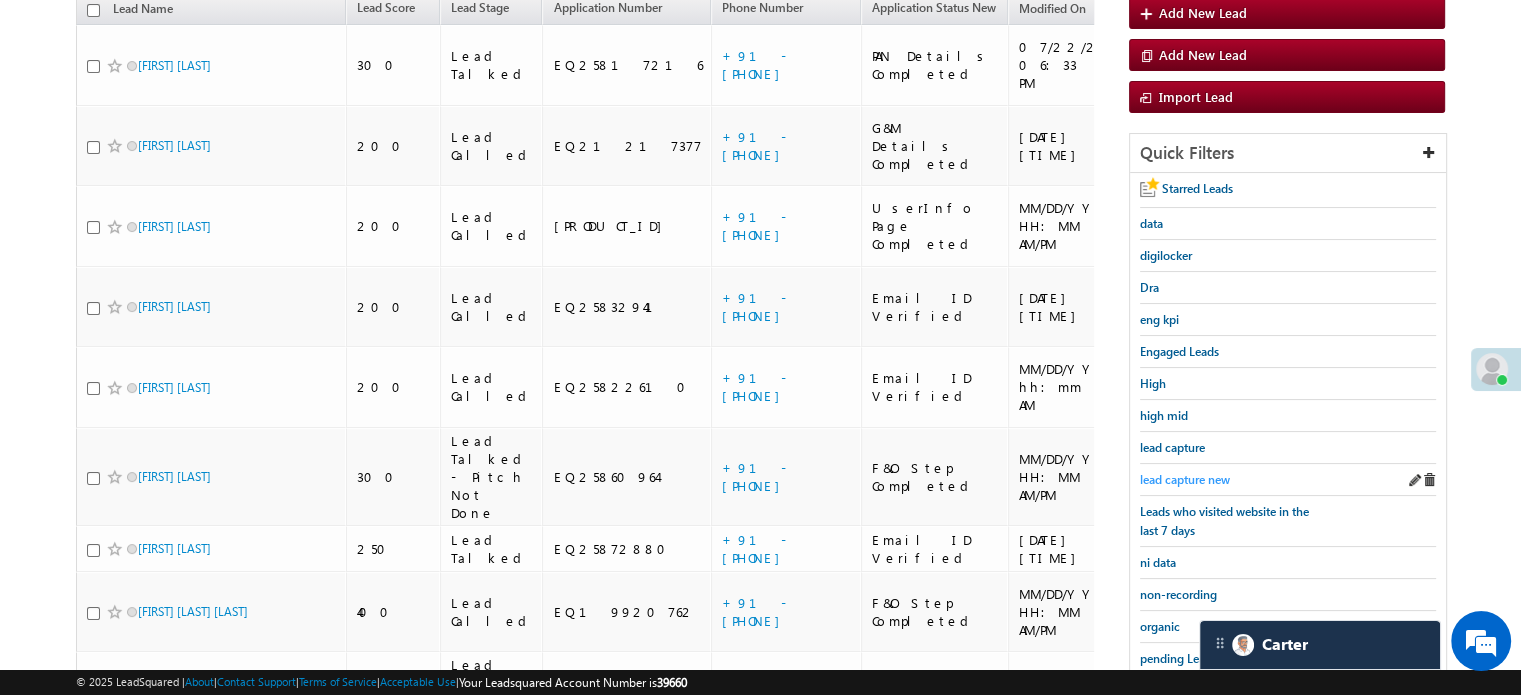 click on "lead capture new" at bounding box center [1185, 479] 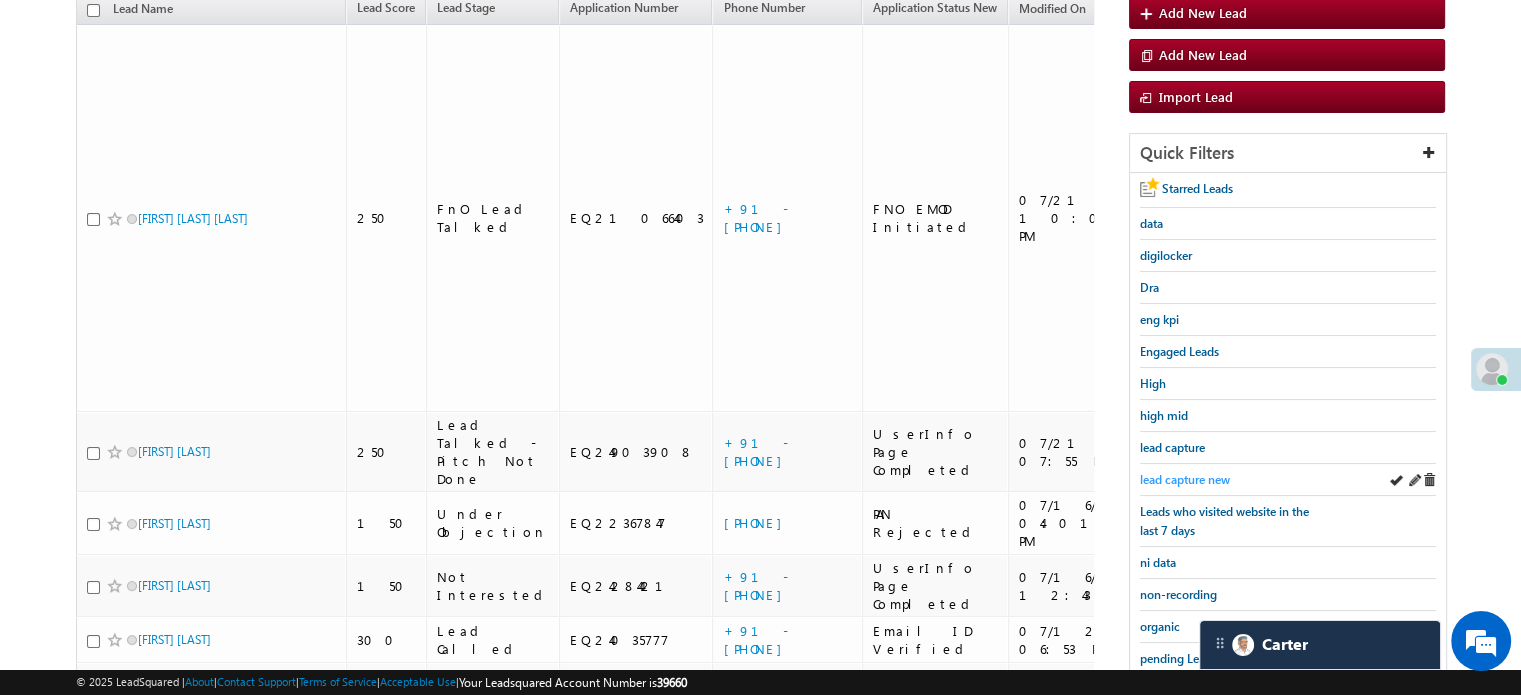click on "lead capture new" at bounding box center (1185, 479) 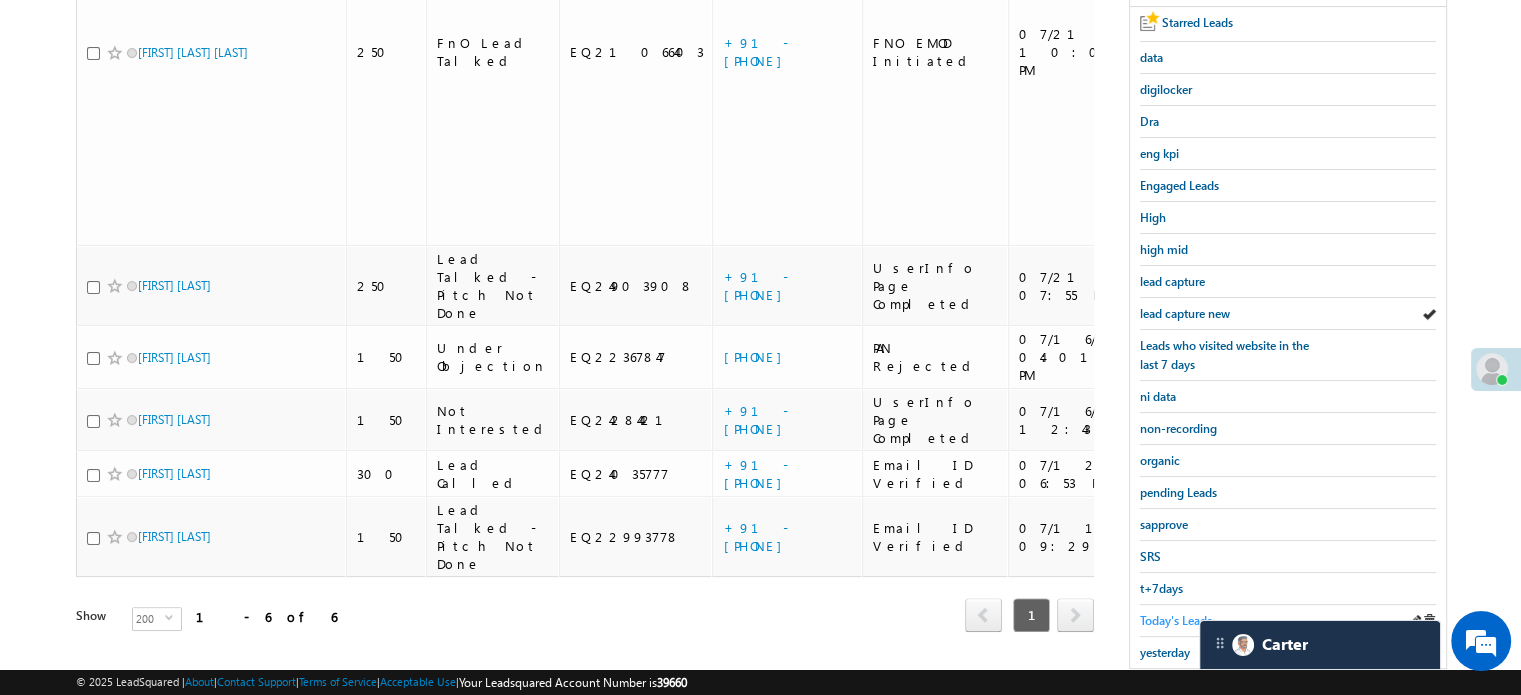 scroll, scrollTop: 429, scrollLeft: 0, axis: vertical 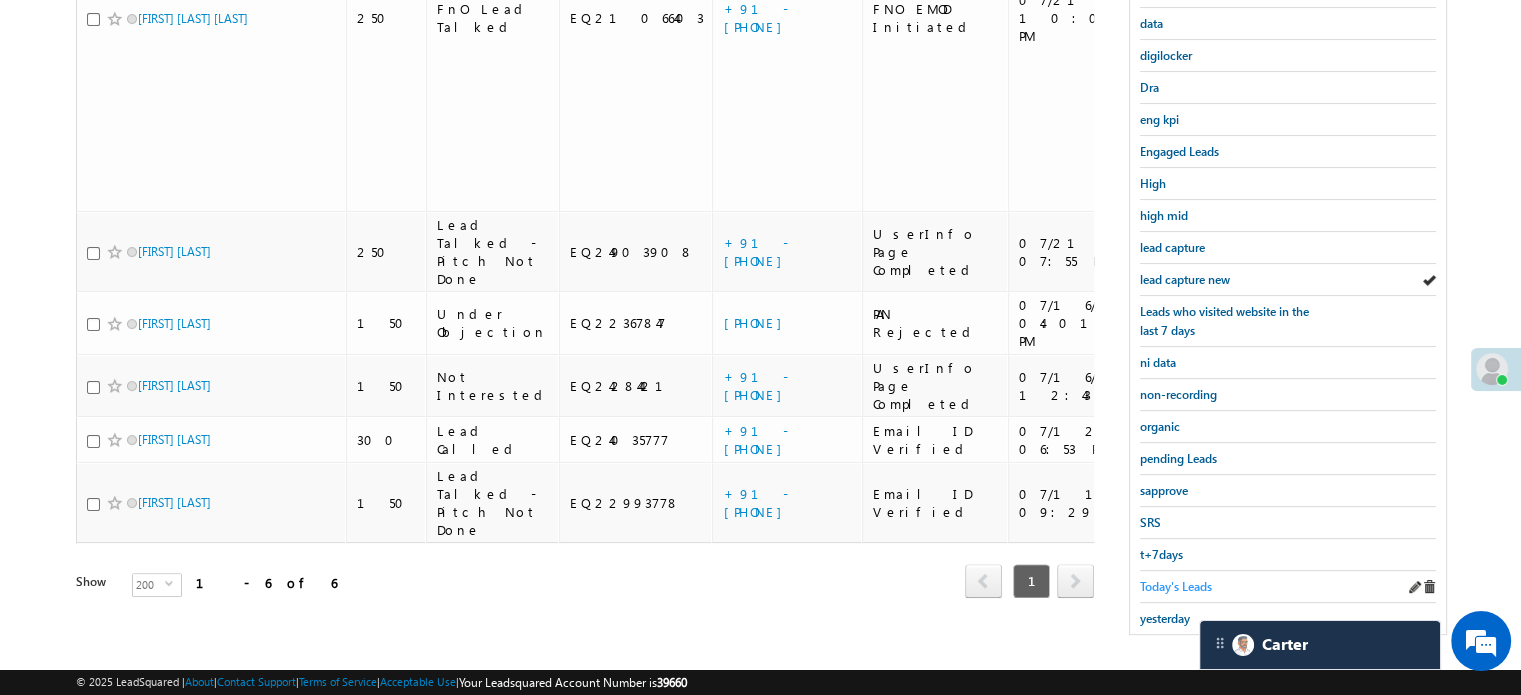 click on "Today's Leads" at bounding box center (1176, 586) 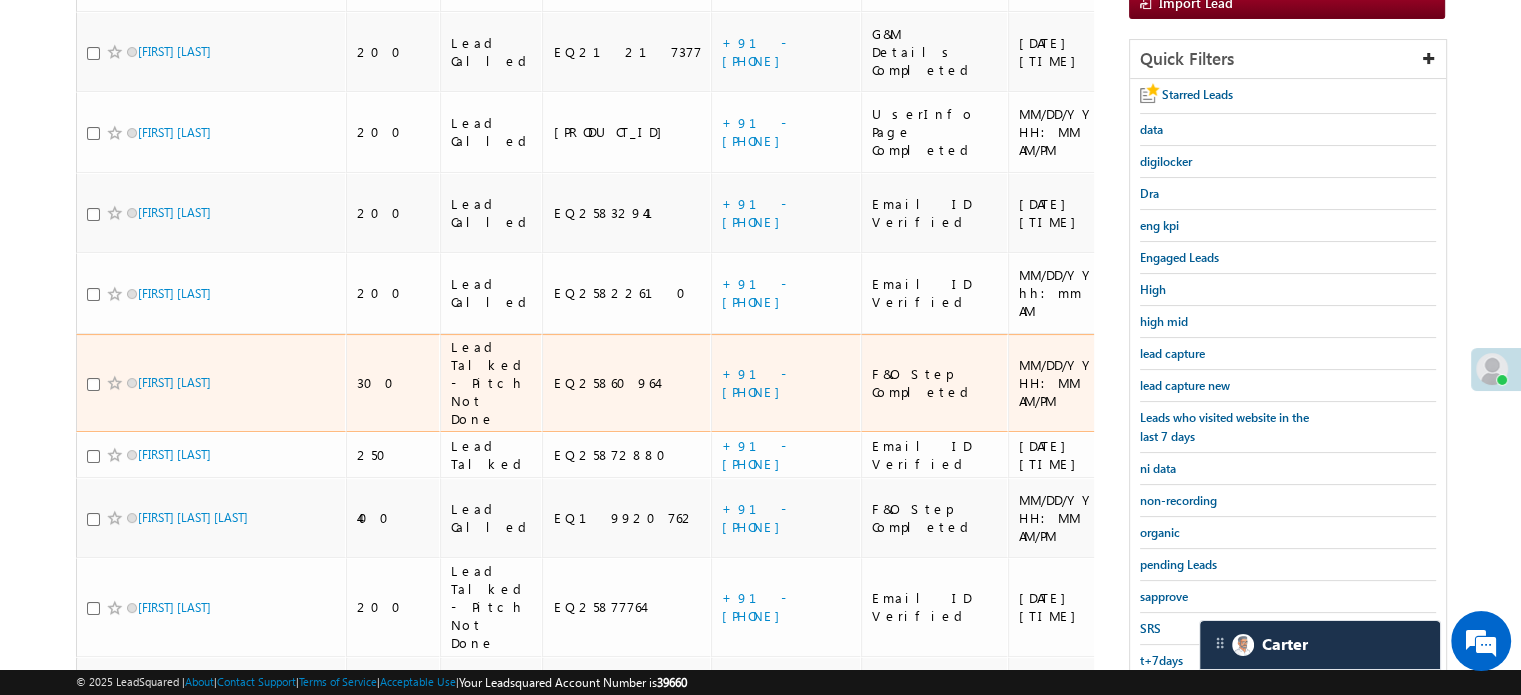 scroll, scrollTop: 329, scrollLeft: 0, axis: vertical 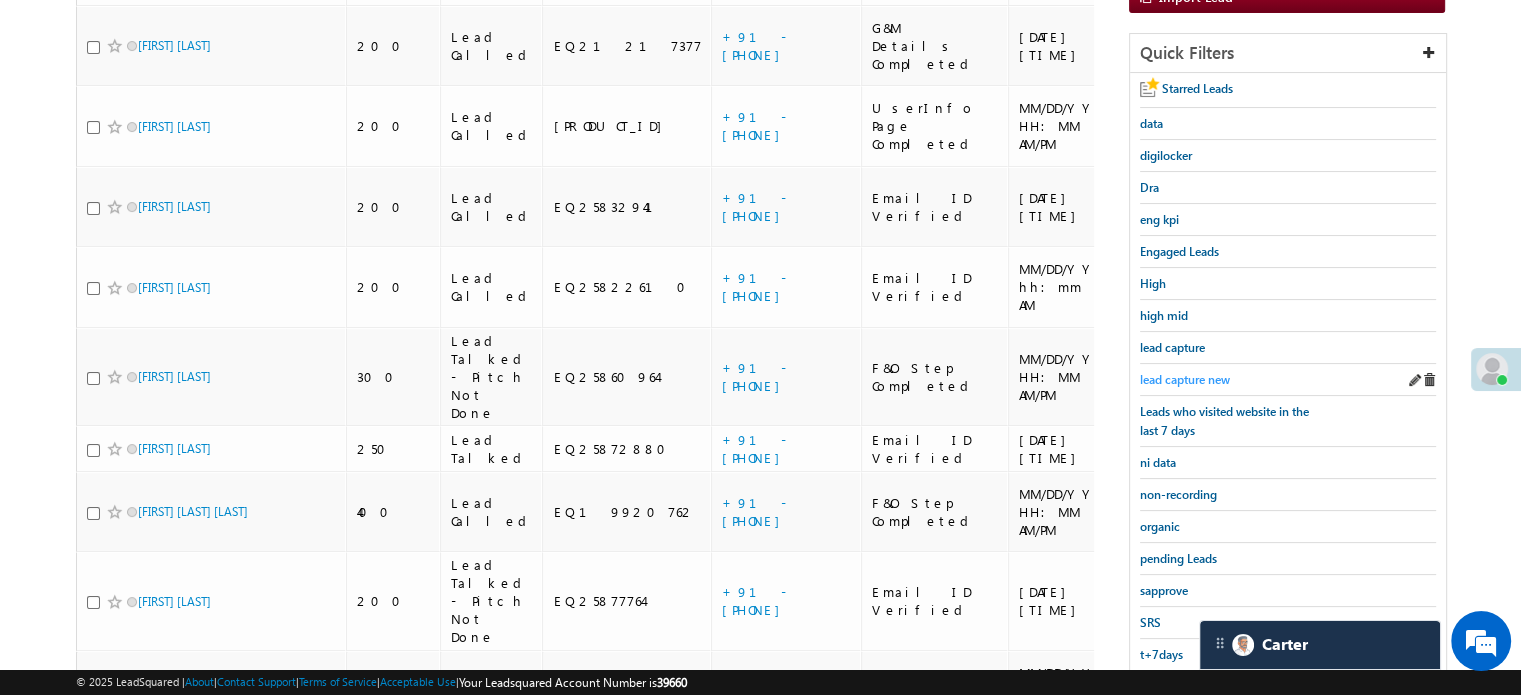 click on "lead capture new" at bounding box center [1185, 379] 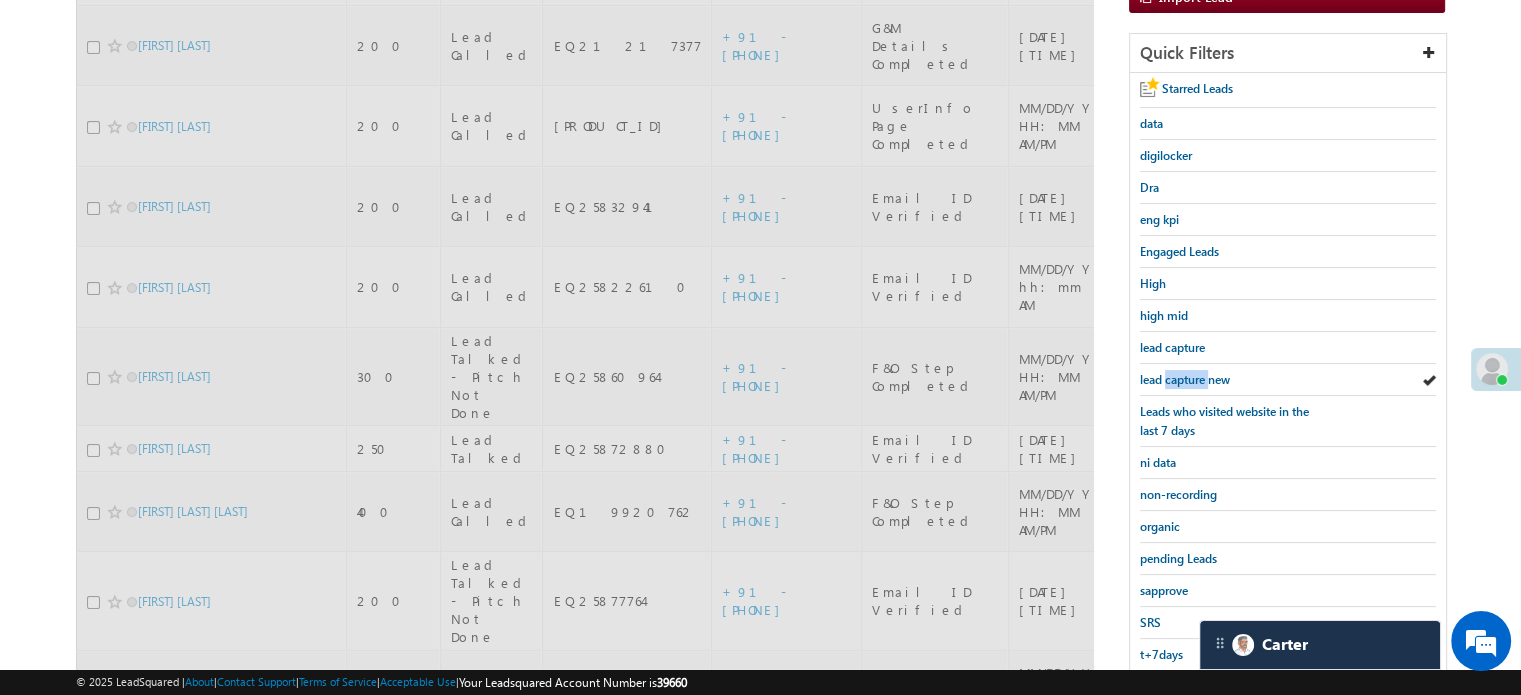 click on "lead capture new" at bounding box center [1185, 379] 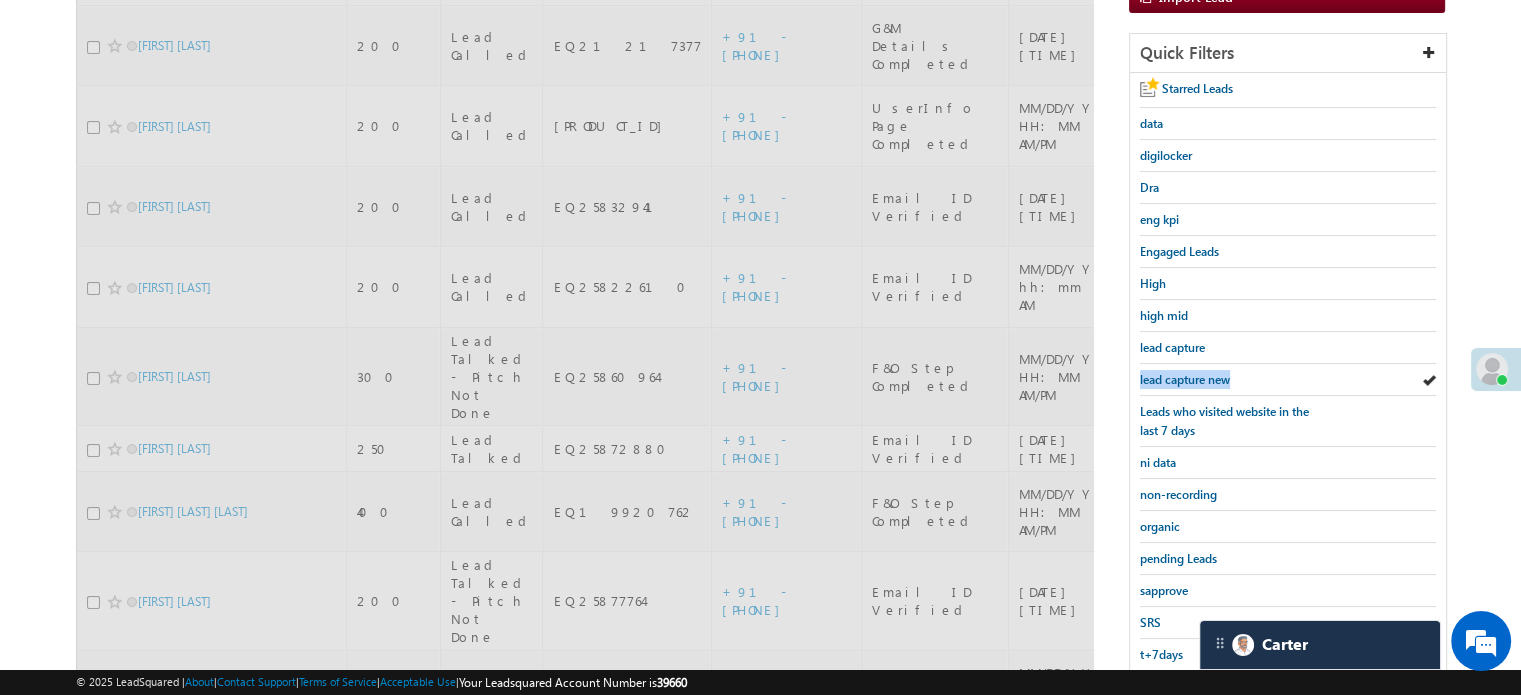 click on "lead capture new" at bounding box center (1185, 379) 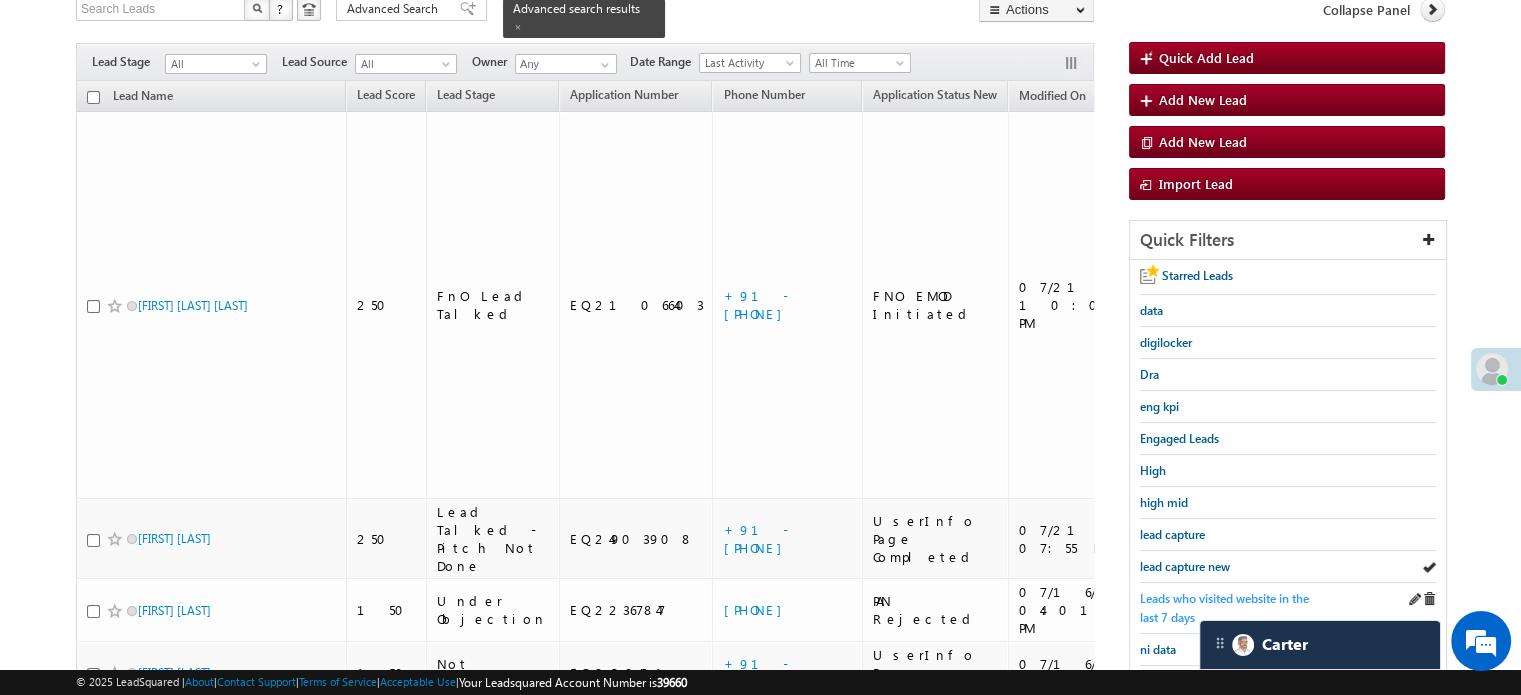 scroll, scrollTop: 129, scrollLeft: 0, axis: vertical 